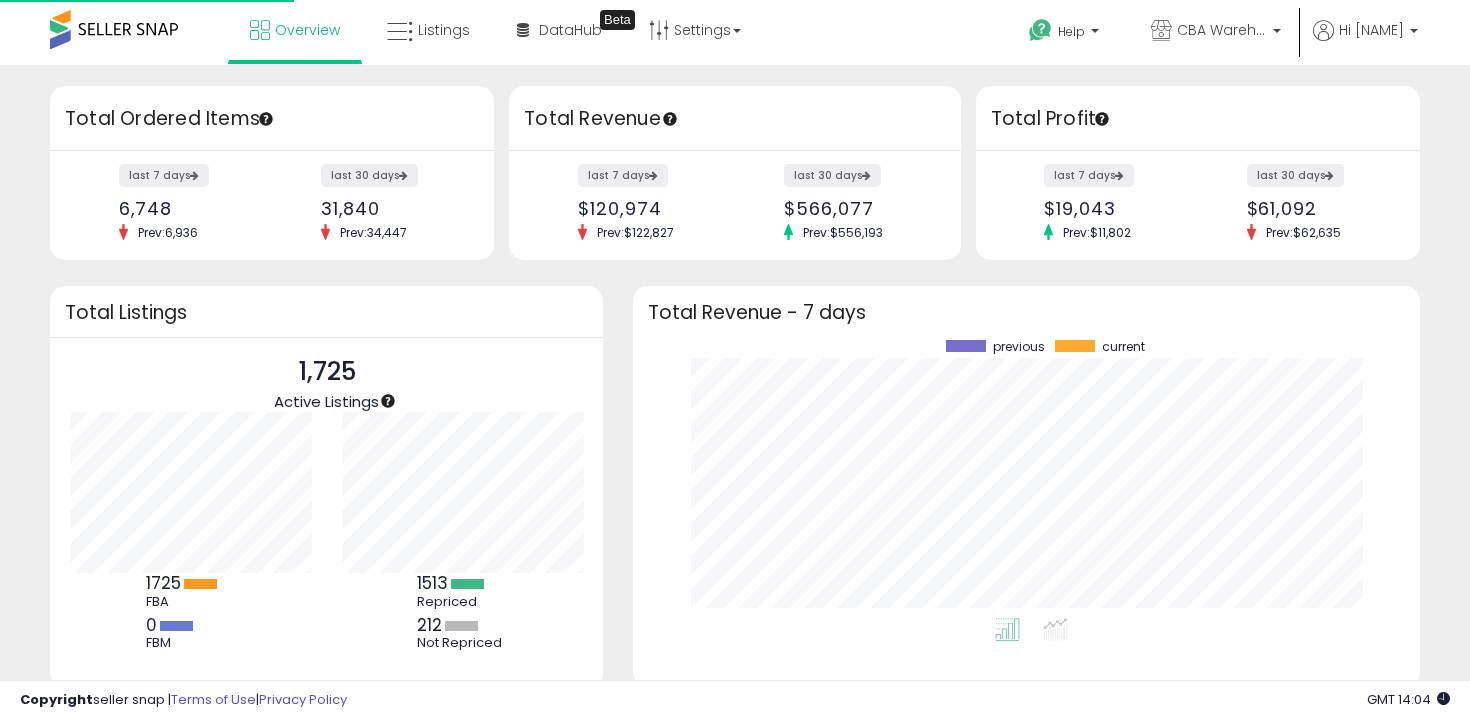 scroll, scrollTop: 0, scrollLeft: 0, axis: both 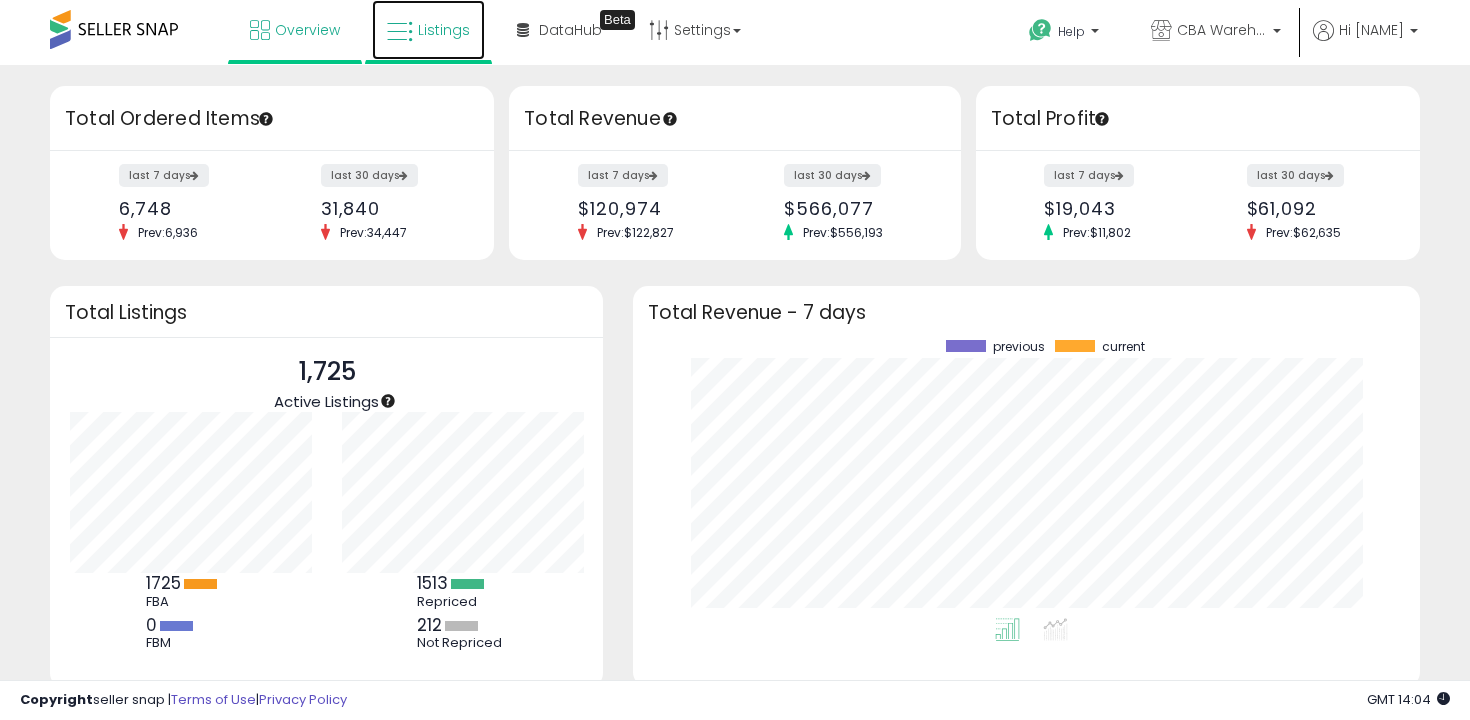 click on "Listings" at bounding box center [428, 30] 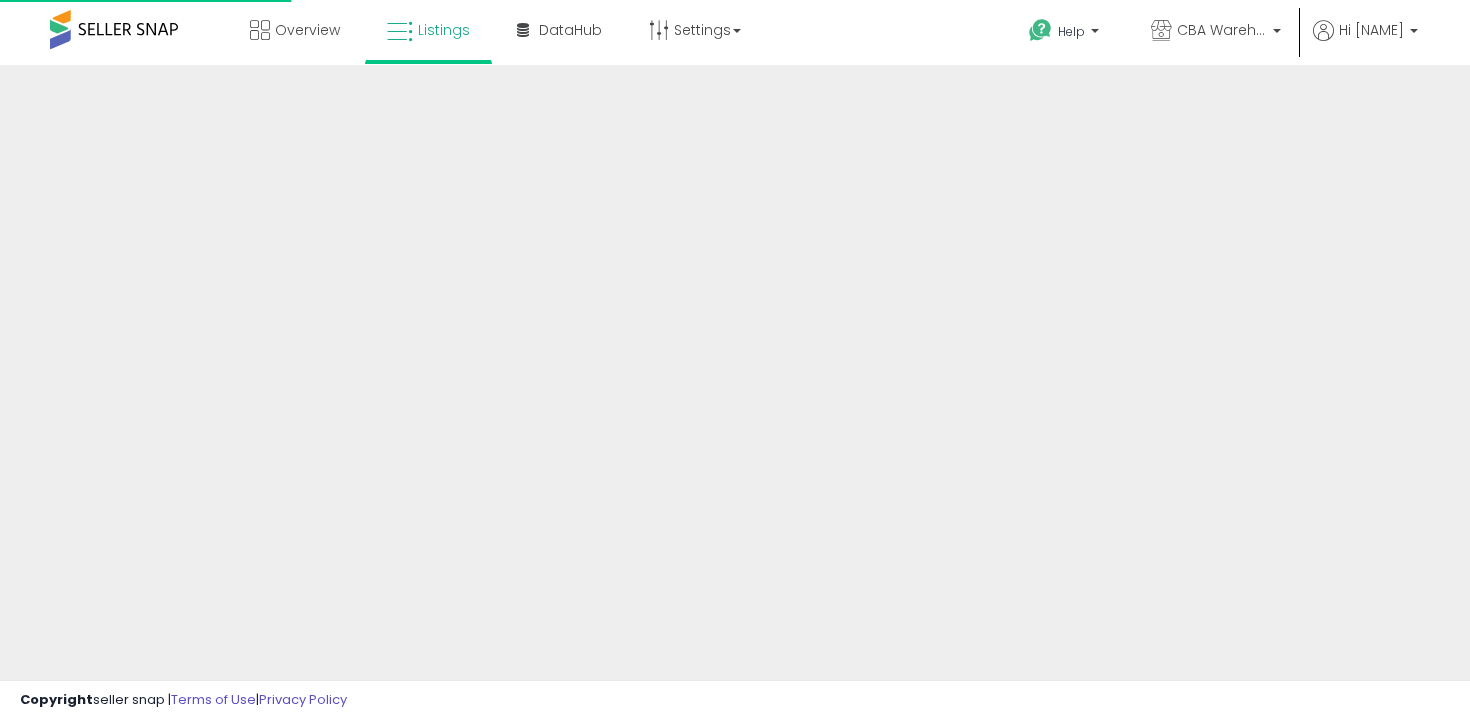 scroll, scrollTop: 0, scrollLeft: 0, axis: both 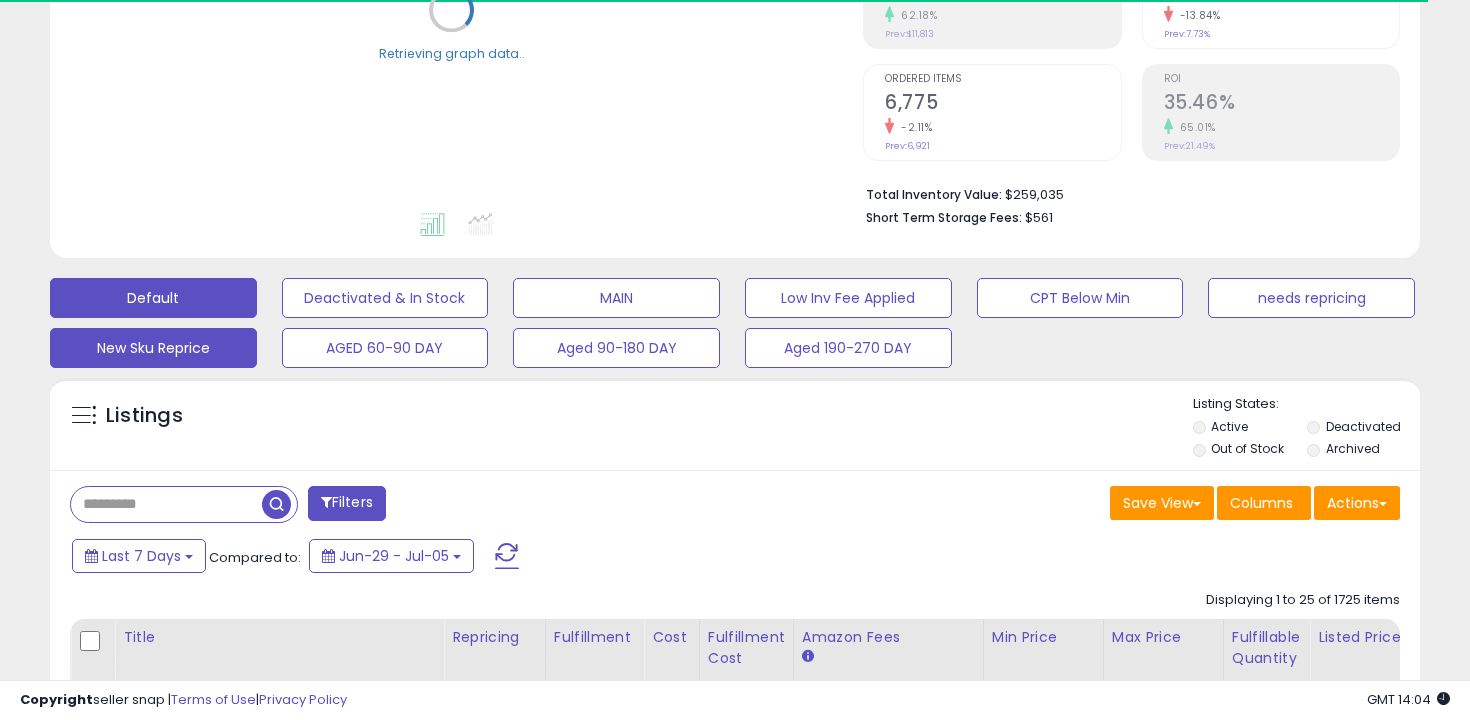 click on "New Sku Reprice" at bounding box center (385, 298) 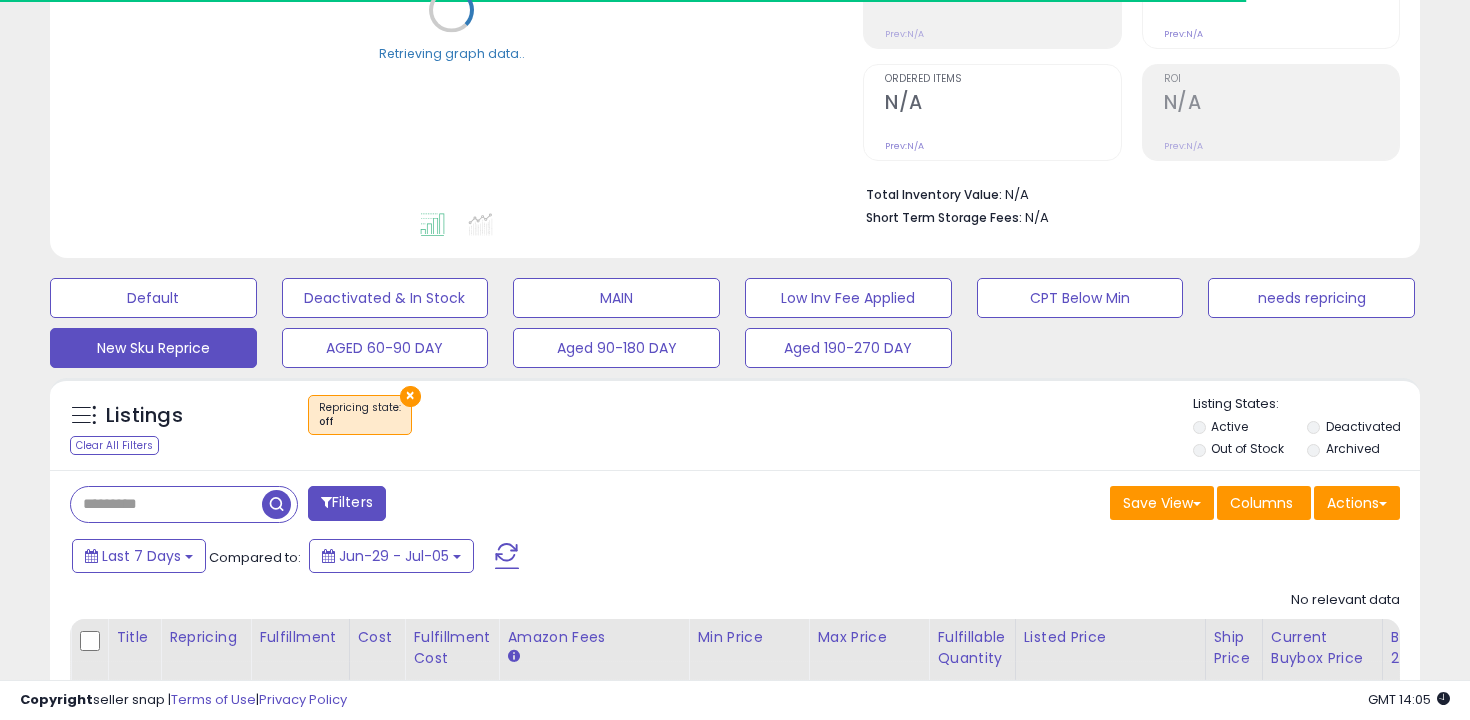 scroll, scrollTop: 485, scrollLeft: 0, axis: vertical 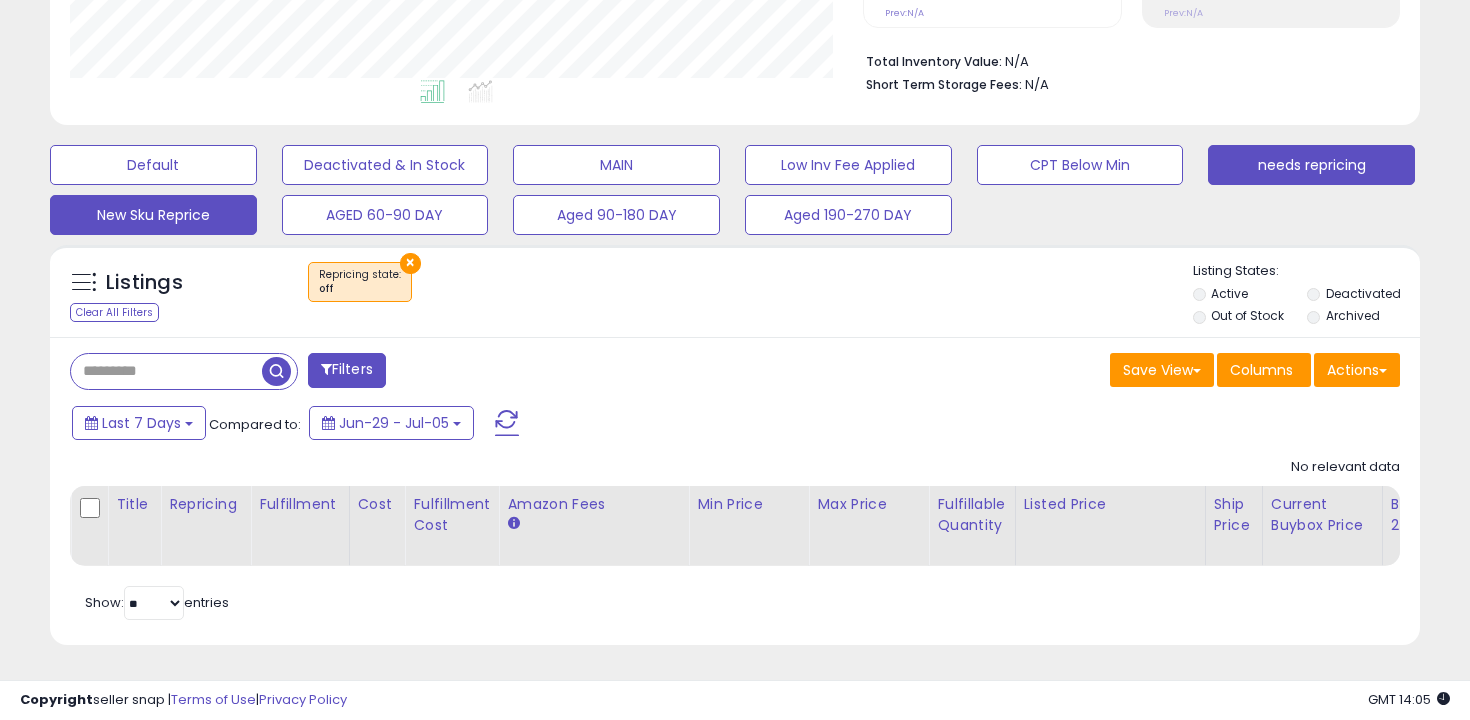 click on "needs repricing" at bounding box center (153, 165) 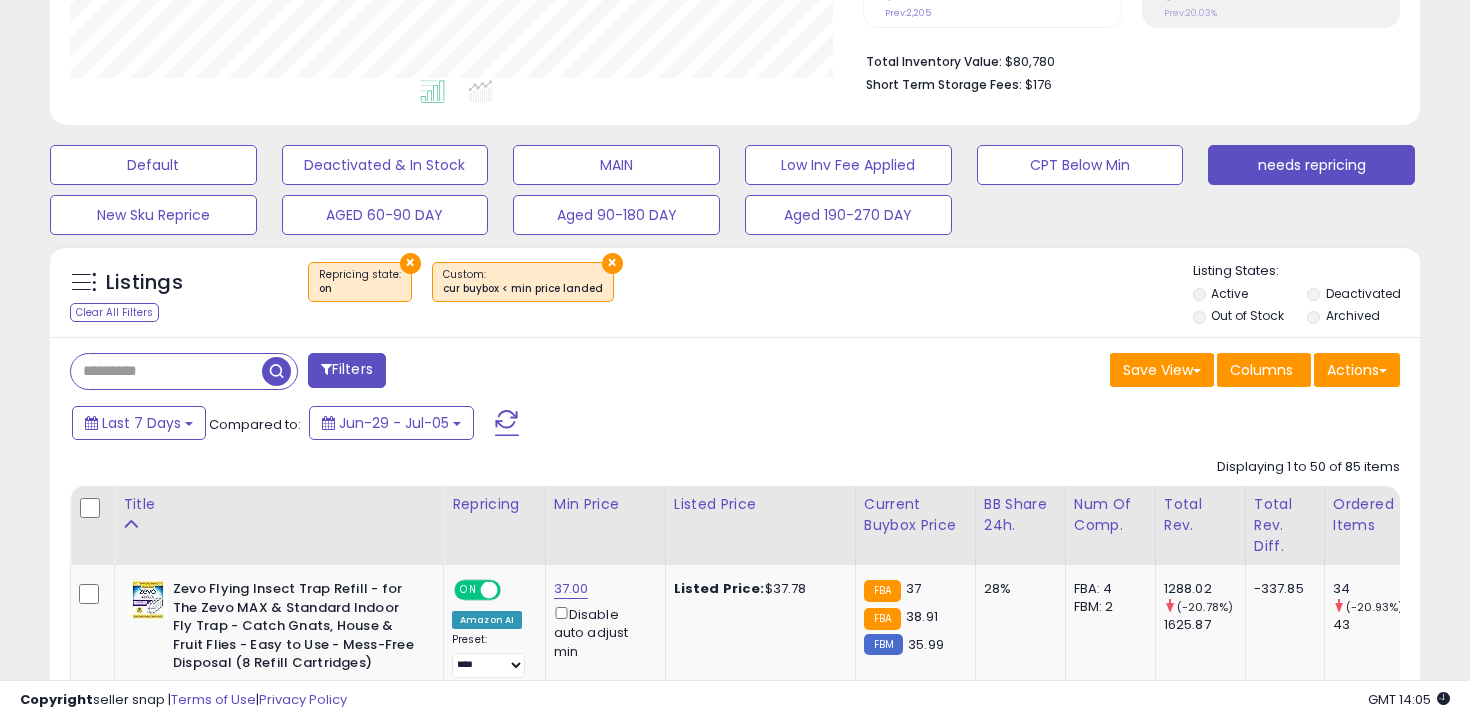scroll, scrollTop: 999590, scrollLeft: 999206, axis: both 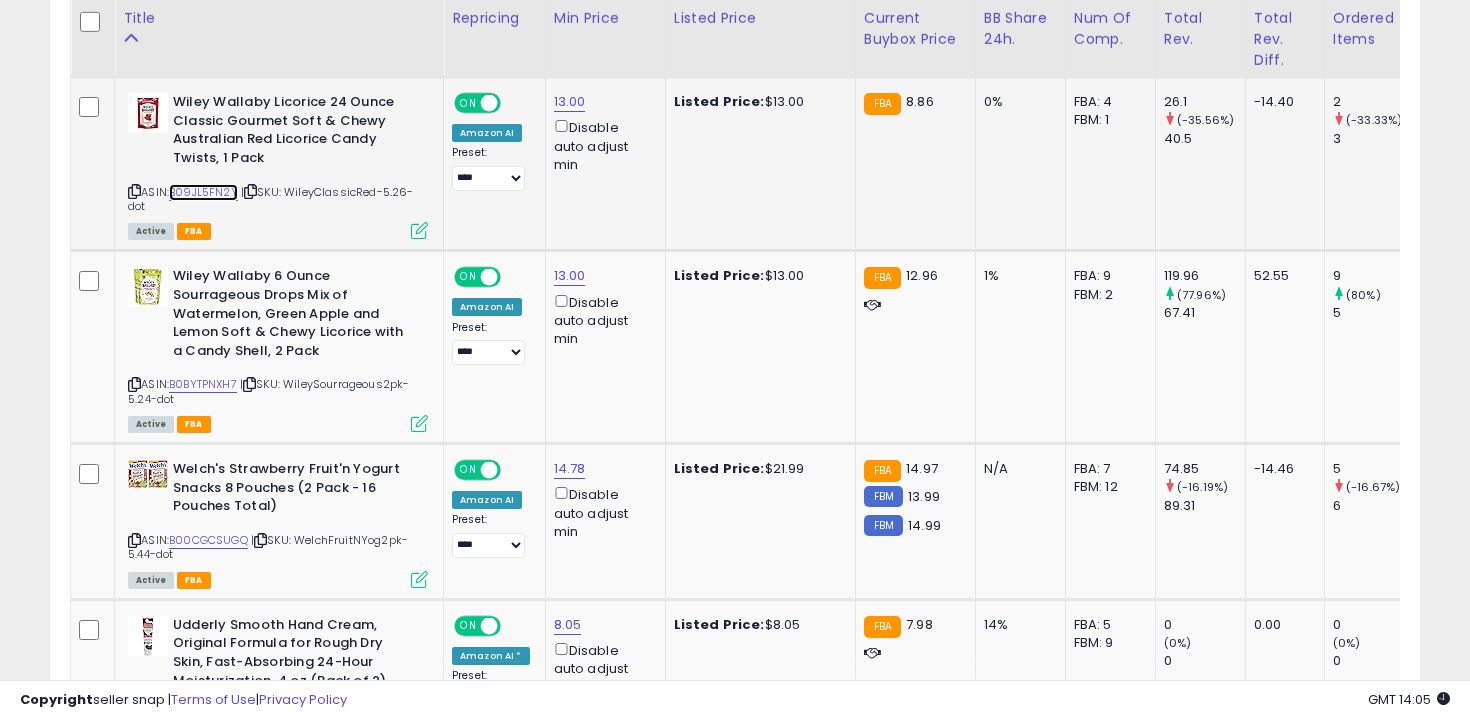 click on "B09JL5FN2Y" at bounding box center (203, 192) 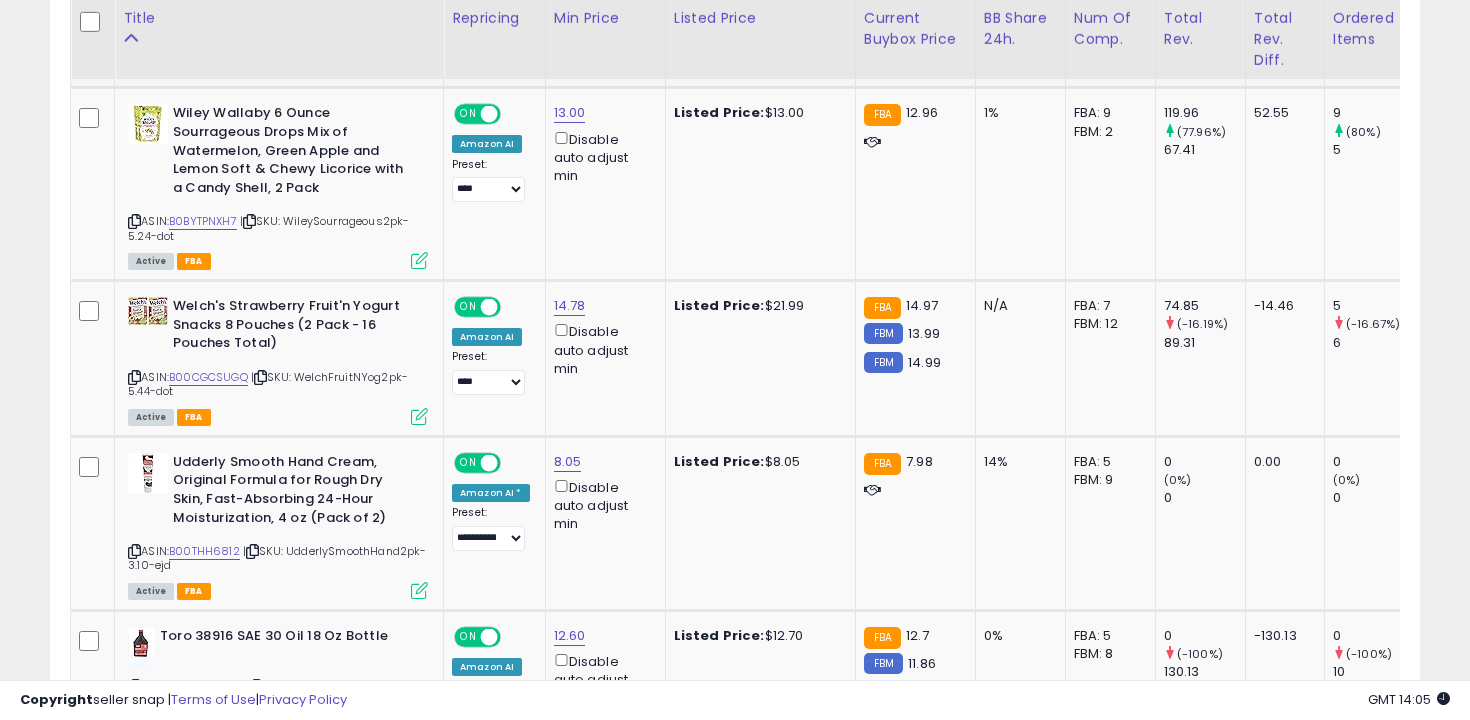 scroll, scrollTop: 1477, scrollLeft: 0, axis: vertical 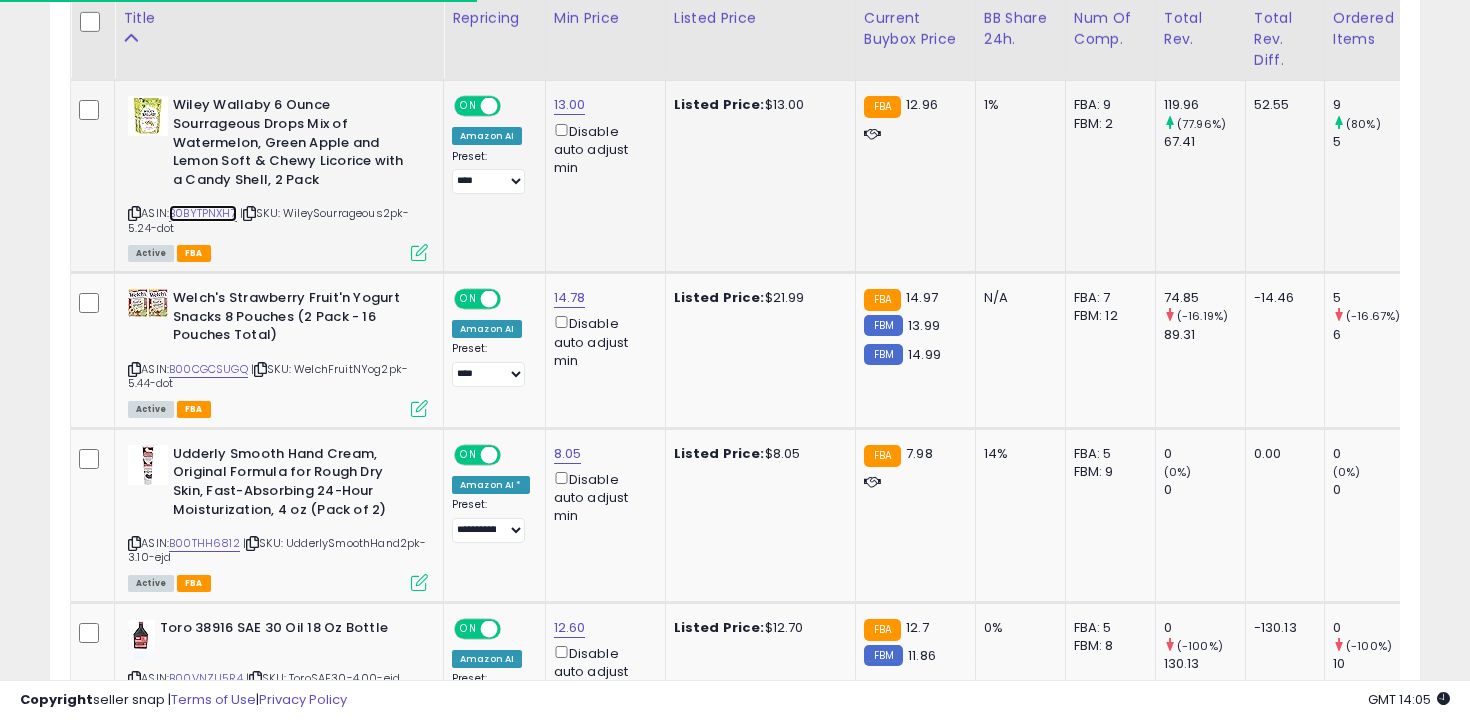 click on "B0BYTPNXH7" at bounding box center [203, 213] 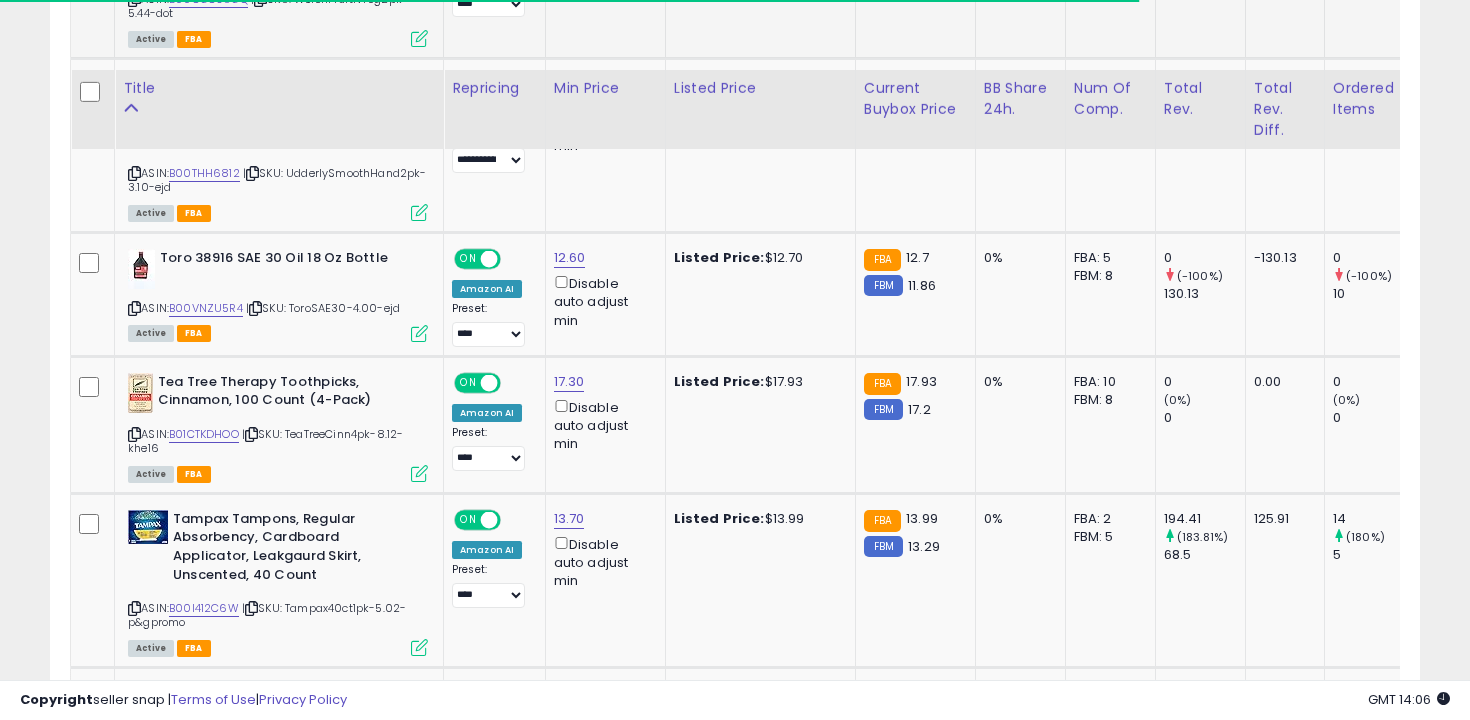 scroll, scrollTop: 1903, scrollLeft: 0, axis: vertical 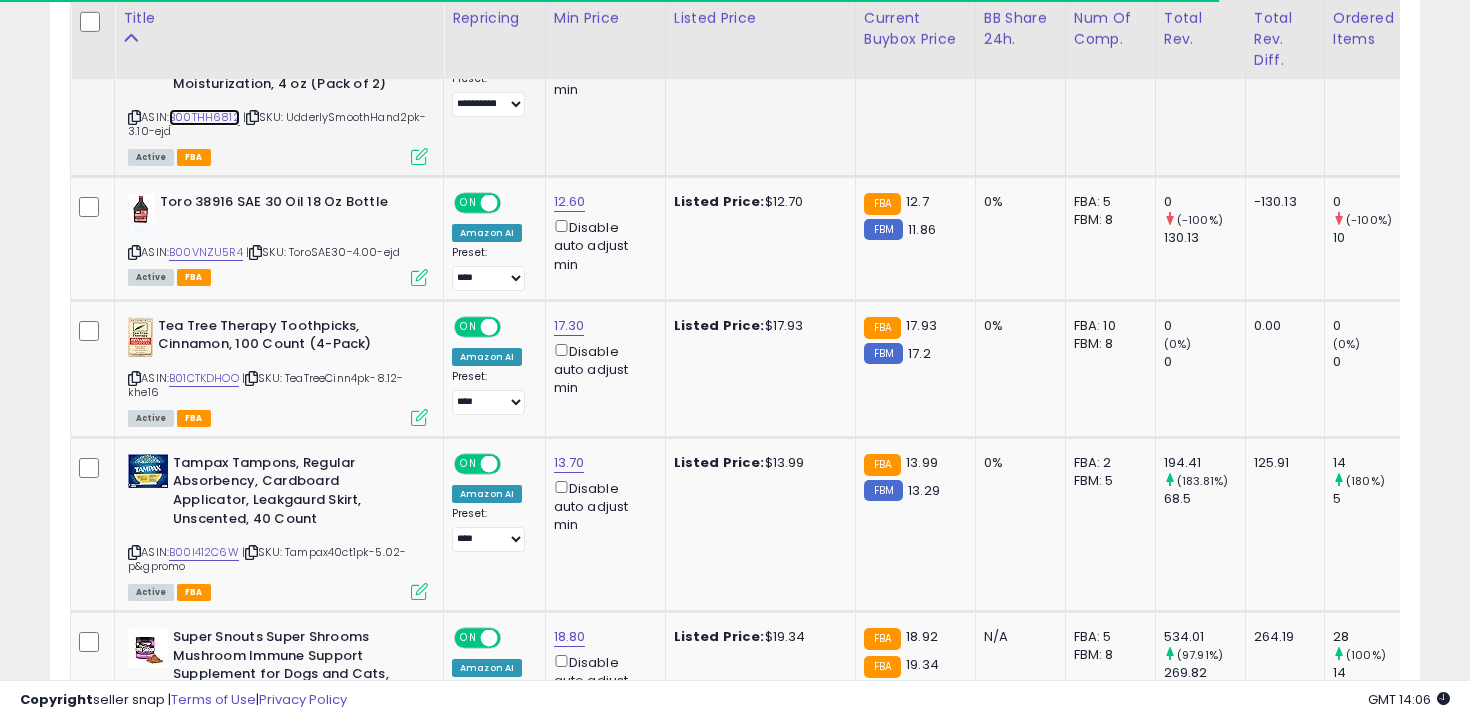 click on "B00THH6812" at bounding box center [204, 117] 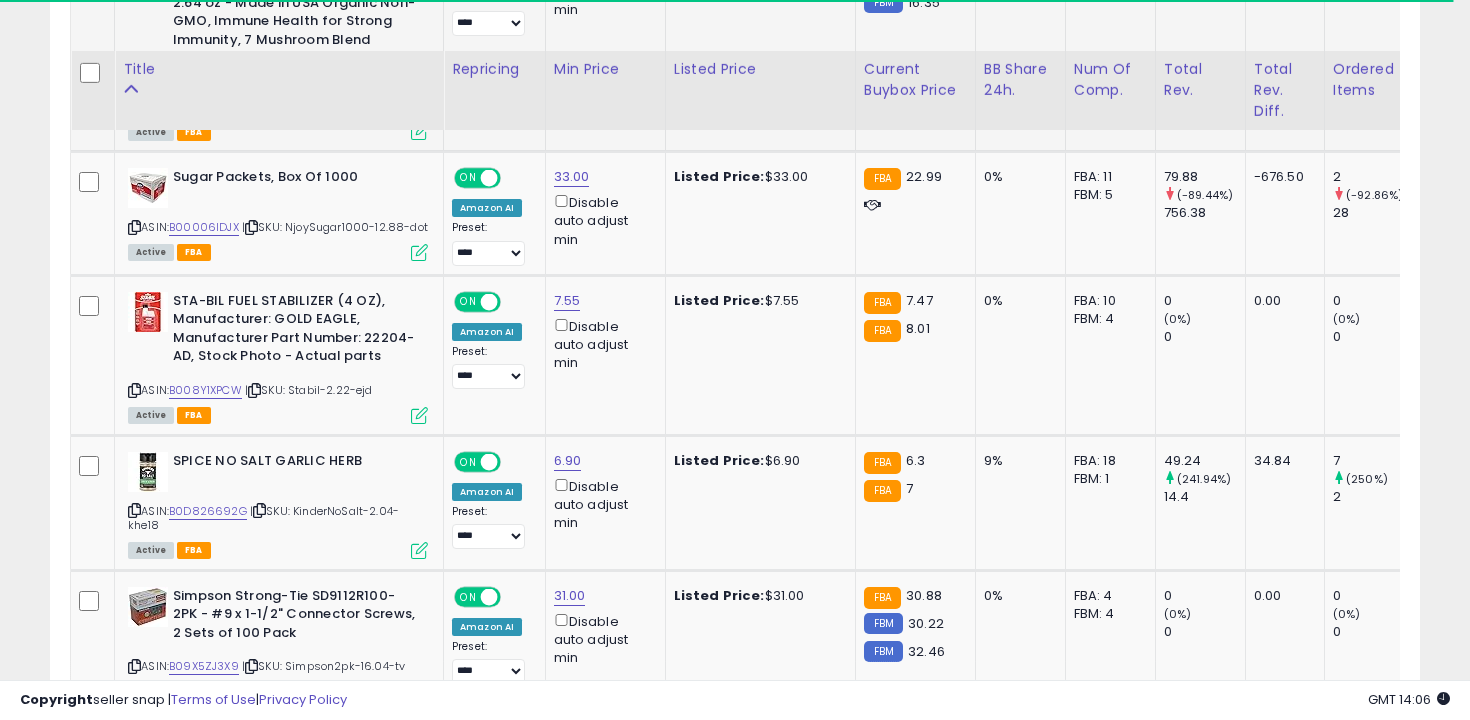 scroll, scrollTop: 2658, scrollLeft: 0, axis: vertical 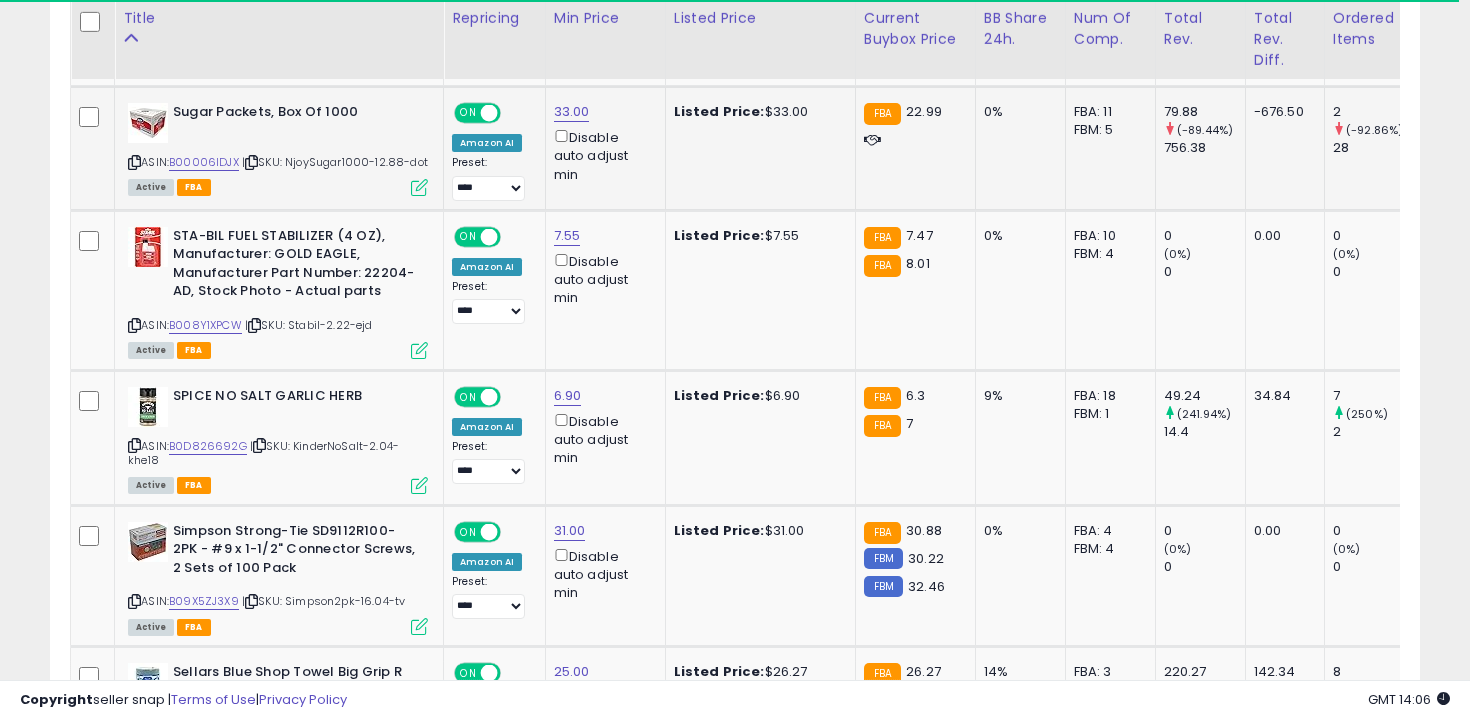 click at bounding box center [134, 162] 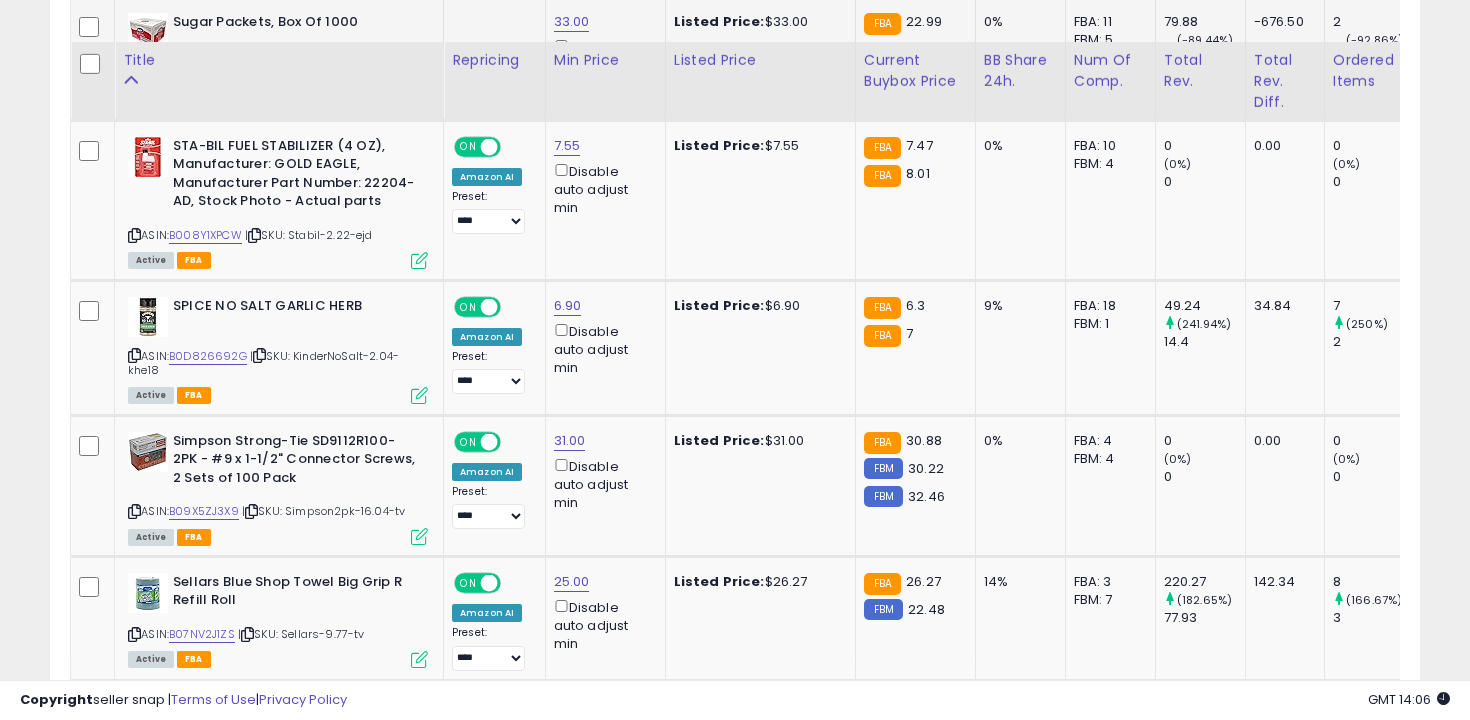 scroll, scrollTop: 2794, scrollLeft: 0, axis: vertical 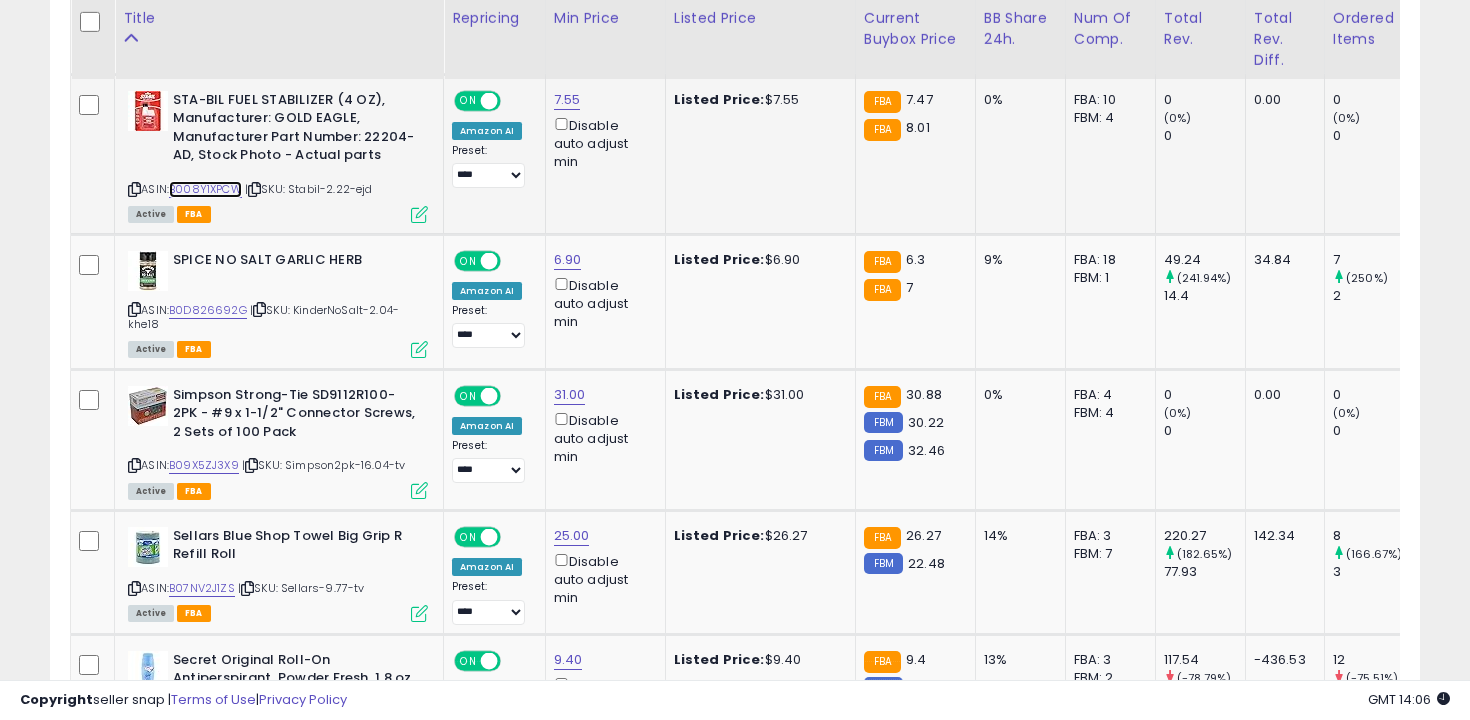 click on "B008Y1XPCW" at bounding box center (205, 189) 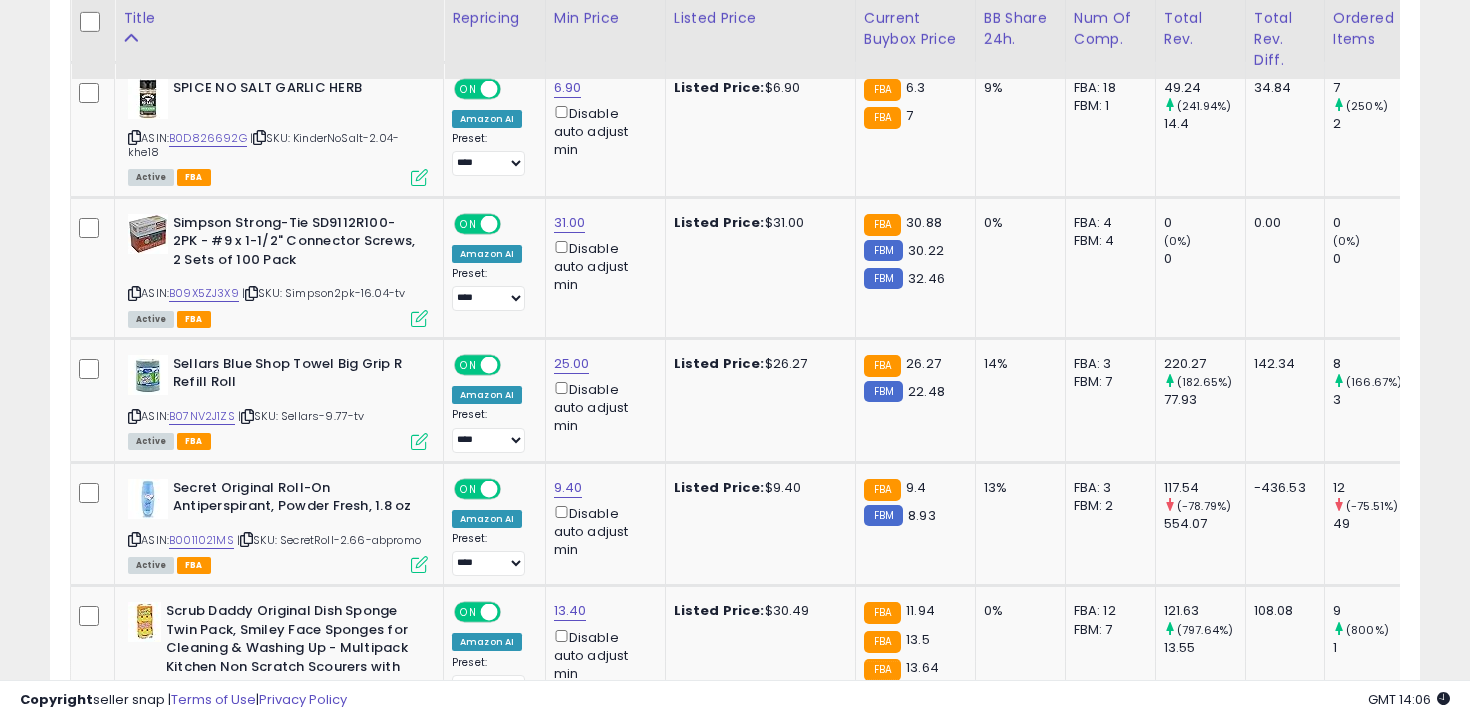 scroll, scrollTop: 2967, scrollLeft: 0, axis: vertical 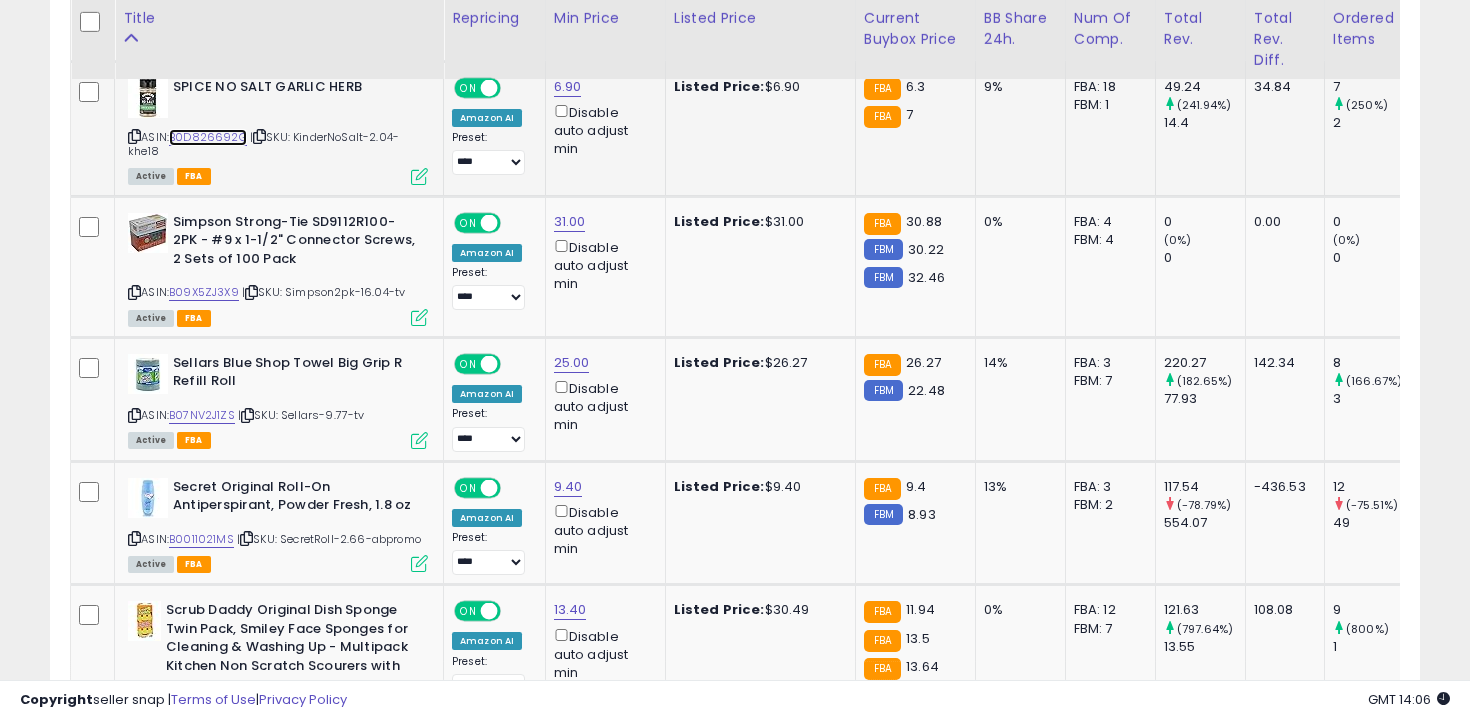 click on "B0D826692G" at bounding box center (208, 137) 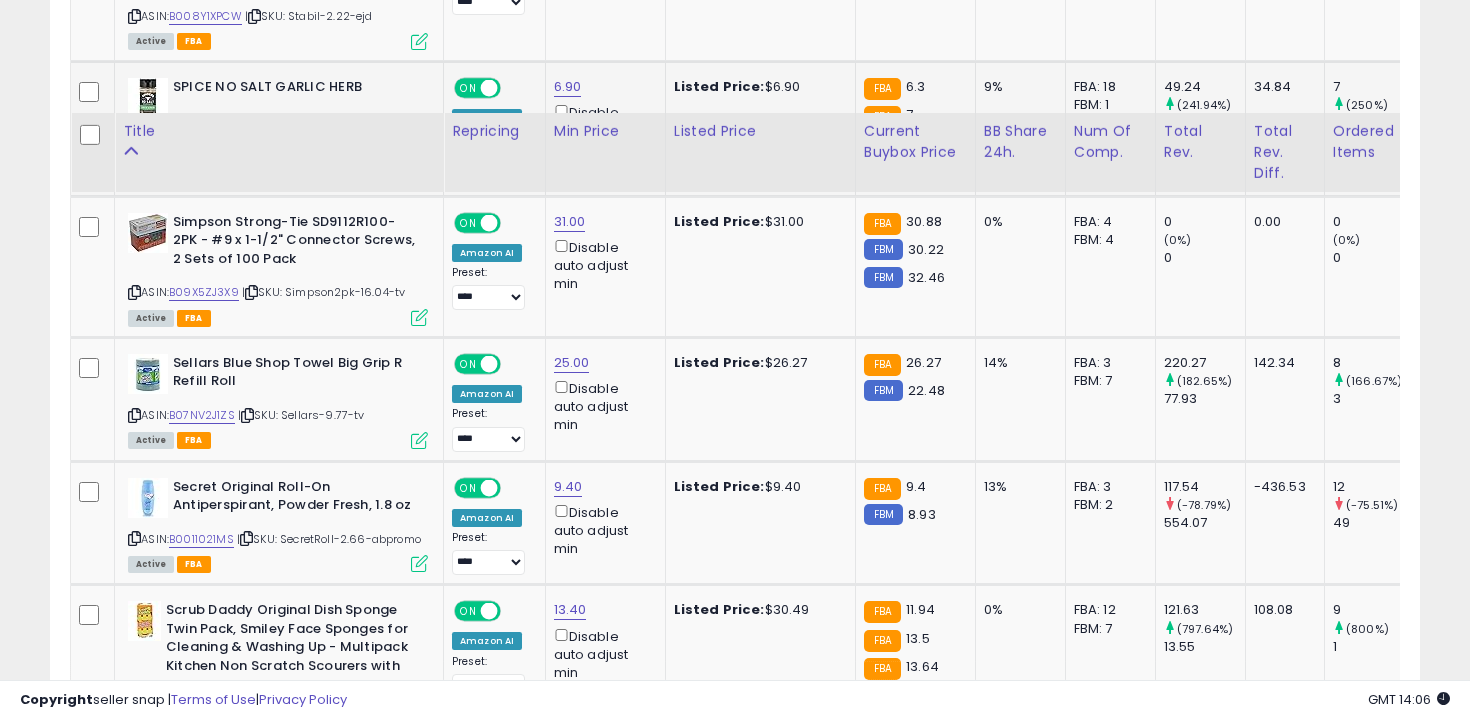 scroll, scrollTop: 3113, scrollLeft: 0, axis: vertical 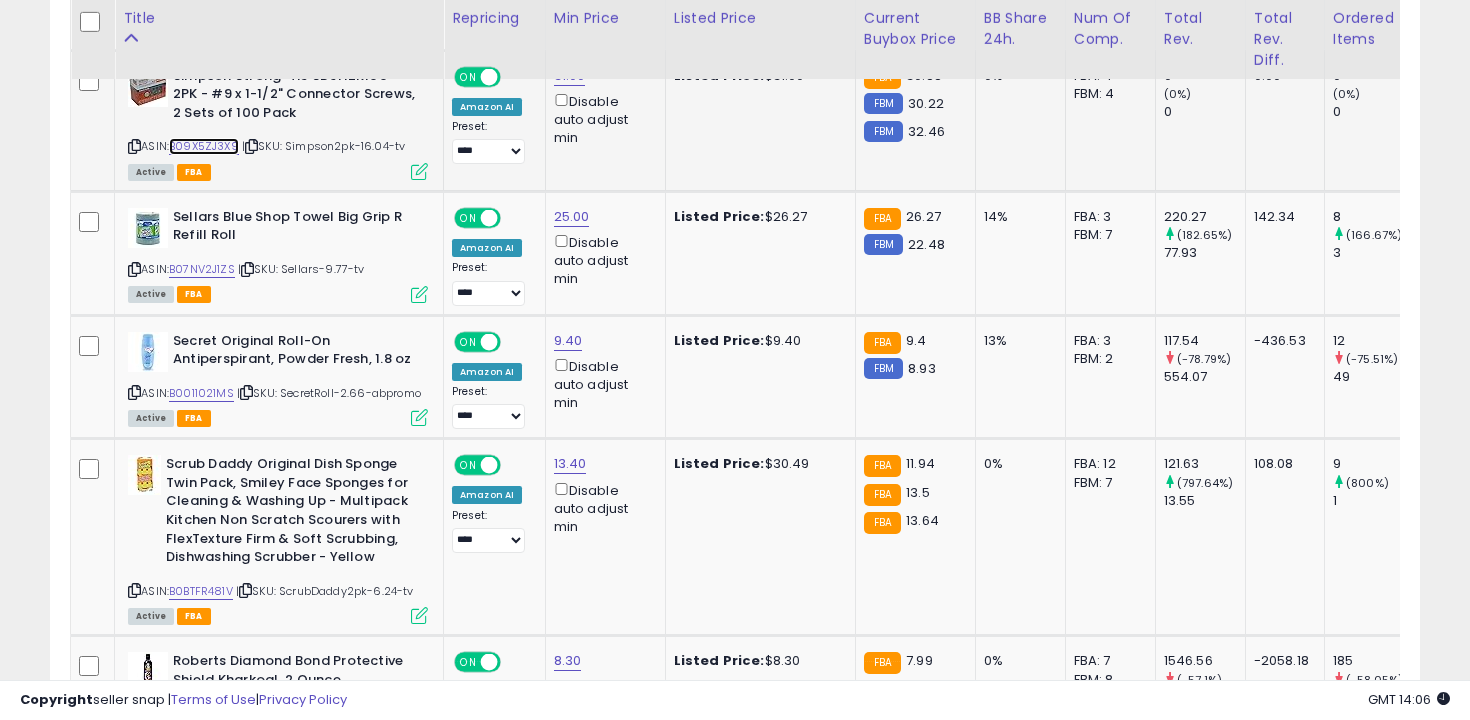 click on "B09X5ZJ3X9" at bounding box center (204, 146) 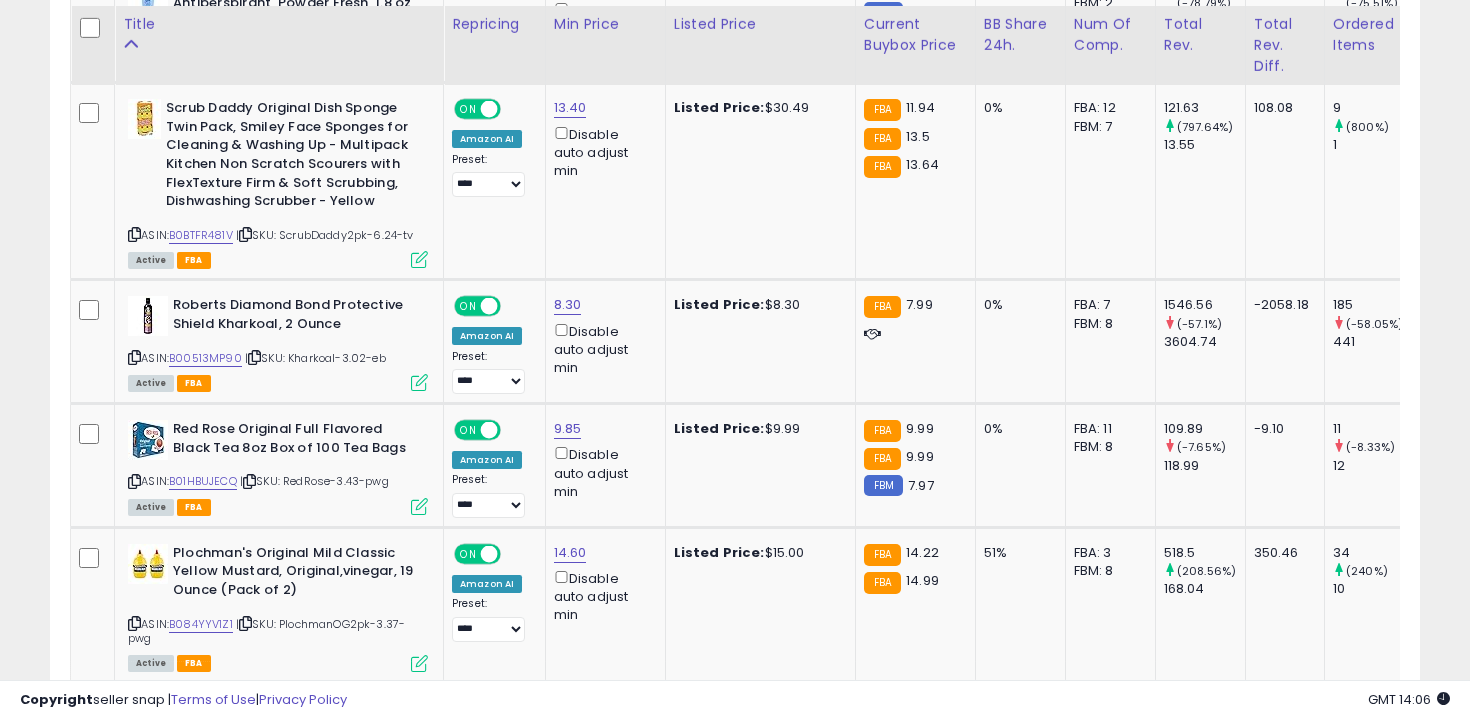 scroll, scrollTop: 3478, scrollLeft: 0, axis: vertical 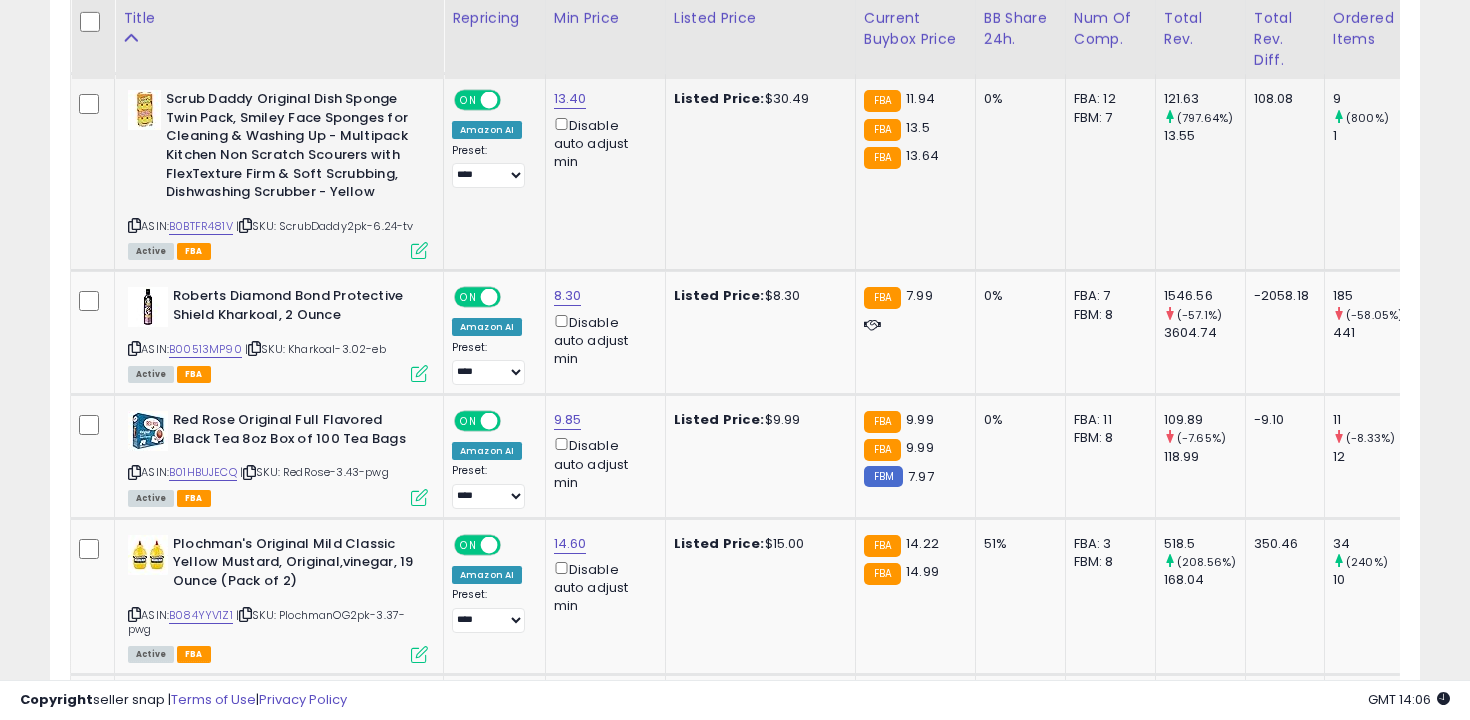 click on "ASIN:  B0BTFR481V    |   SKU: ScrubDaddy2pk-6.24-tv Active FBA" at bounding box center (278, 173) 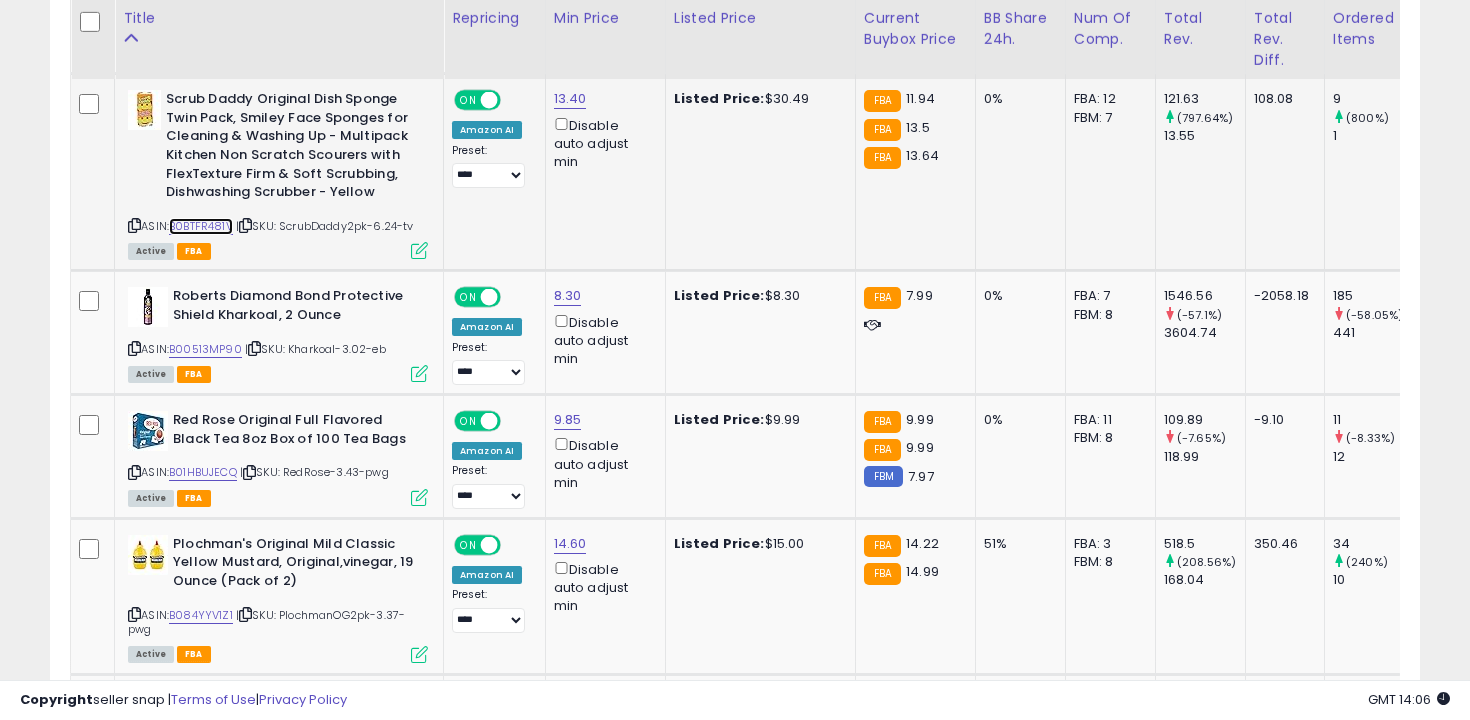 click on "B0BTFR481V" at bounding box center [201, 226] 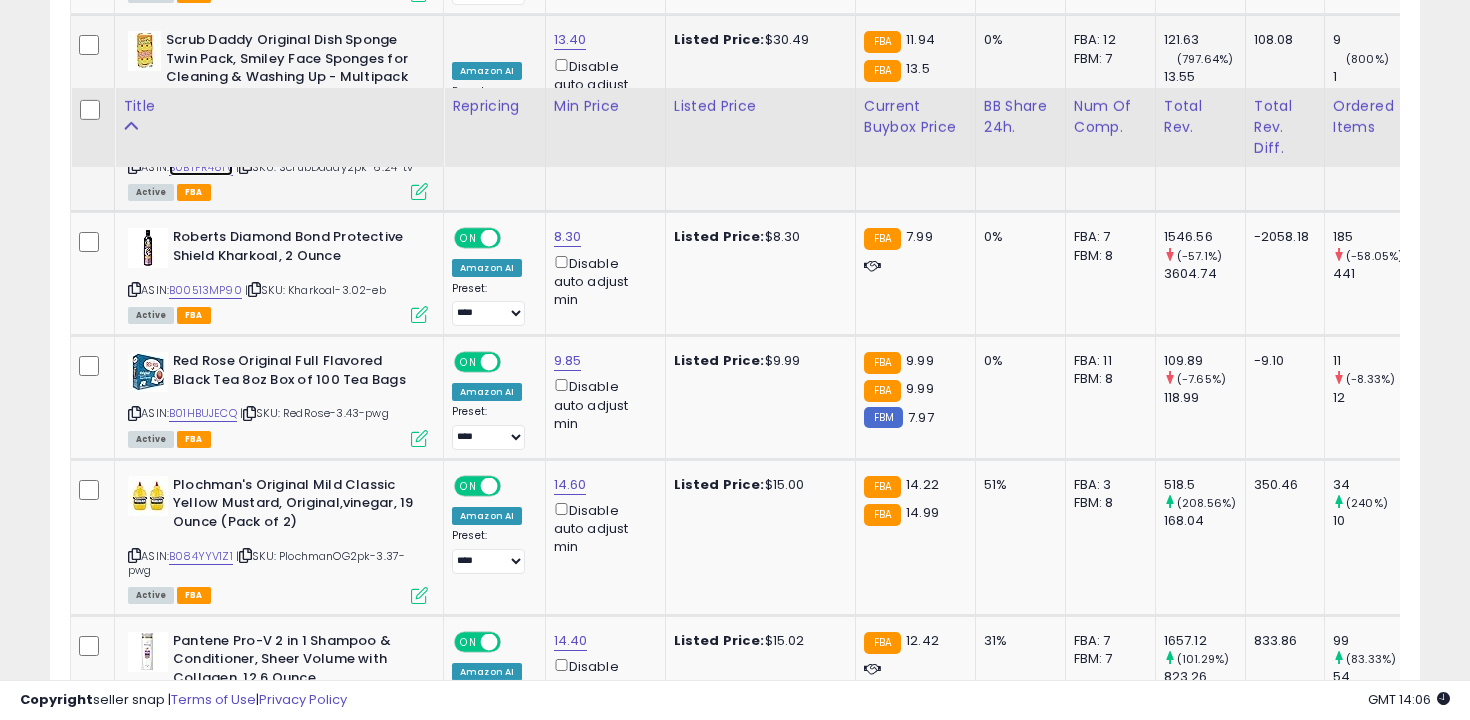 scroll, scrollTop: 3637, scrollLeft: 0, axis: vertical 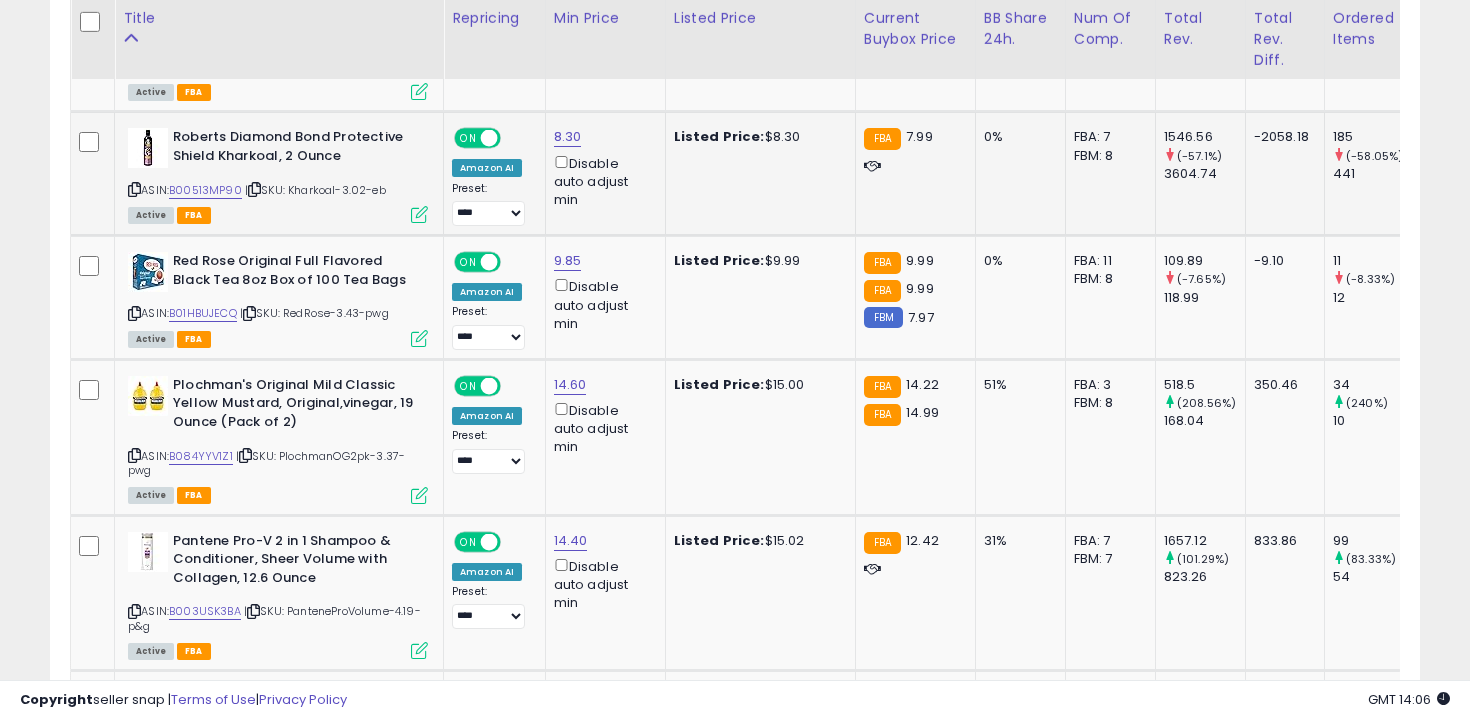 click at bounding box center [134, 189] 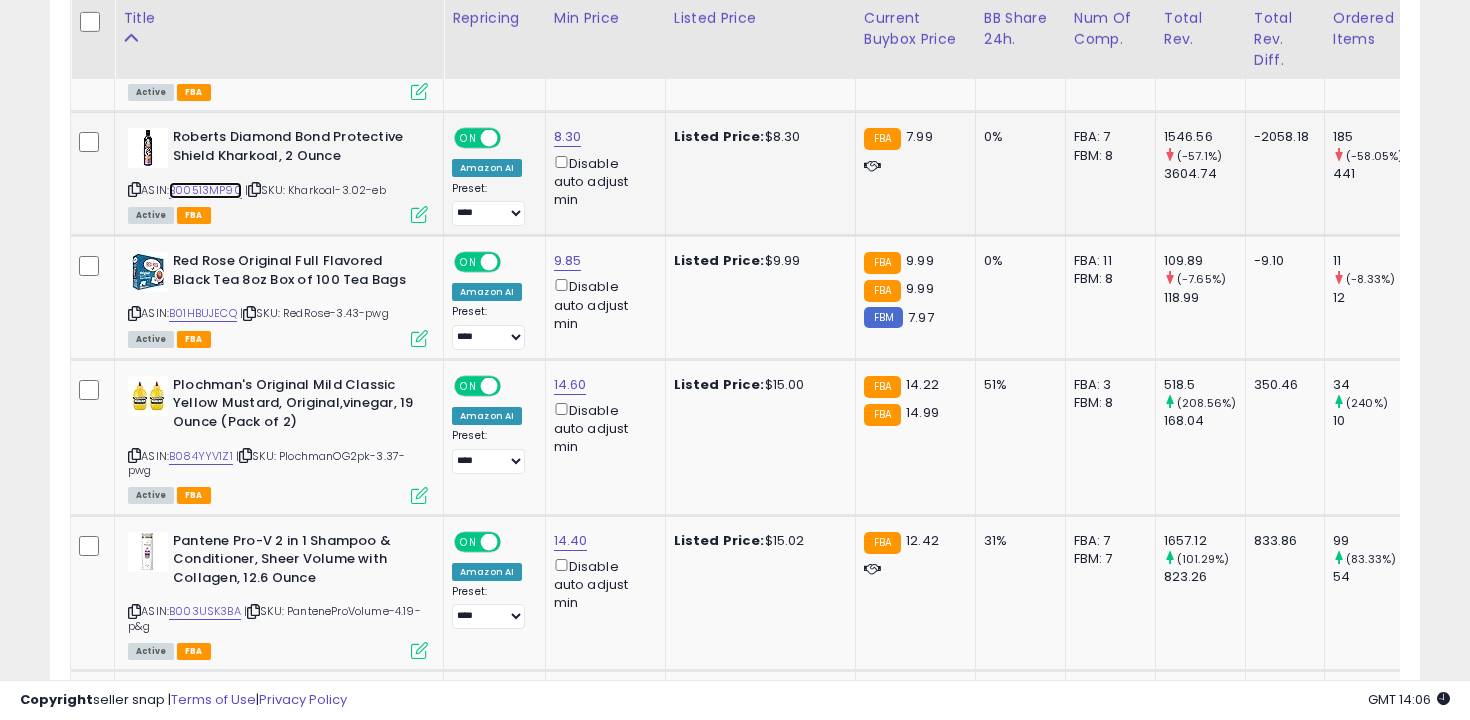click on "B00513MP90" at bounding box center (205, 190) 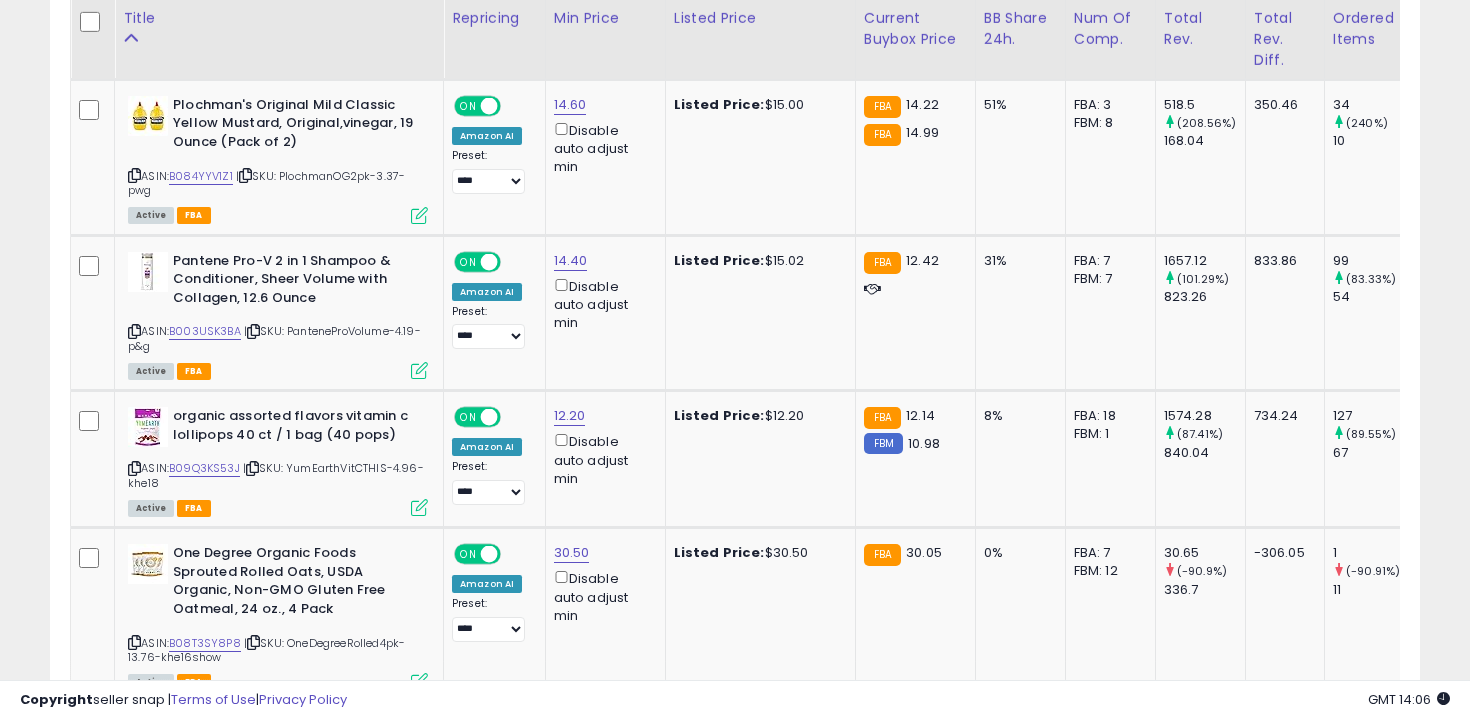scroll, scrollTop: 3923, scrollLeft: 0, axis: vertical 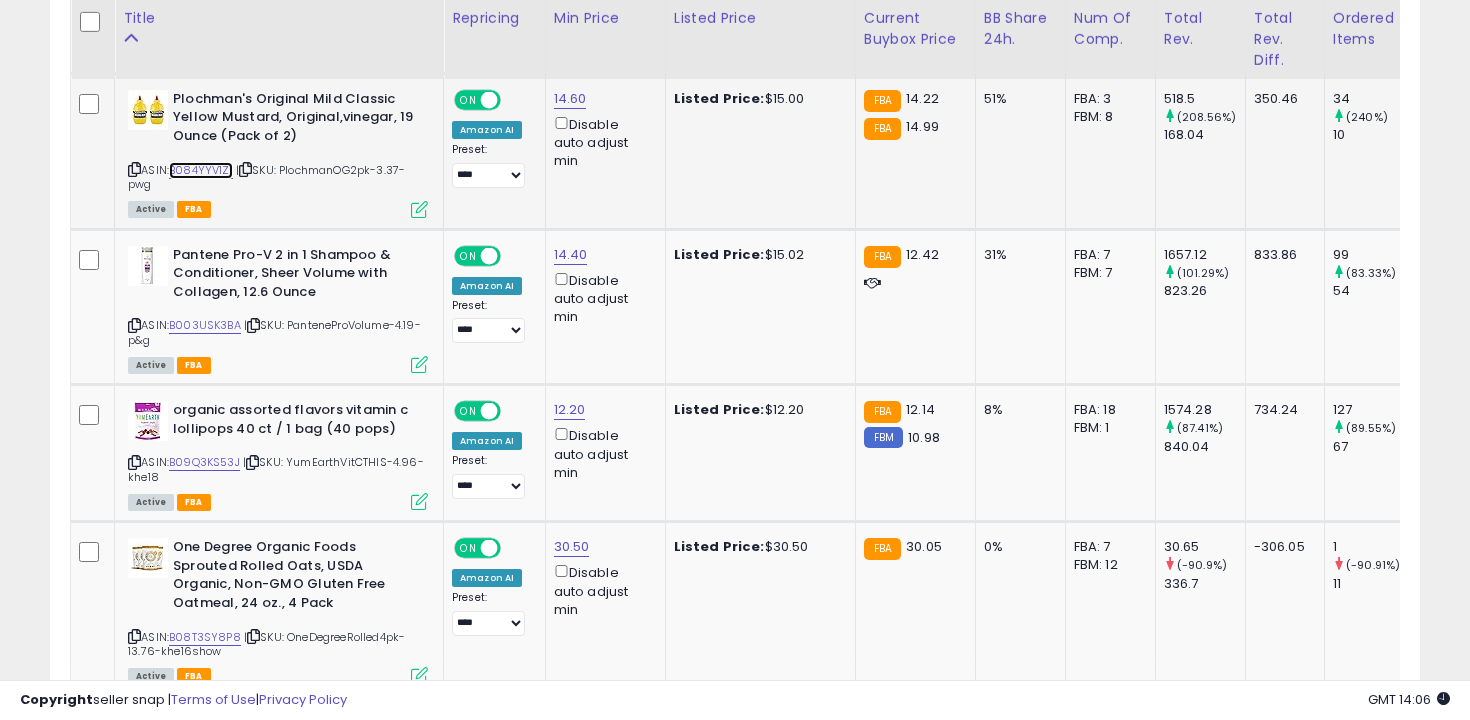 click on "B084YYV1Z1" at bounding box center (201, 170) 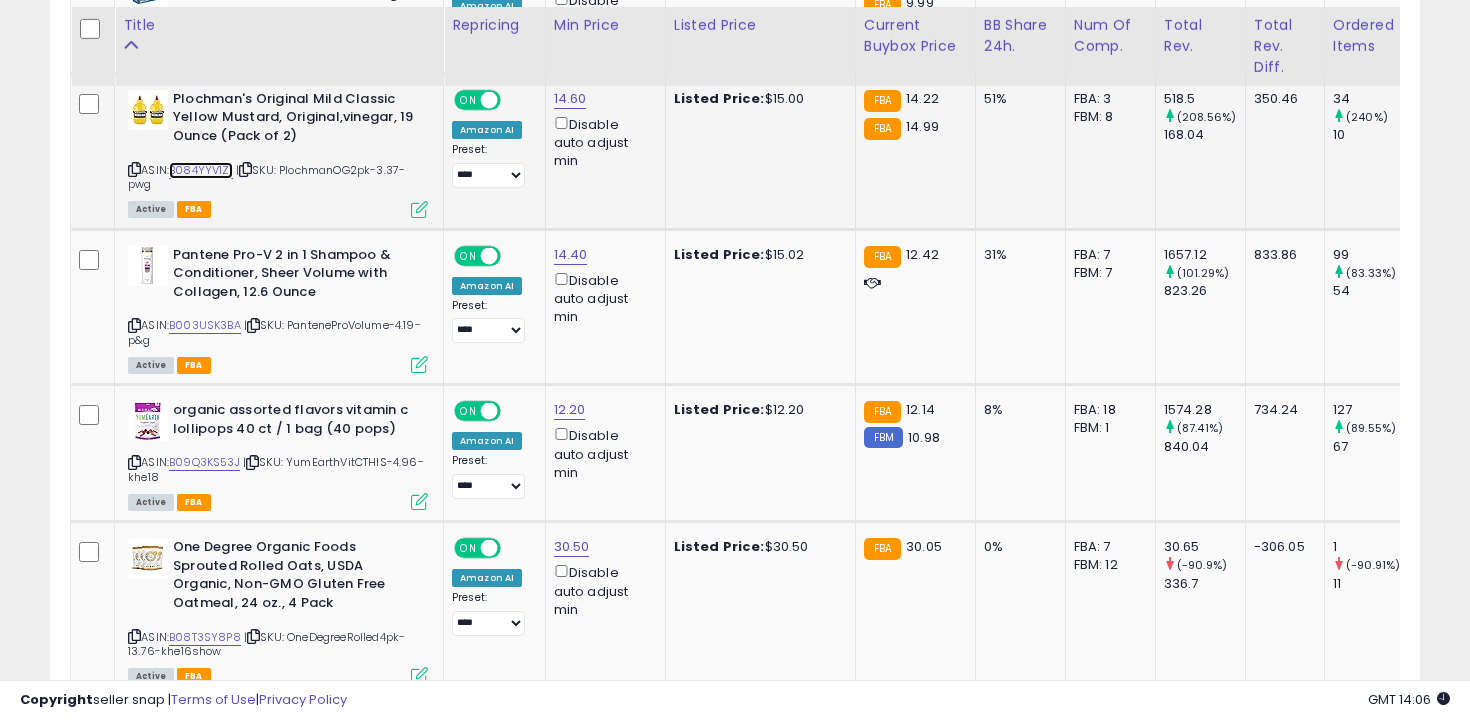 scroll, scrollTop: 4074, scrollLeft: 0, axis: vertical 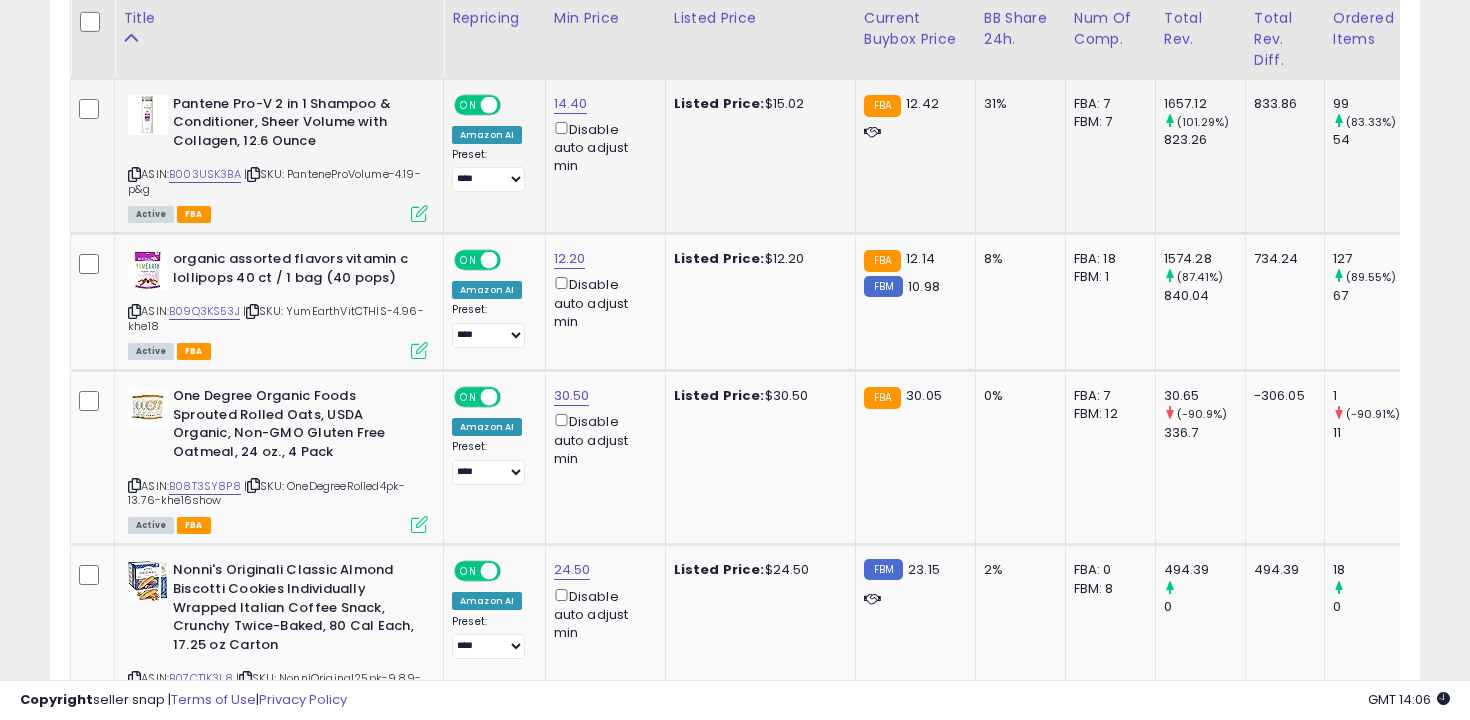 click at bounding box center (134, 174) 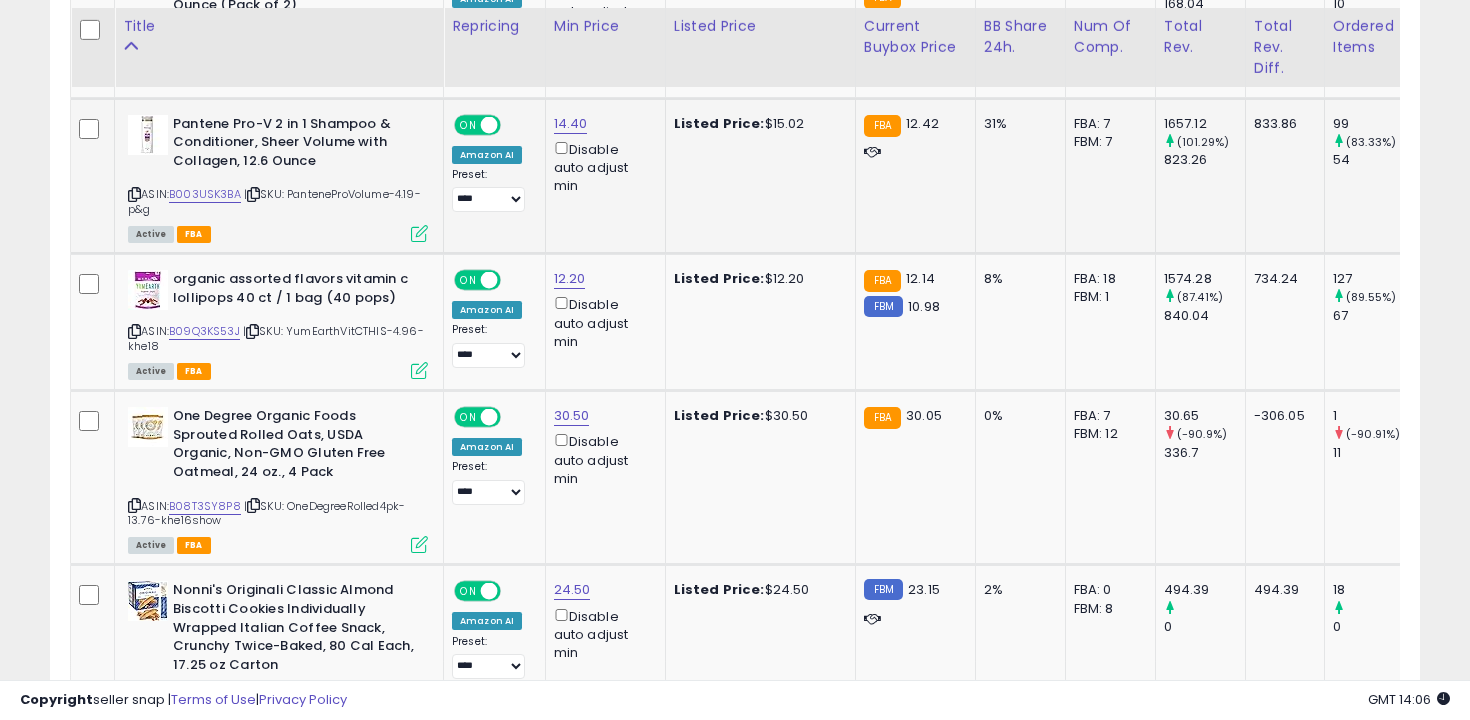 scroll, scrollTop: 4062, scrollLeft: 0, axis: vertical 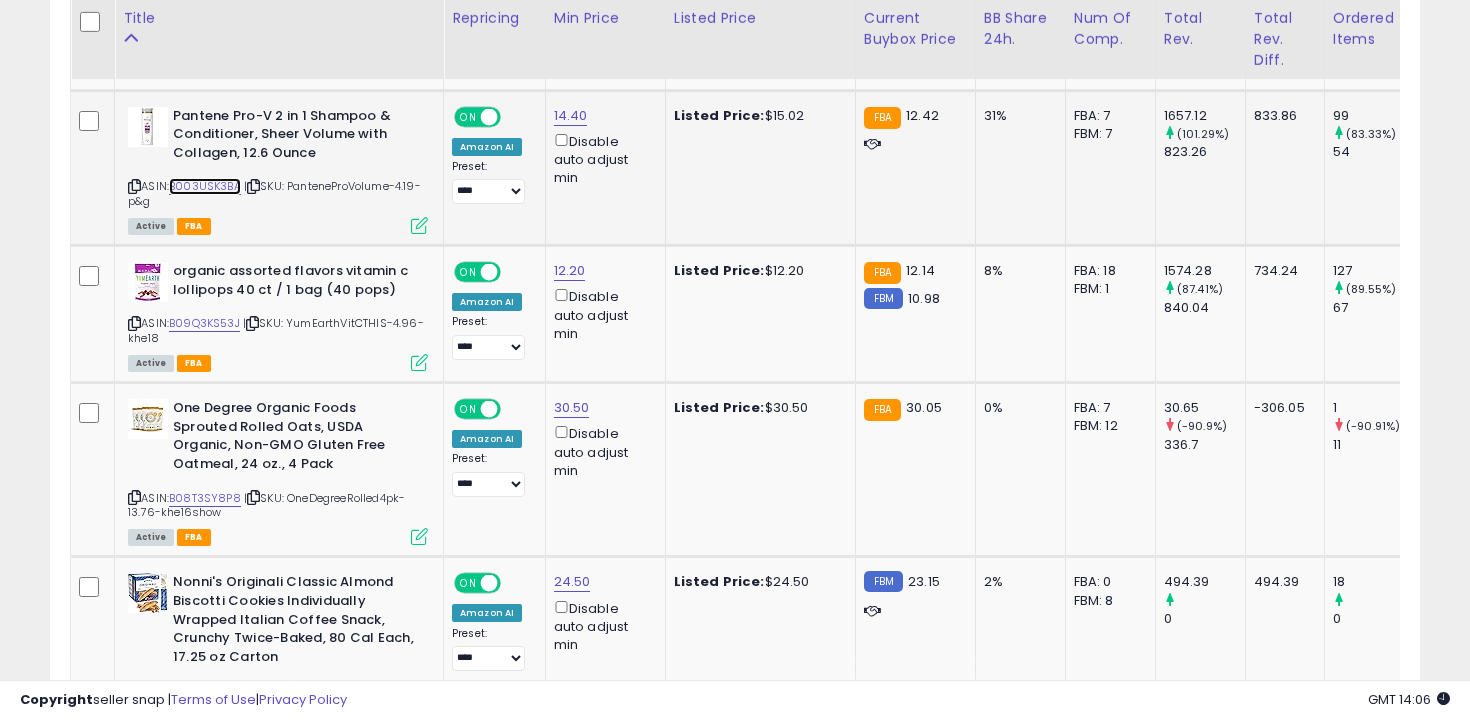 click on "B003USK3BA" at bounding box center [205, 186] 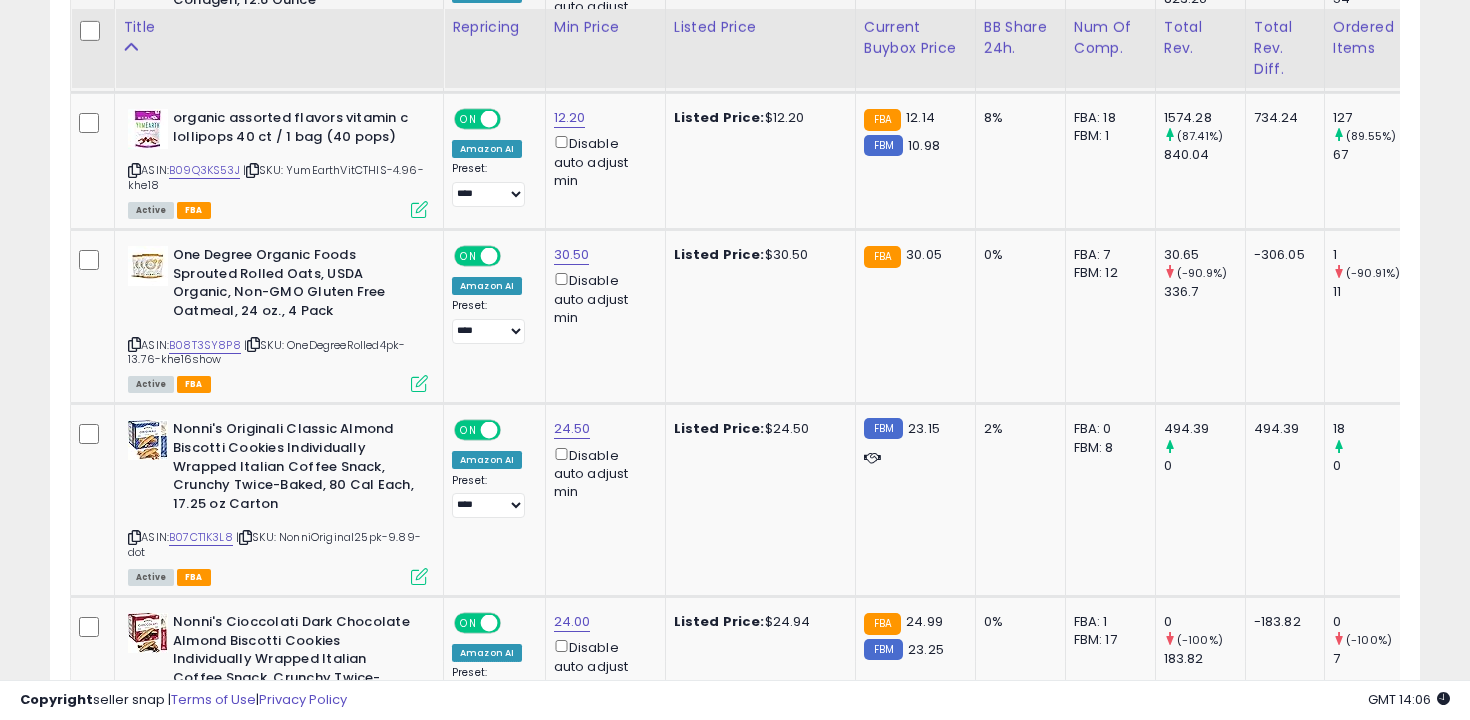 scroll, scrollTop: 4231, scrollLeft: 0, axis: vertical 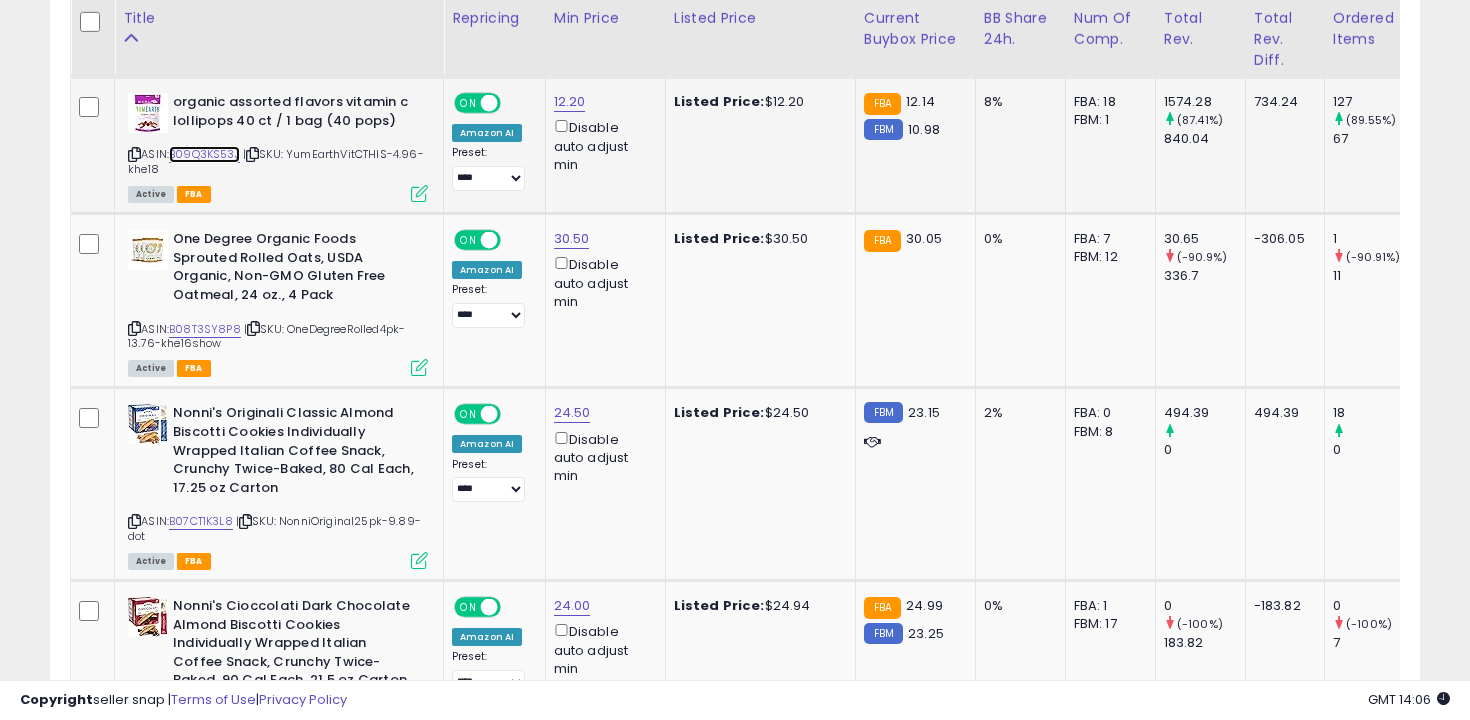 click on "B09Q3KS53J" at bounding box center [204, 154] 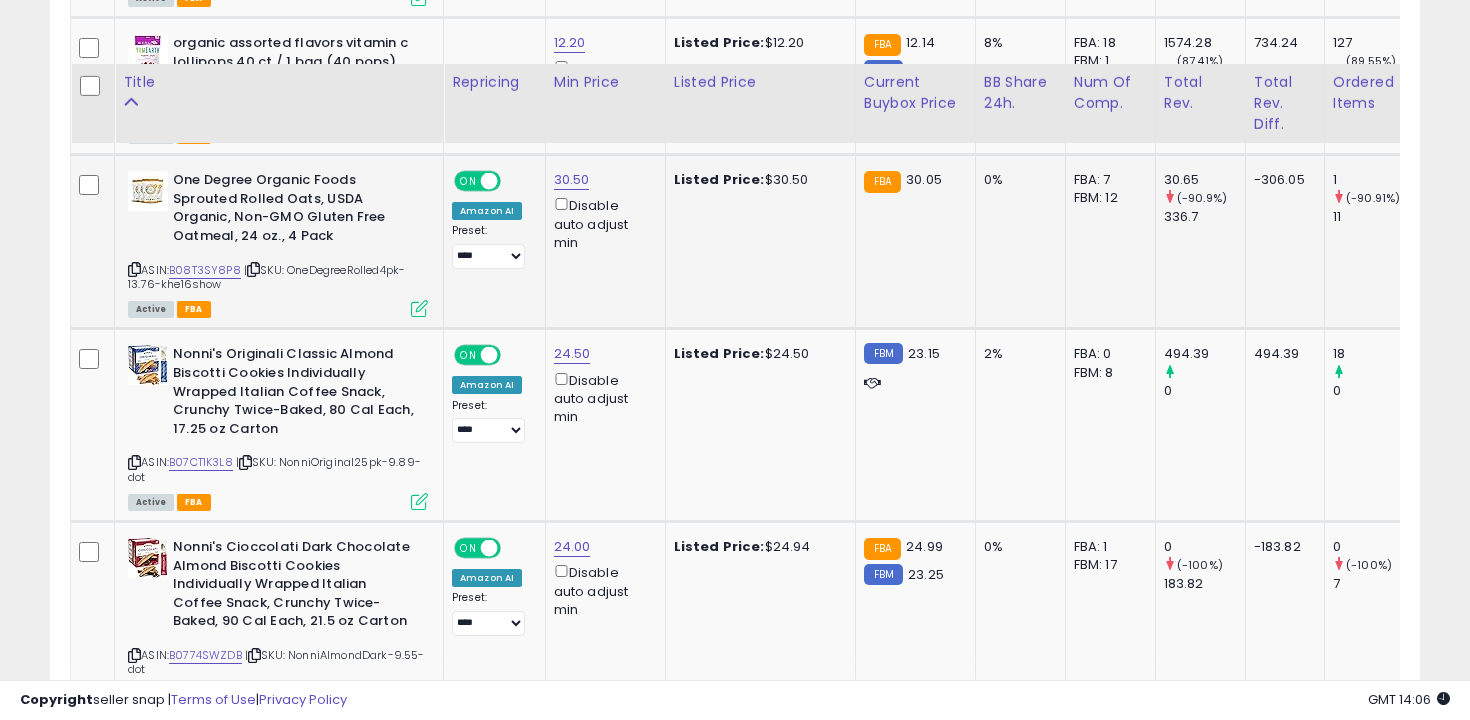 scroll, scrollTop: 4354, scrollLeft: 0, axis: vertical 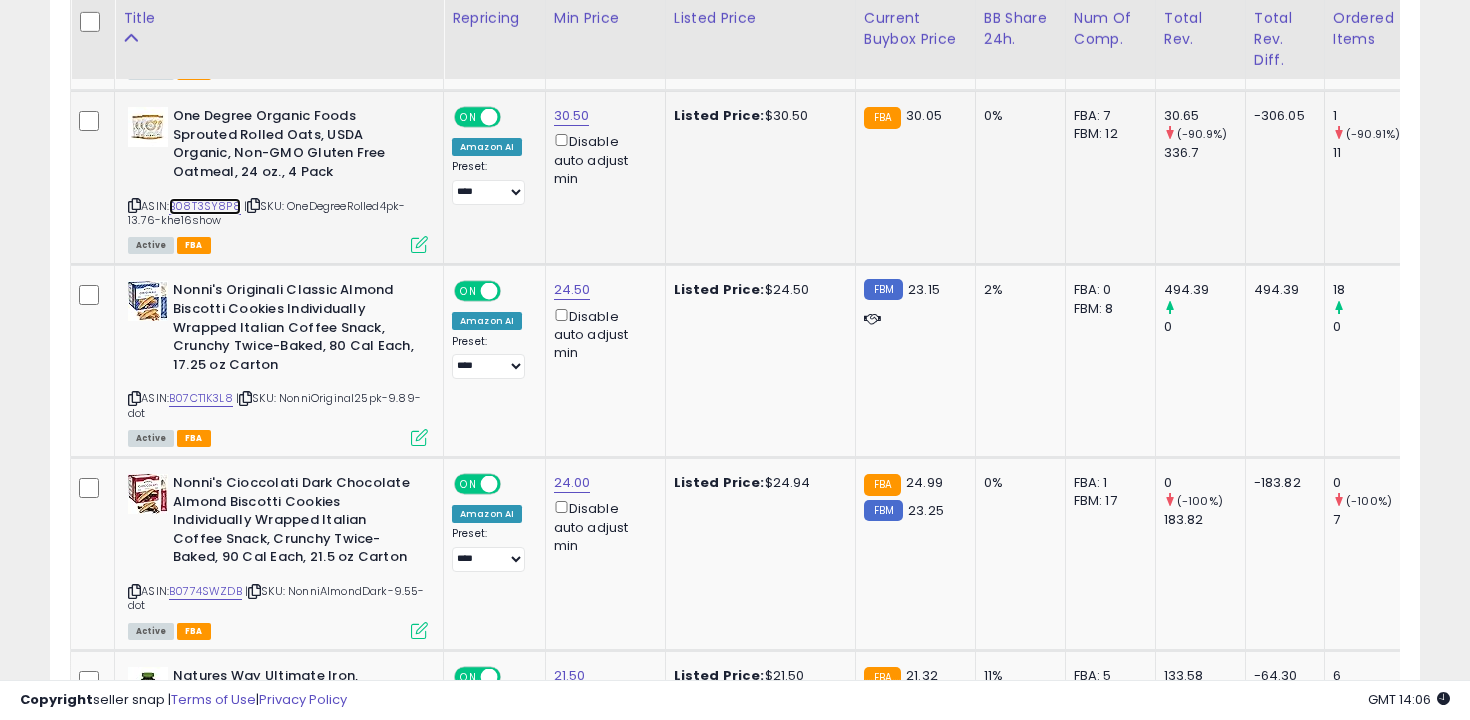 click on "B08T3SY8P8" at bounding box center (205, 206) 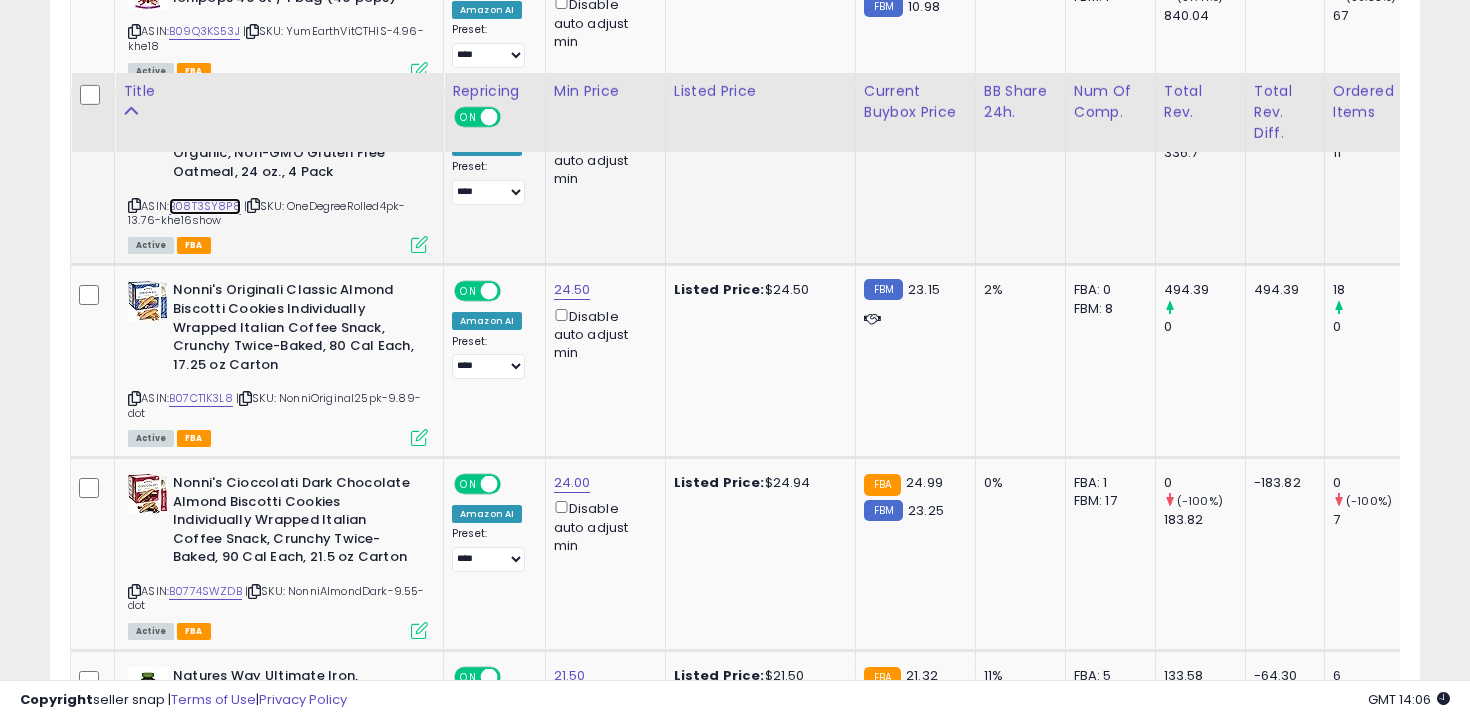 scroll, scrollTop: 4524, scrollLeft: 0, axis: vertical 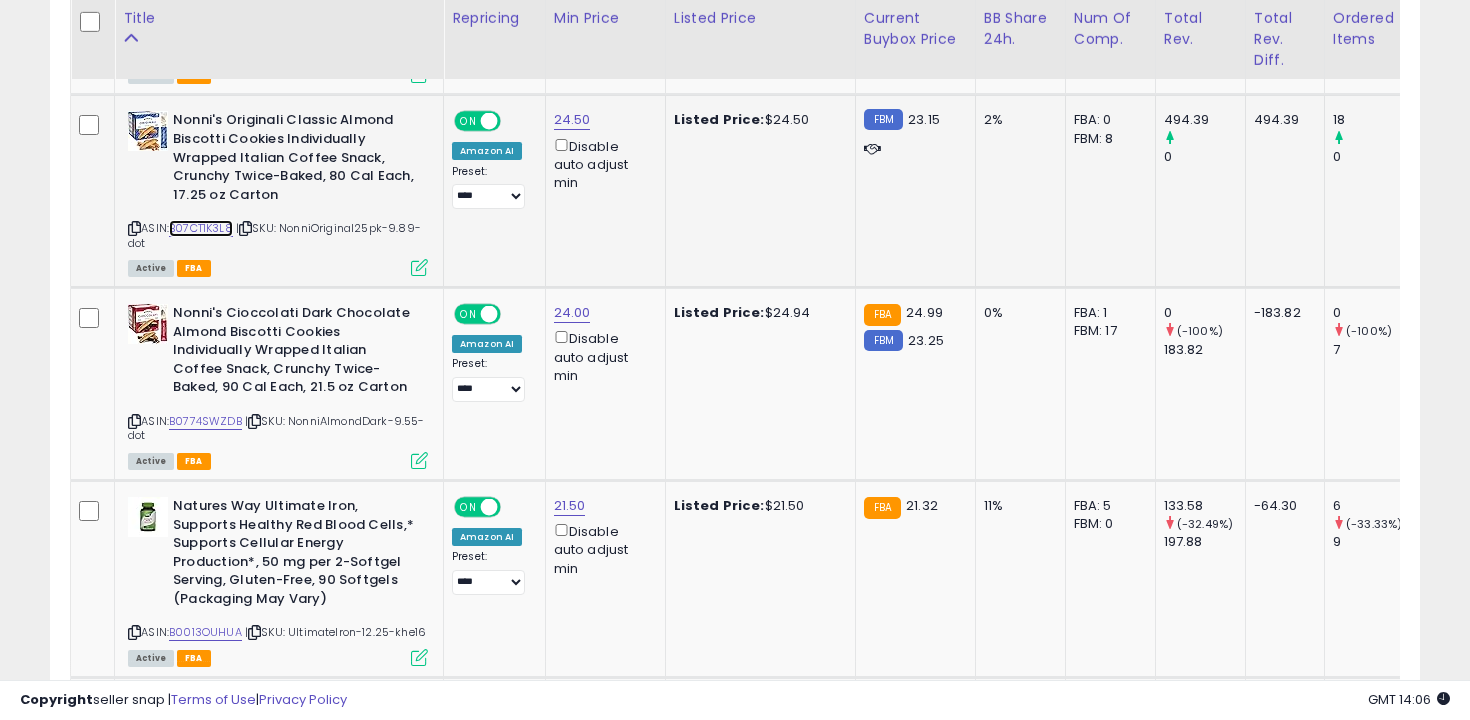 click on "B07CT1K3L8" at bounding box center [201, 228] 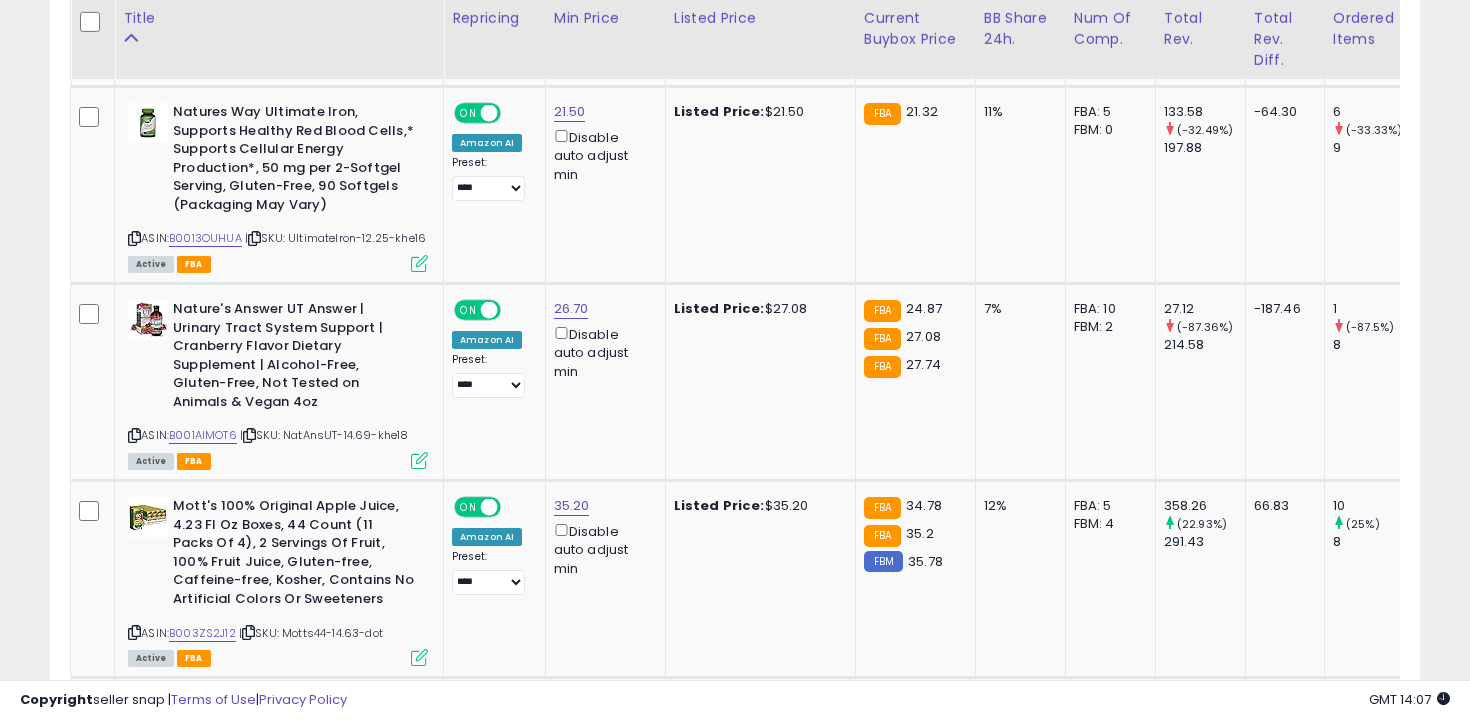 scroll, scrollTop: 4929, scrollLeft: 0, axis: vertical 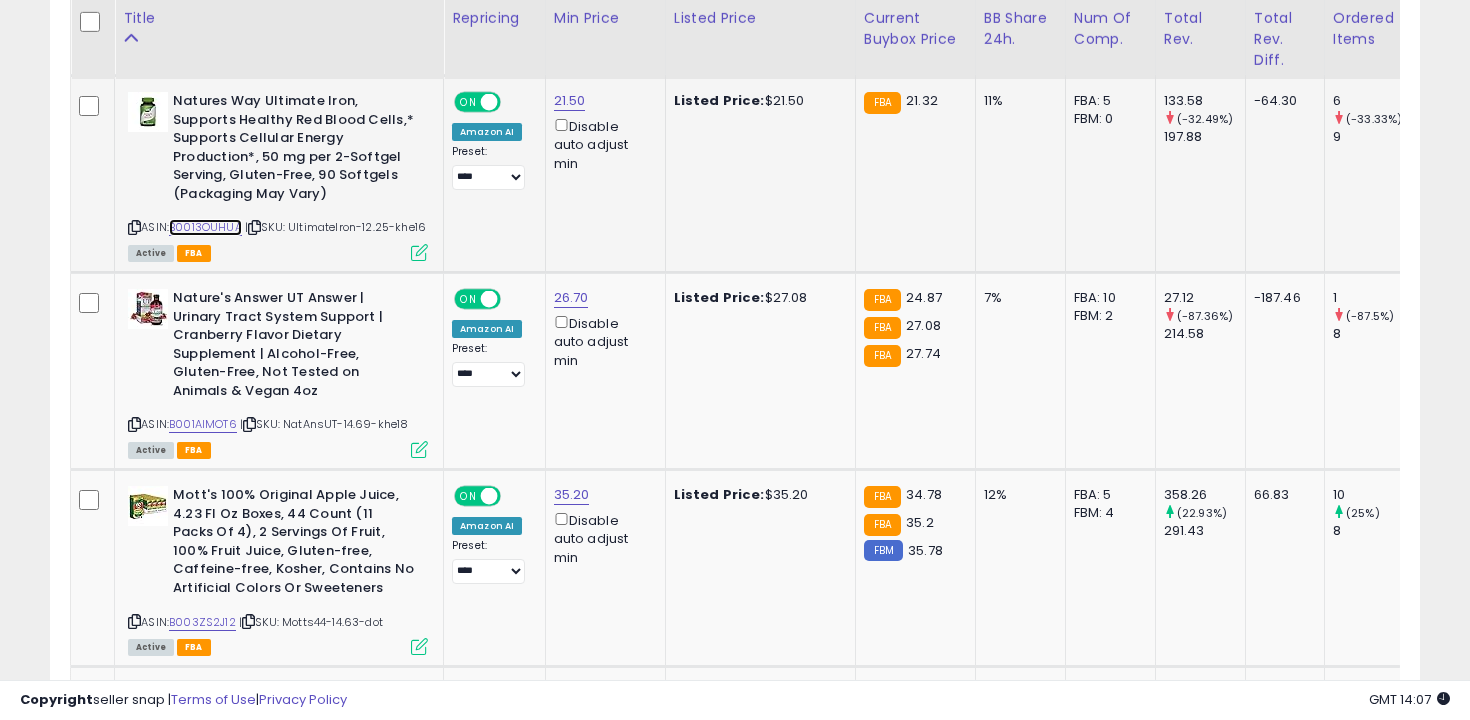click on "B0013OUHUA" at bounding box center (205, 227) 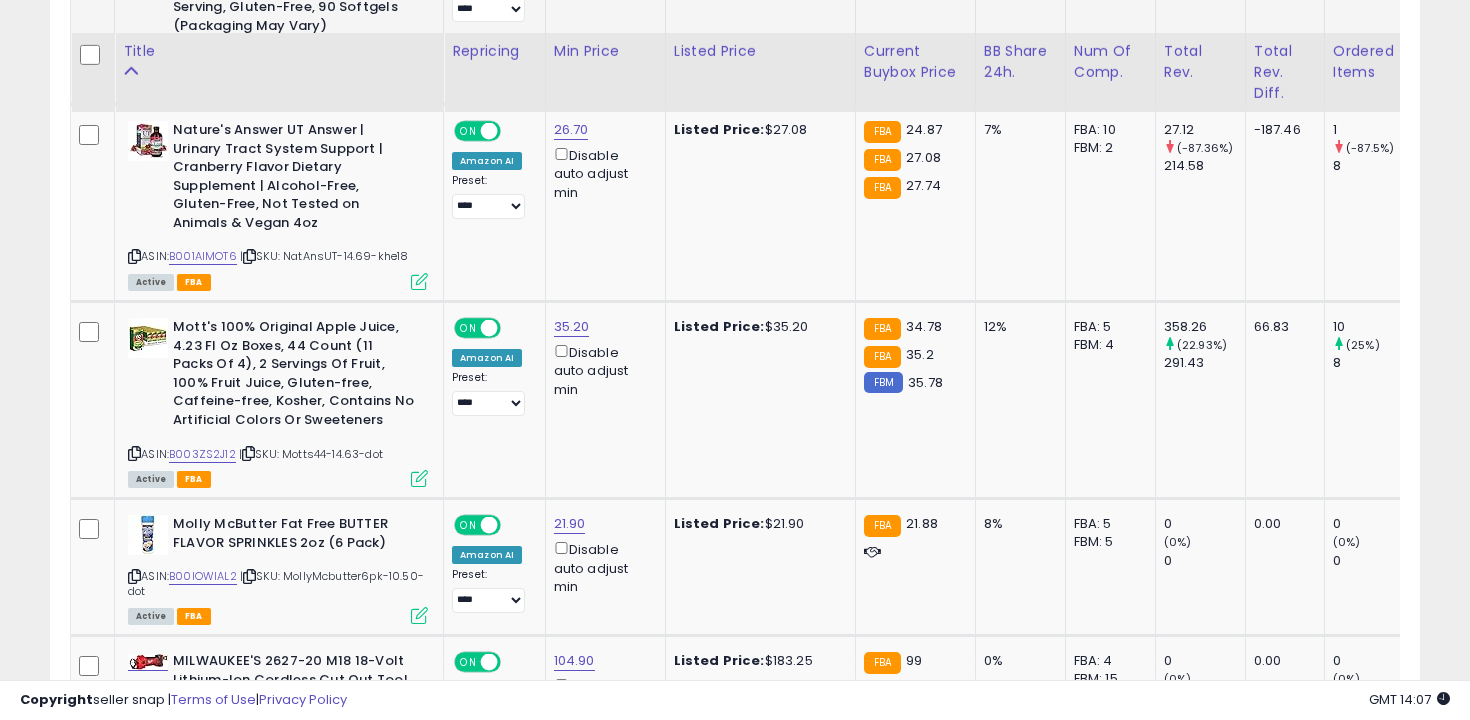 scroll, scrollTop: 5139, scrollLeft: 0, axis: vertical 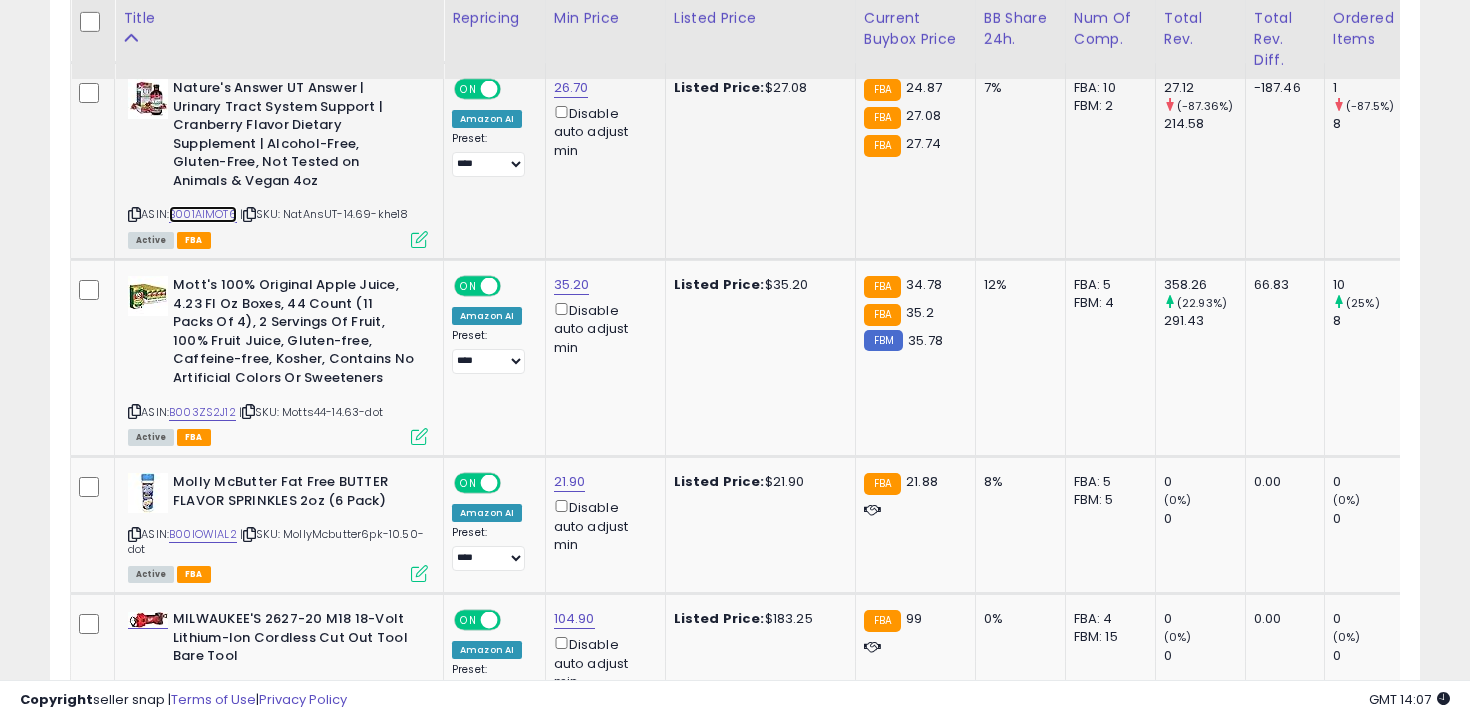 click on "B001AIMOT6" at bounding box center (203, 214) 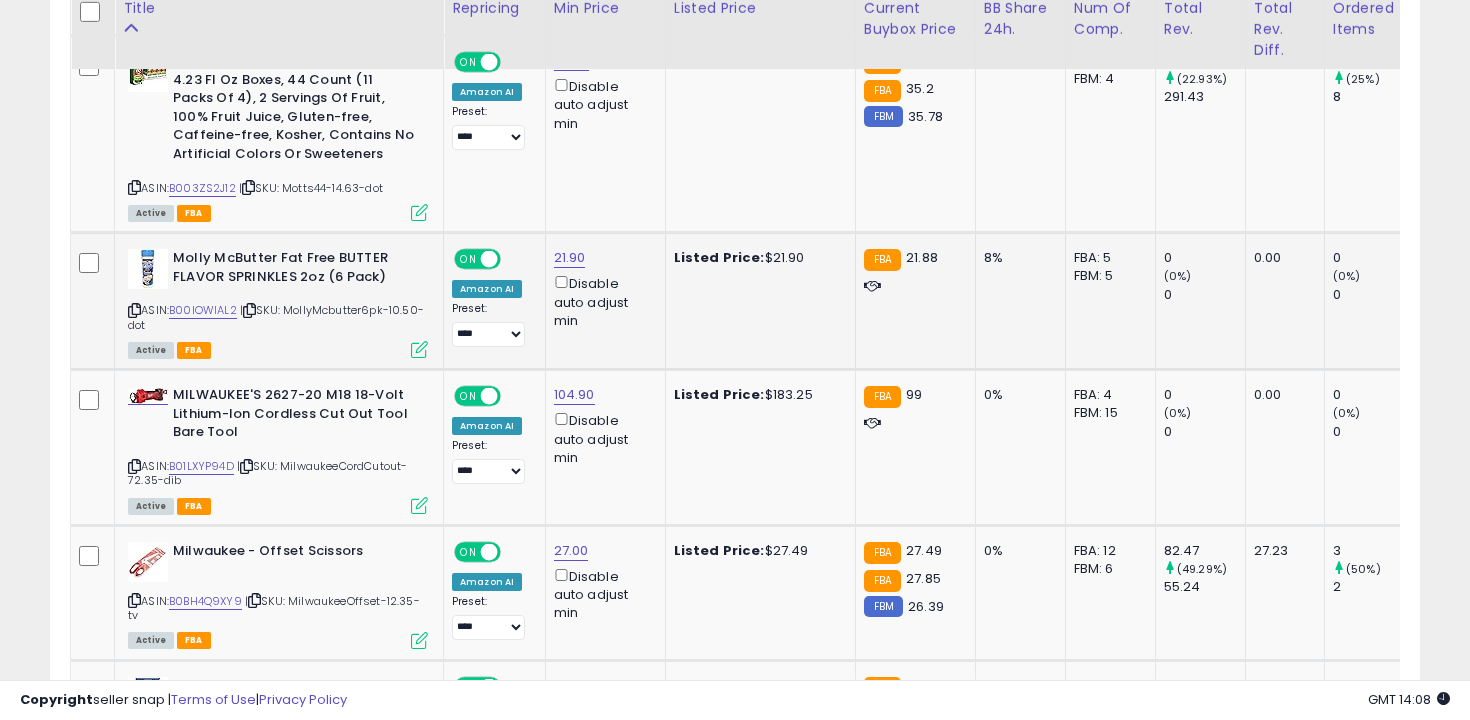 scroll, scrollTop: 5352, scrollLeft: 0, axis: vertical 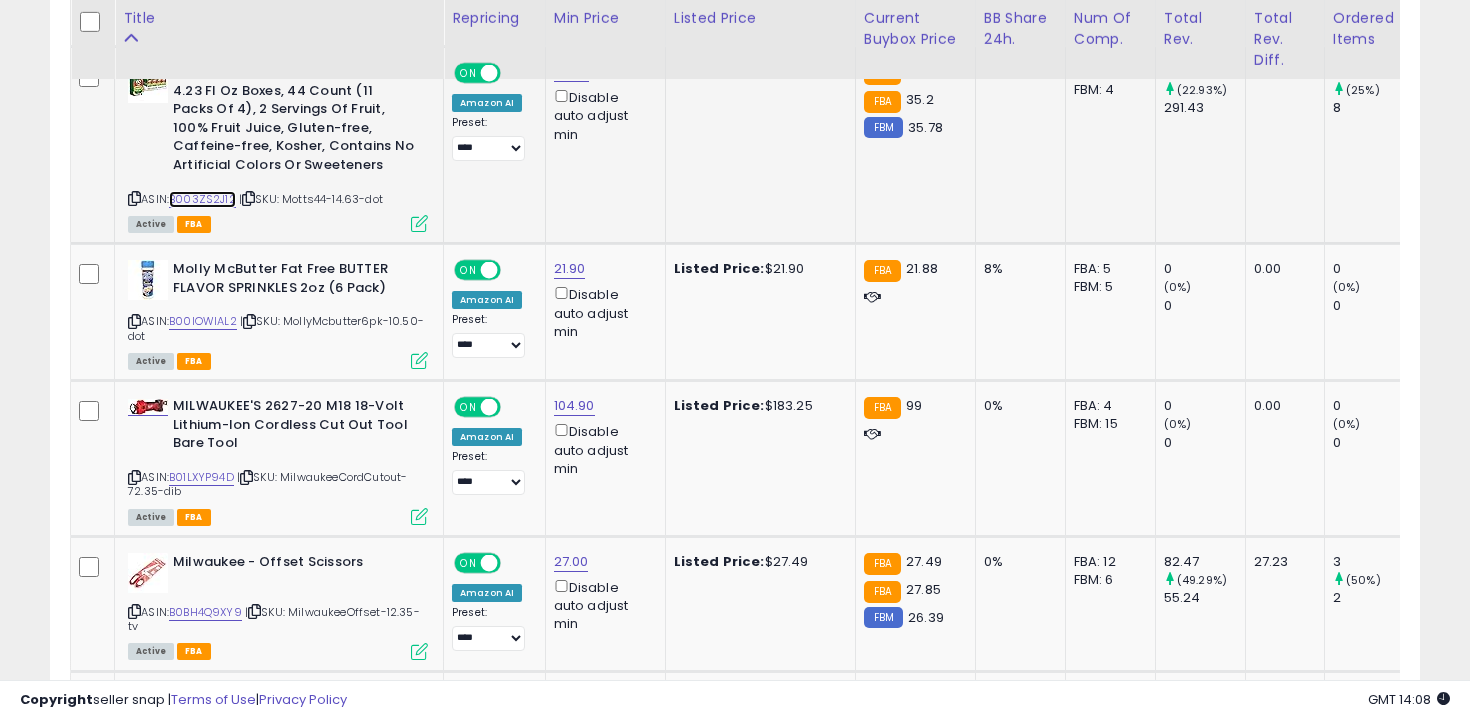 click on "B003ZS2J12" at bounding box center [202, 199] 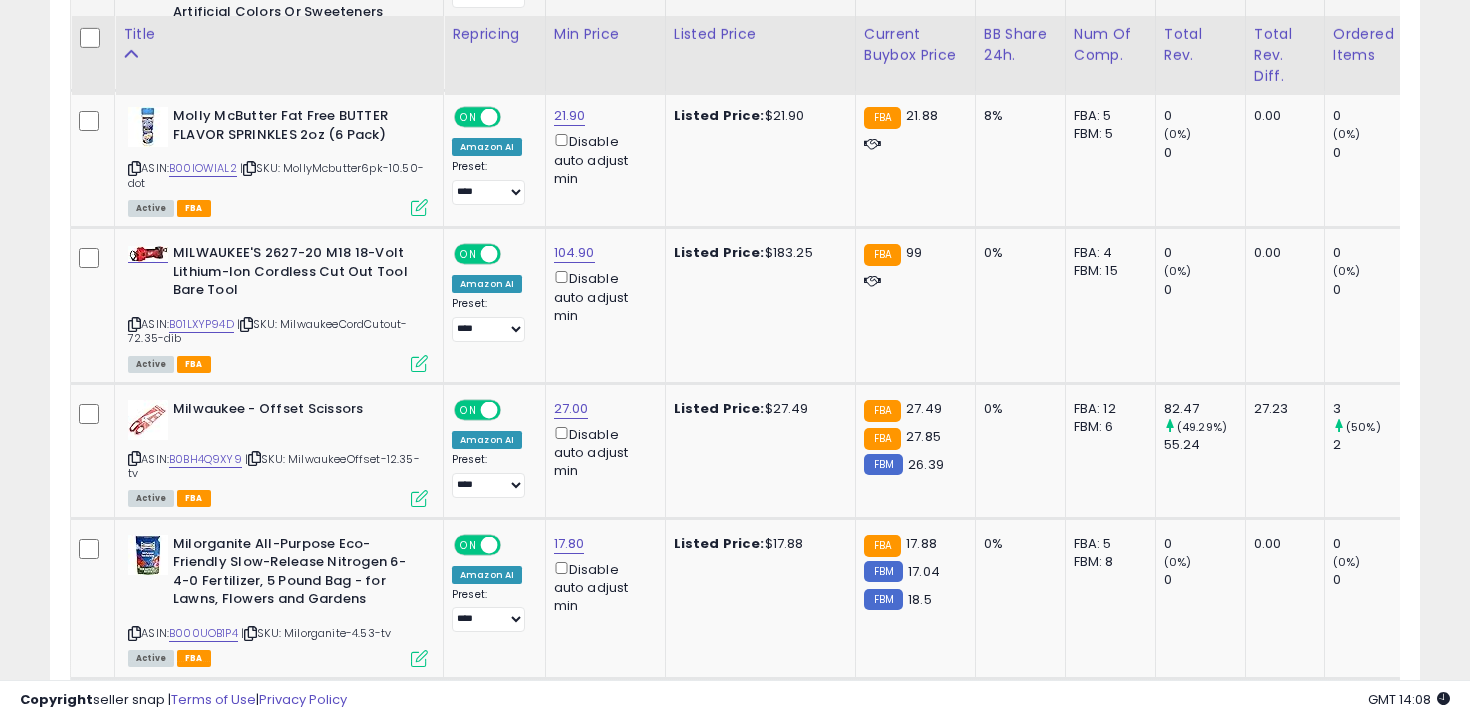 scroll, scrollTop: 5539, scrollLeft: 0, axis: vertical 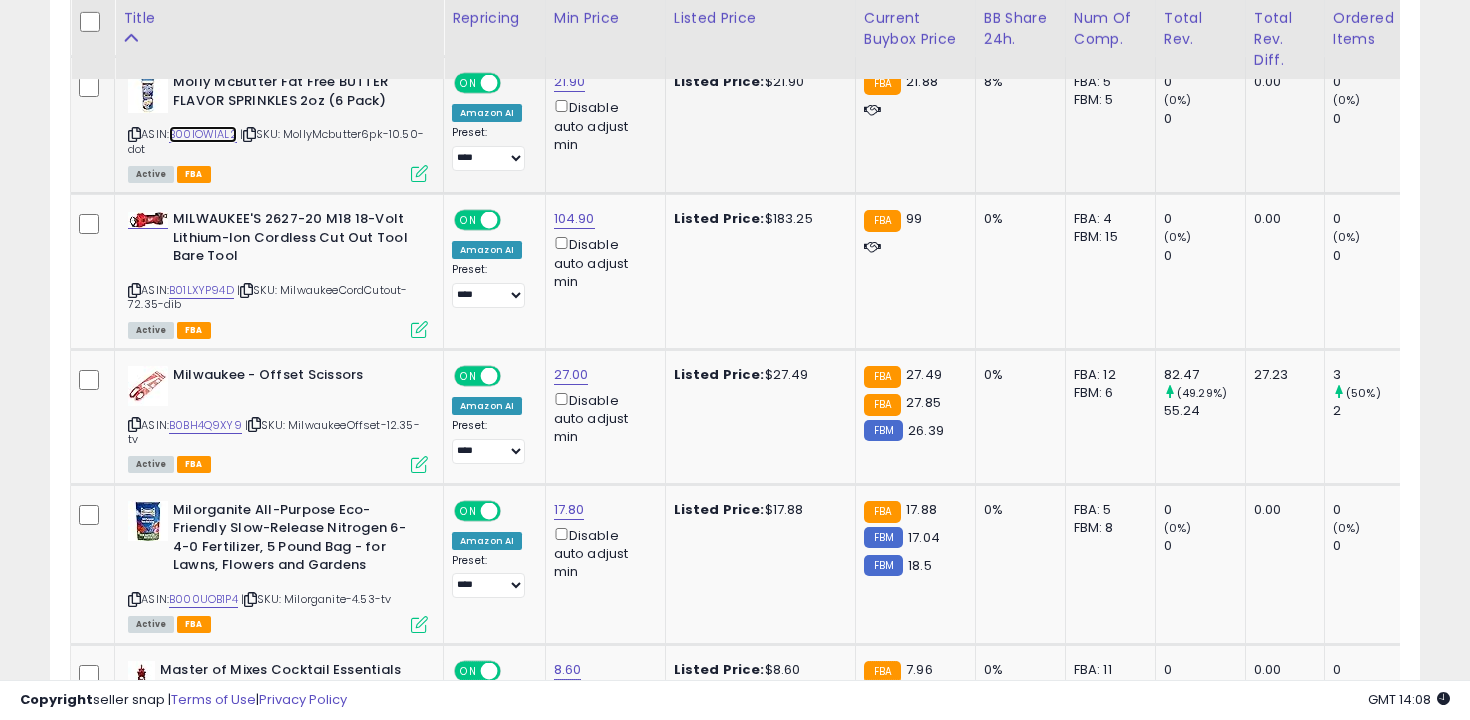 click on "B00IOWIAL2" at bounding box center [203, 134] 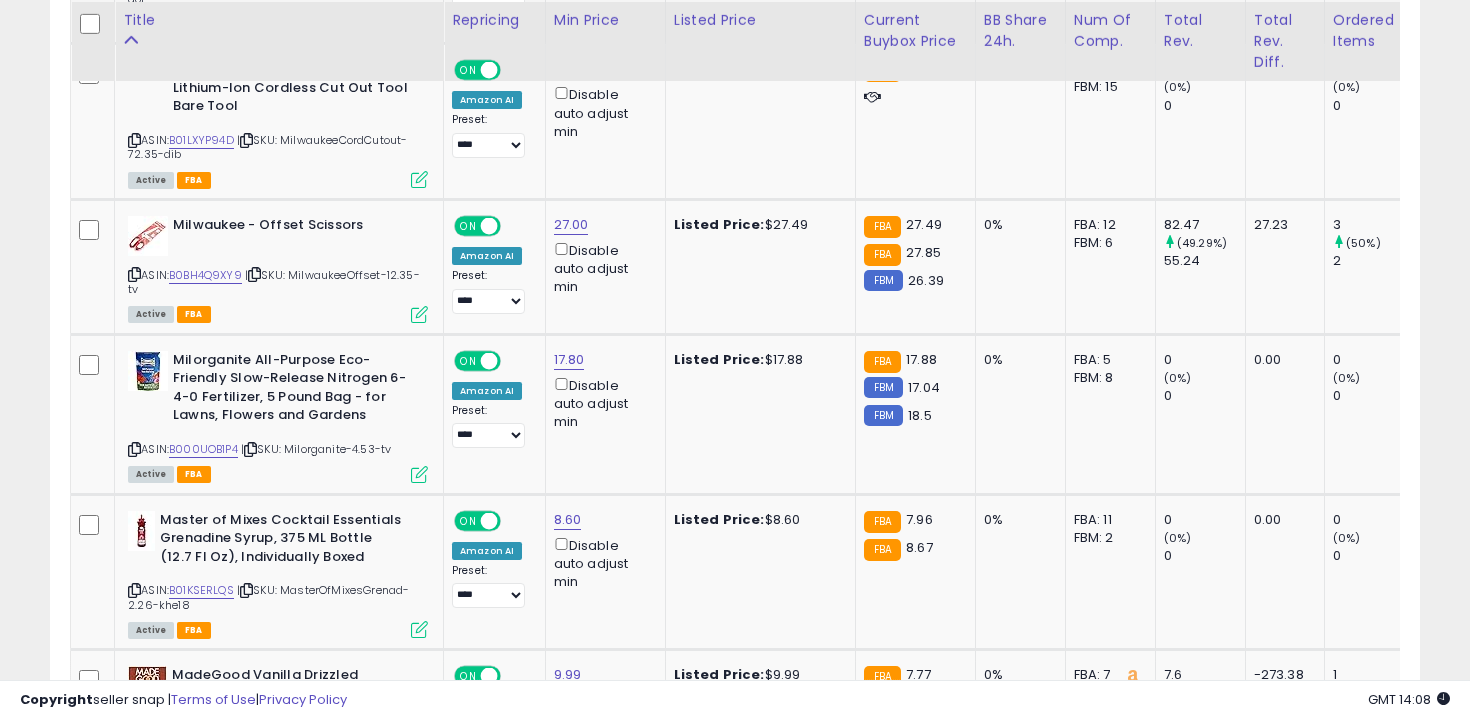 scroll, scrollTop: 5691, scrollLeft: 0, axis: vertical 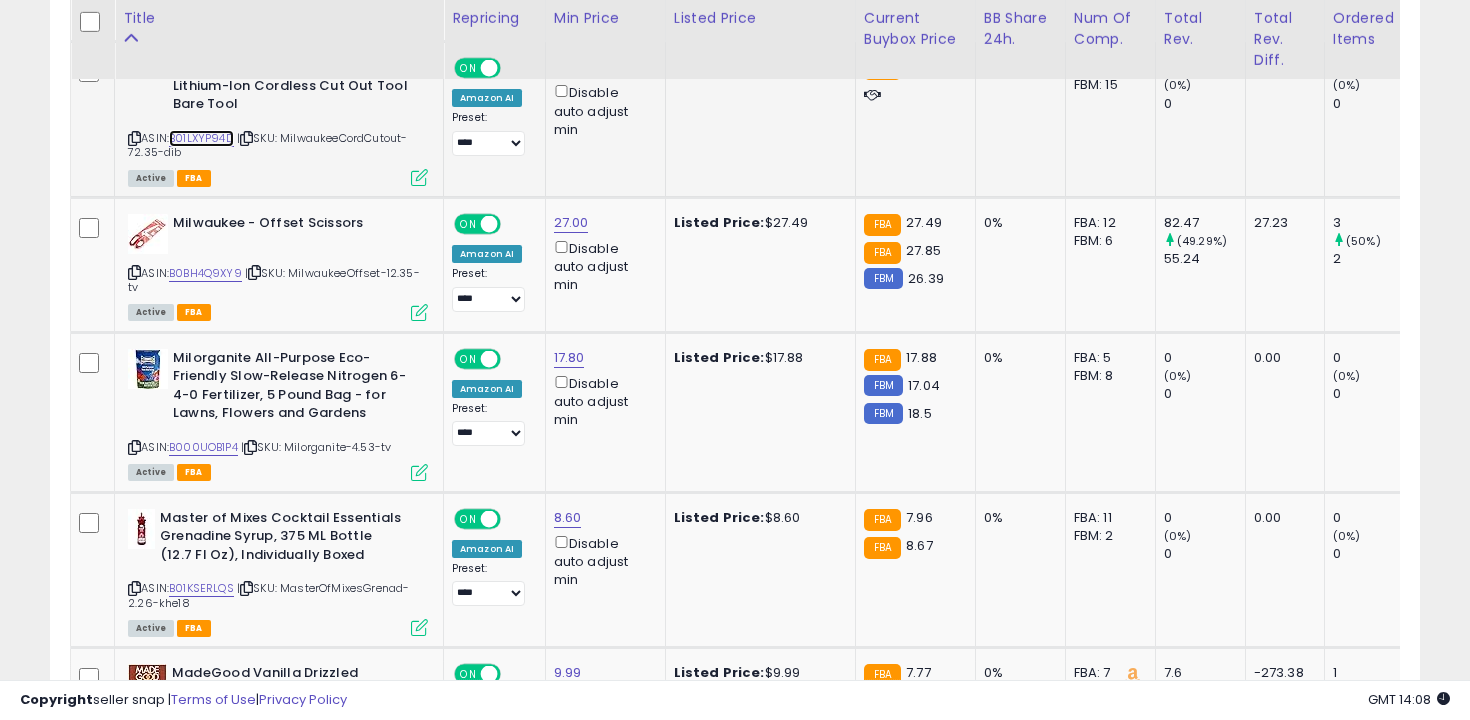 click on "B01LXYP94D" at bounding box center [201, 138] 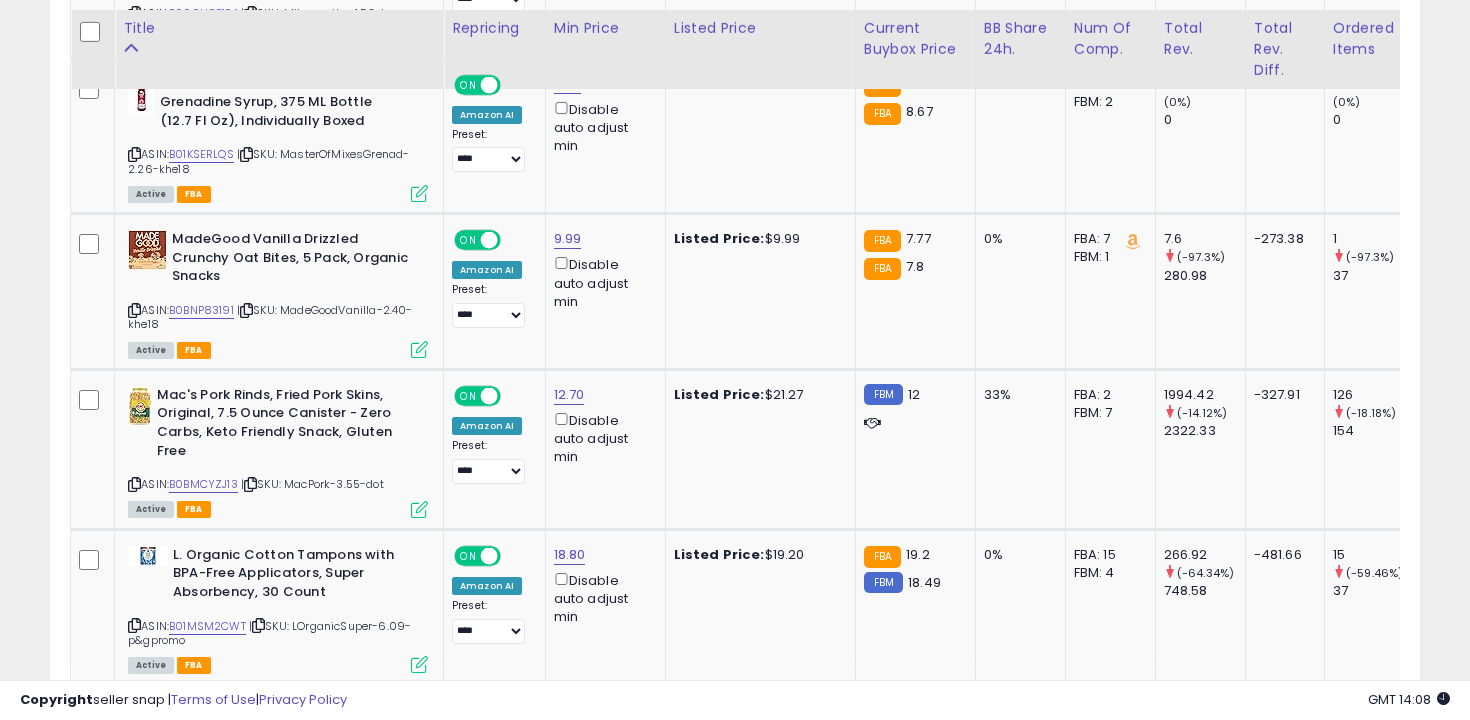 scroll, scrollTop: 6136, scrollLeft: 0, axis: vertical 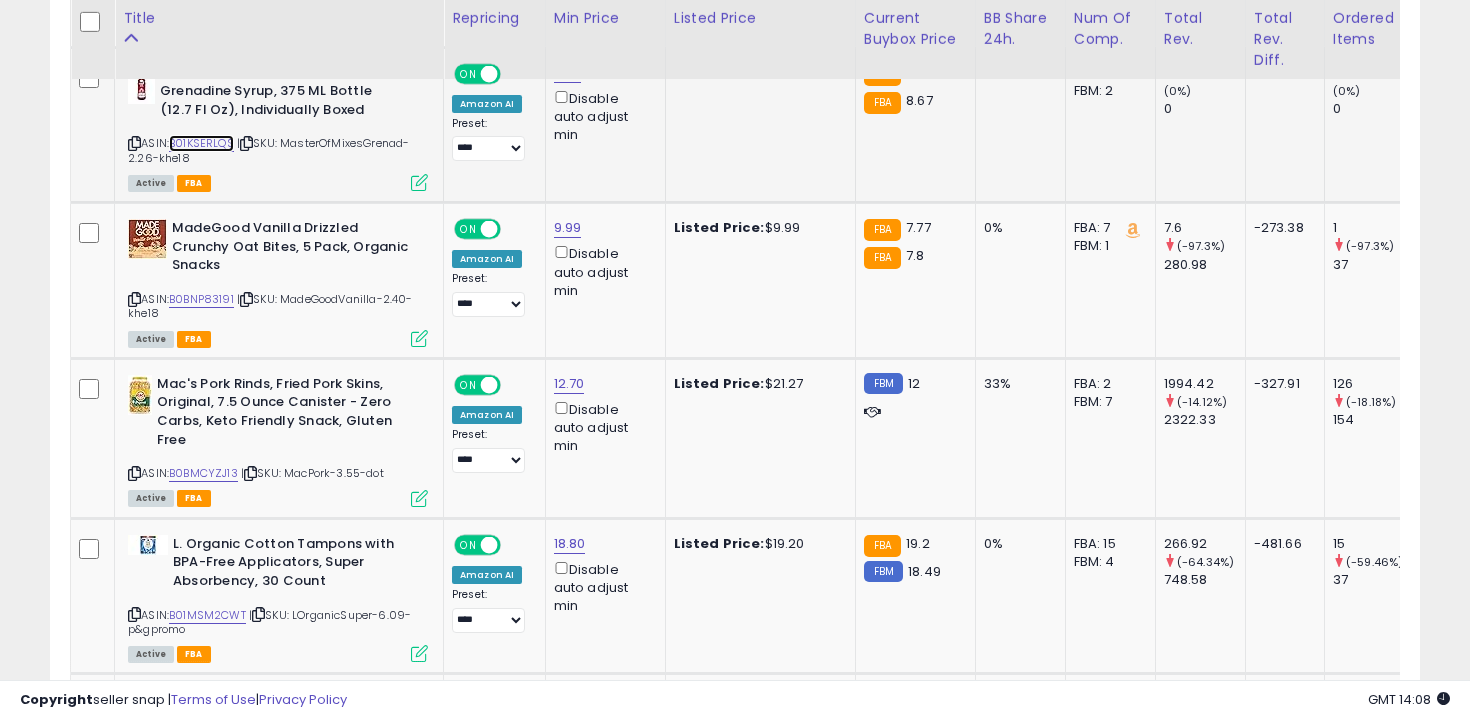click on "B01KSERLQS" at bounding box center (201, 143) 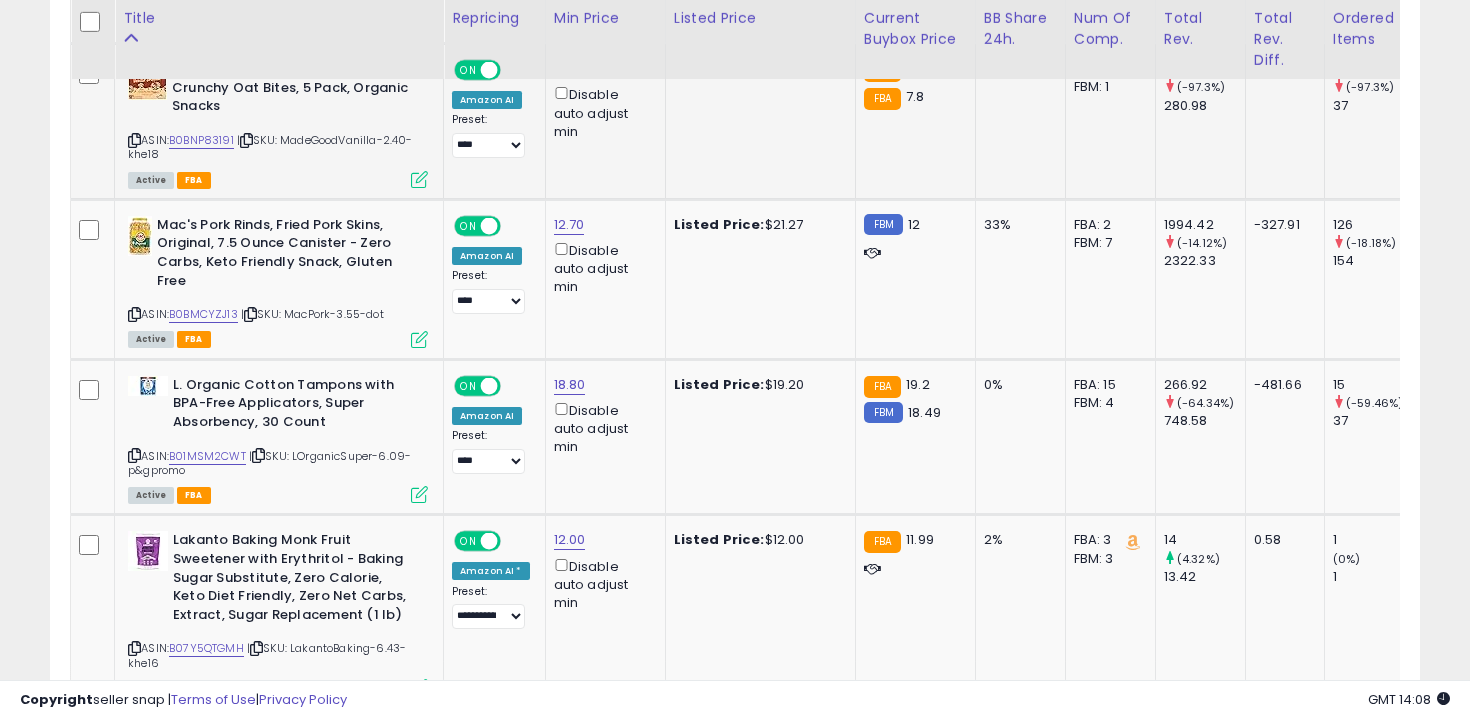 click at bounding box center (134, 140) 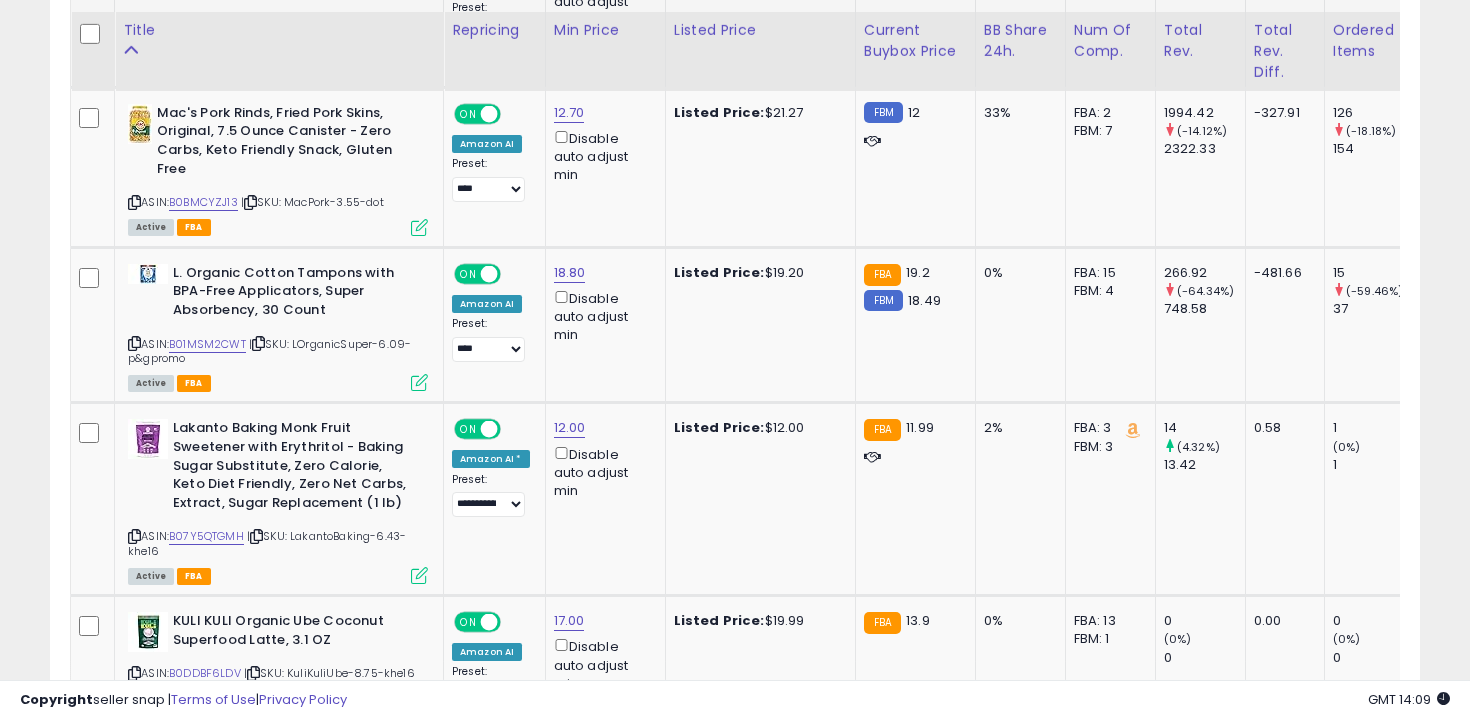scroll, scrollTop: 6428, scrollLeft: 0, axis: vertical 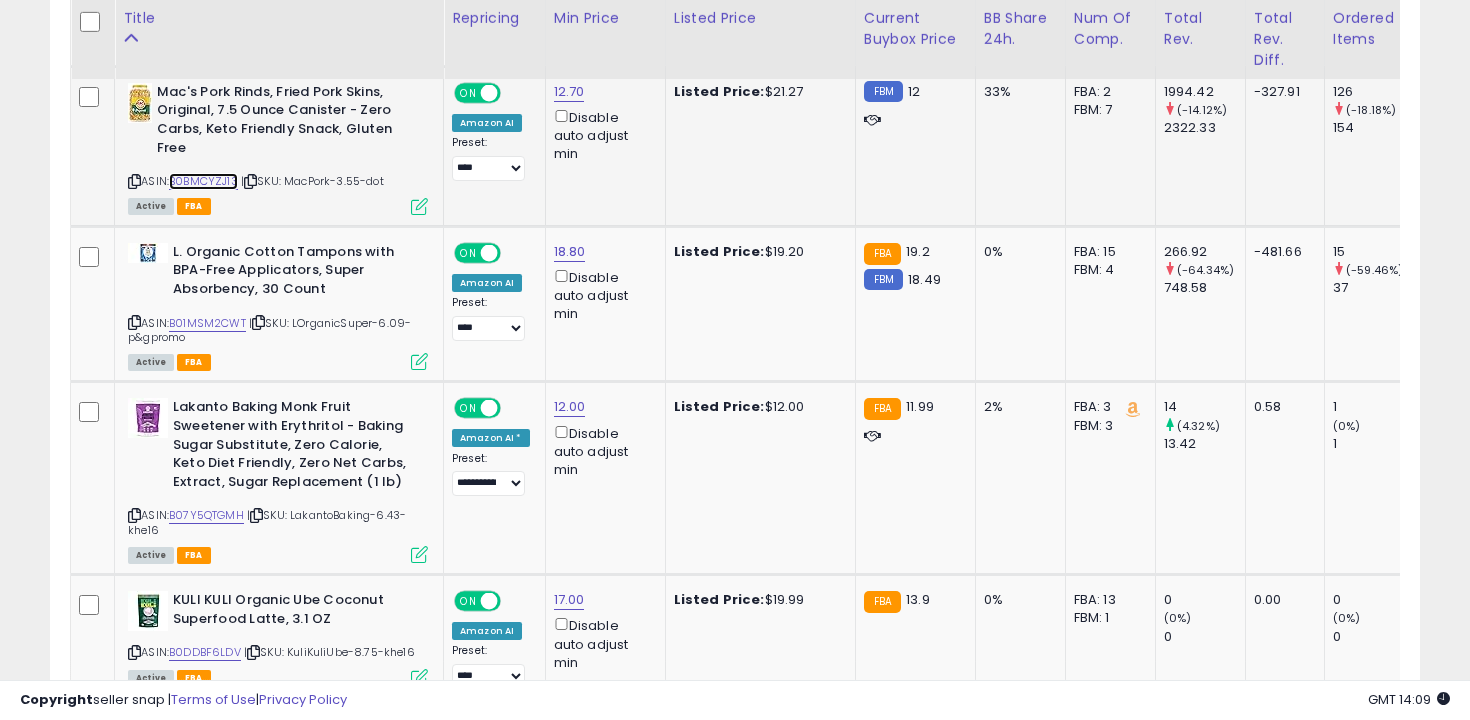 click on "B0BMCYZJ13" at bounding box center (203, 181) 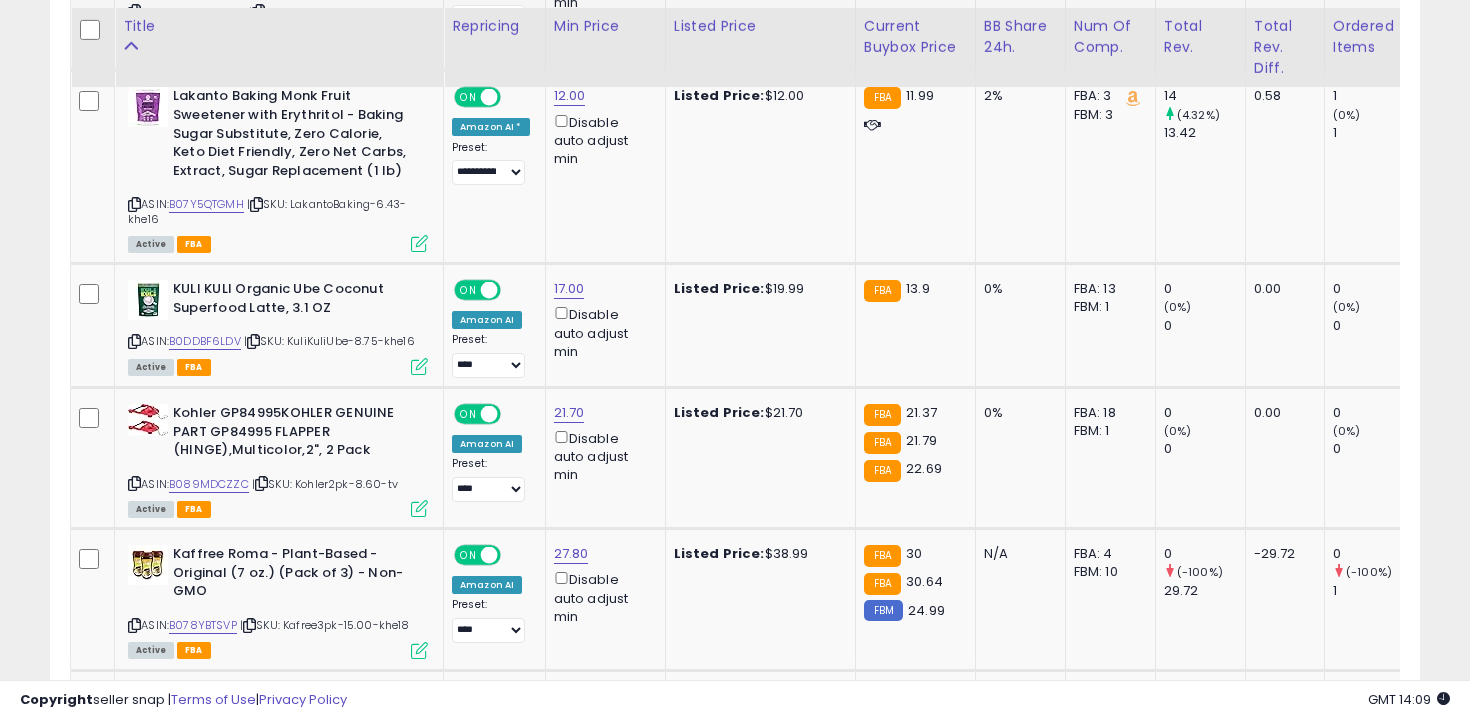 scroll, scrollTop: 6747, scrollLeft: 0, axis: vertical 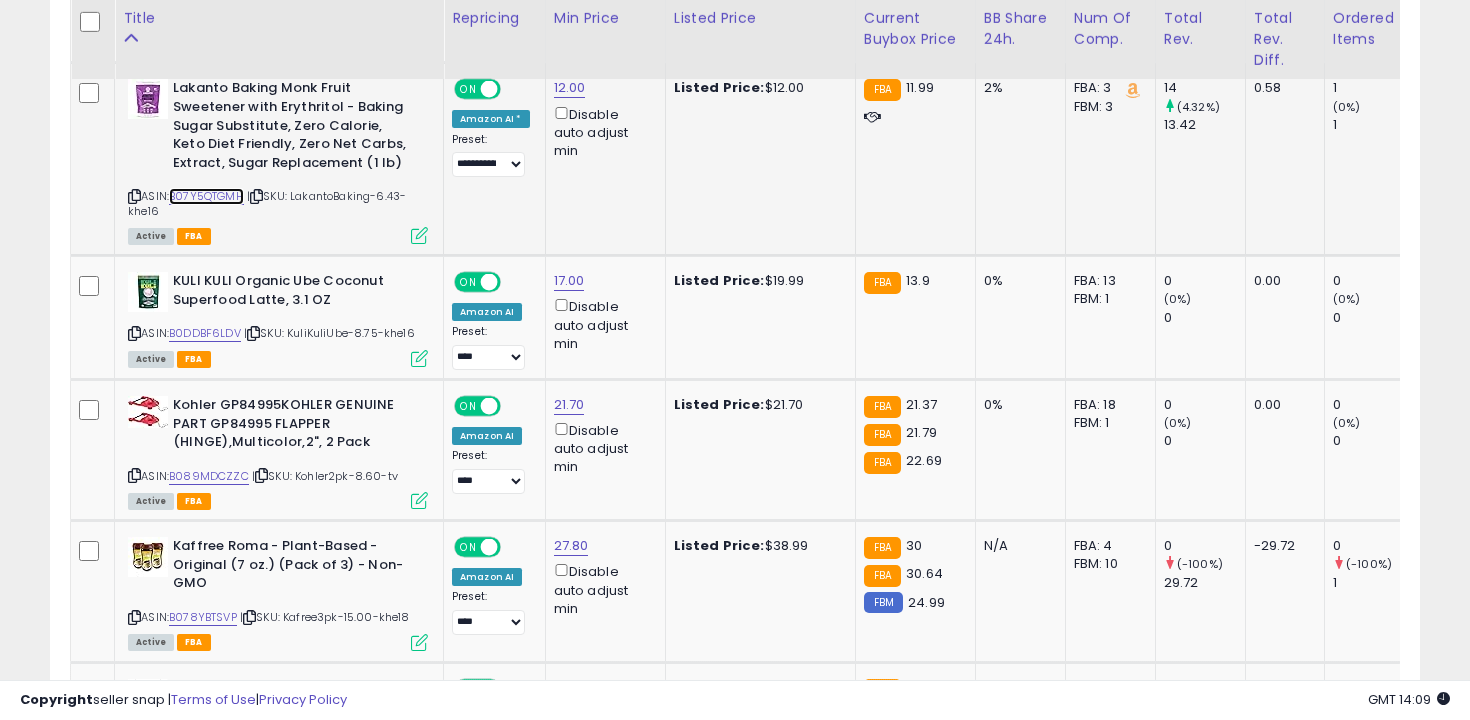 click on "B07Y5QTGMH" at bounding box center [206, 196] 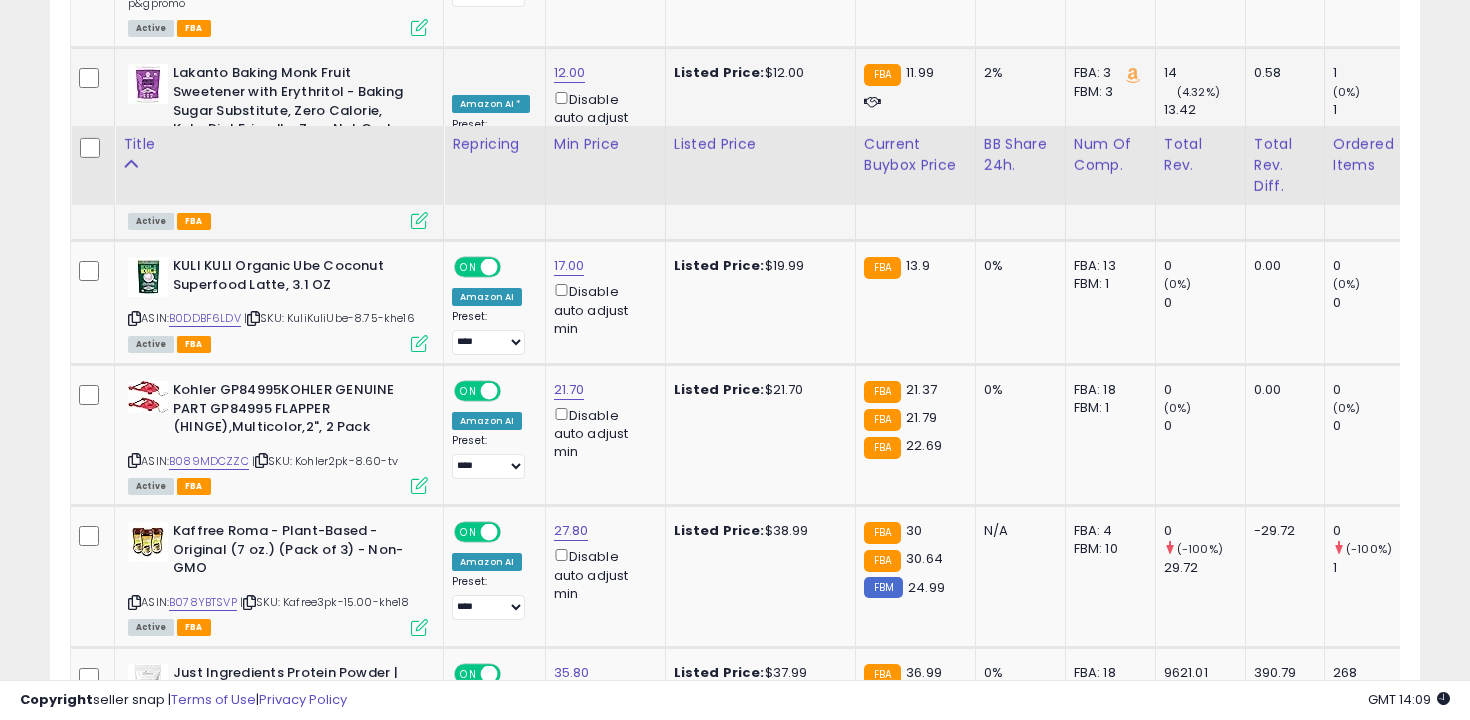 scroll, scrollTop: 6911, scrollLeft: 0, axis: vertical 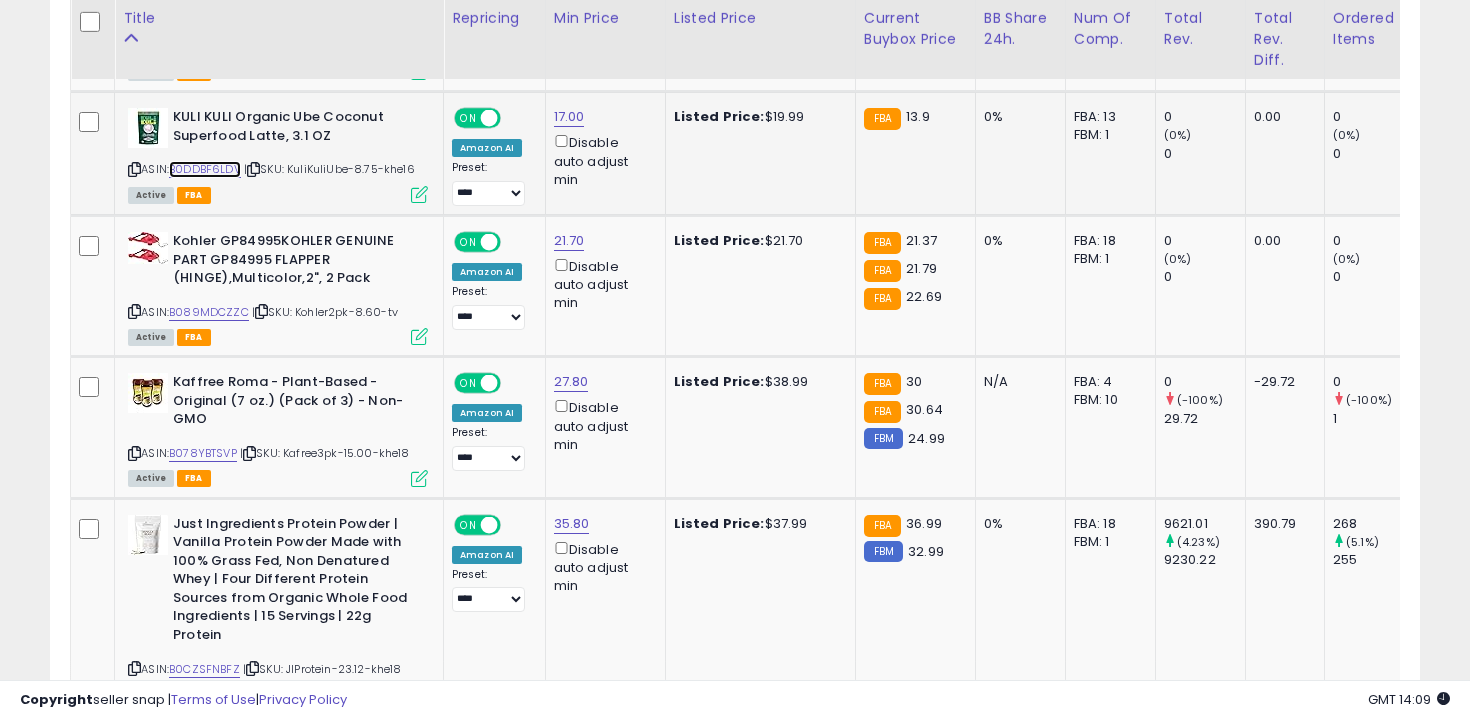 click on "B0DDBF6LDV" at bounding box center (205, 169) 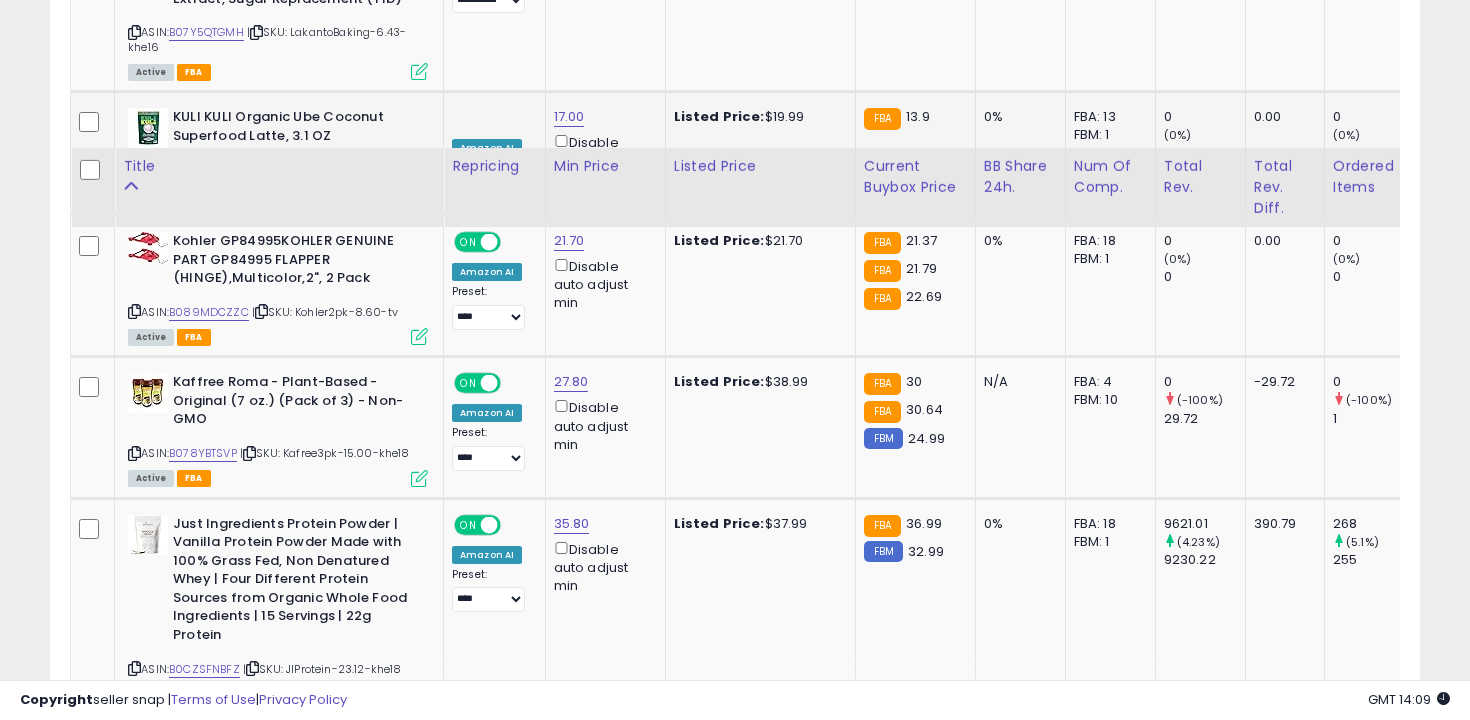 scroll, scrollTop: 7065, scrollLeft: 0, axis: vertical 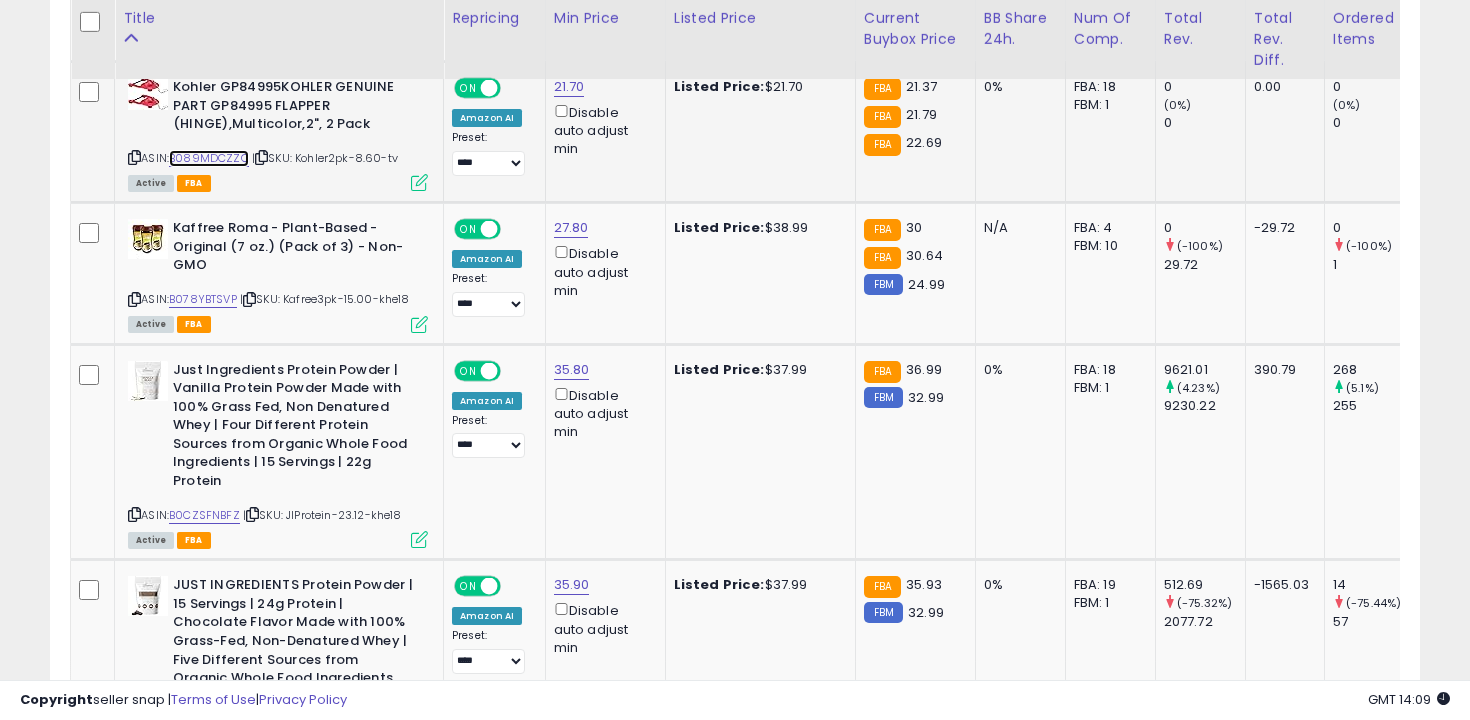 click on "B089MDCZZC" at bounding box center (209, 158) 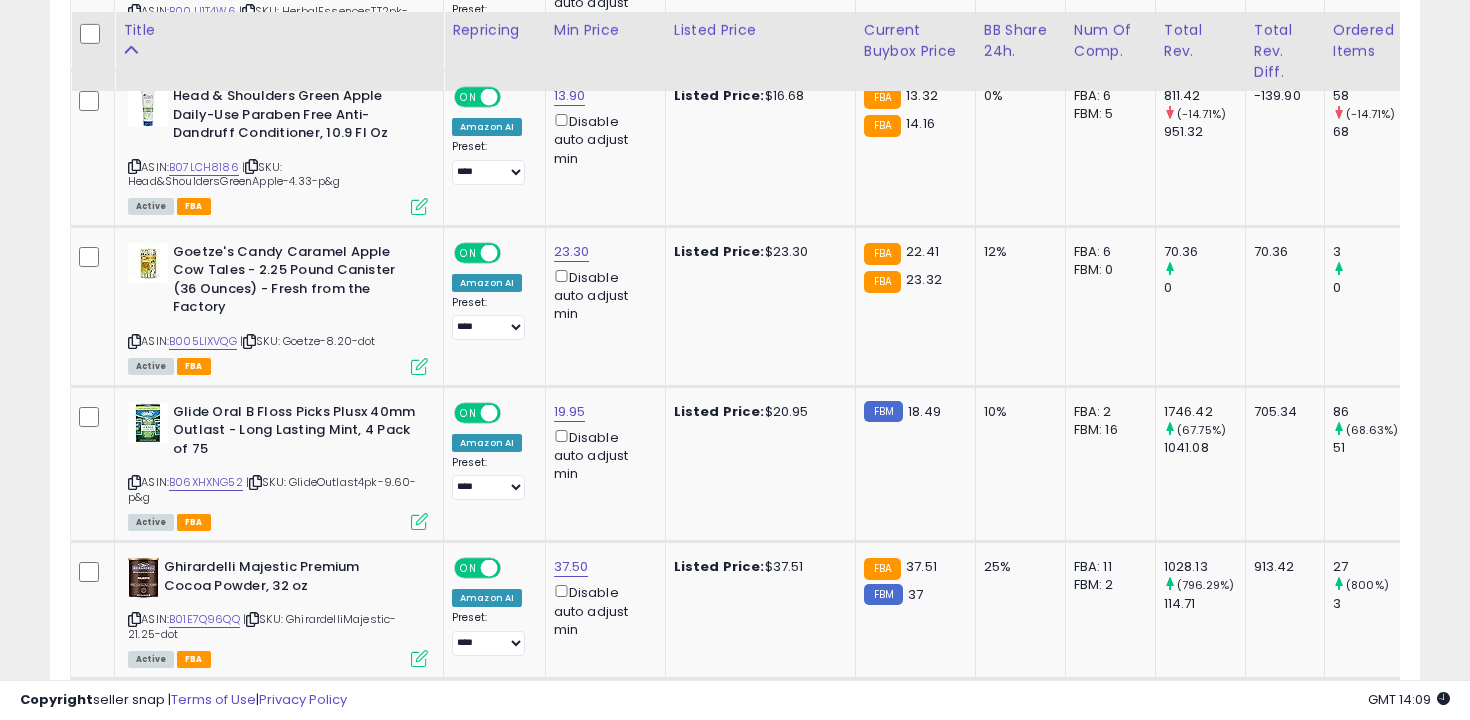 scroll, scrollTop: 8195, scrollLeft: 0, axis: vertical 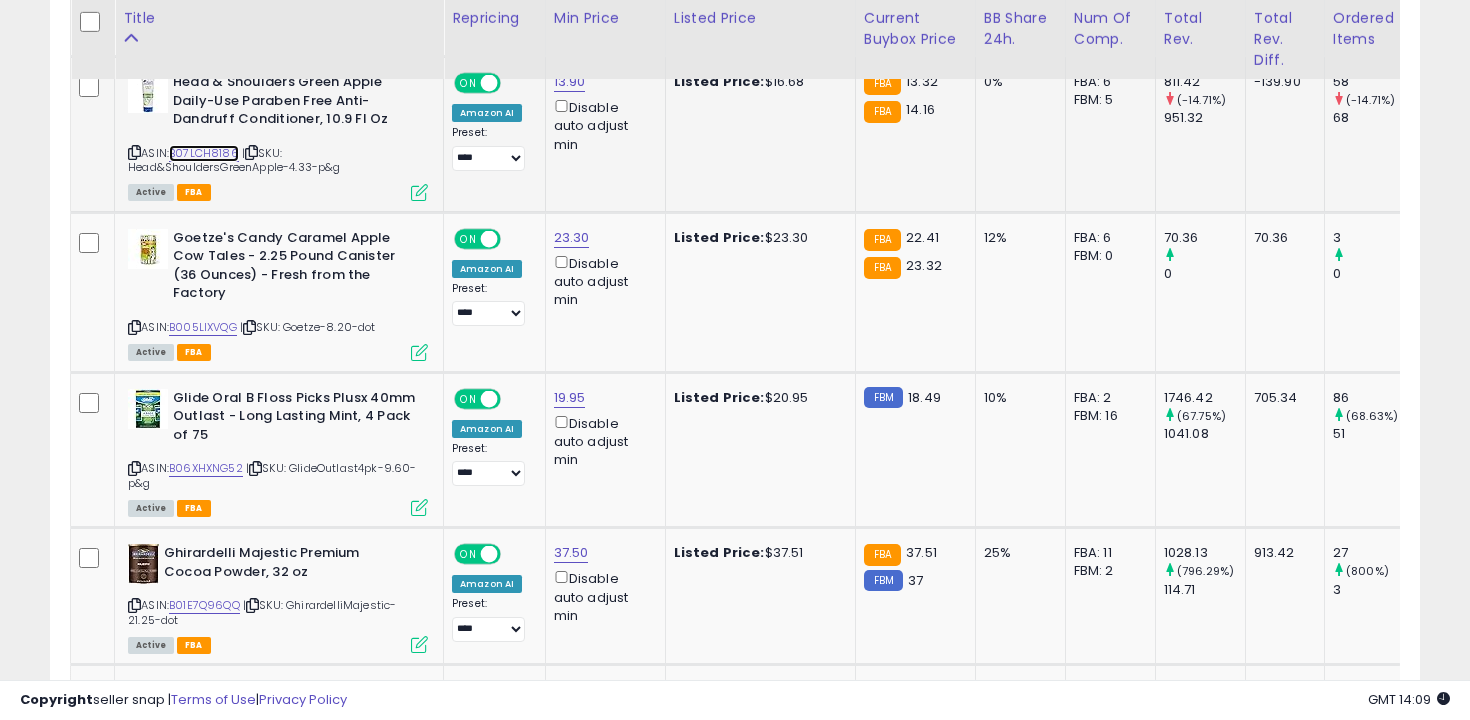 click on "B07LCH8186" at bounding box center [204, 153] 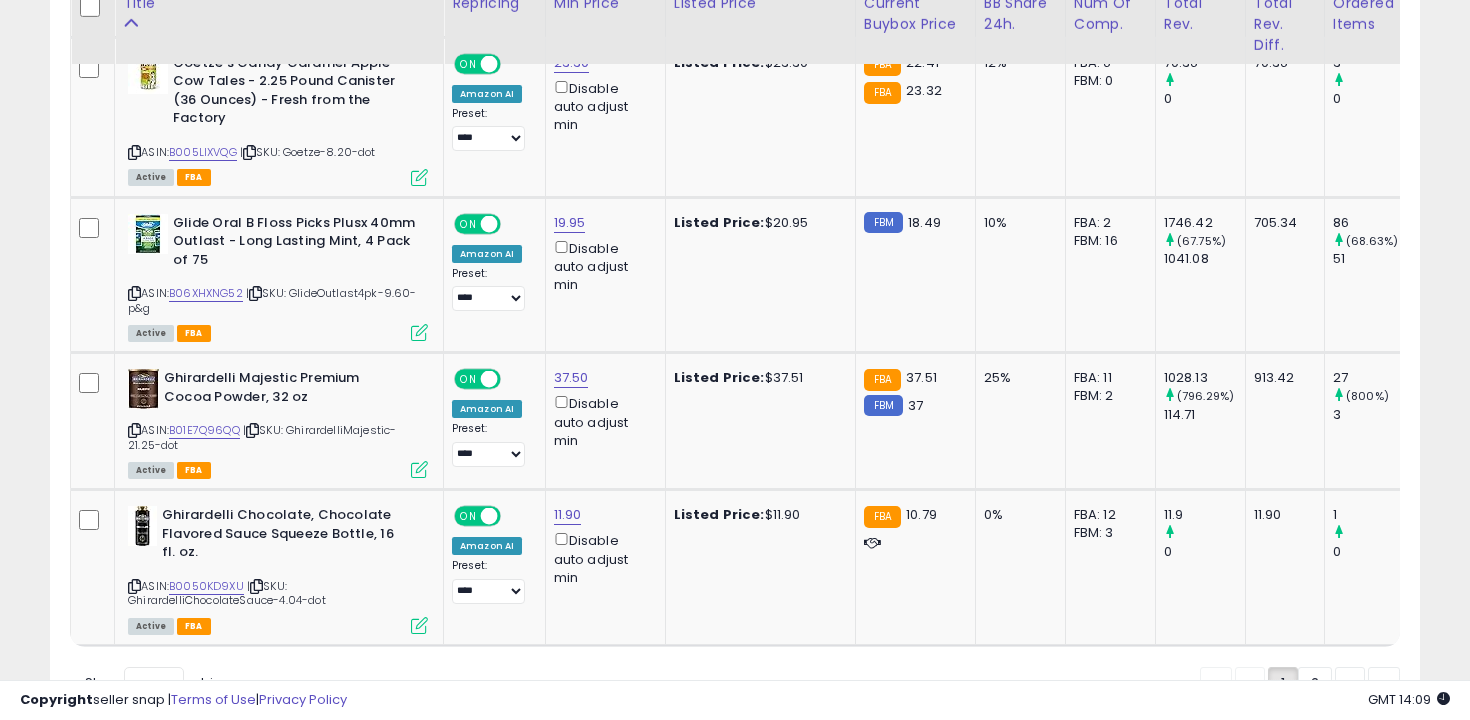 scroll, scrollTop: 8354, scrollLeft: 0, axis: vertical 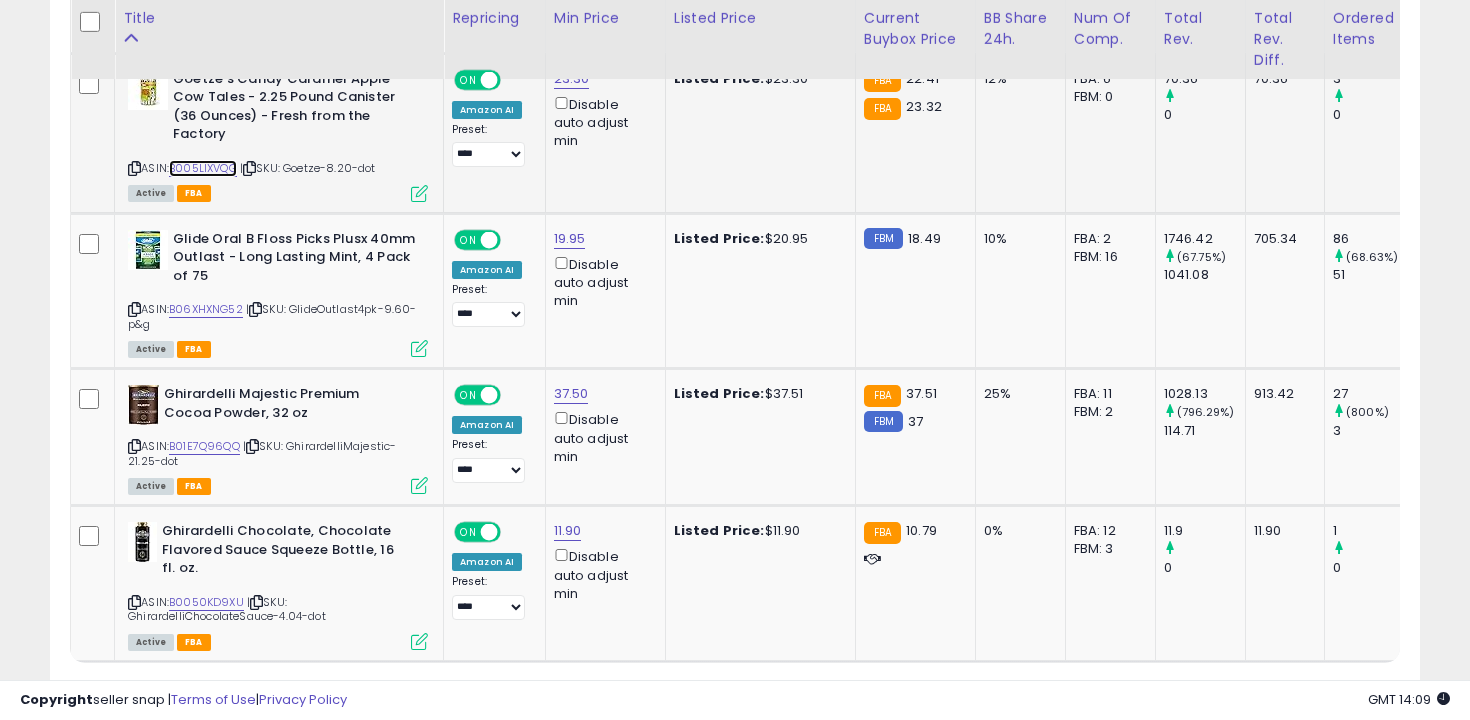 click on "B005LIXVQG" at bounding box center (203, 168) 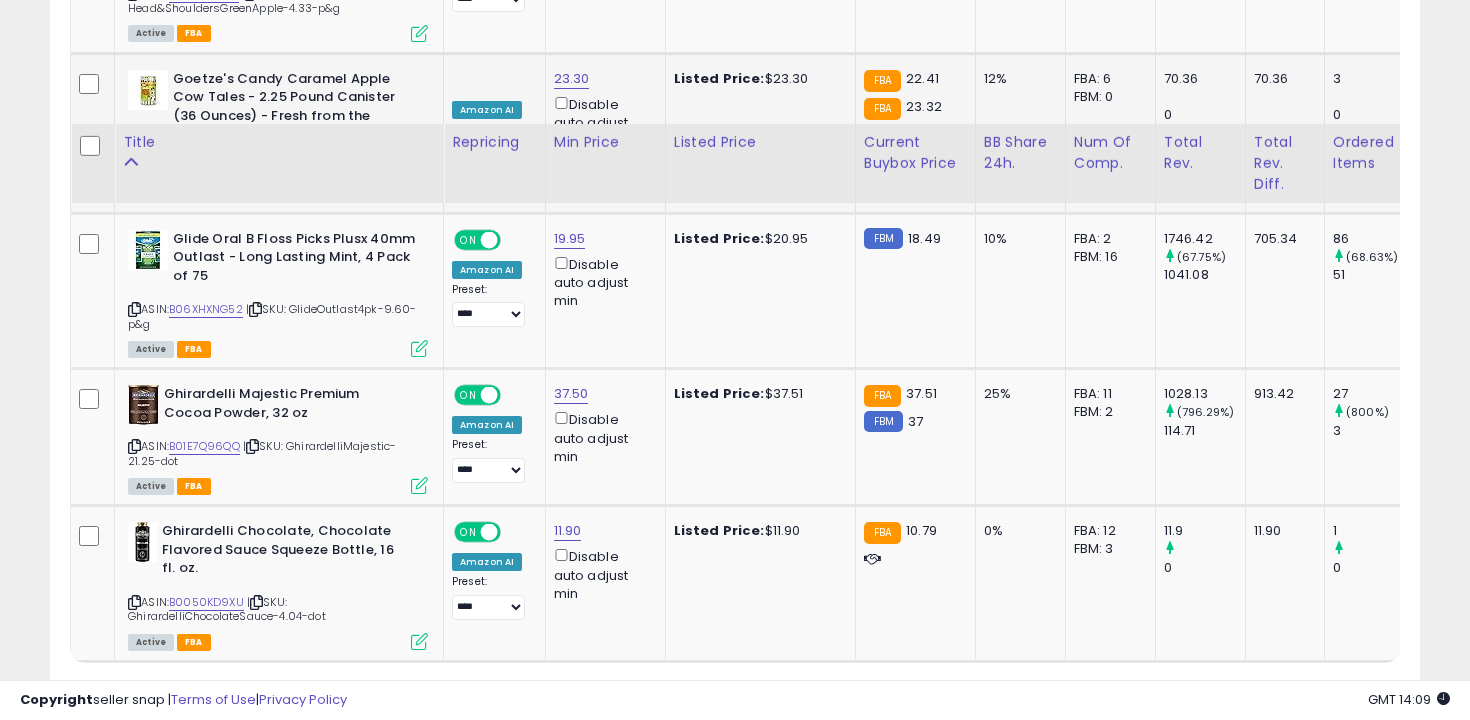 scroll, scrollTop: 8482, scrollLeft: 0, axis: vertical 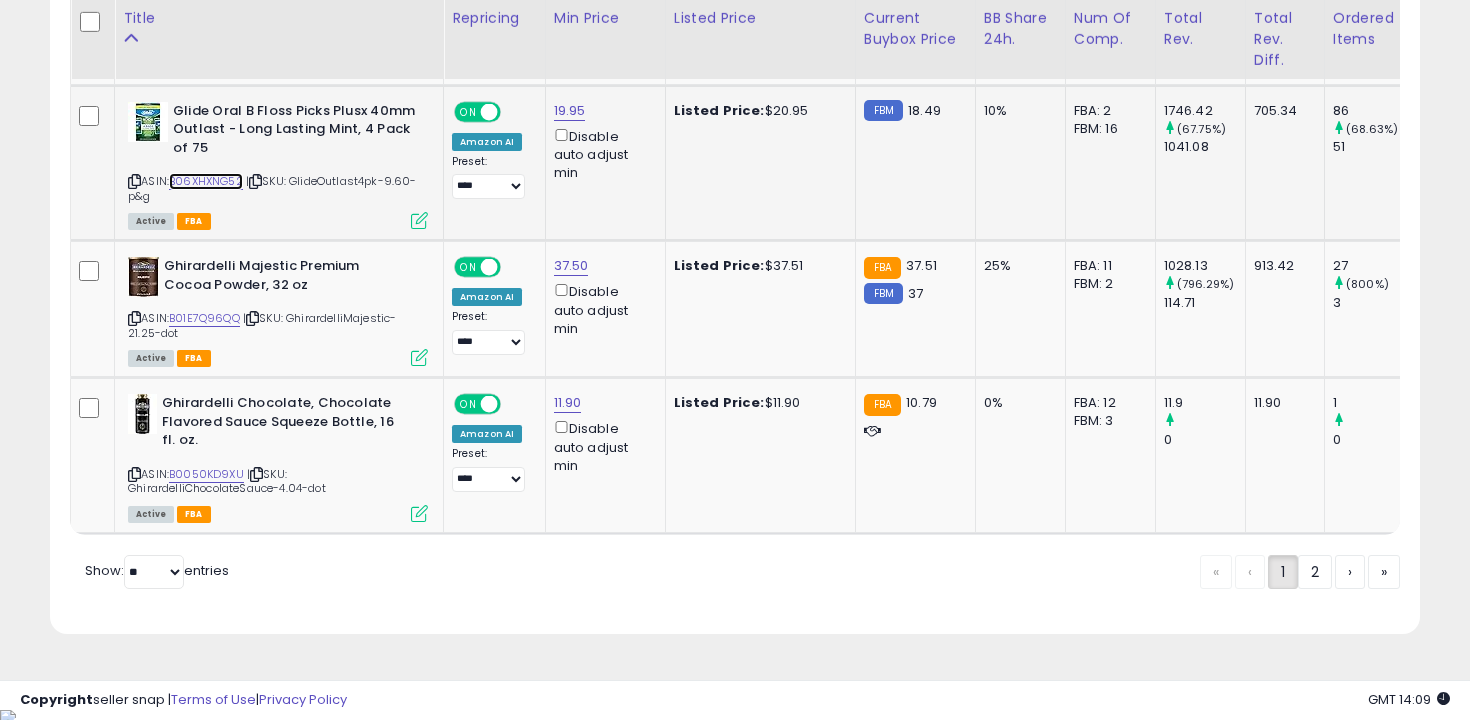 click on "B06XHXNG52" at bounding box center [206, 181] 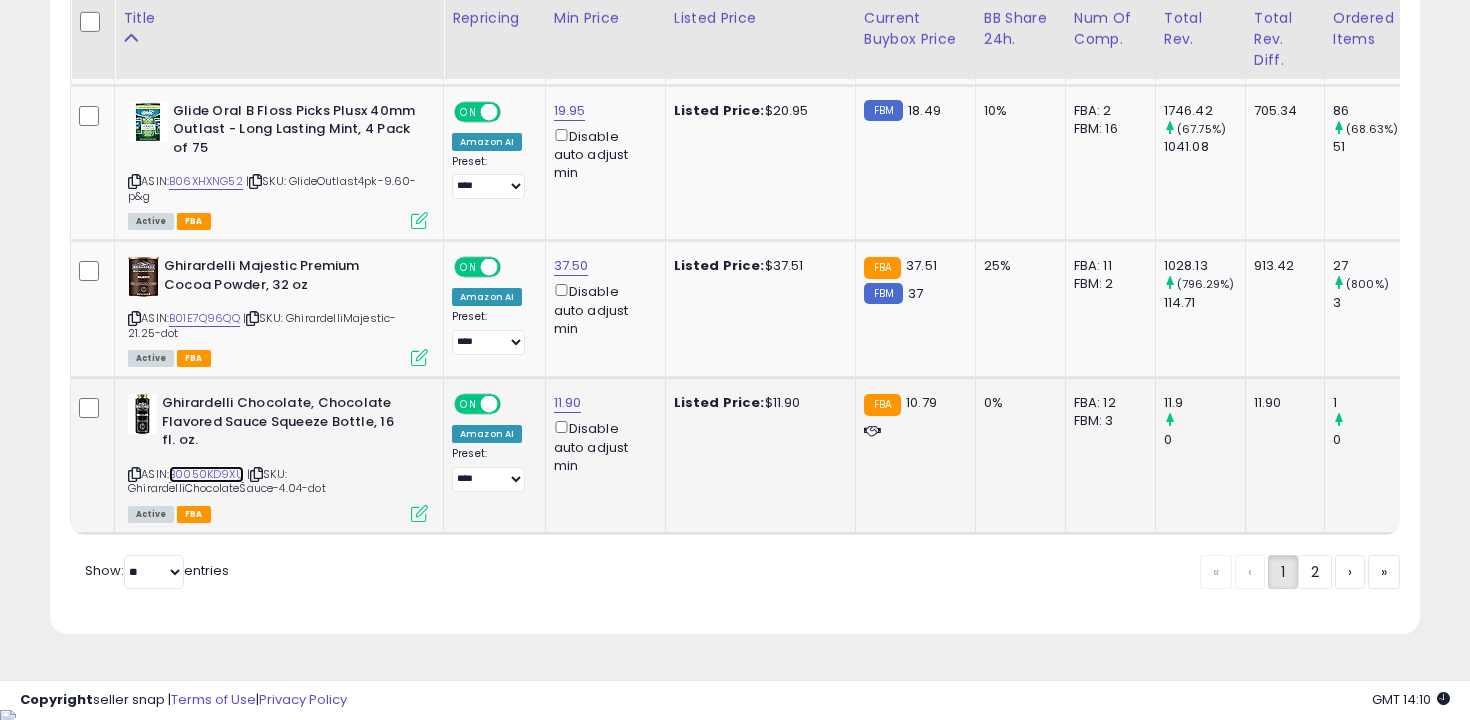 click on "B0050KD9XU" at bounding box center (206, 474) 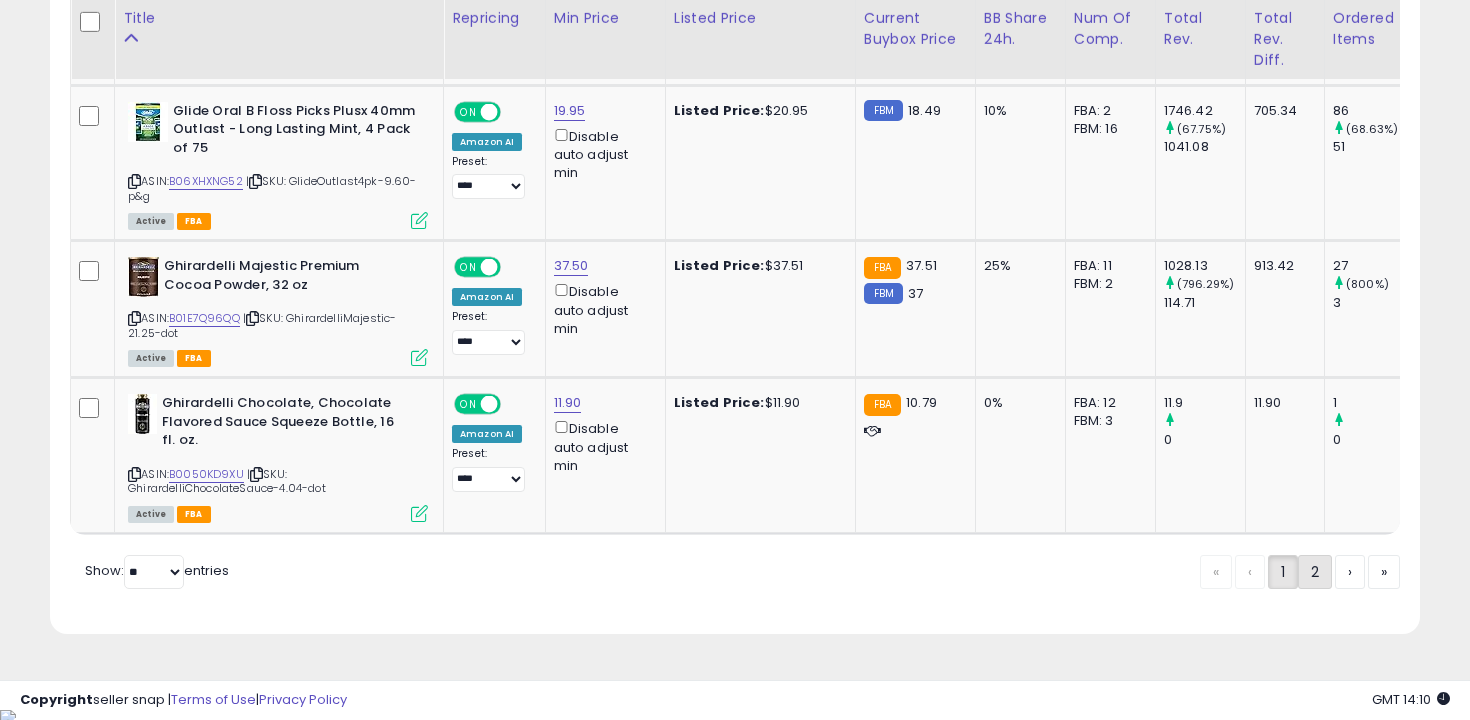 click on "2" 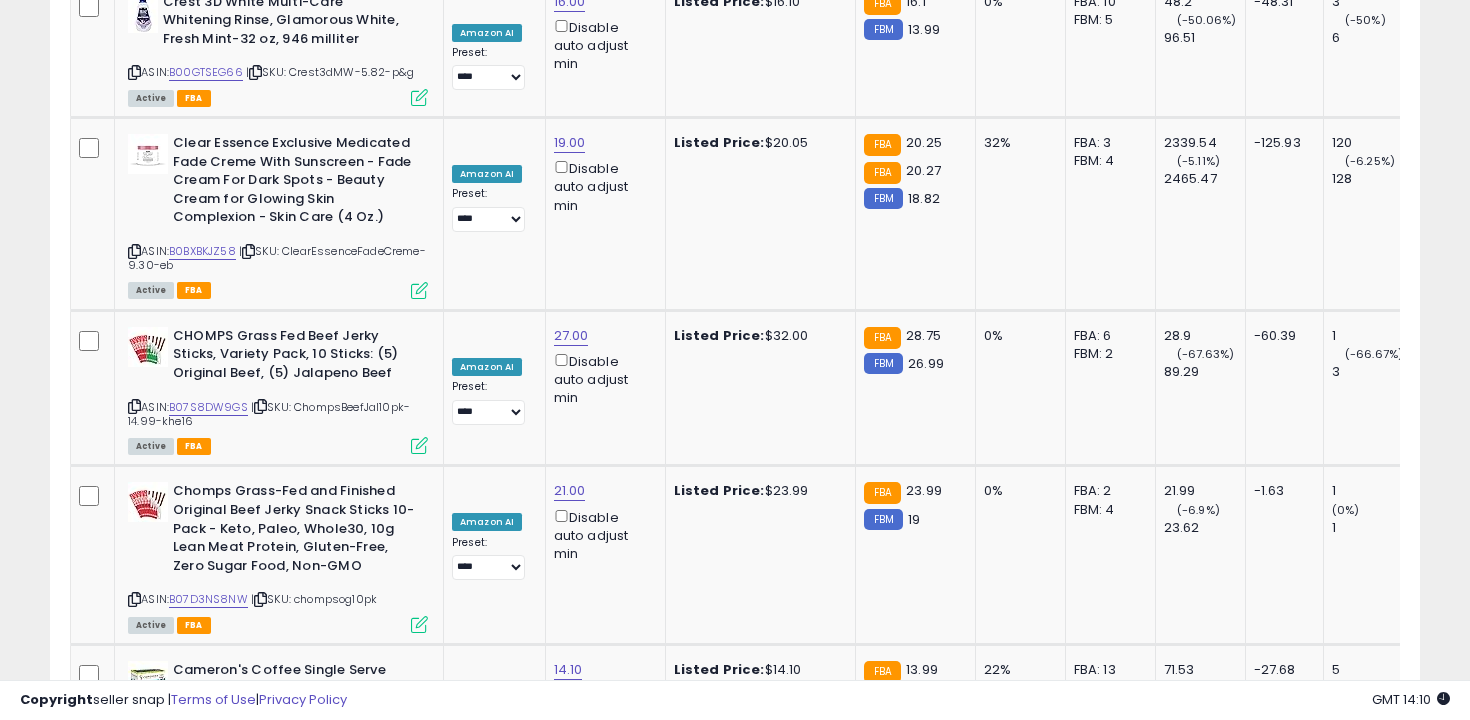 scroll, scrollTop: 5663, scrollLeft: 0, axis: vertical 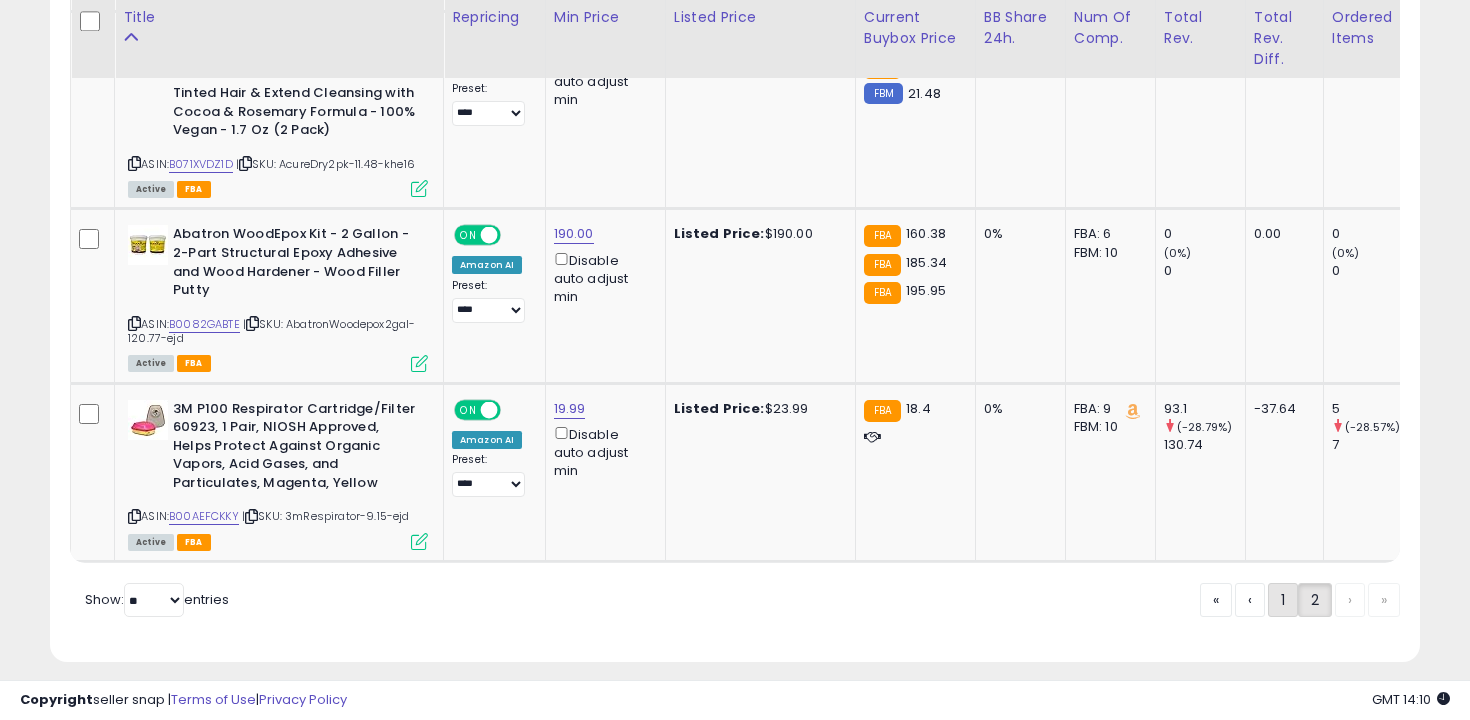 click on "1" 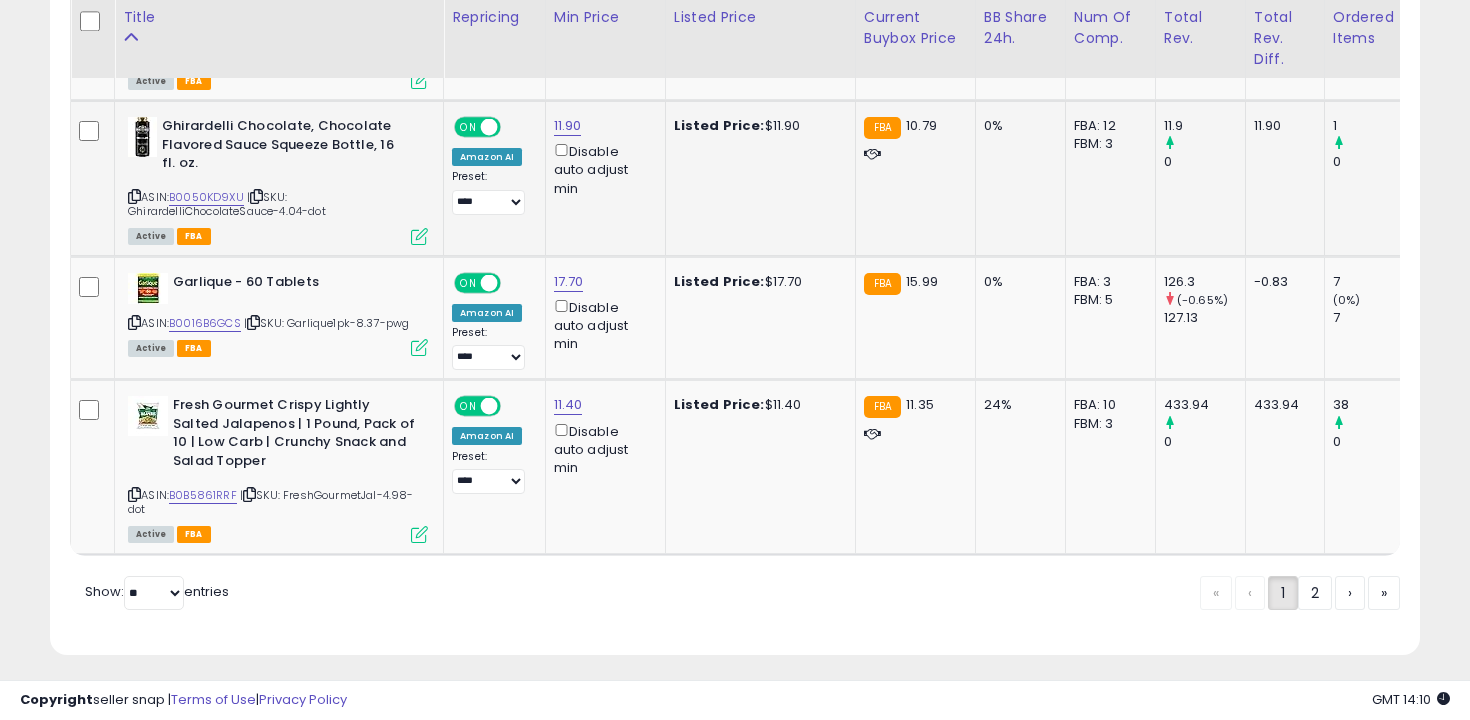 scroll, scrollTop: 8395, scrollLeft: 0, axis: vertical 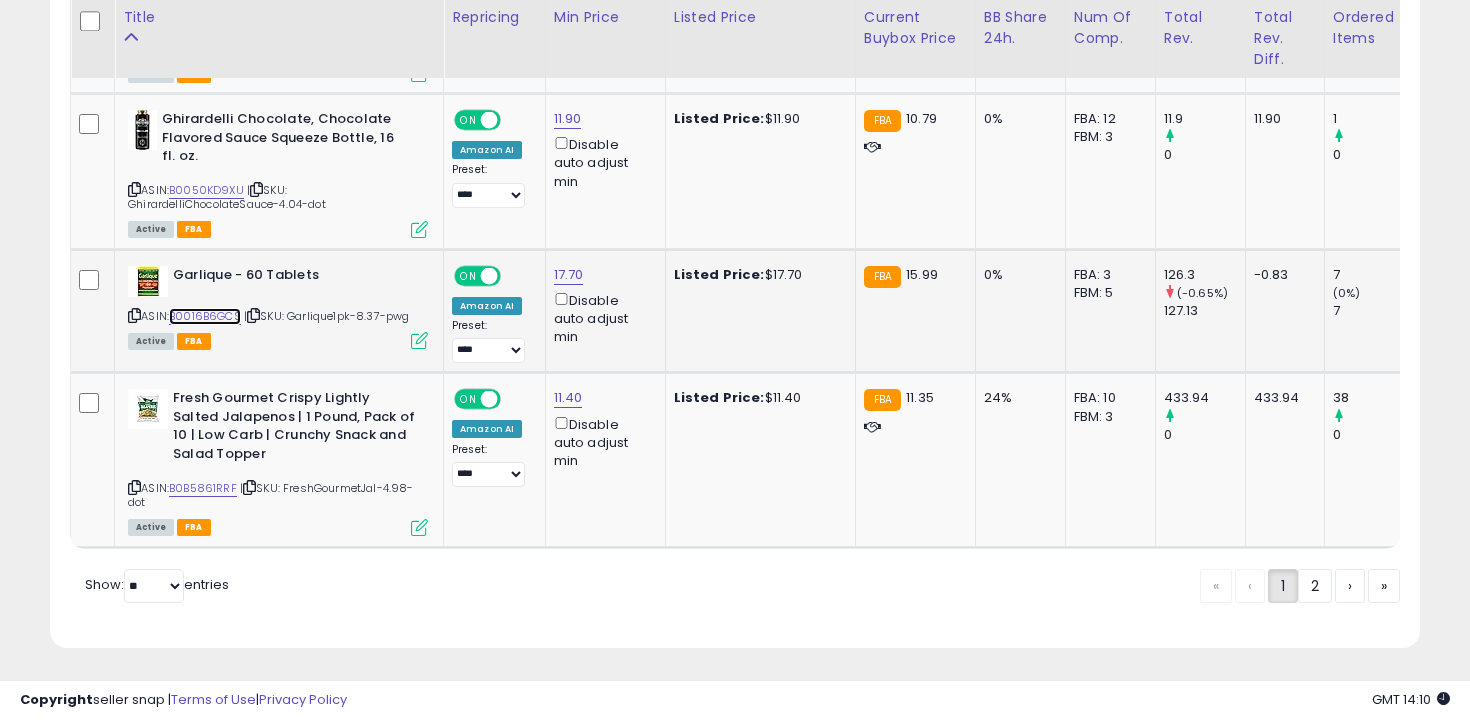 click on "B0016B6GCS" at bounding box center (205, 316) 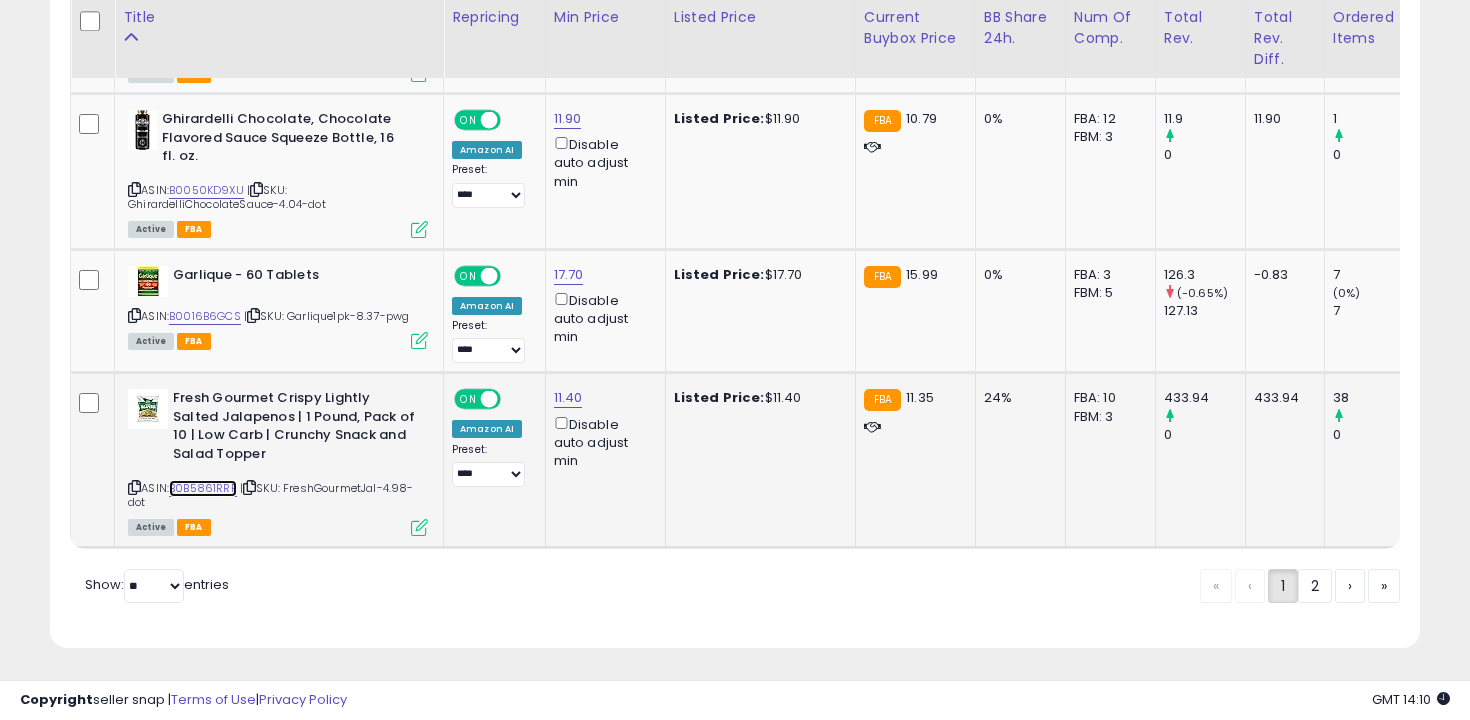 click on "B0B5861RRF" at bounding box center [203, 488] 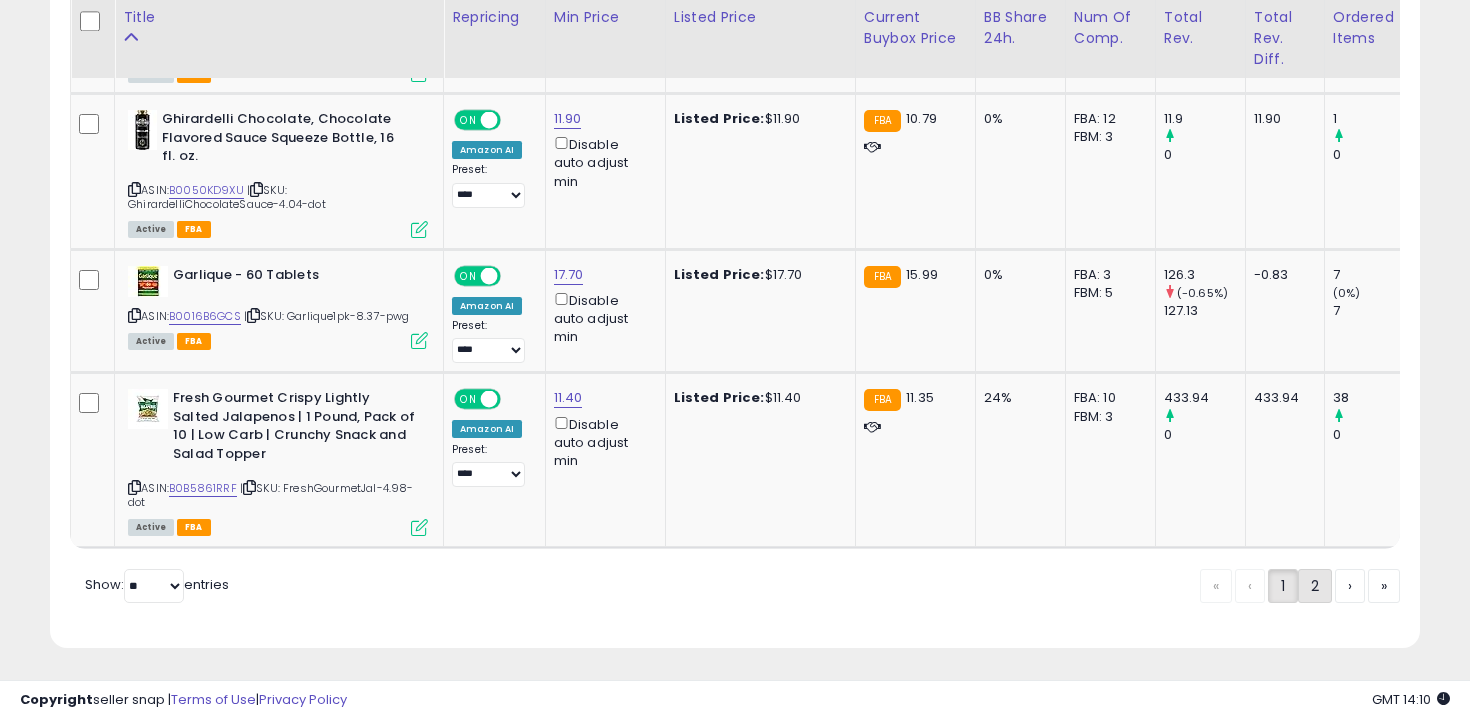 click on "2" 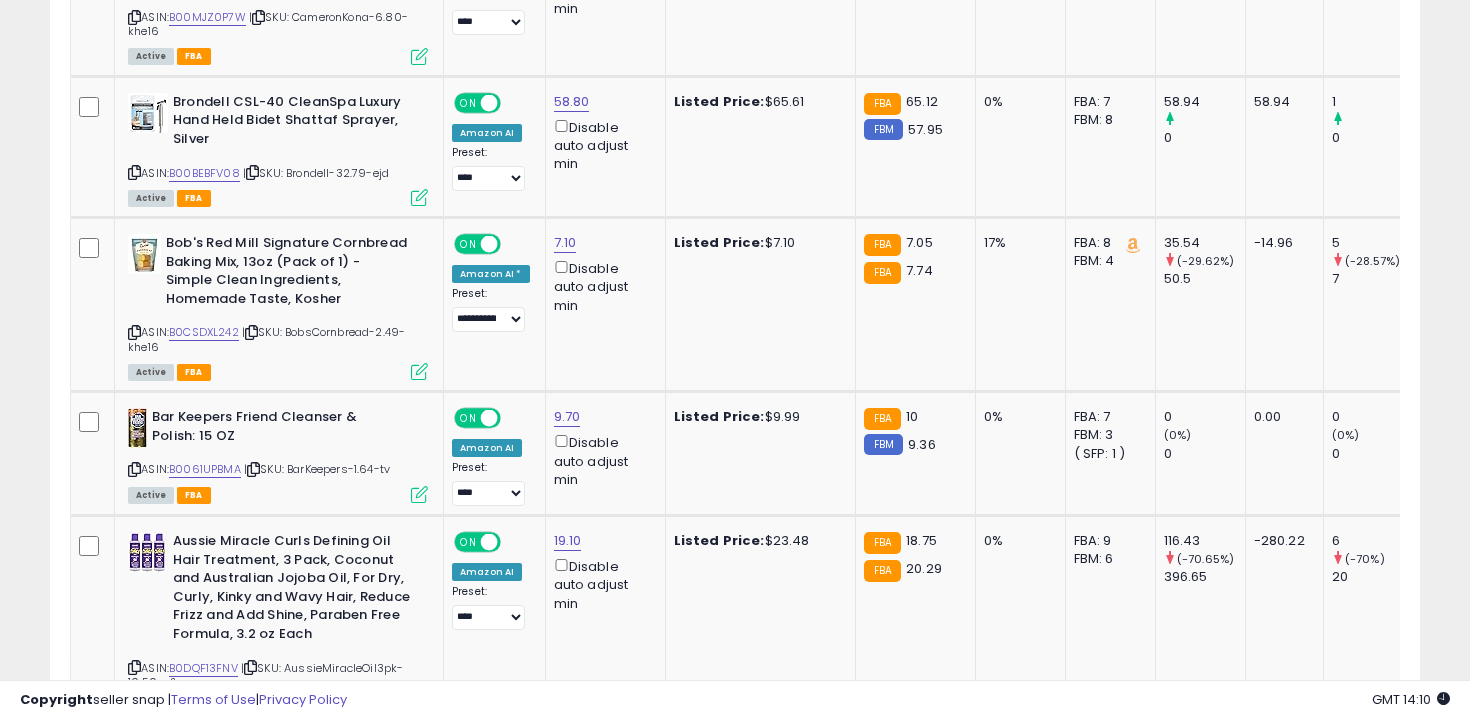 scroll, scrollTop: 5539, scrollLeft: 0, axis: vertical 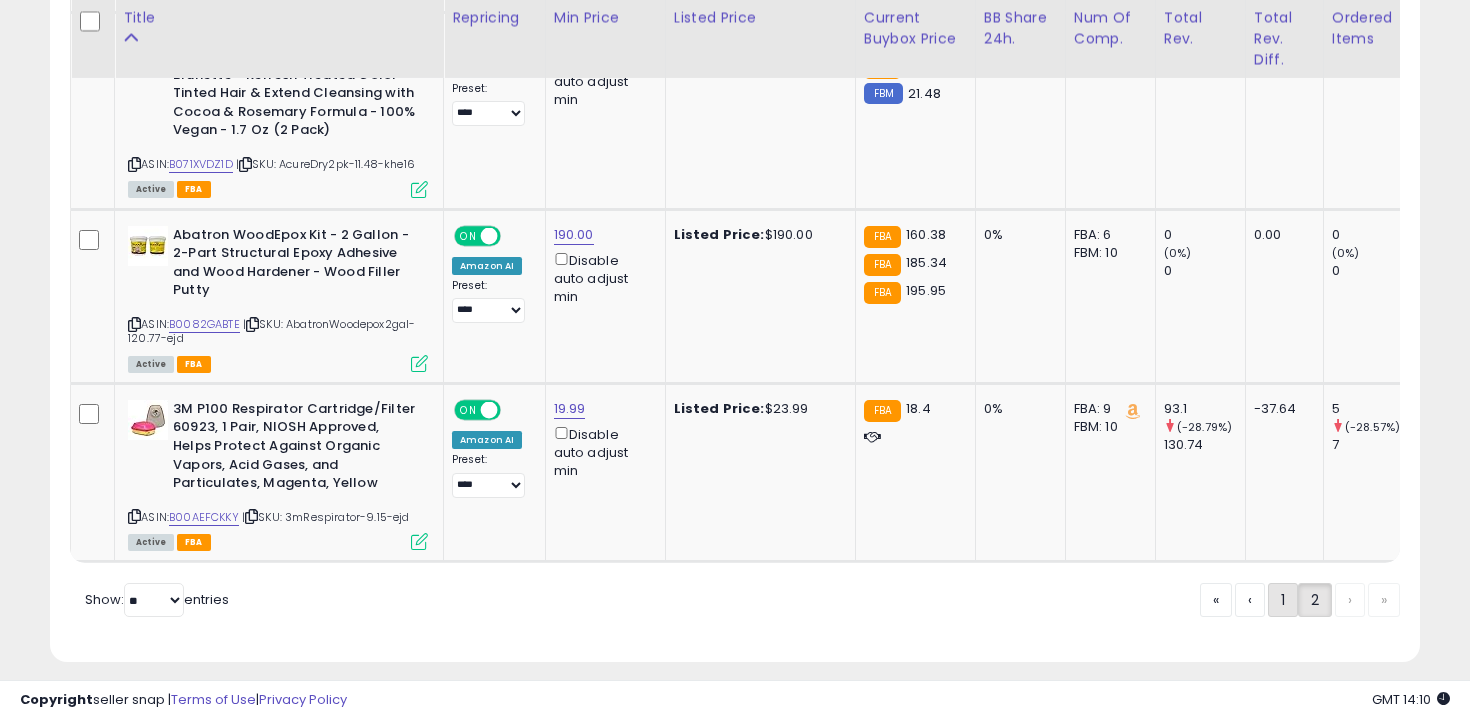 click on "1" 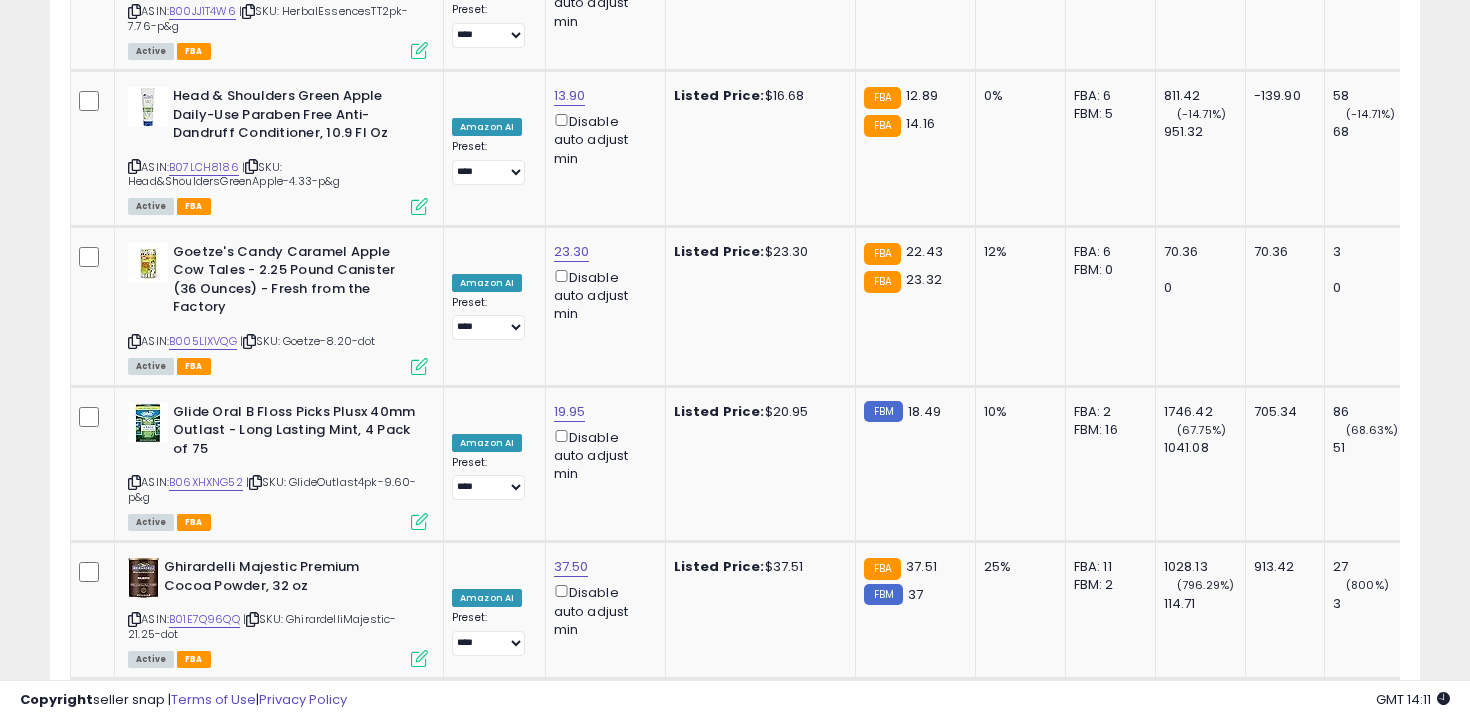 scroll, scrollTop: 8363, scrollLeft: 0, axis: vertical 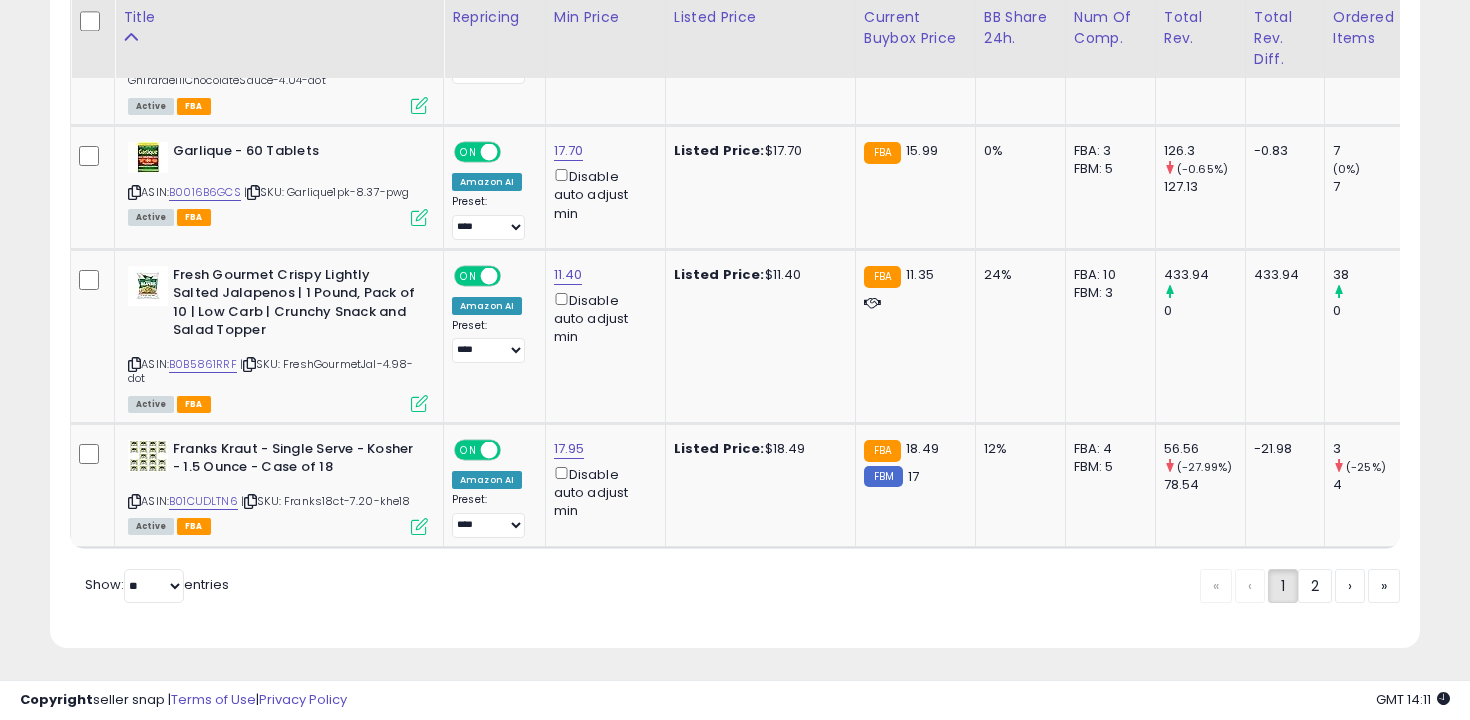 drag, startPoint x: 1308, startPoint y: 576, endPoint x: 1201, endPoint y: 538, distance: 113.54735 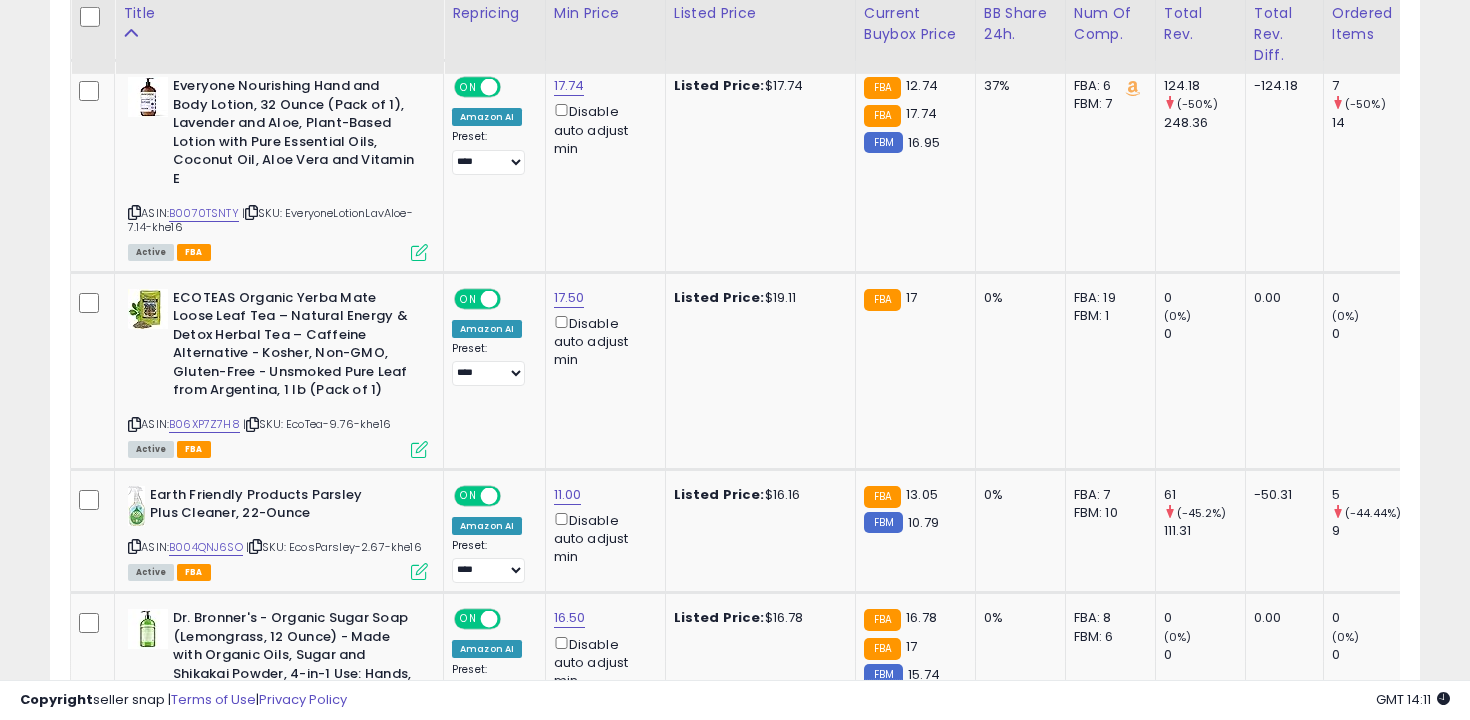 scroll, scrollTop: 1119, scrollLeft: 0, axis: vertical 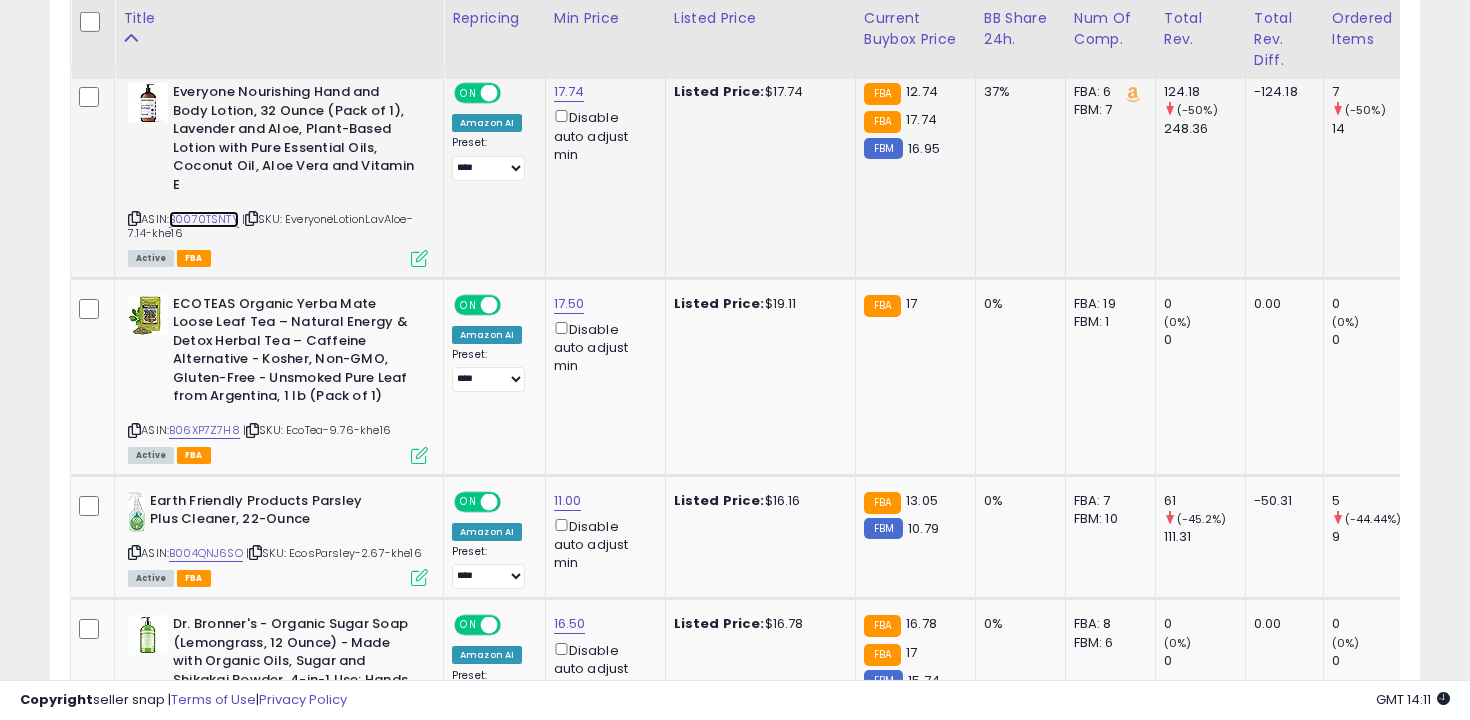 click on "B0070TSNTY" at bounding box center (204, 219) 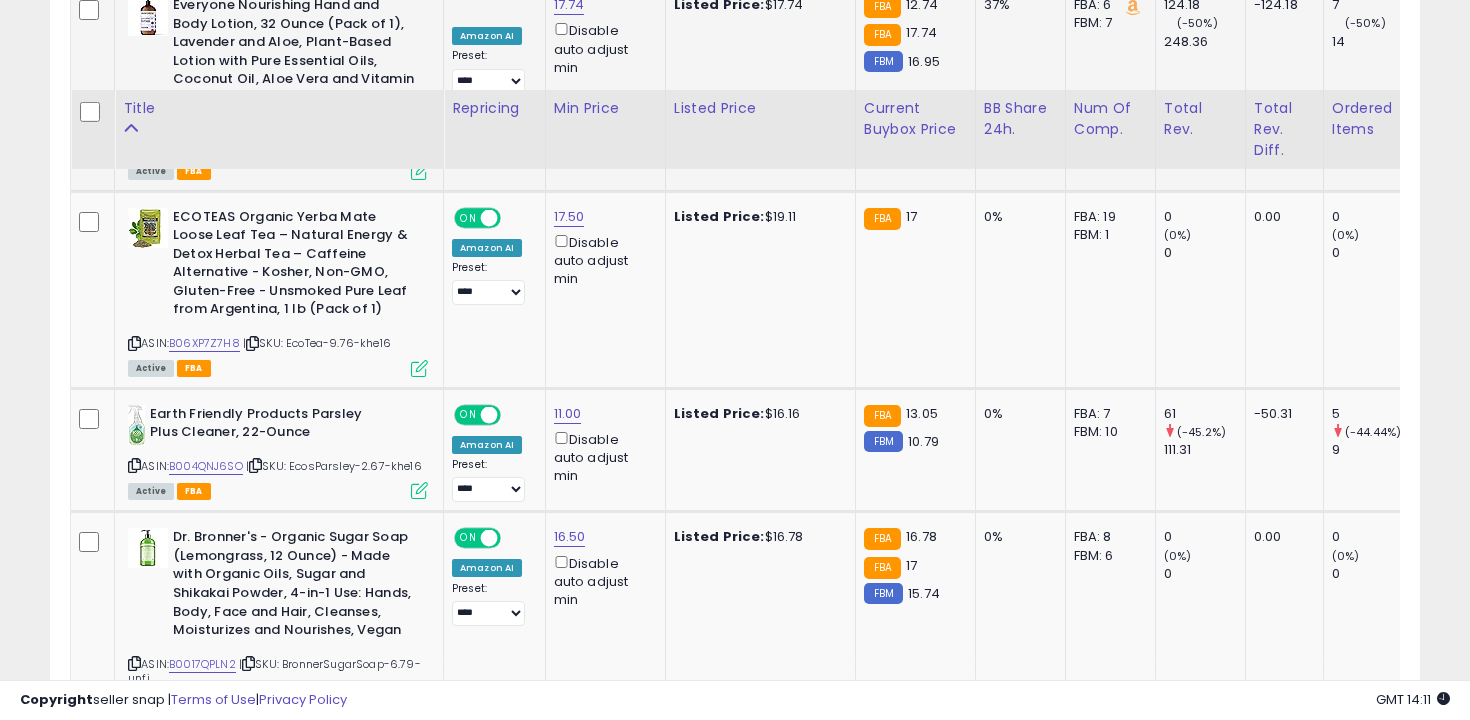 scroll, scrollTop: 1318, scrollLeft: 0, axis: vertical 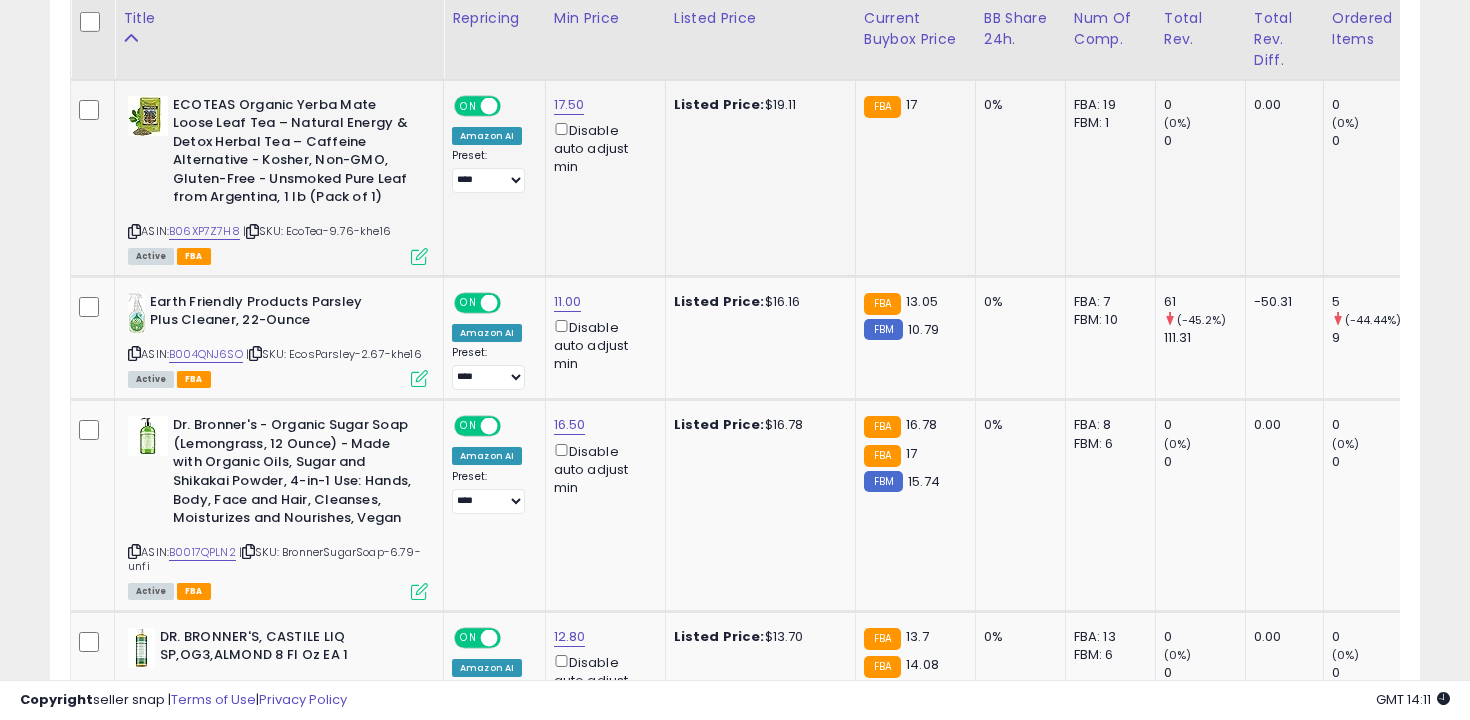 click on "ASIN:  B06XP7Z7H8    |   SKU: EcoTea-9.76-khe16 Active FBA" at bounding box center (278, 179) 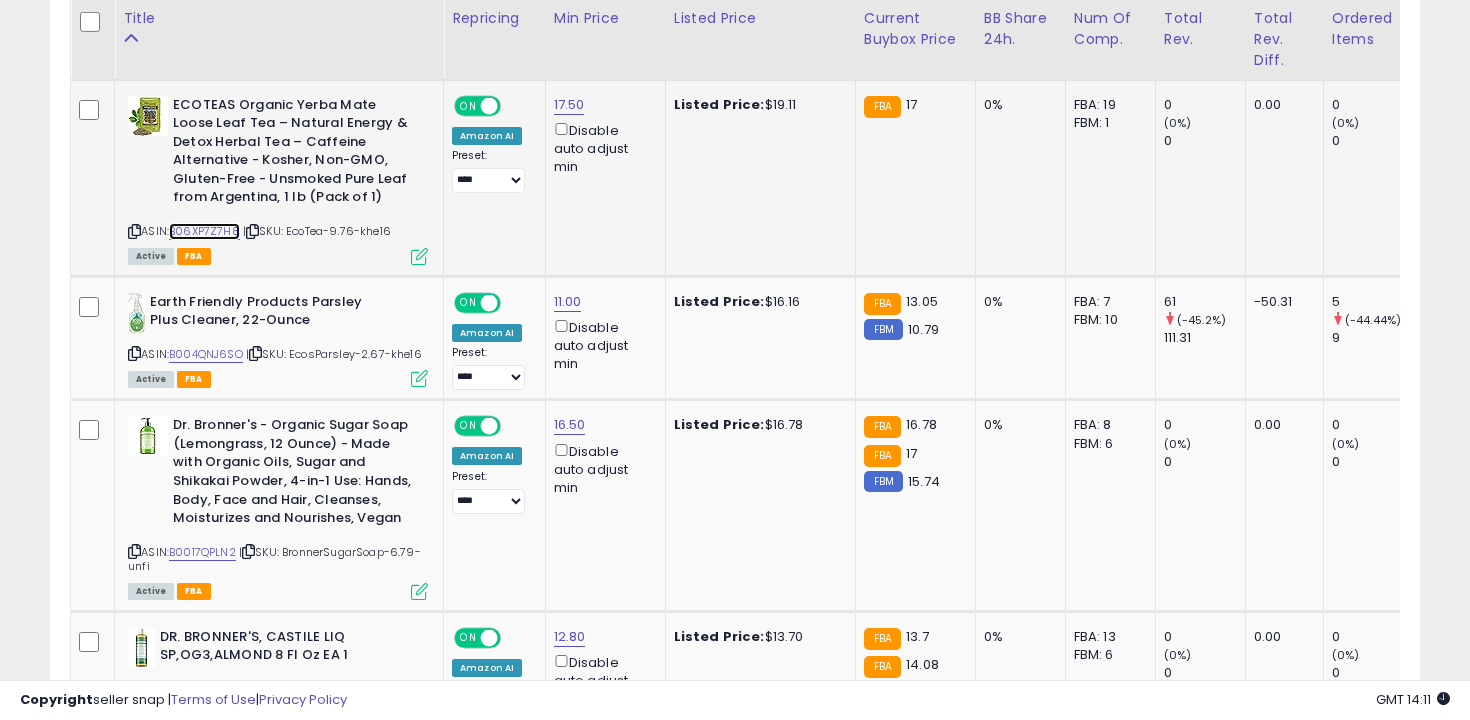 click on "B06XP7Z7H8" at bounding box center [204, 231] 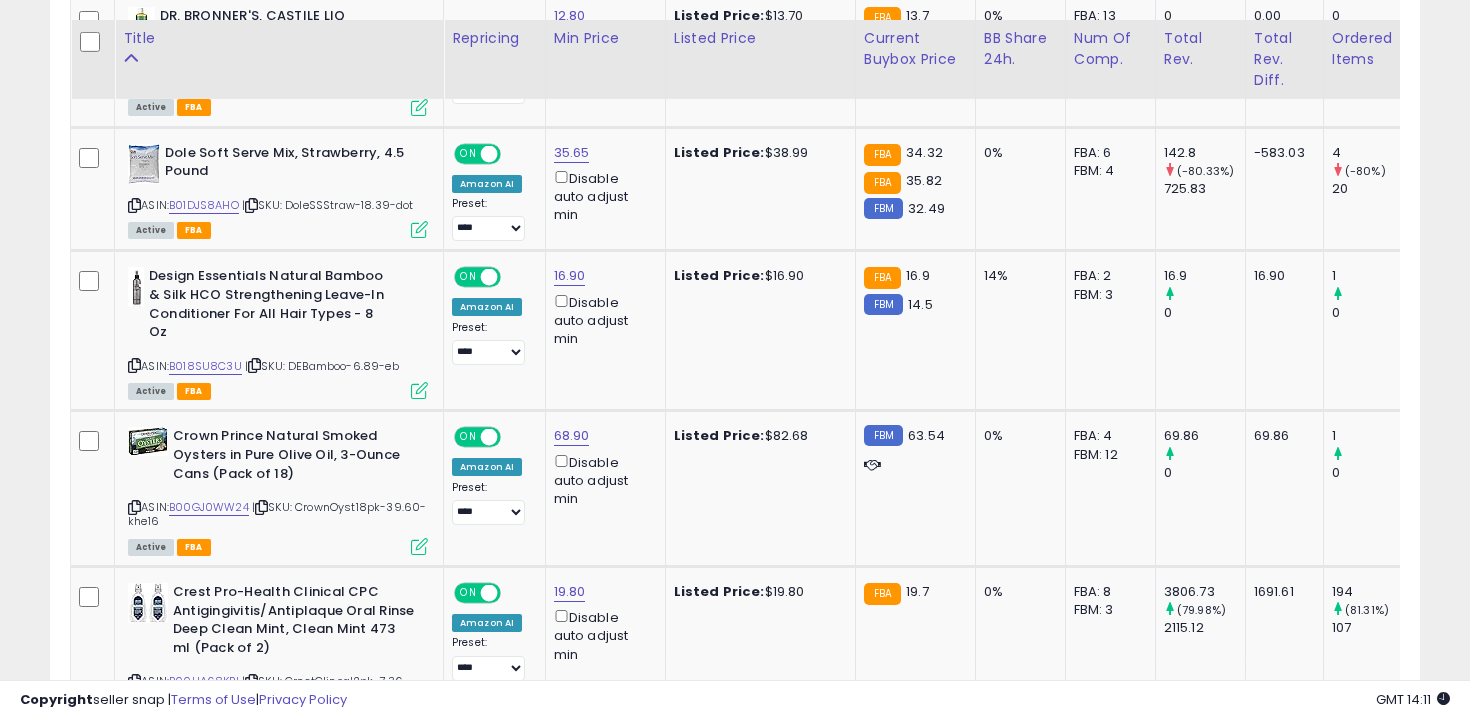 scroll, scrollTop: 1979, scrollLeft: 0, axis: vertical 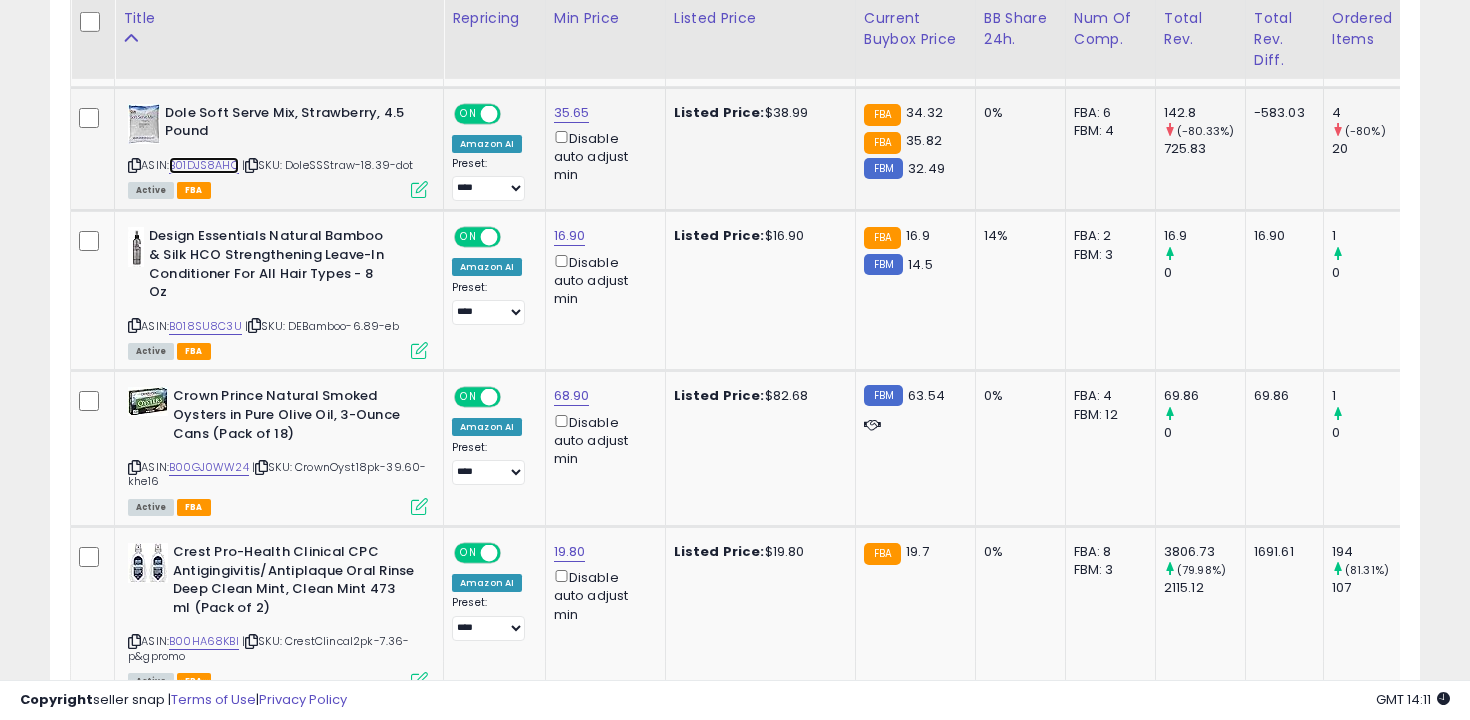 click on "B01DJS8AHO" at bounding box center [204, 165] 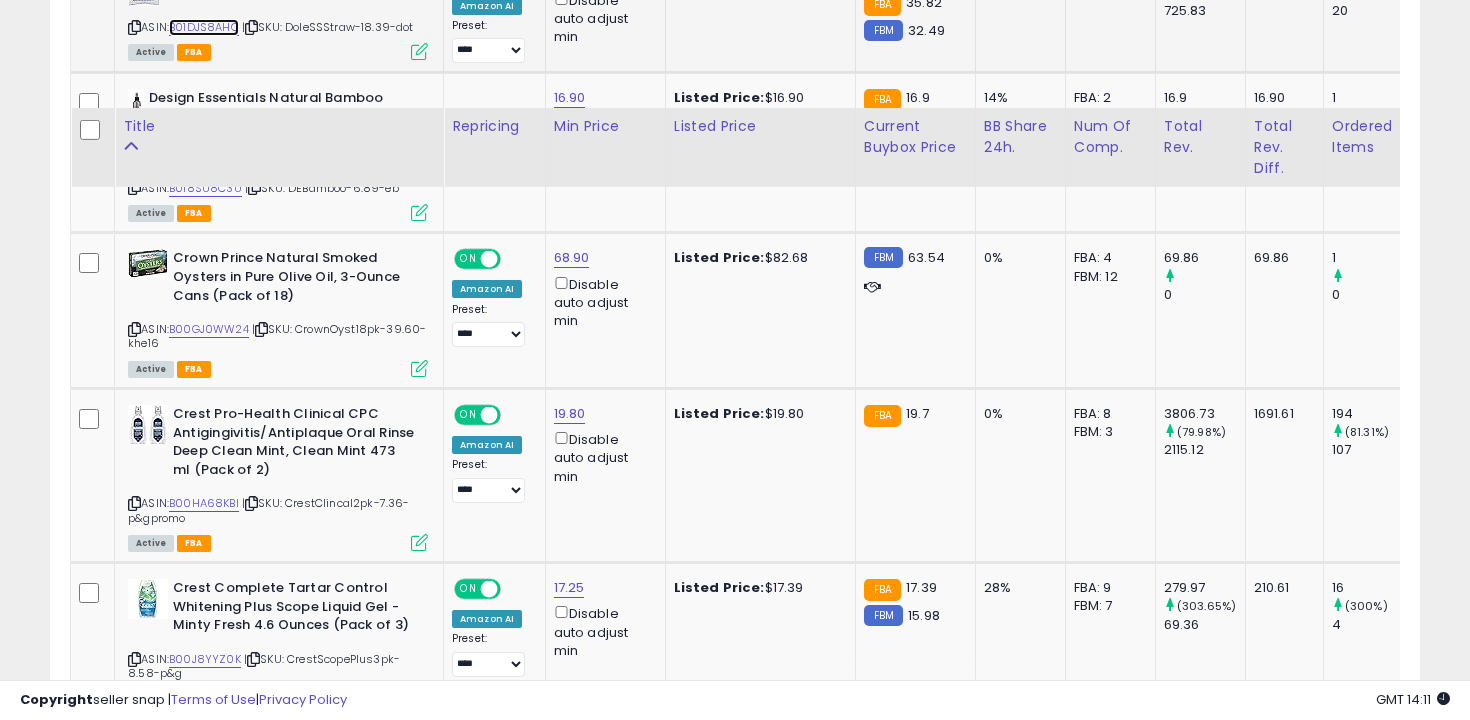 scroll, scrollTop: 2269, scrollLeft: 0, axis: vertical 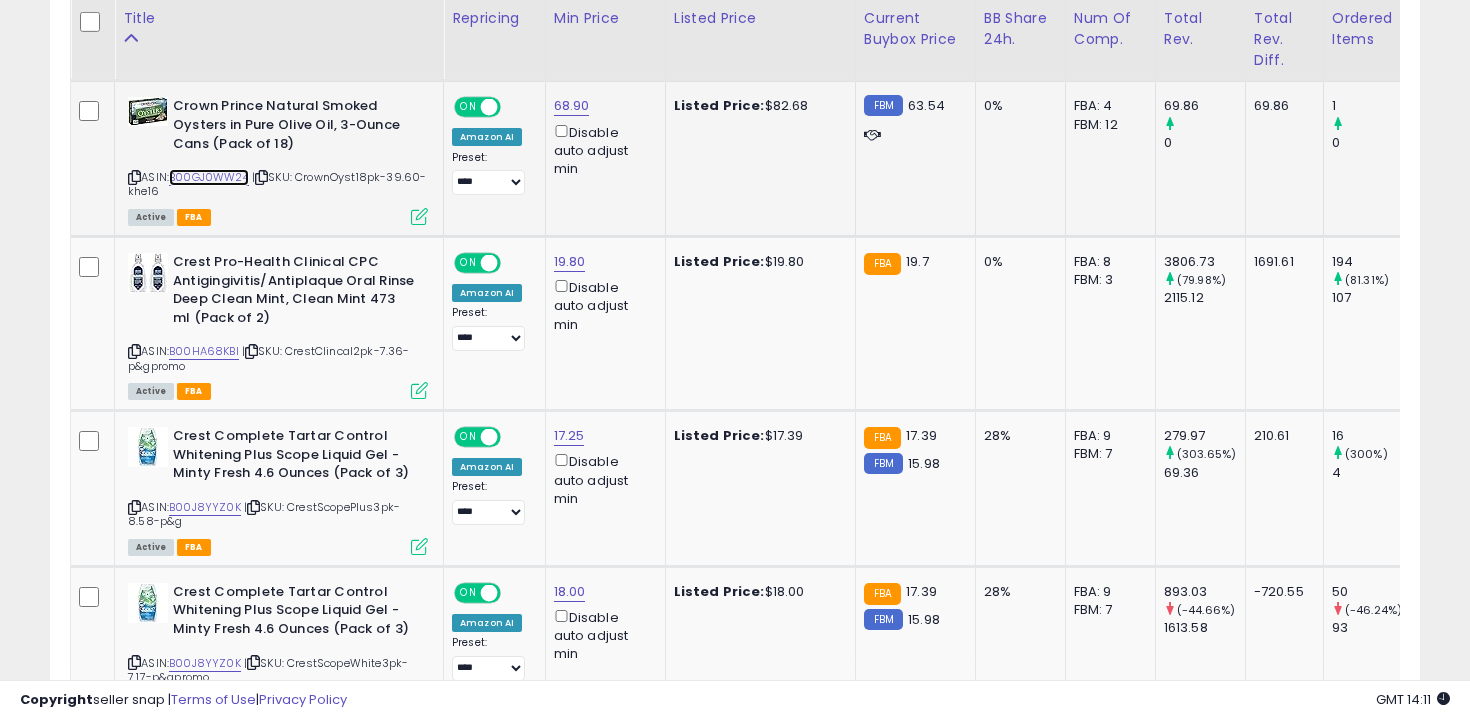click on "B00GJ0WW24" at bounding box center (209, 177) 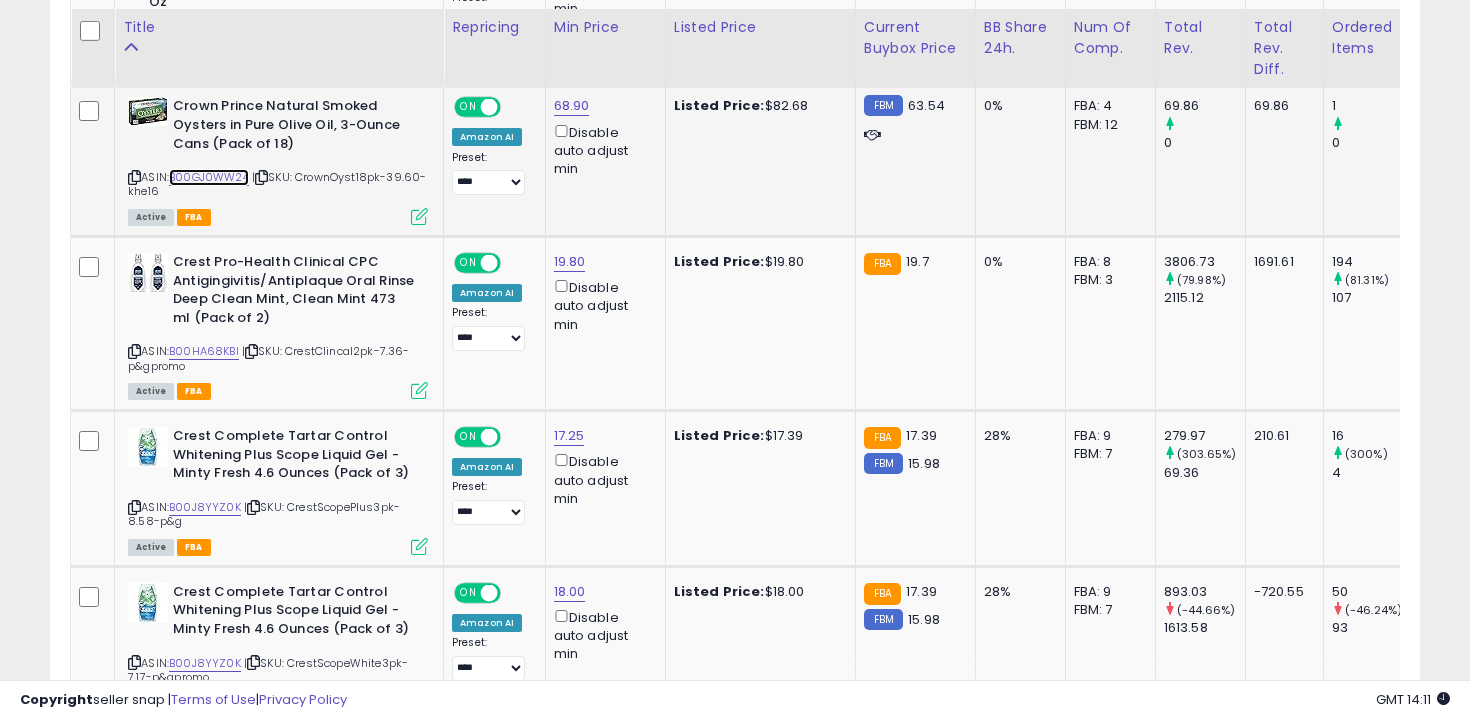 scroll, scrollTop: 2412, scrollLeft: 0, axis: vertical 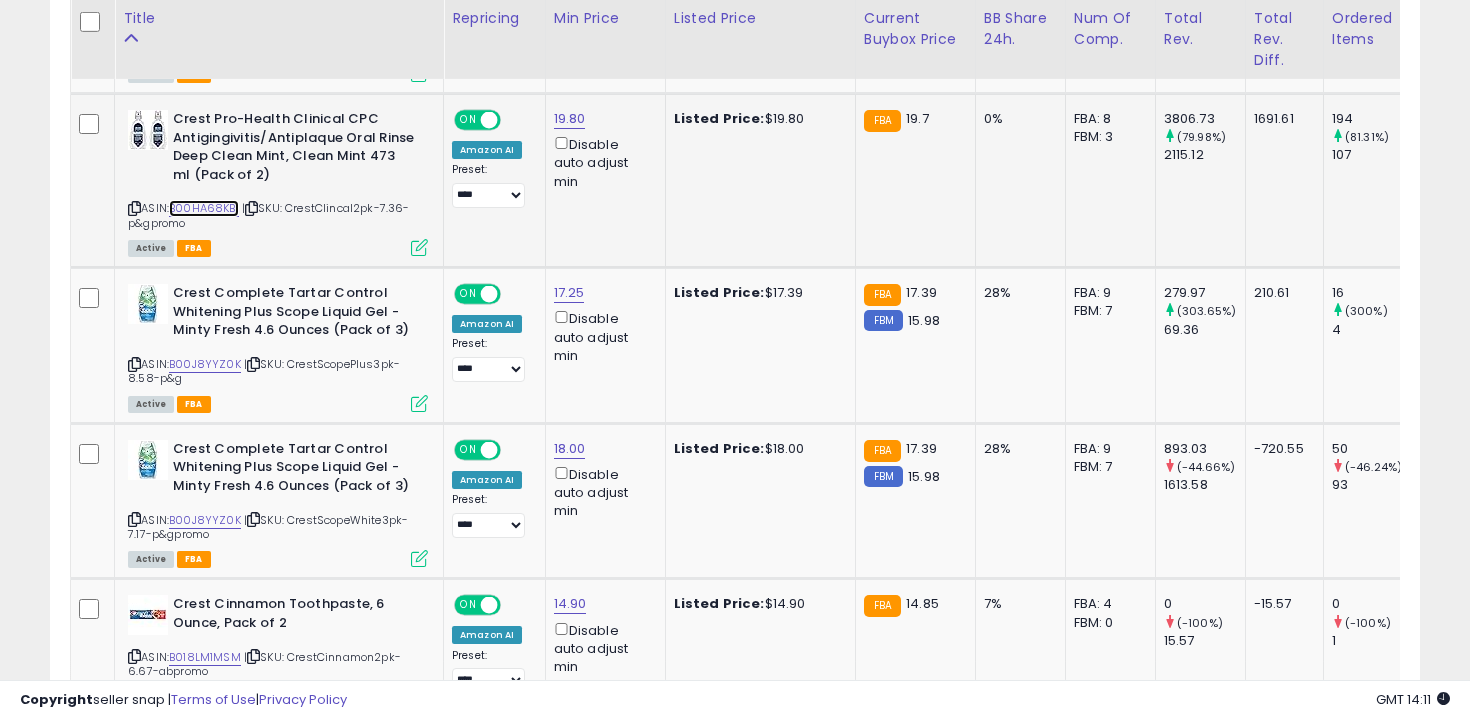 click on "B00HA68KBI" at bounding box center (204, 208) 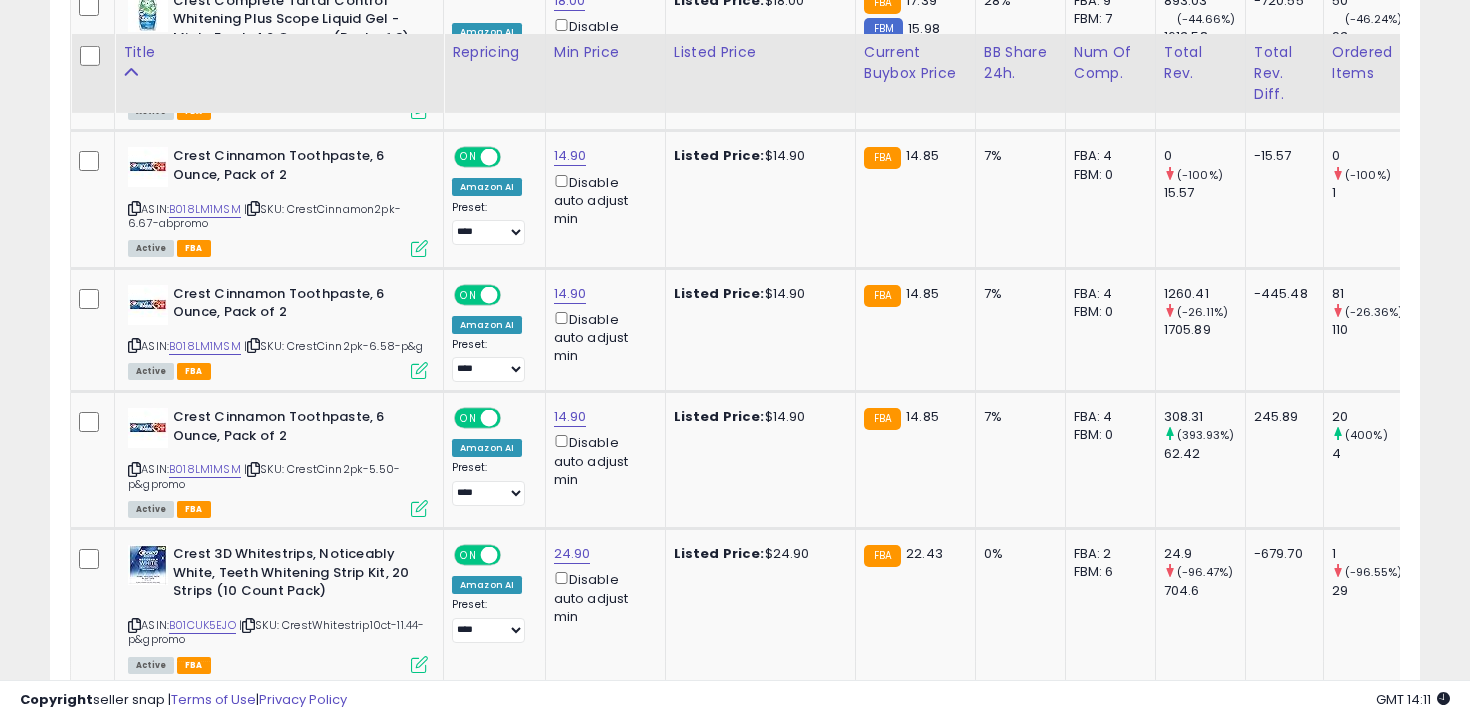 scroll, scrollTop: 2894, scrollLeft: 0, axis: vertical 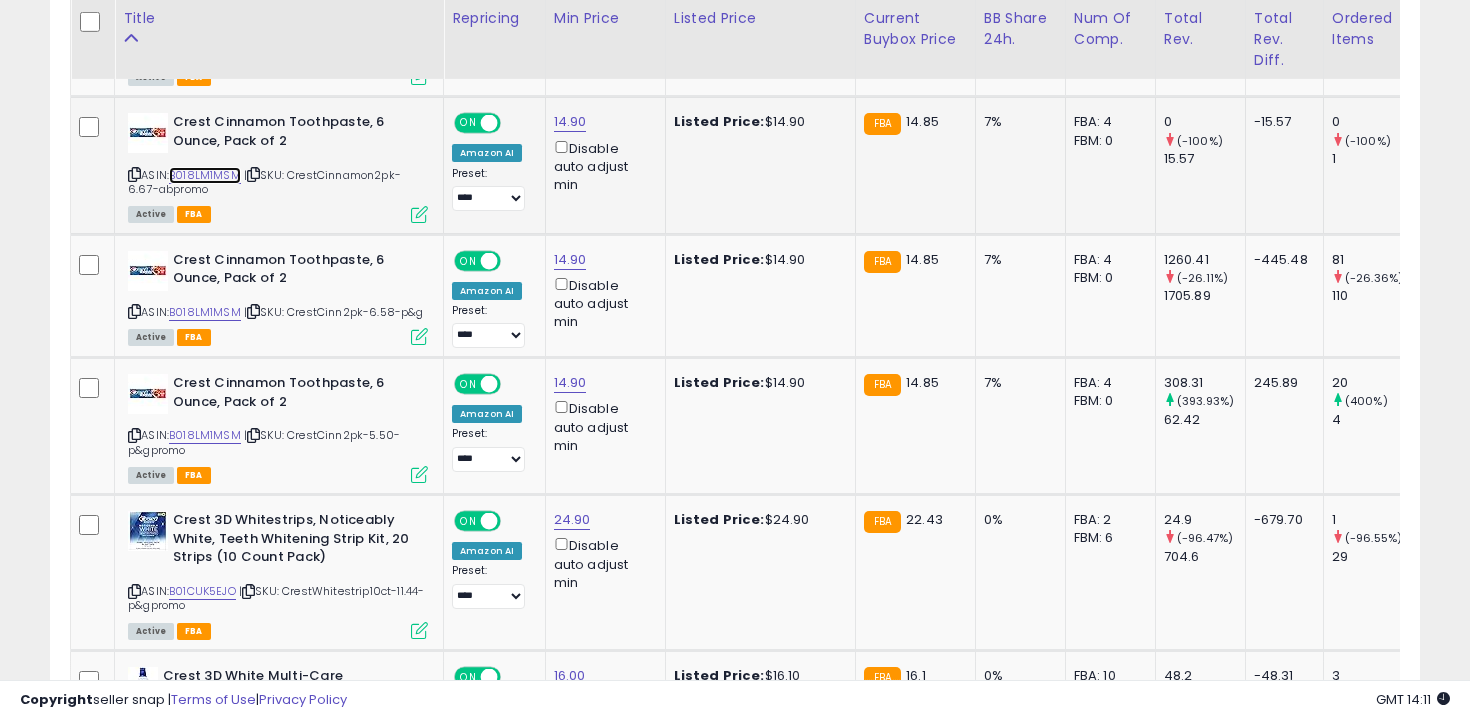click on "B018LM1MSM" at bounding box center (205, 175) 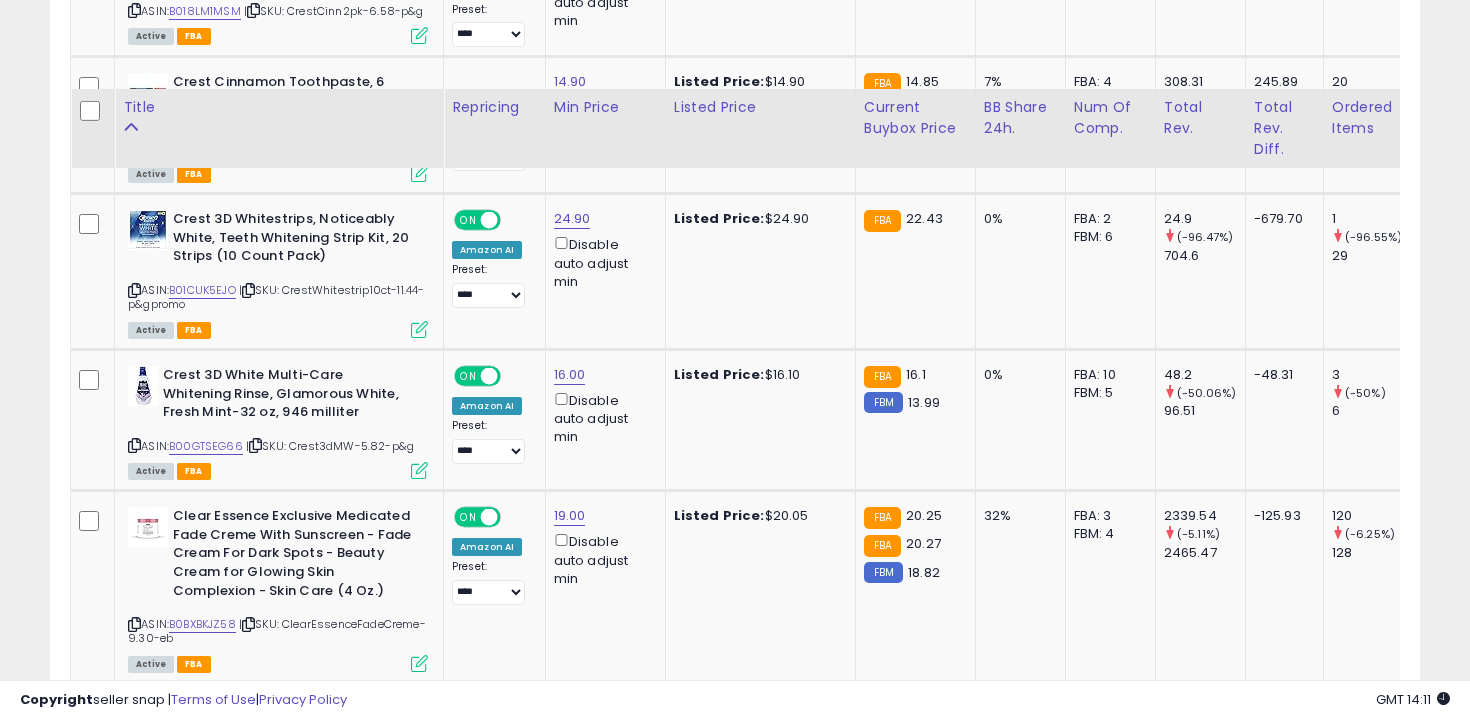 scroll, scrollTop: 3284, scrollLeft: 0, axis: vertical 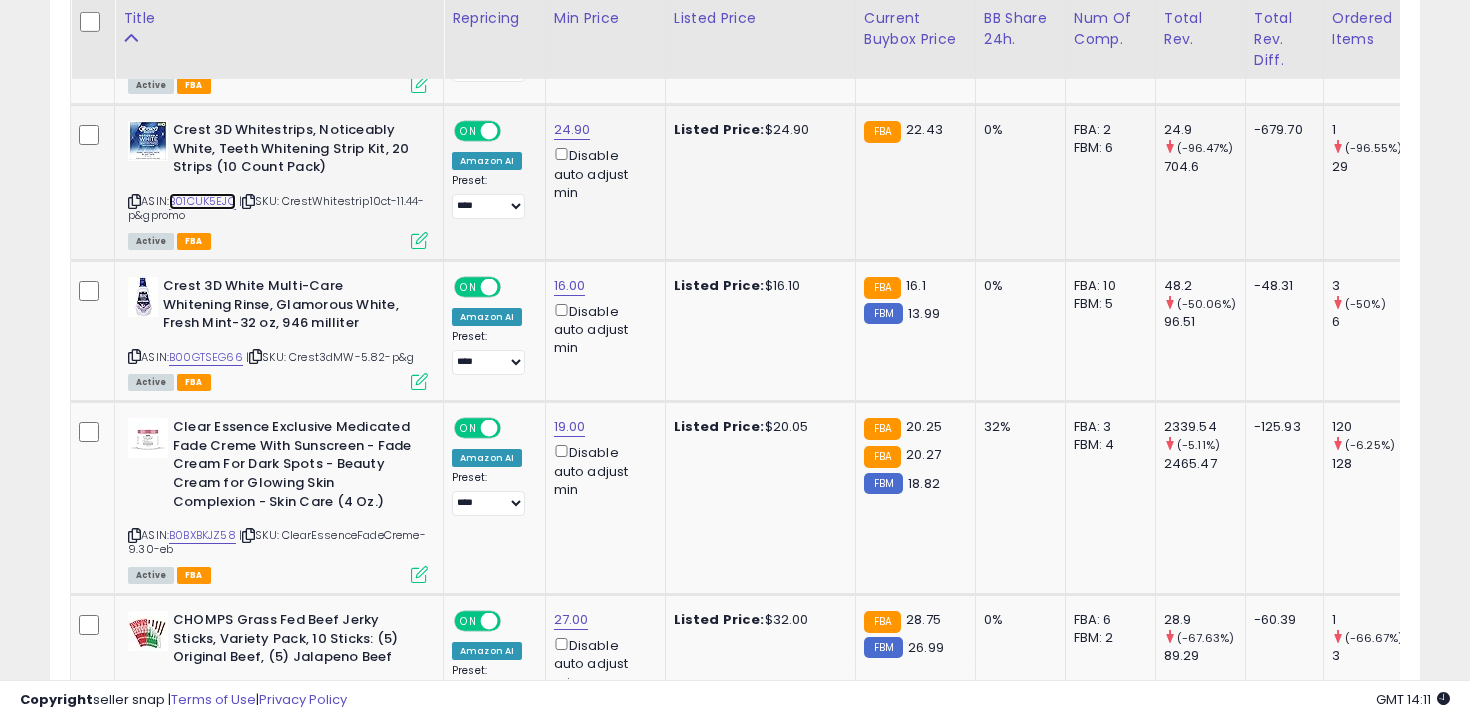 click on "B01CUK5EJO" at bounding box center [202, 201] 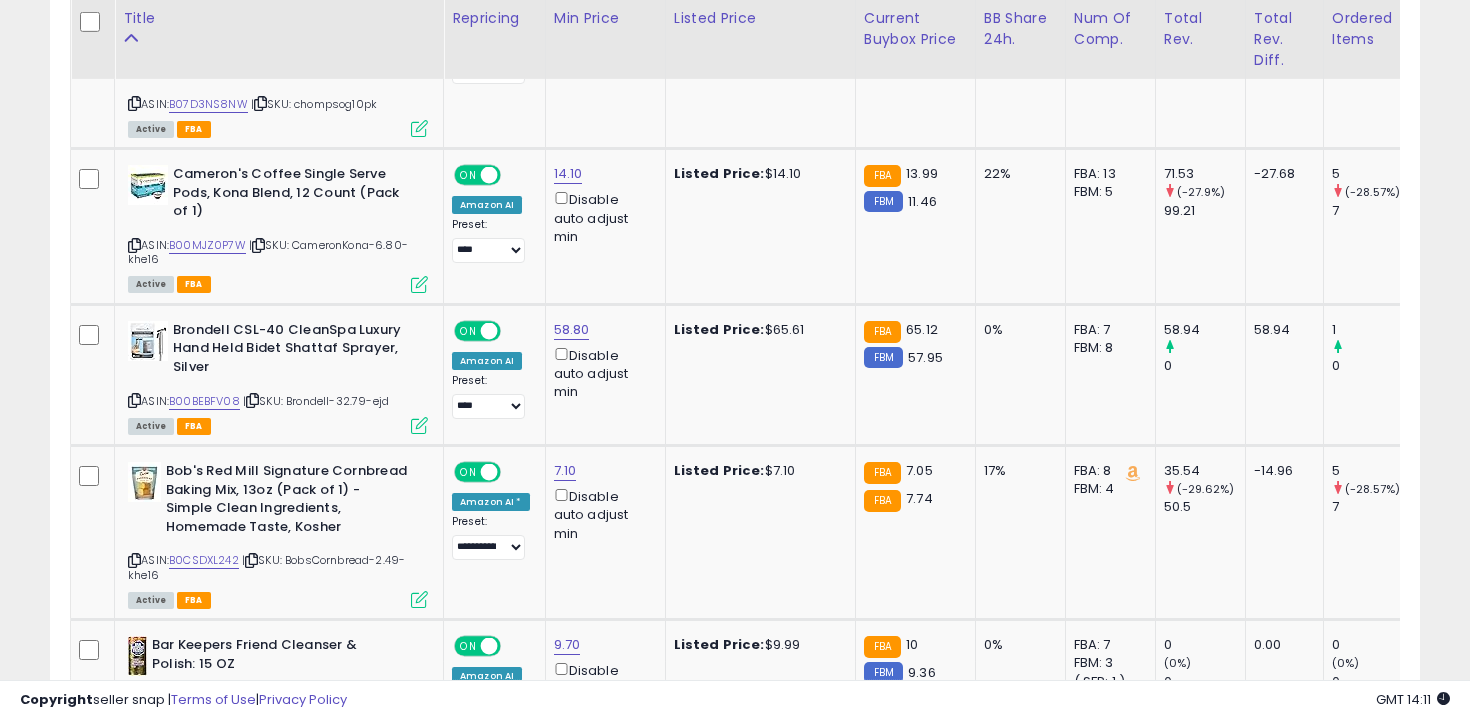 scroll, scrollTop: 4094, scrollLeft: 0, axis: vertical 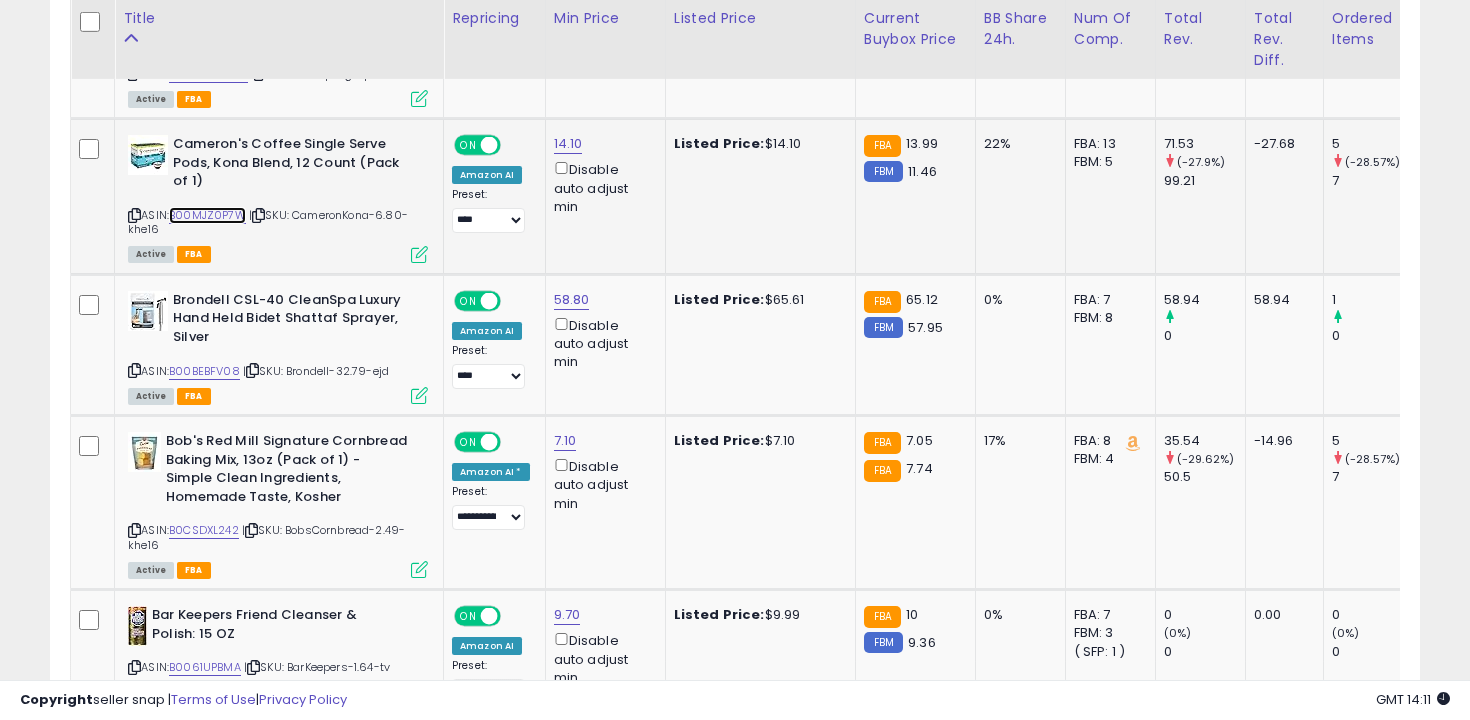 click on "B00MJZ0P7W" at bounding box center (207, 215) 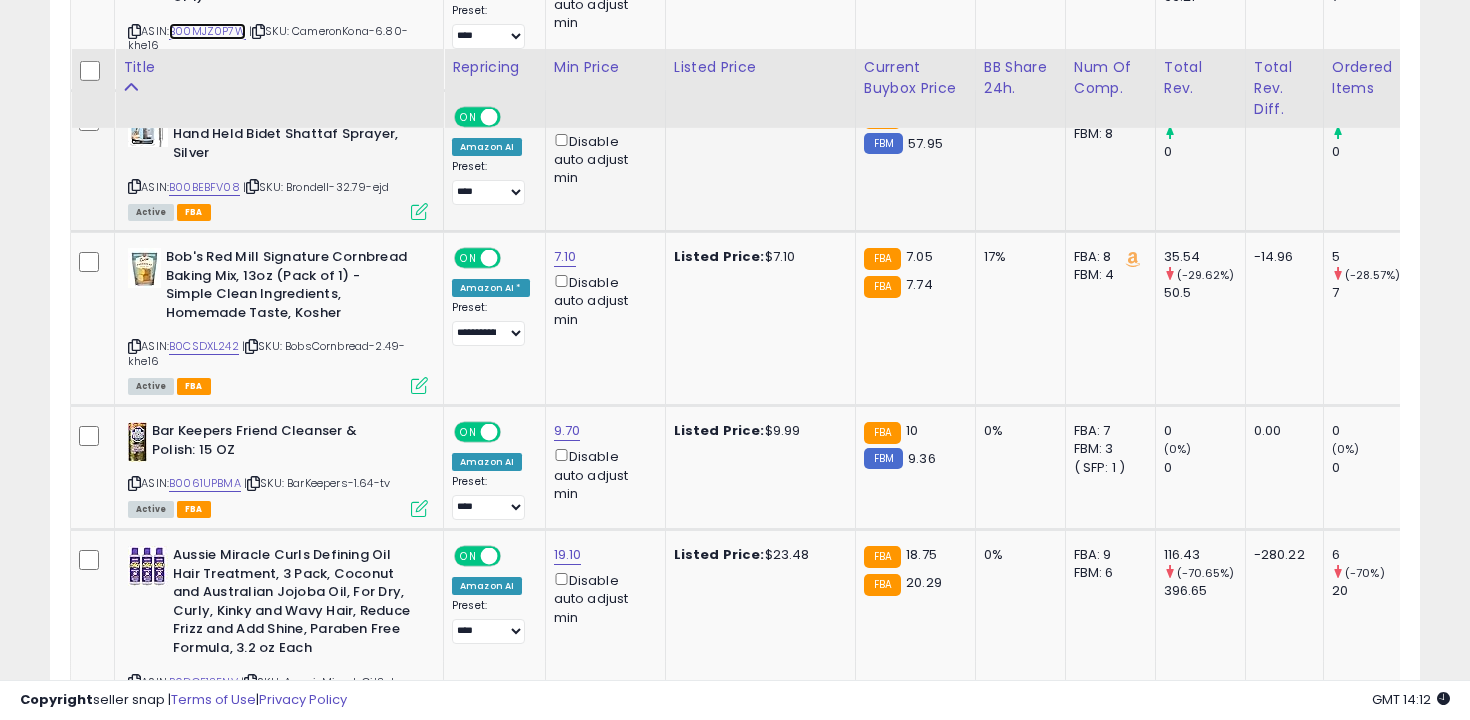 scroll, scrollTop: 4417, scrollLeft: 0, axis: vertical 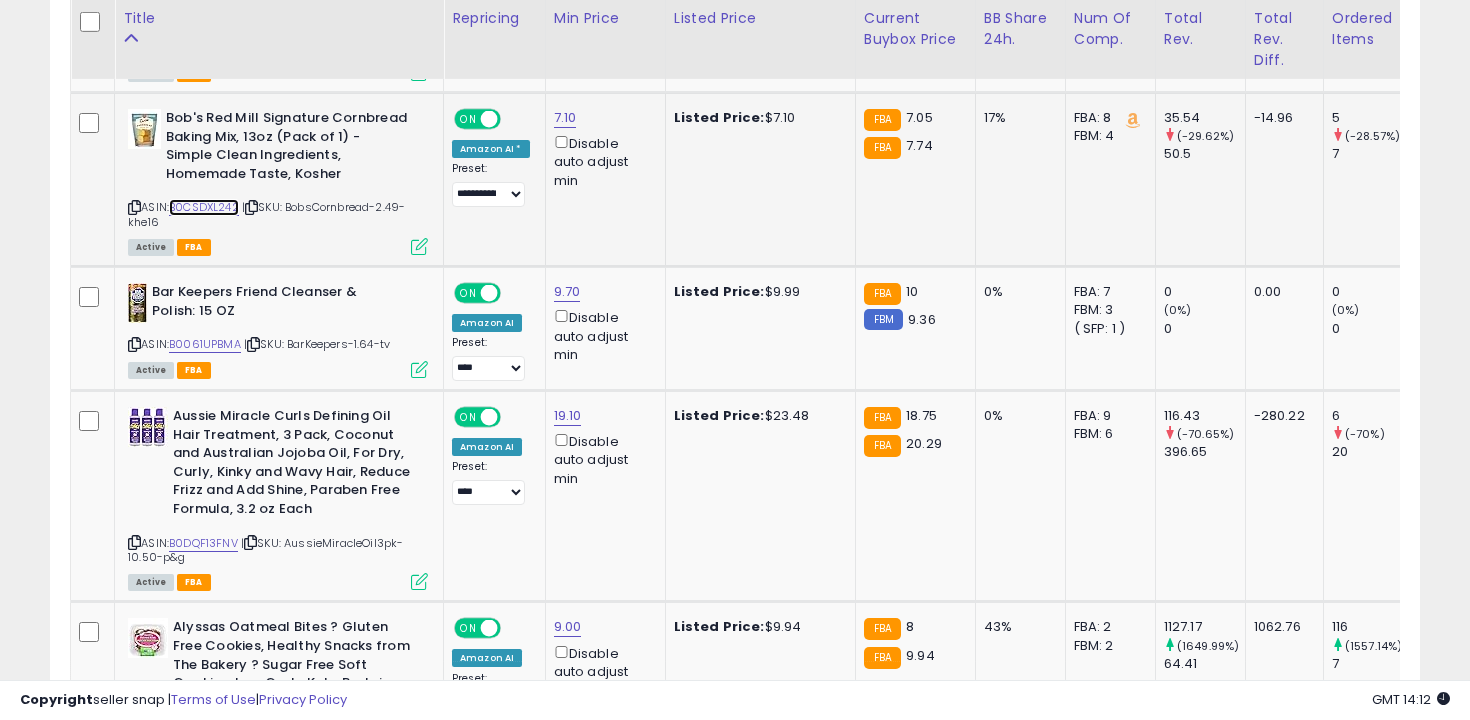 click on "B0CSDXL242" at bounding box center (204, 207) 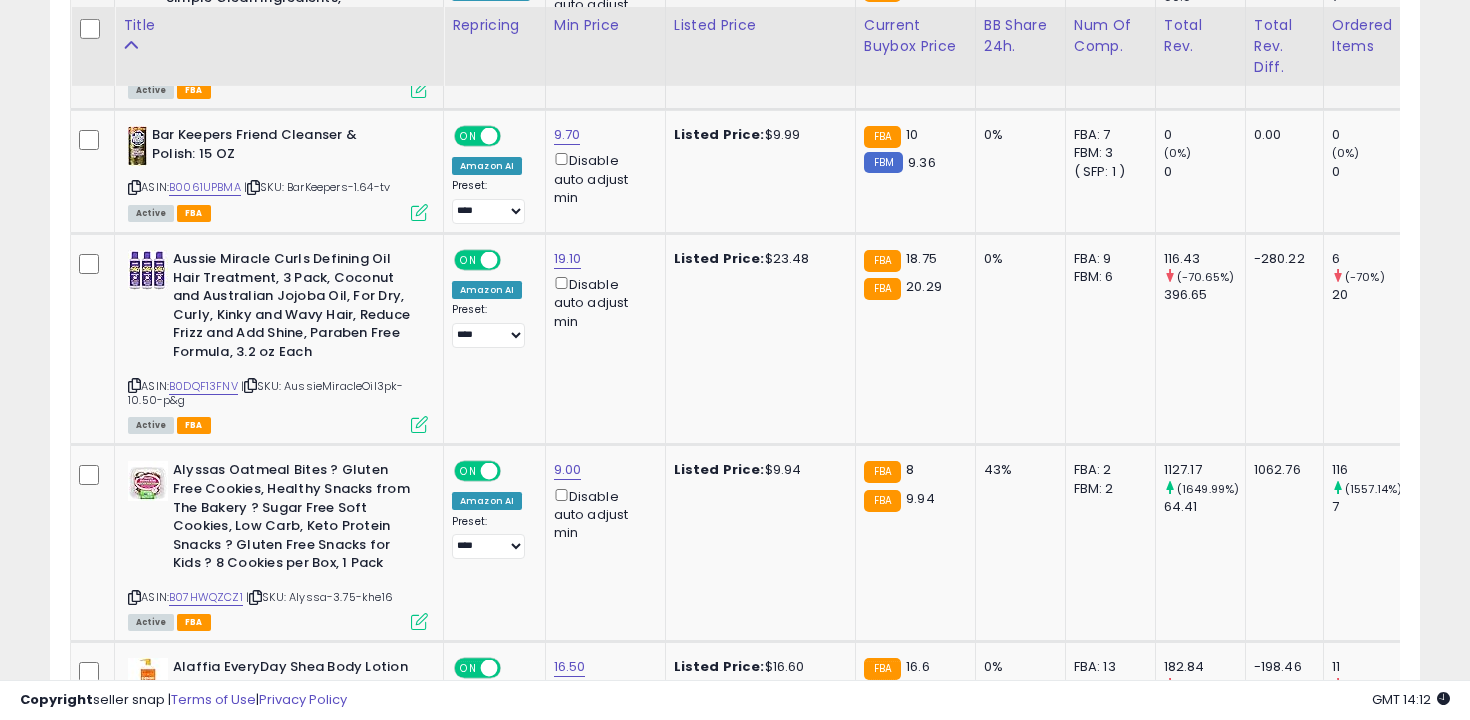 scroll, scrollTop: 4584, scrollLeft: 0, axis: vertical 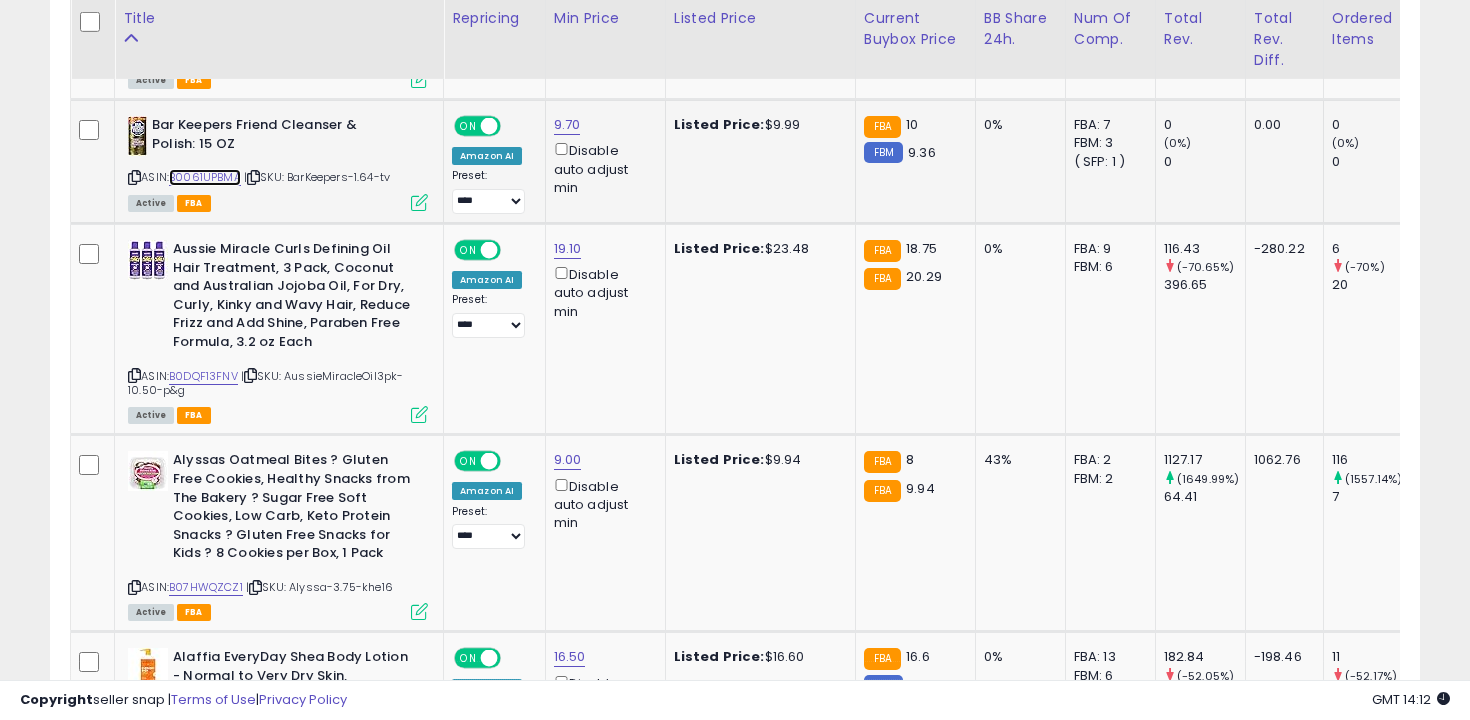 click on "B0061UPBMA" at bounding box center [205, 177] 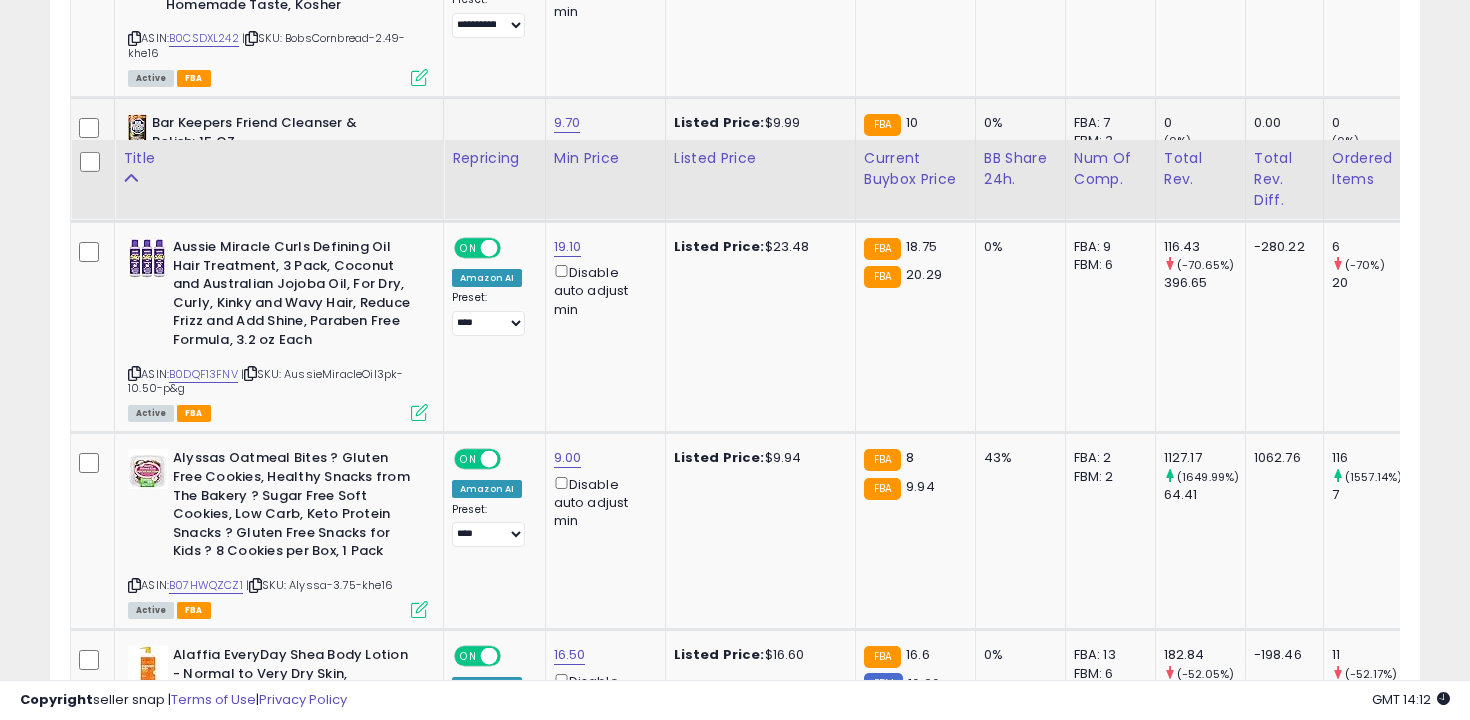 scroll, scrollTop: 4729, scrollLeft: 0, axis: vertical 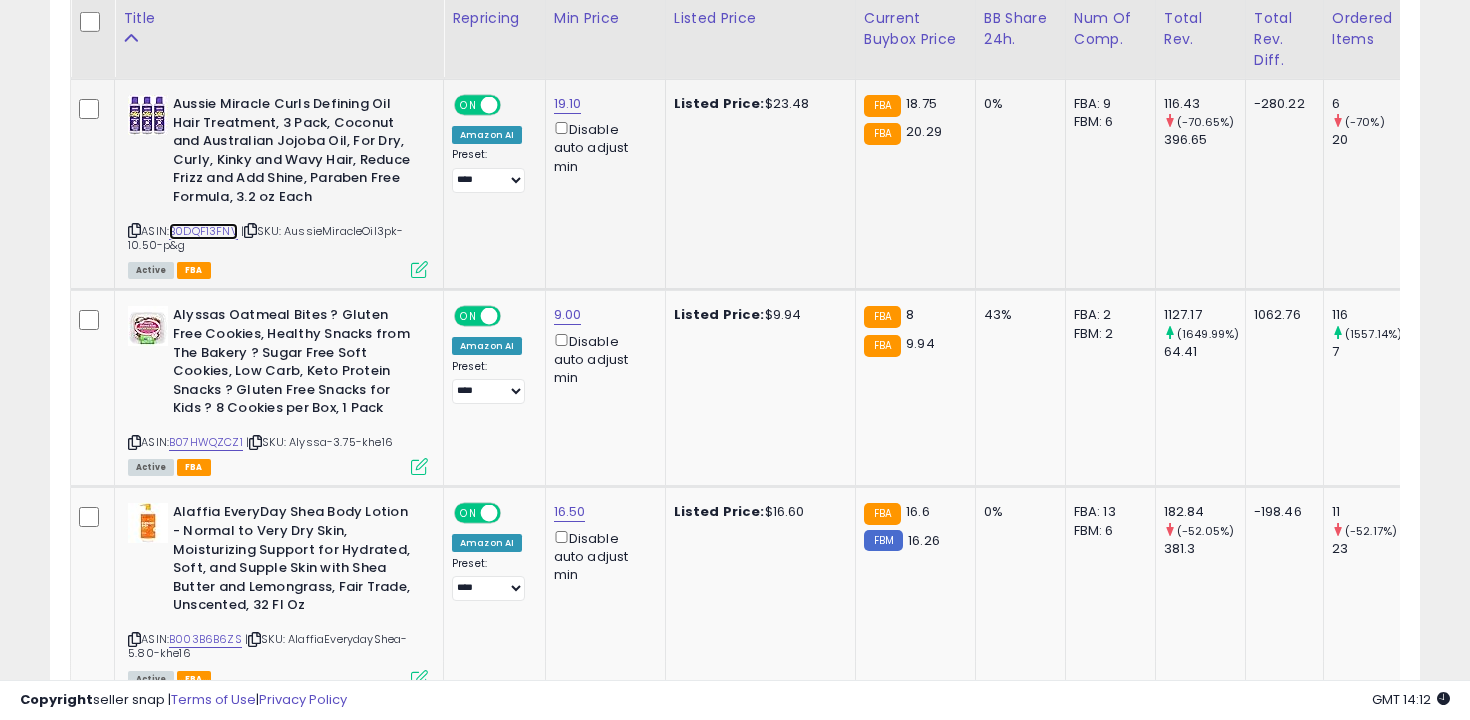 click on "B0DQF13FNV" at bounding box center (203, 231) 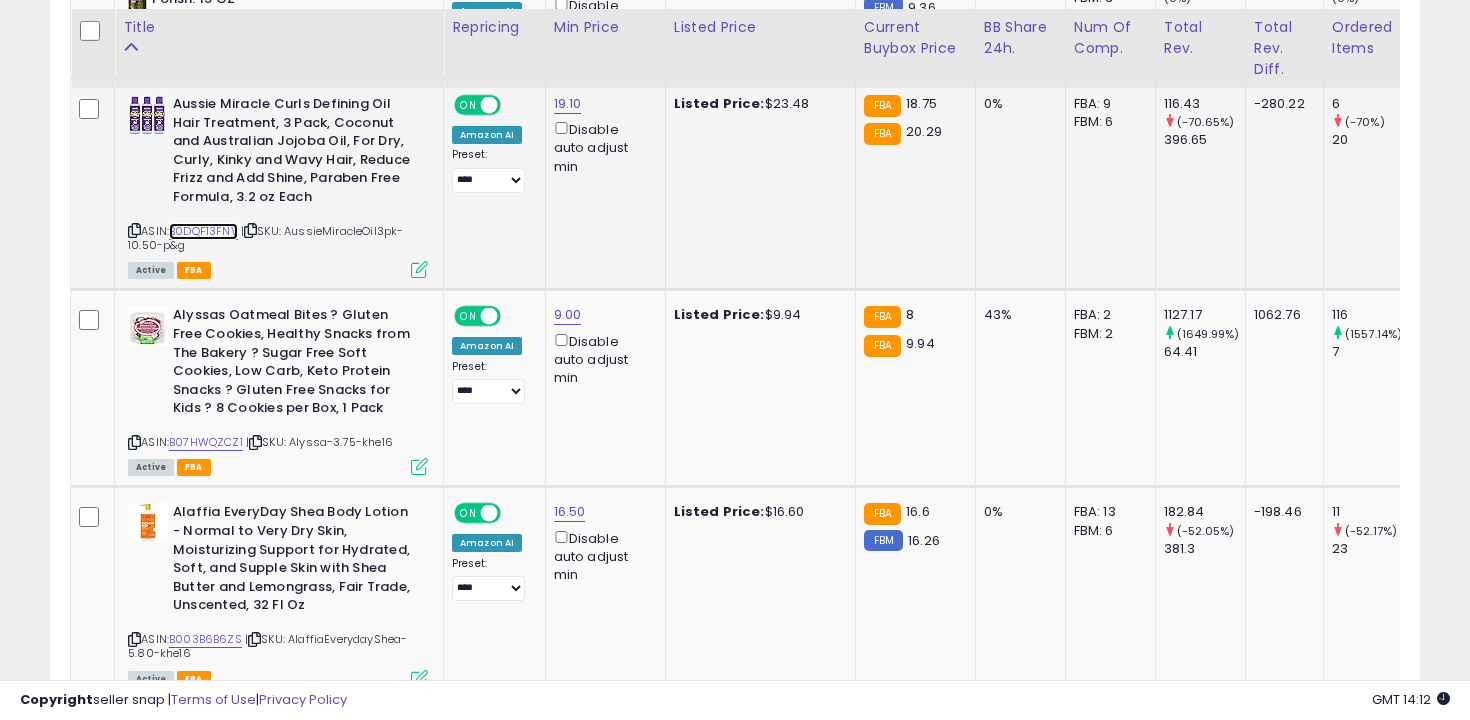 scroll, scrollTop: 4904, scrollLeft: 0, axis: vertical 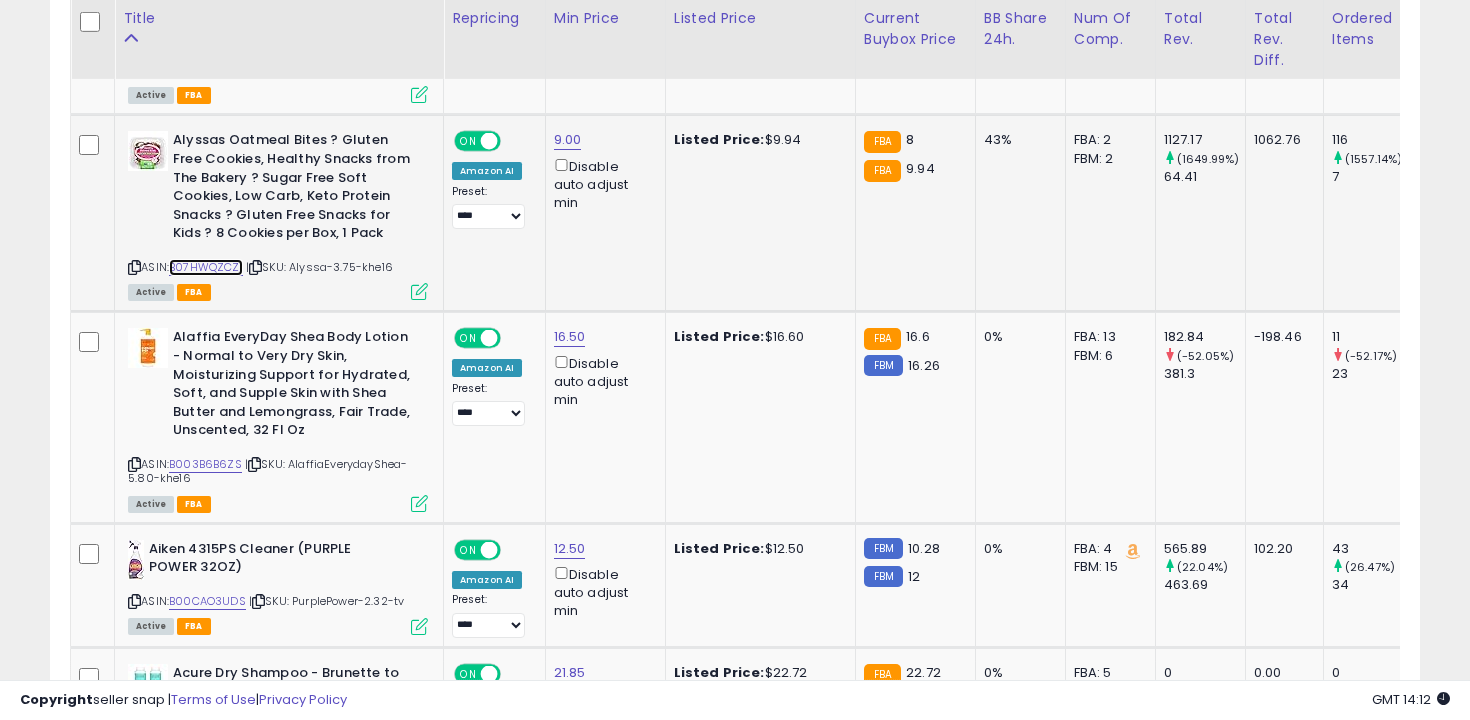 click on "B07HWQZCZ1" at bounding box center (206, 267) 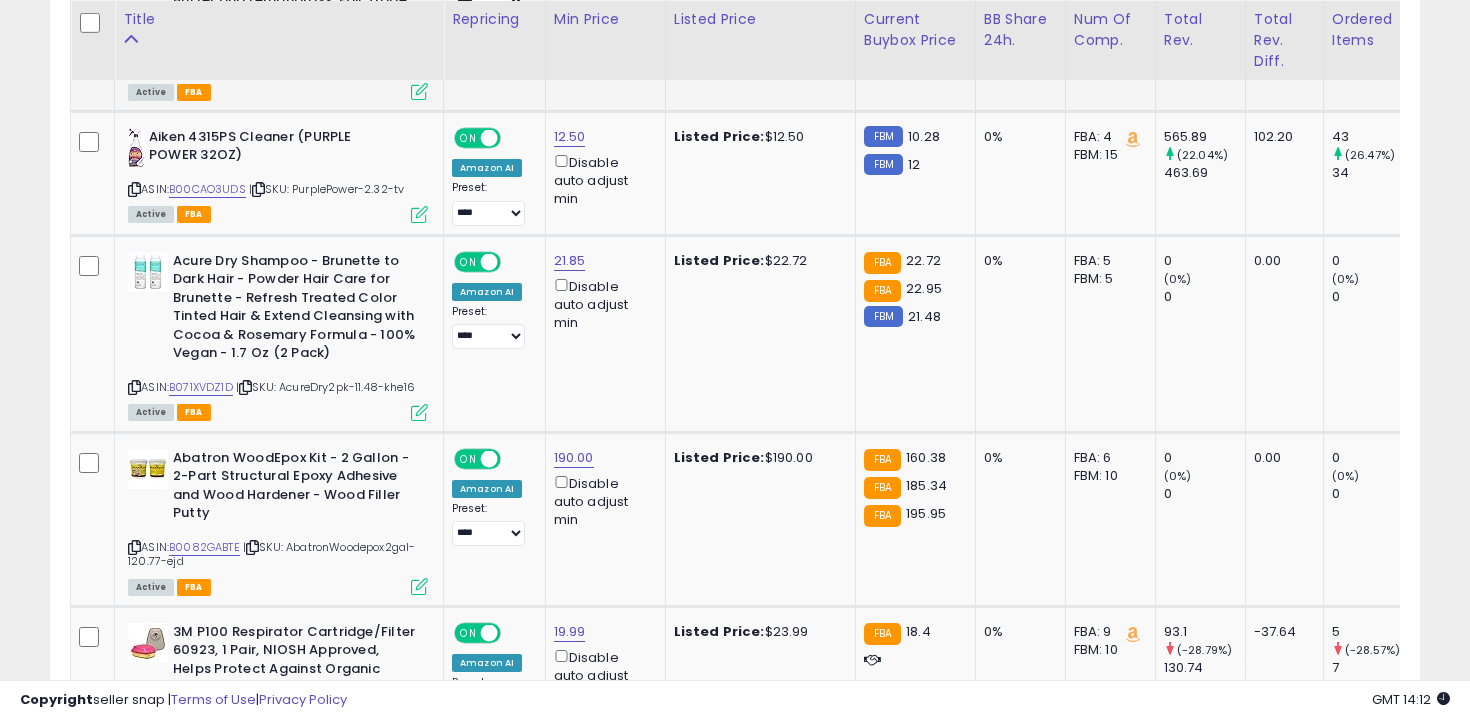 scroll, scrollTop: 5317, scrollLeft: 0, axis: vertical 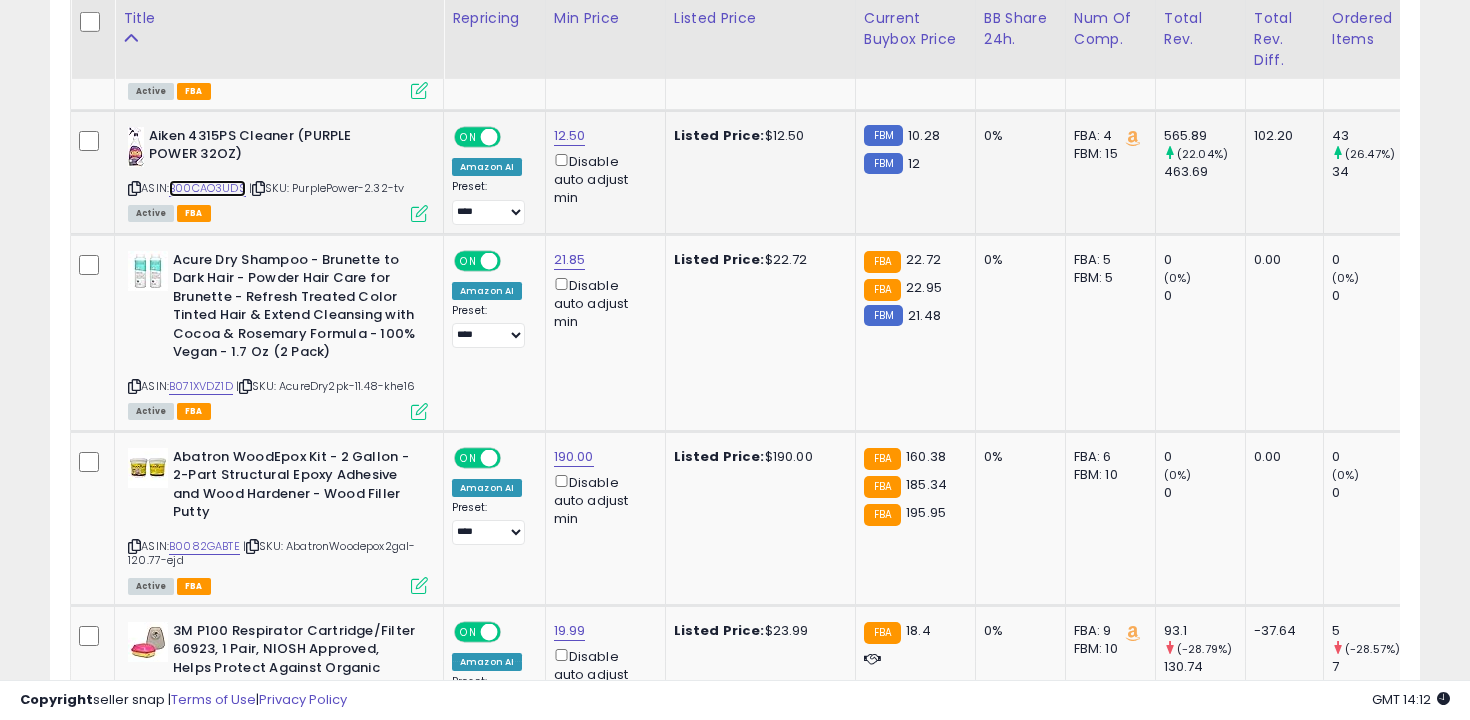 click on "B00CAO3UDS" at bounding box center (207, 188) 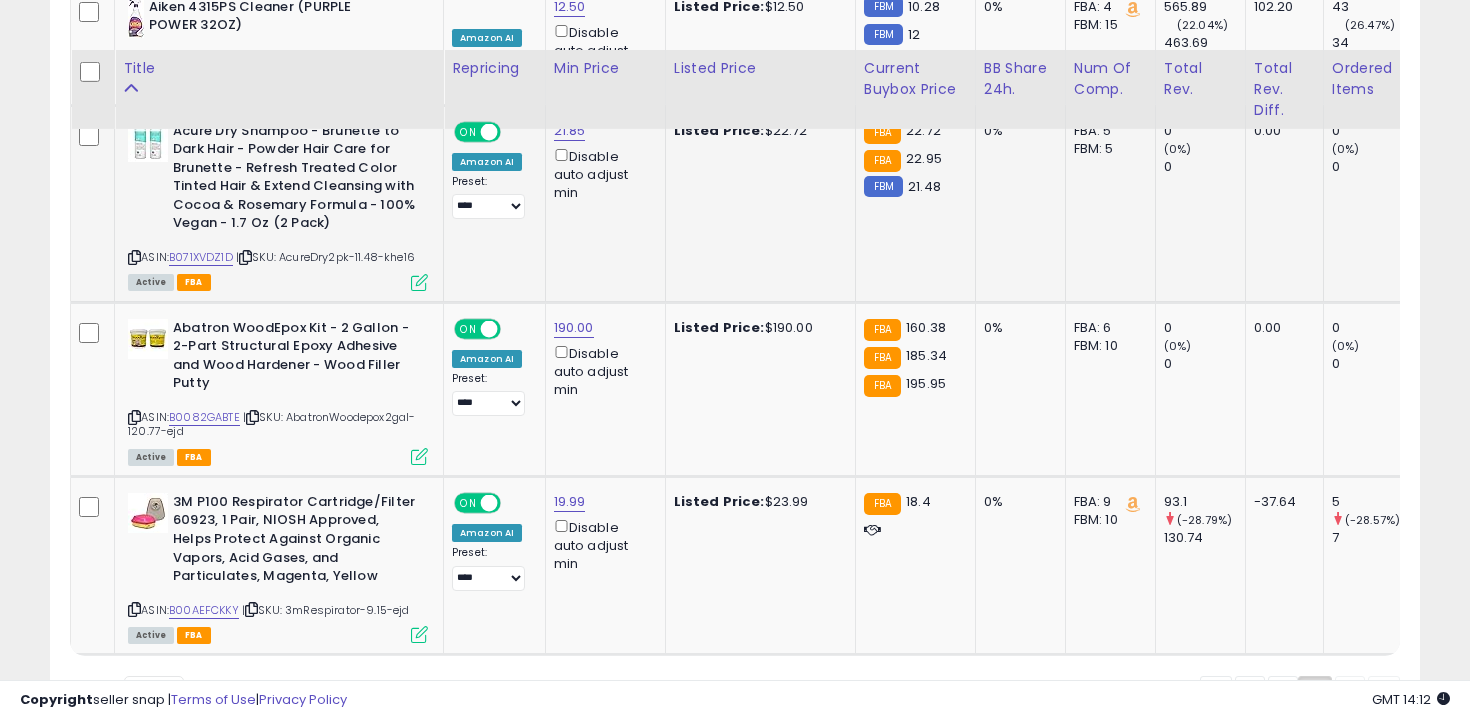 scroll, scrollTop: 5539, scrollLeft: 0, axis: vertical 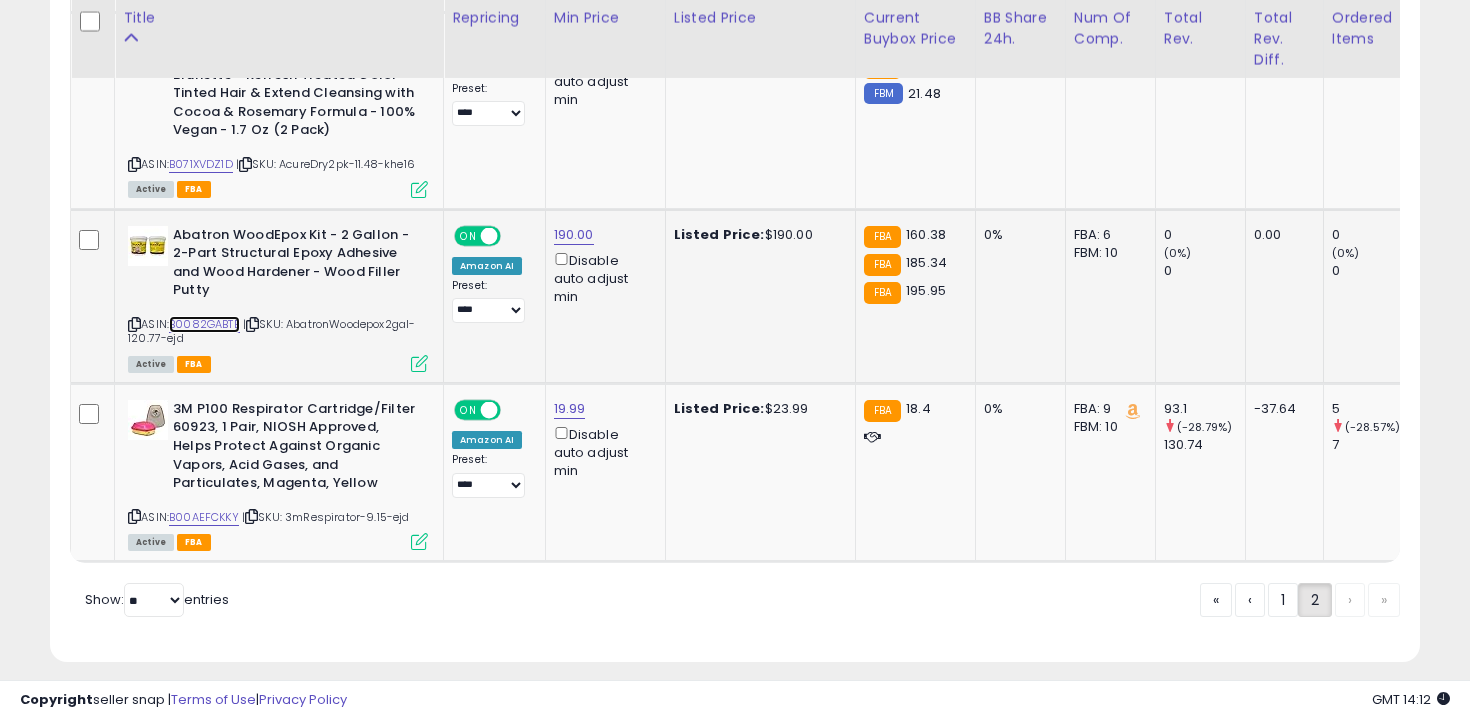 click on "B0082GABTE" at bounding box center (204, 324) 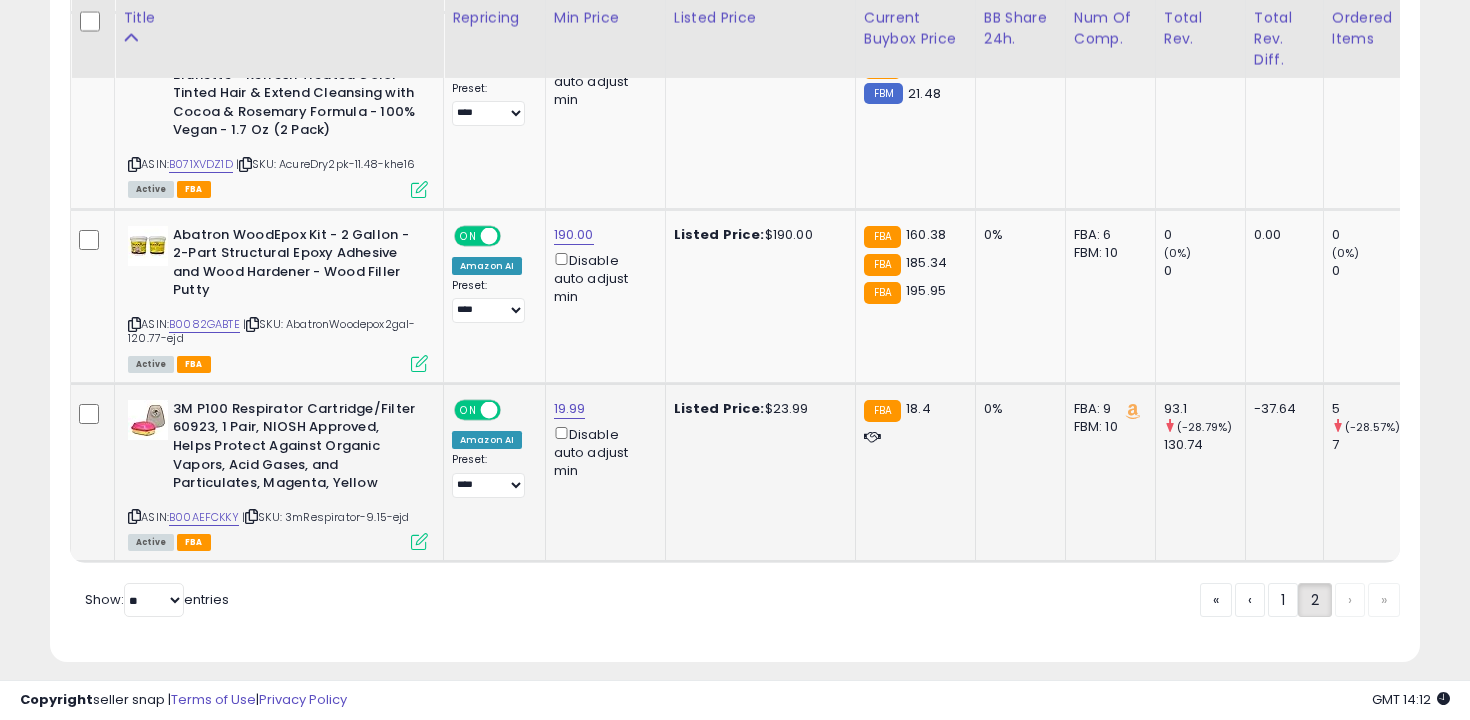 click at bounding box center (134, 516) 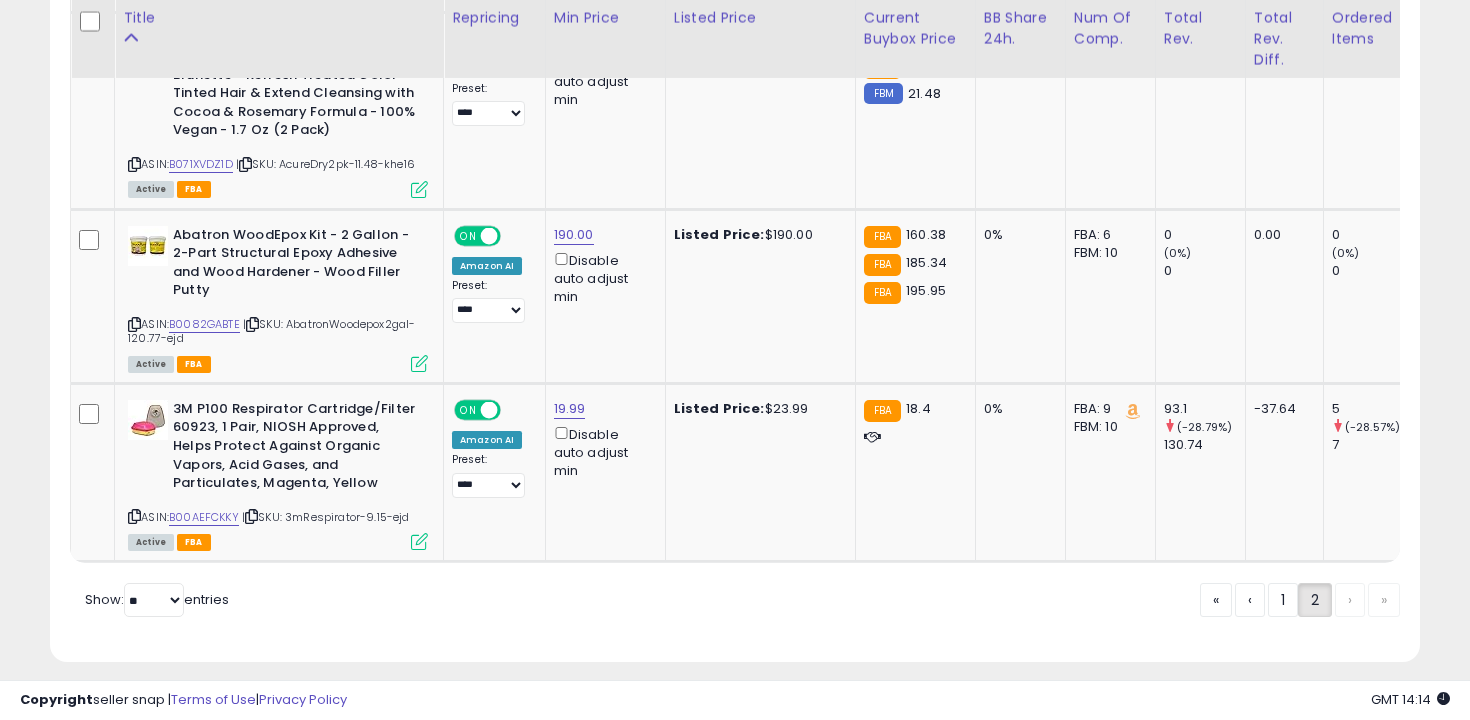 click on "«
‹
1
2
›
»" at bounding box center (1300, 602) 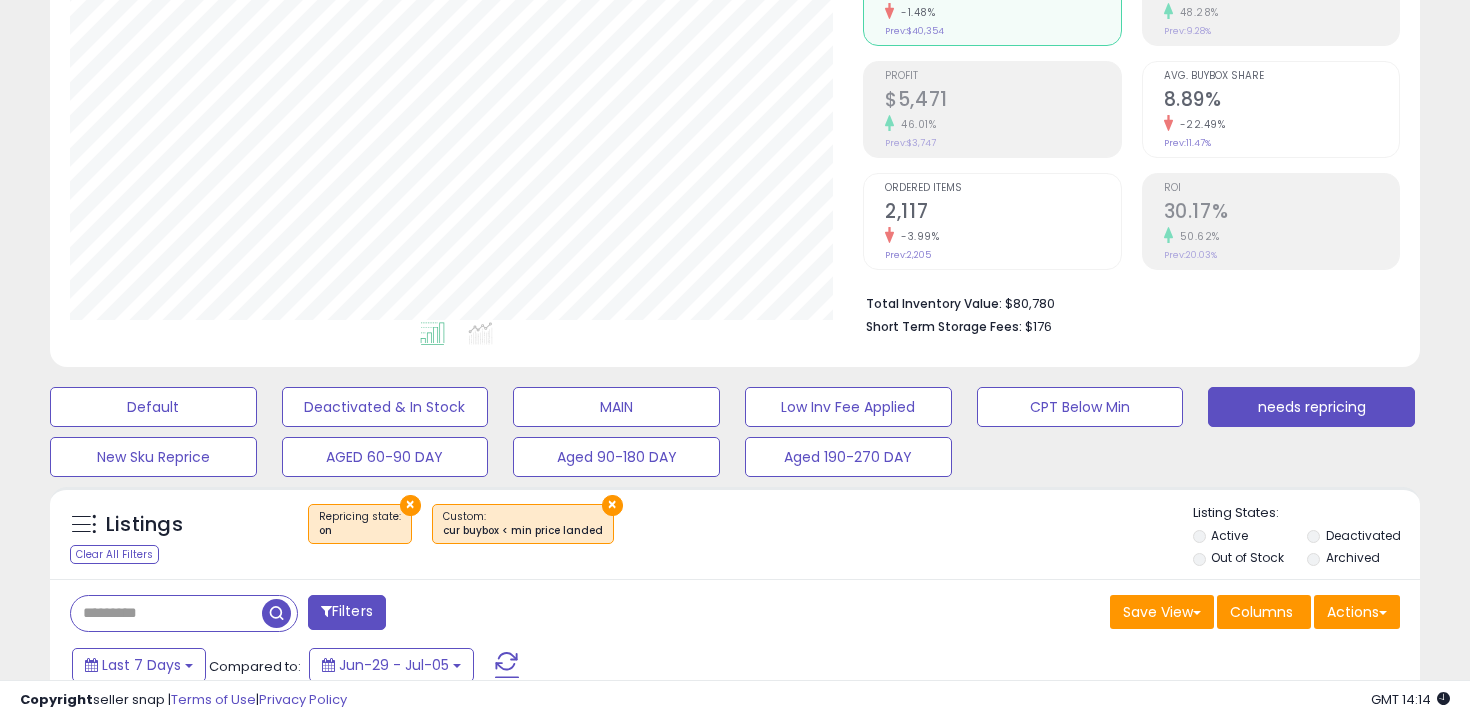 scroll, scrollTop: 264, scrollLeft: 0, axis: vertical 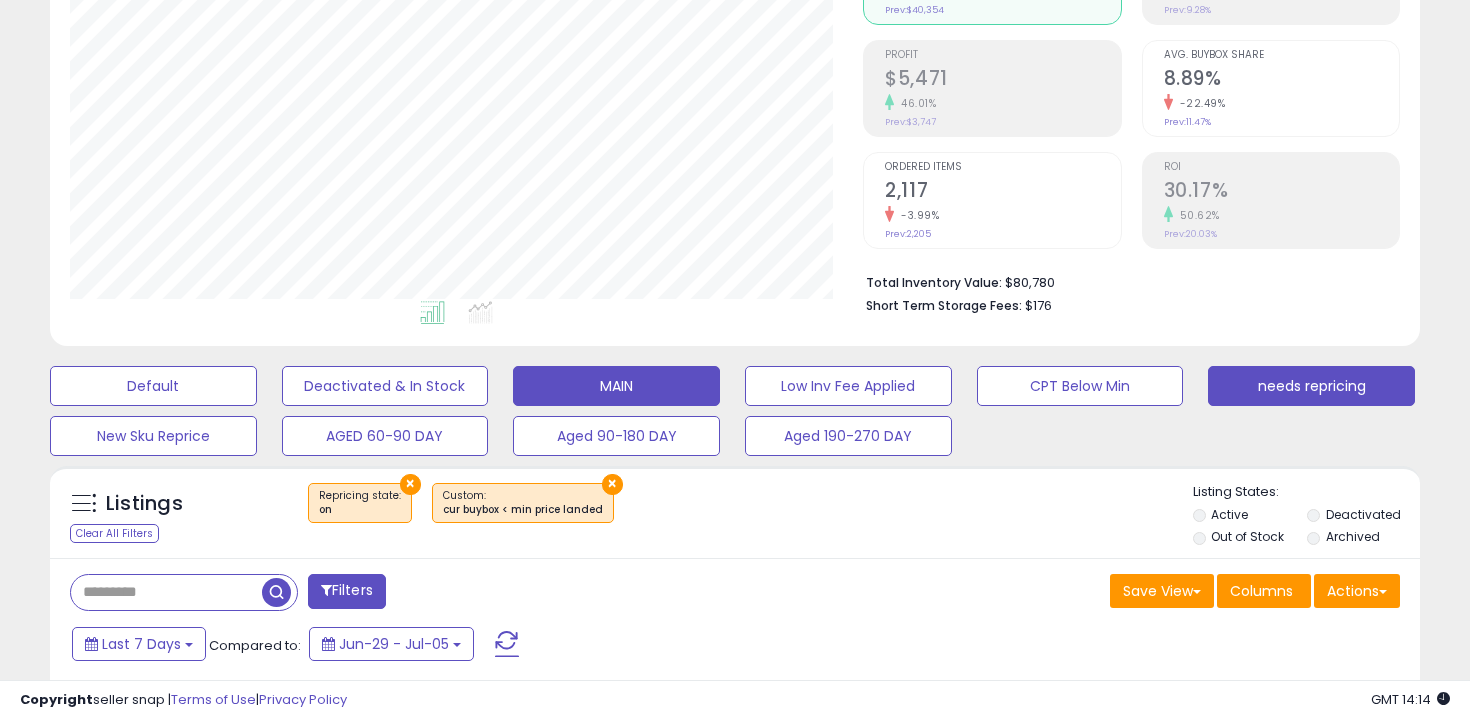 click on "MAIN" at bounding box center [153, 386] 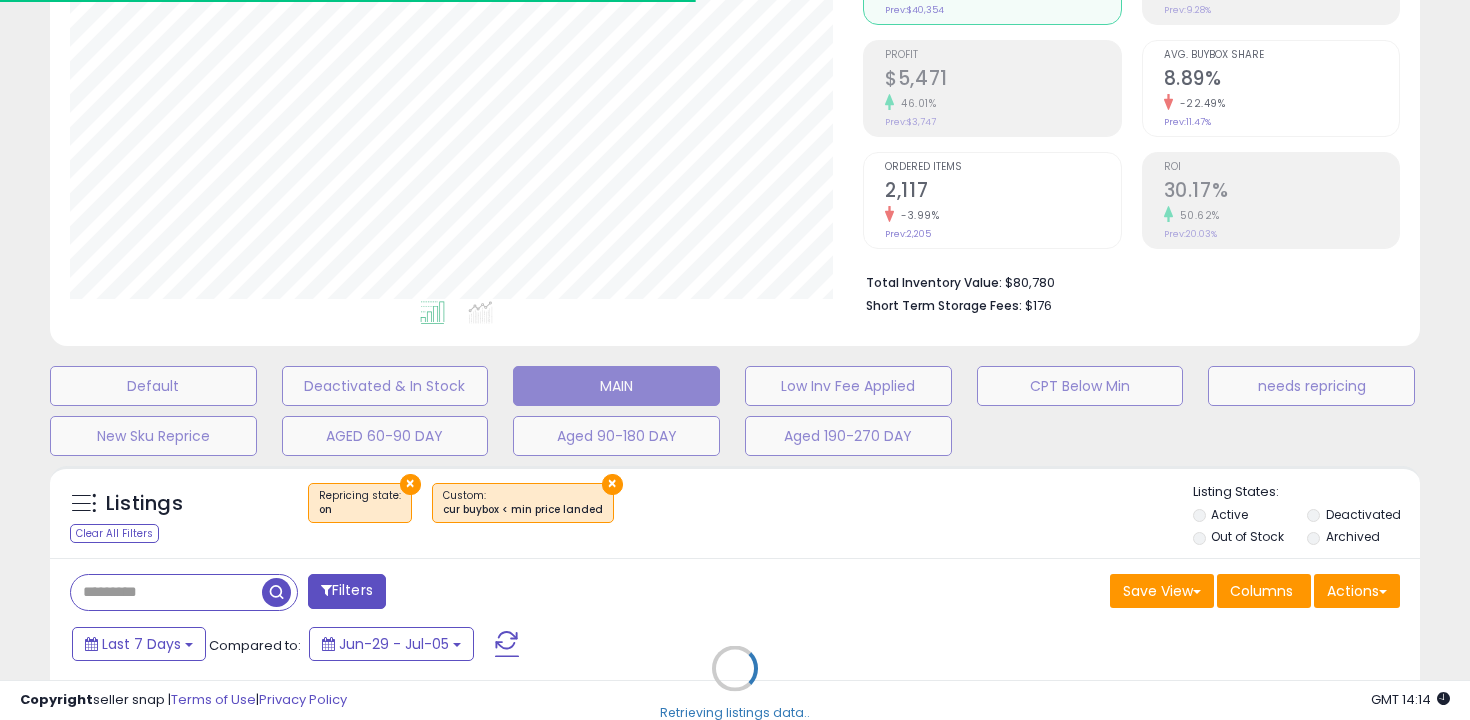 select on "**" 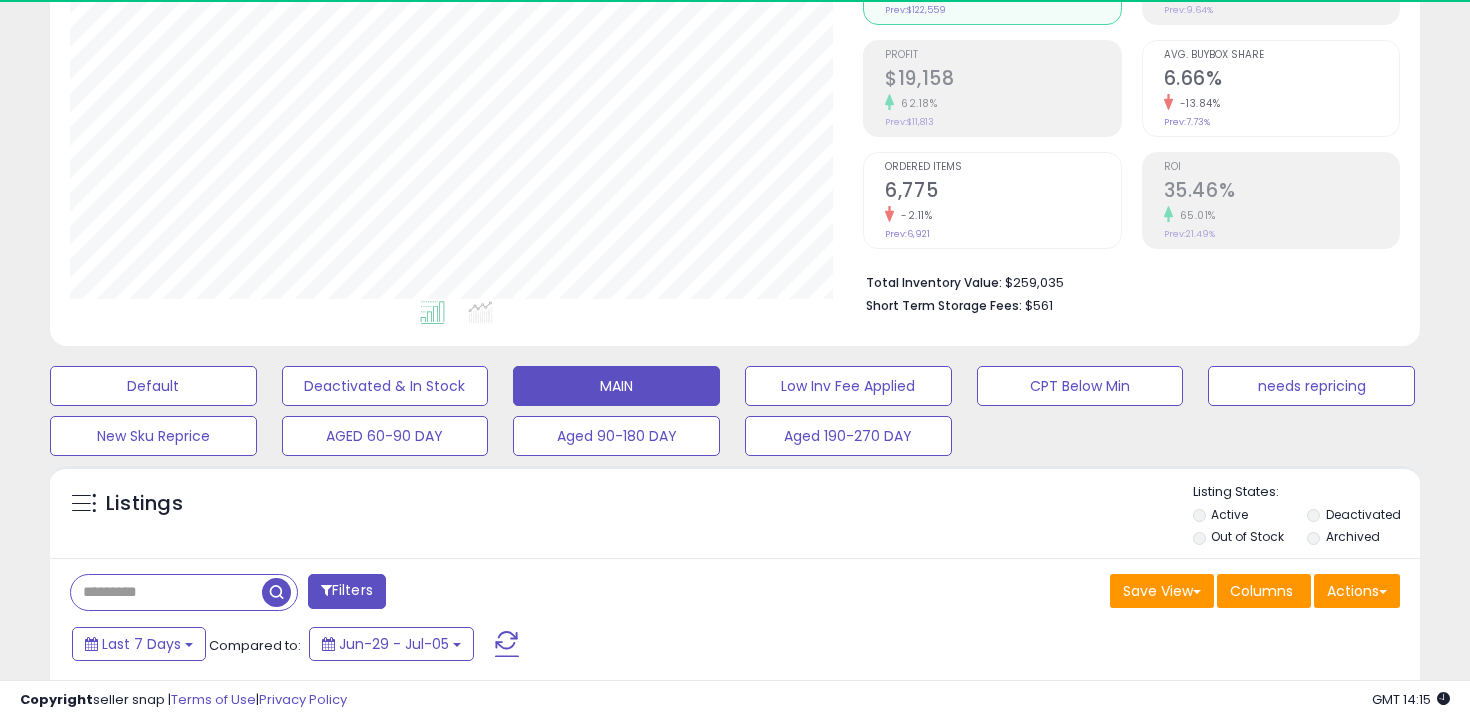 scroll, scrollTop: 999590, scrollLeft: 999206, axis: both 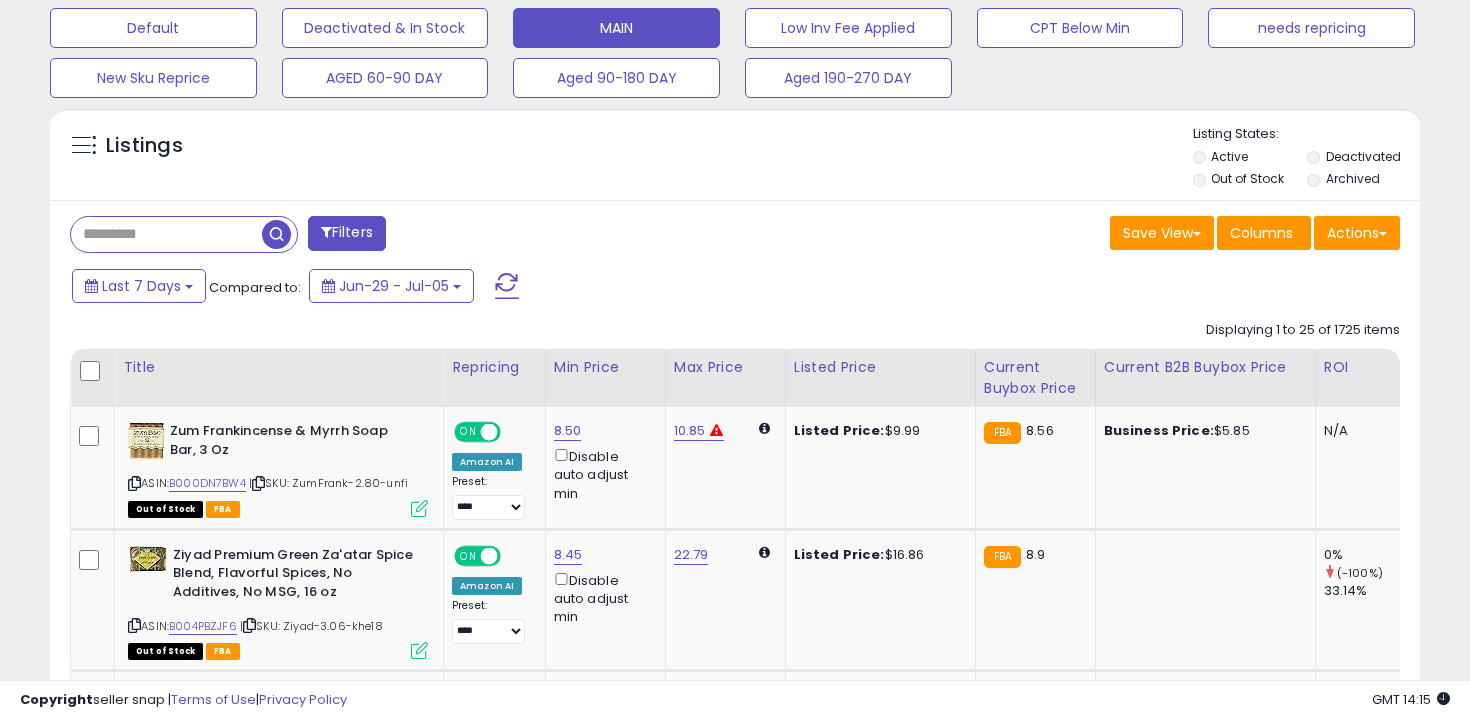 click at bounding box center (166, 234) 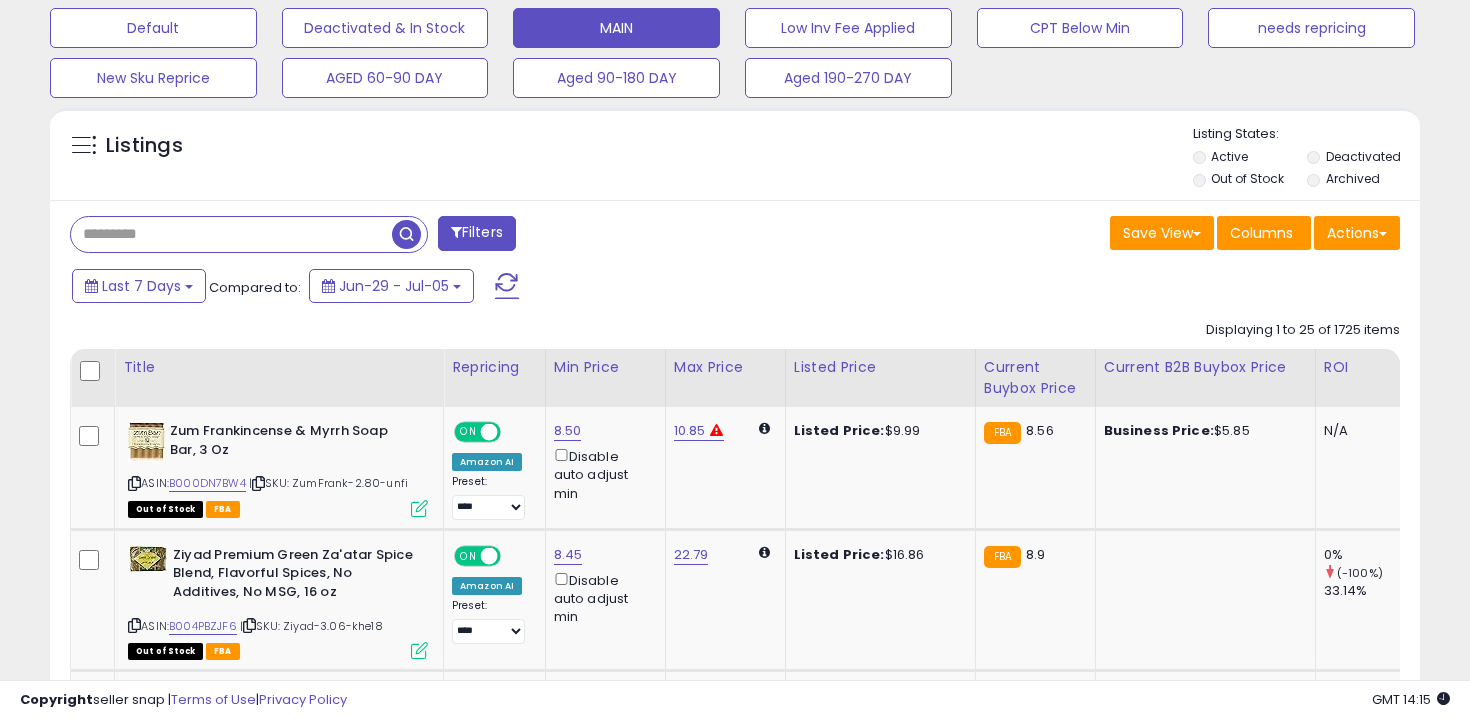 paste on "**********" 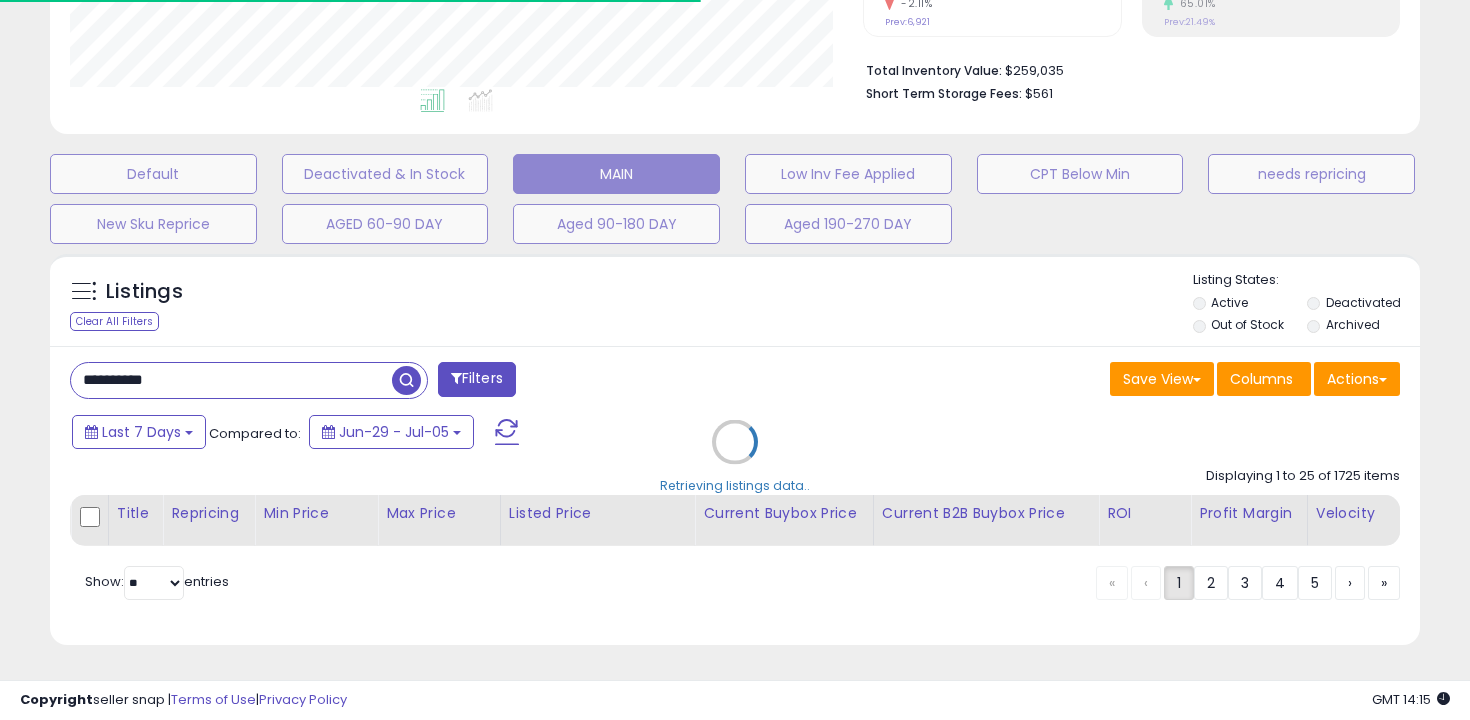 scroll, scrollTop: 622, scrollLeft: 0, axis: vertical 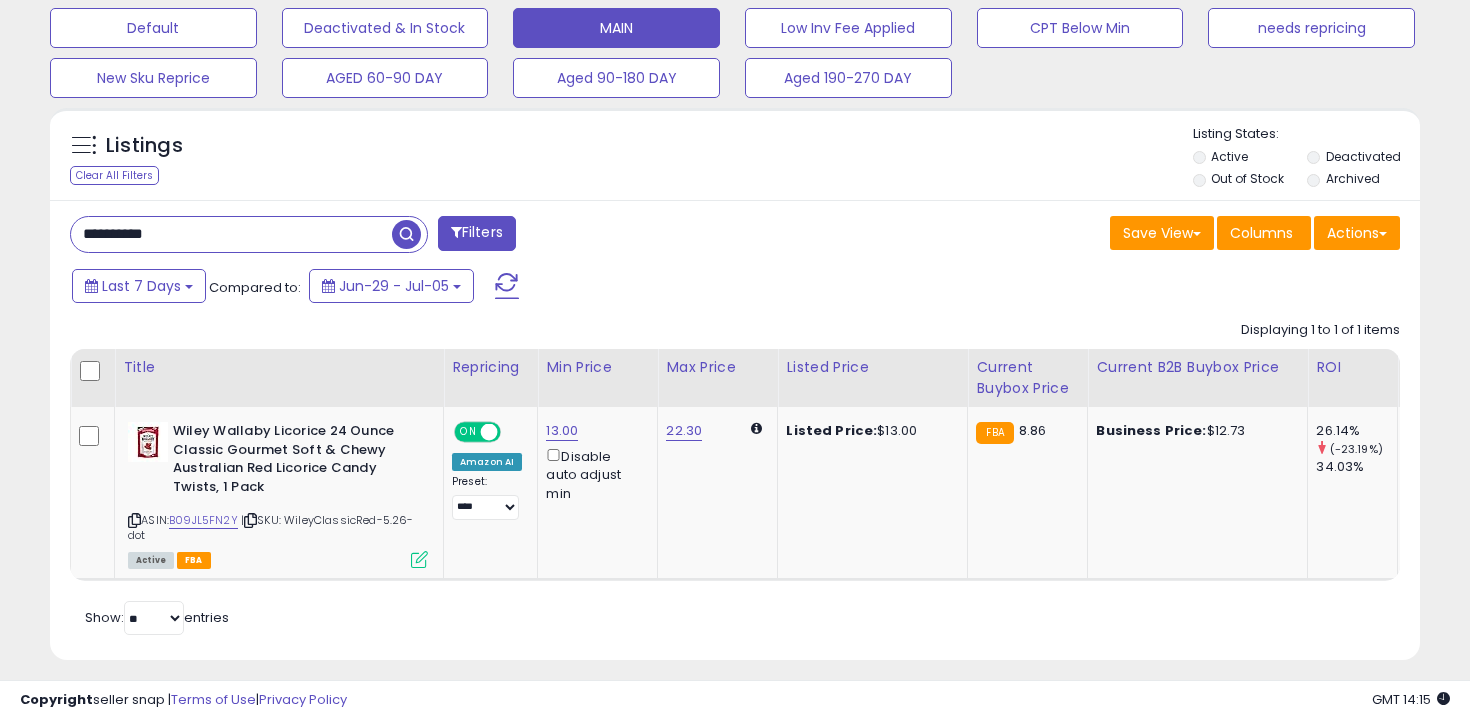 click on "**********" at bounding box center [231, 234] 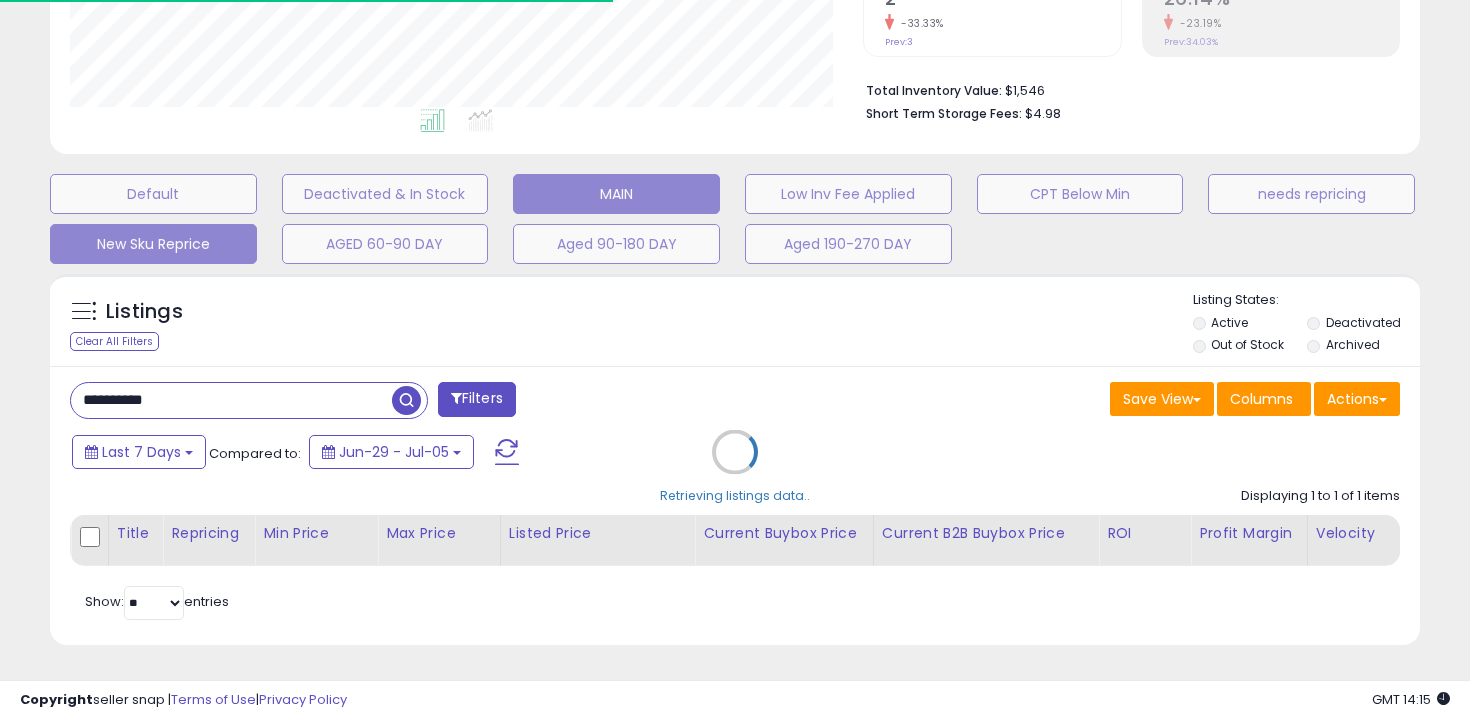 scroll, scrollTop: 622, scrollLeft: 0, axis: vertical 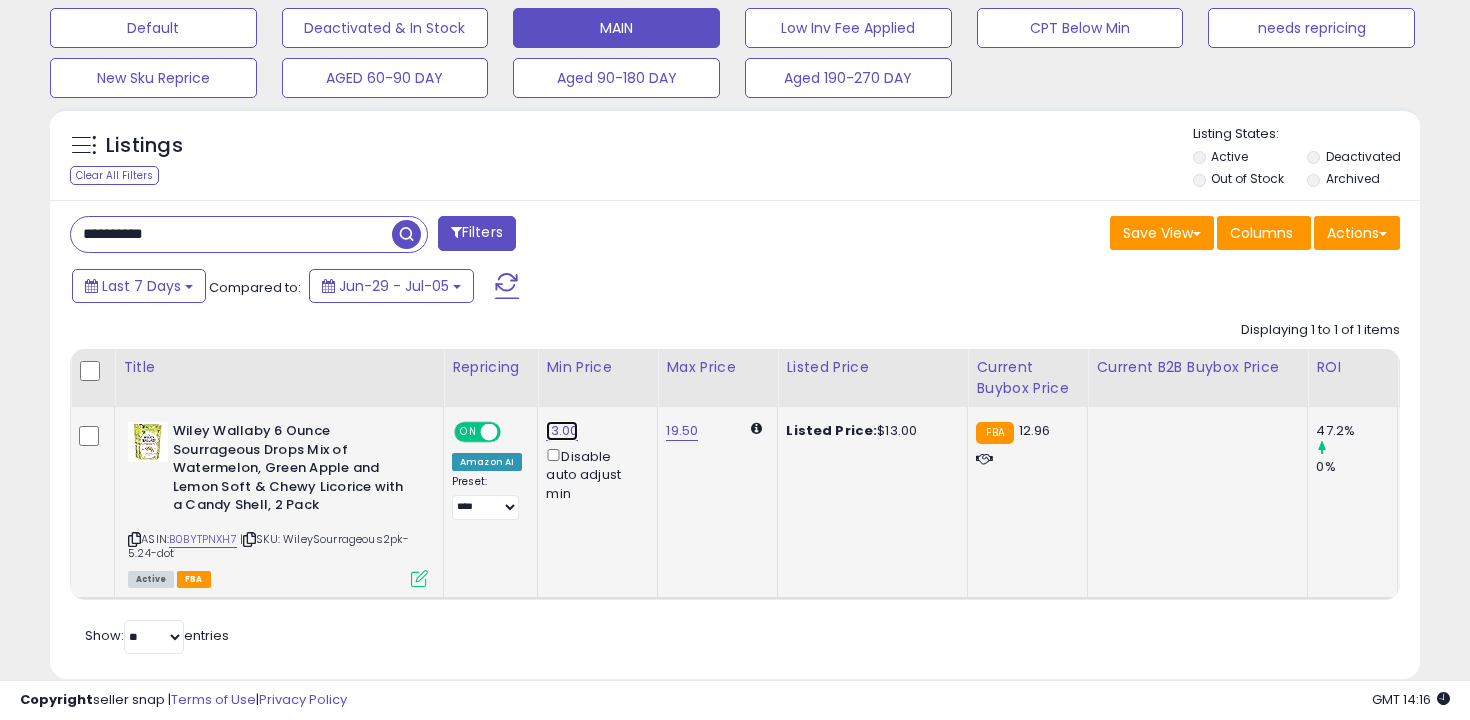 click on "13.00" at bounding box center [562, 431] 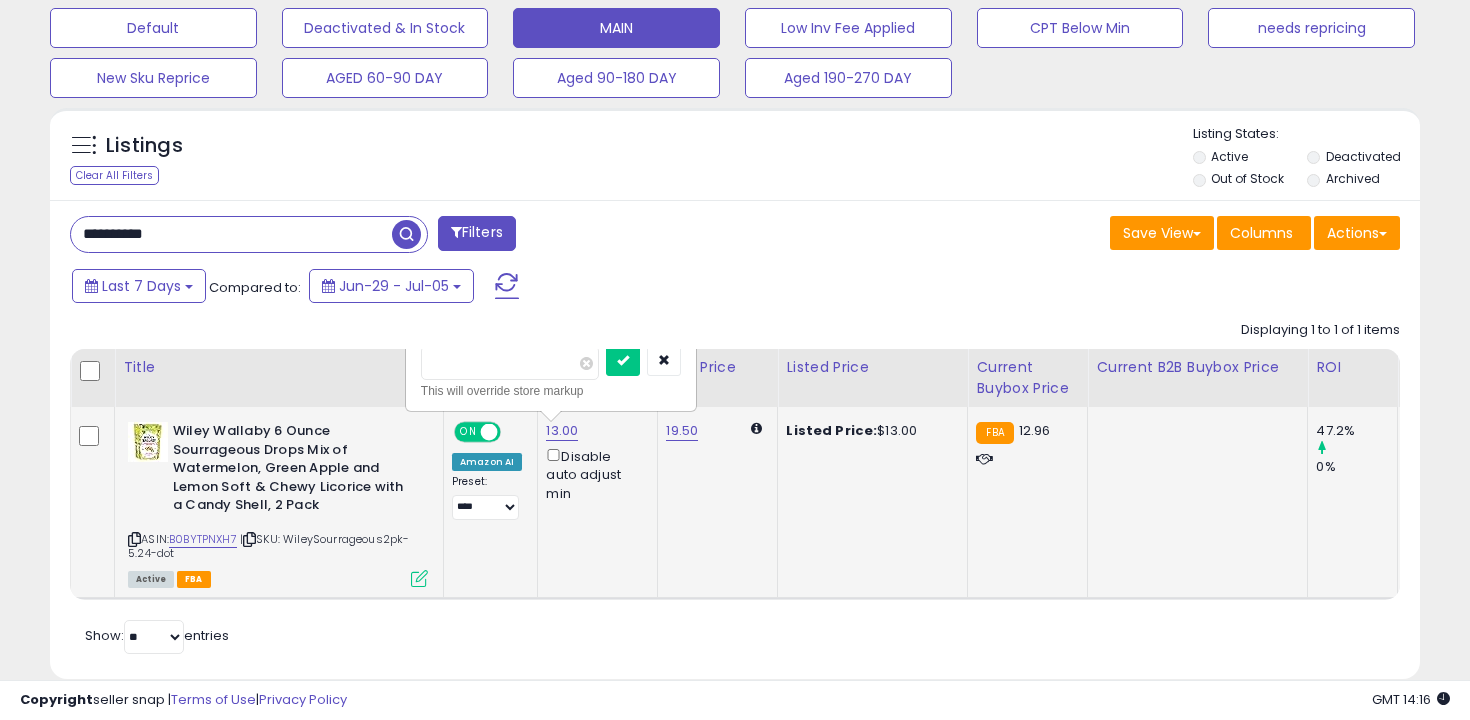 click on "*****" at bounding box center [510, 363] 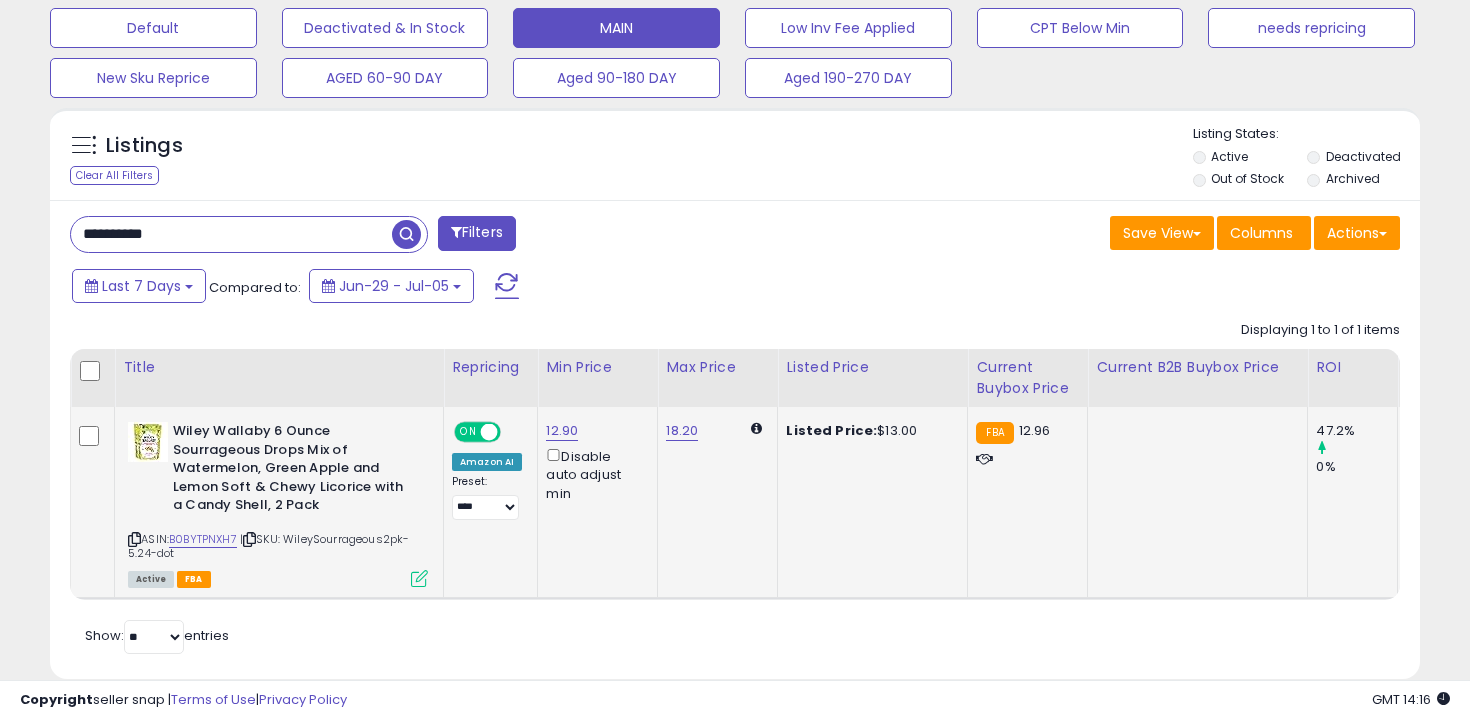 click on "**********" at bounding box center [231, 234] 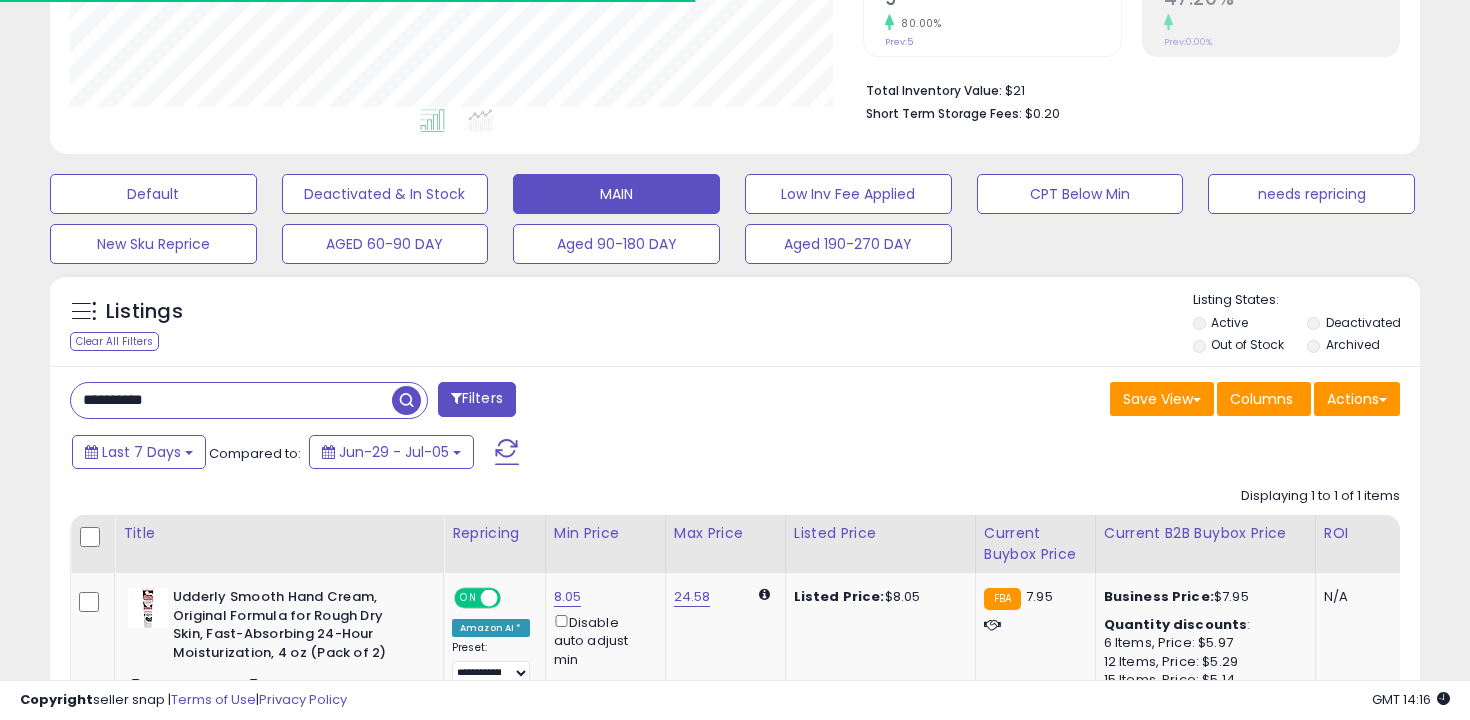 scroll, scrollTop: 622, scrollLeft: 0, axis: vertical 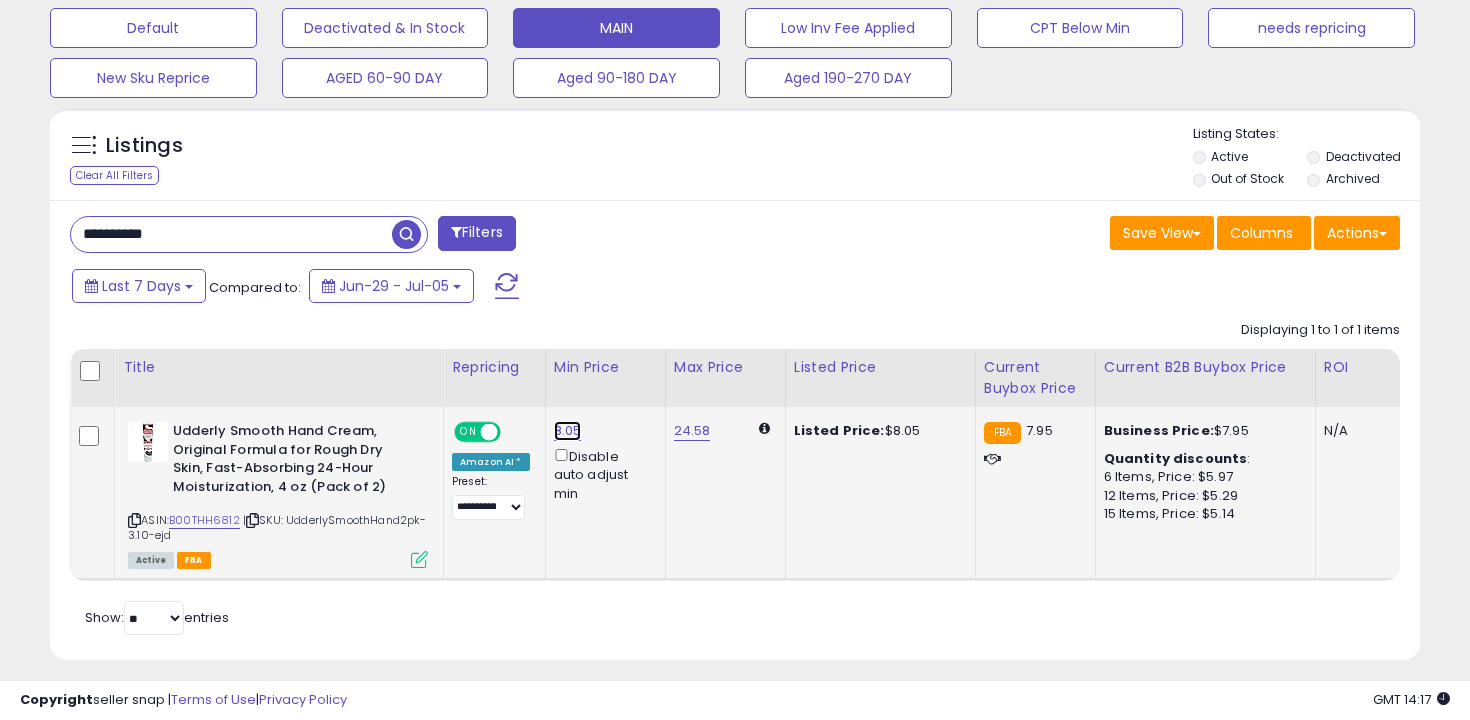 click on "8.05" at bounding box center [568, 431] 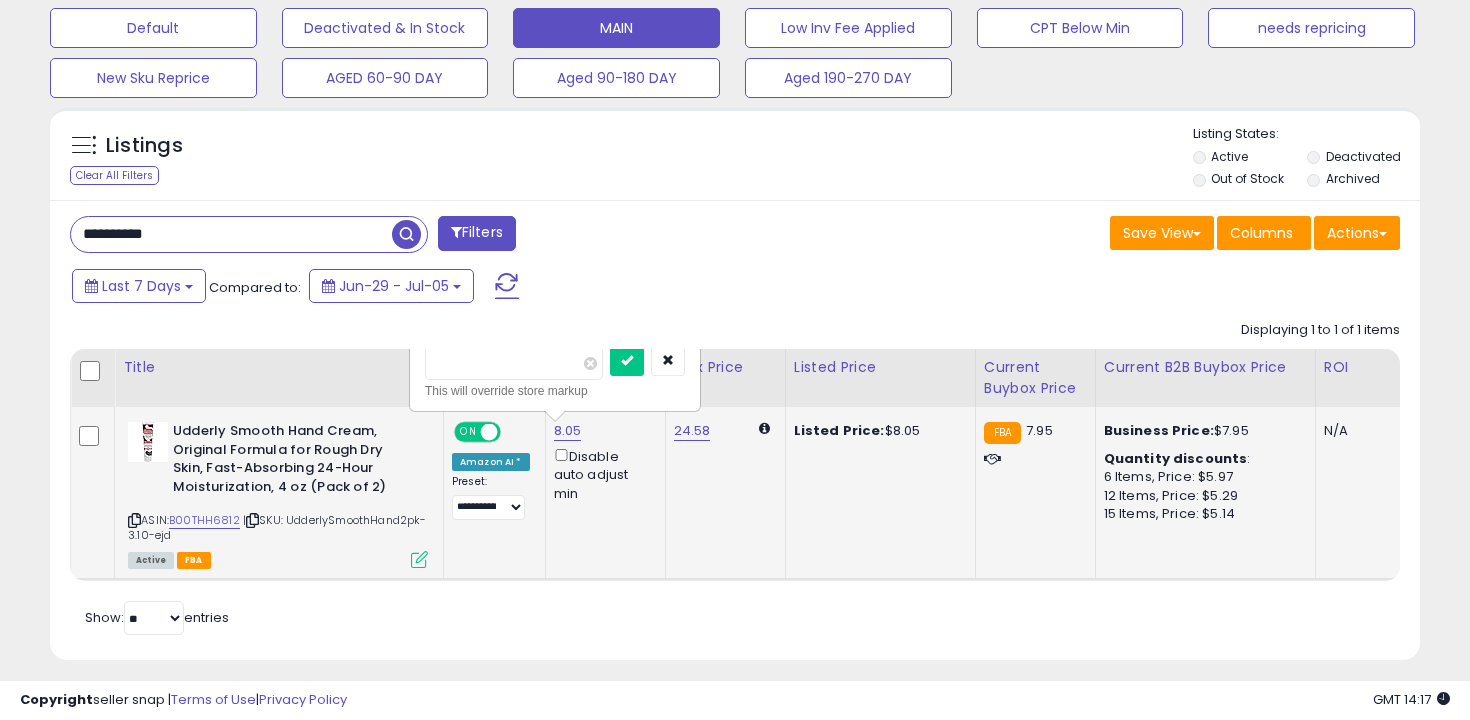 click on "****" at bounding box center (514, 363) 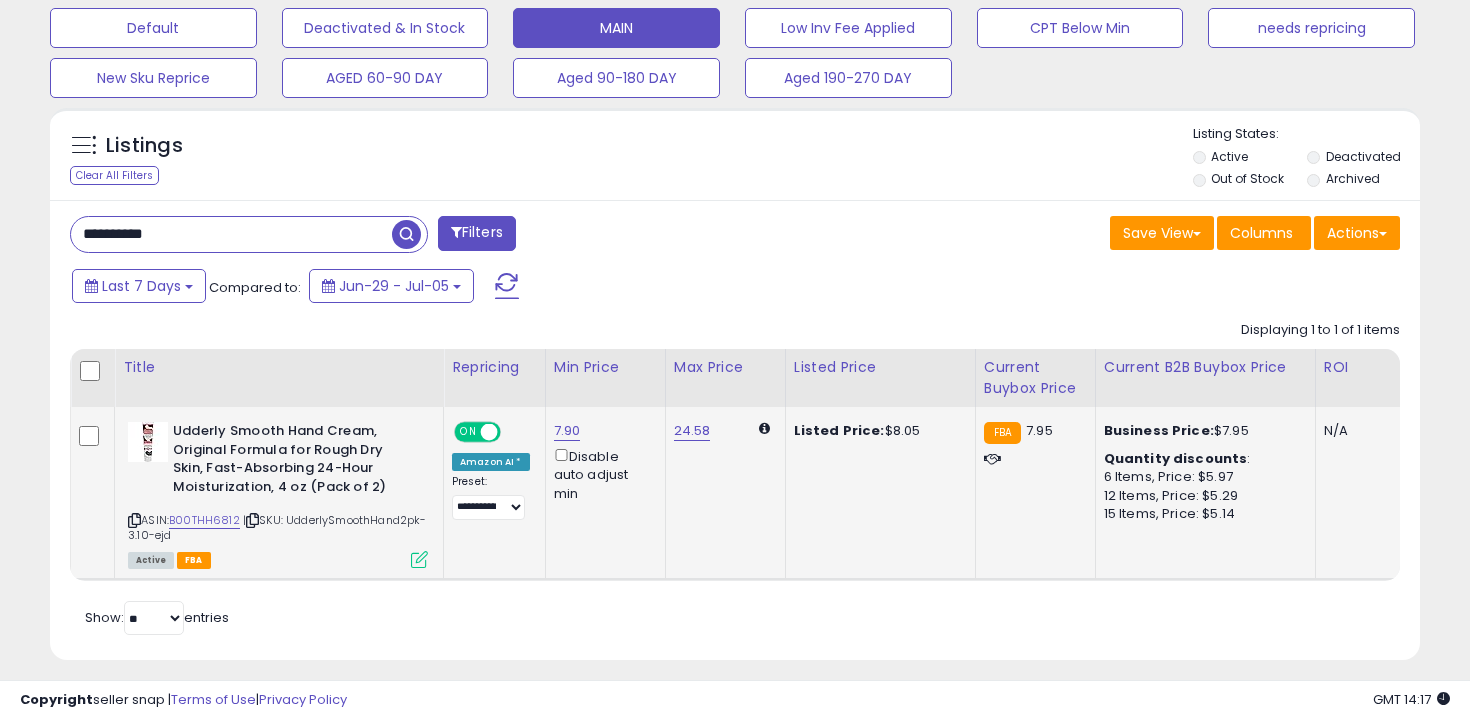 click on "**********" at bounding box center [231, 234] 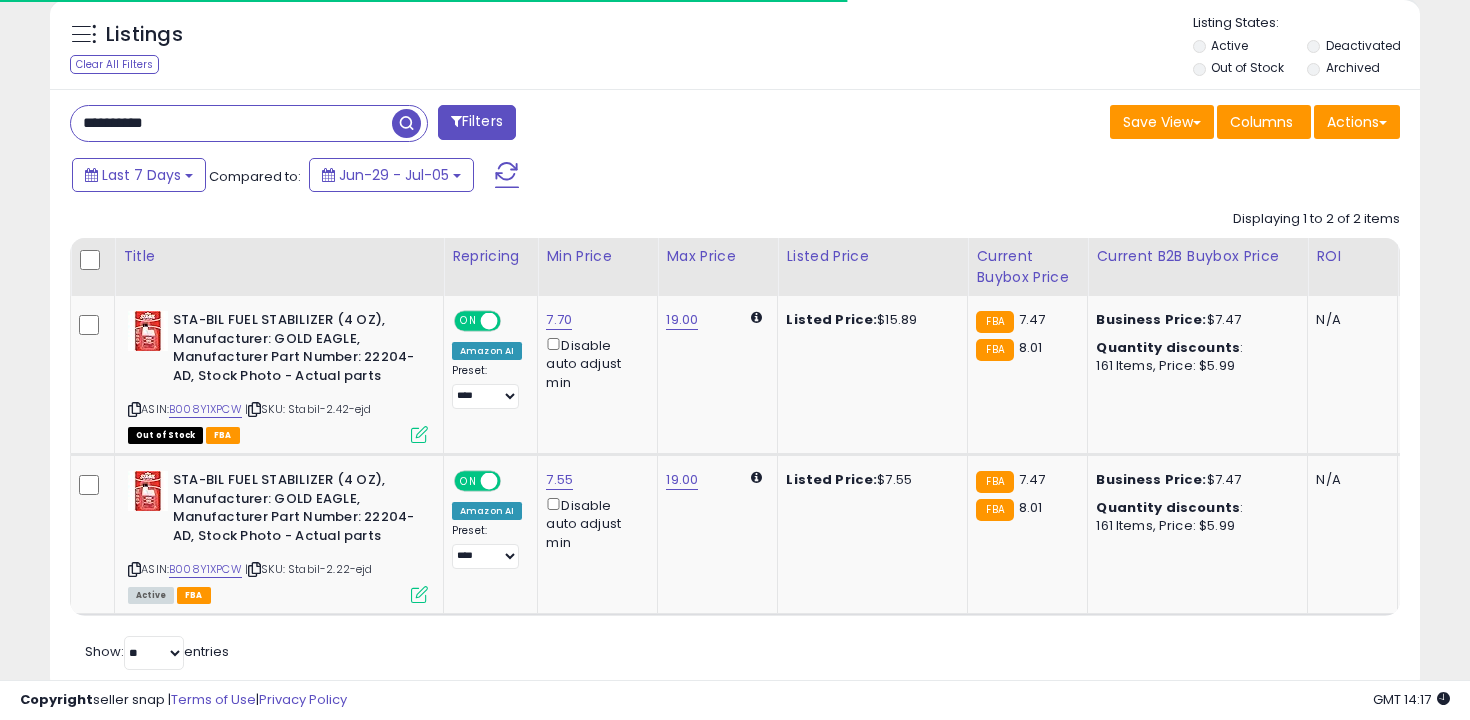 scroll, scrollTop: 783, scrollLeft: 0, axis: vertical 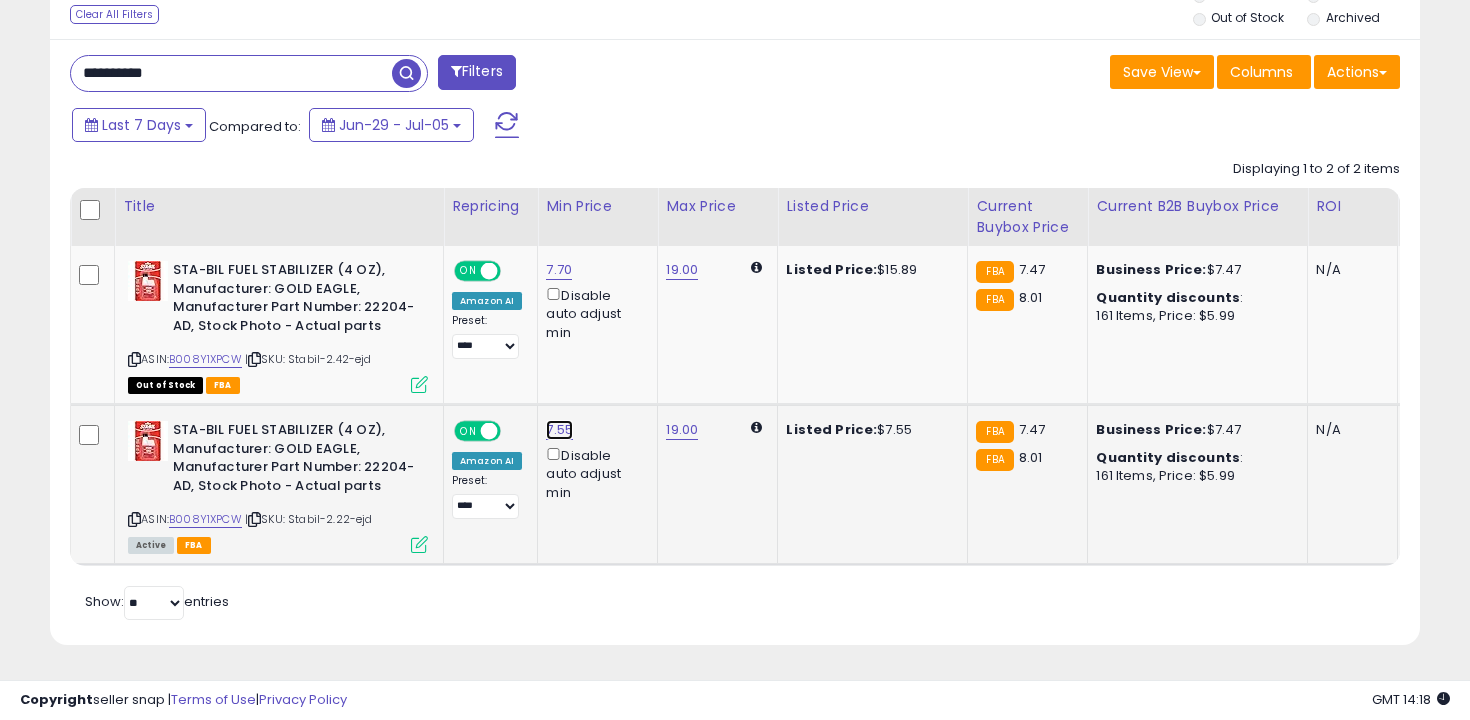 click on "7.55" at bounding box center (559, 270) 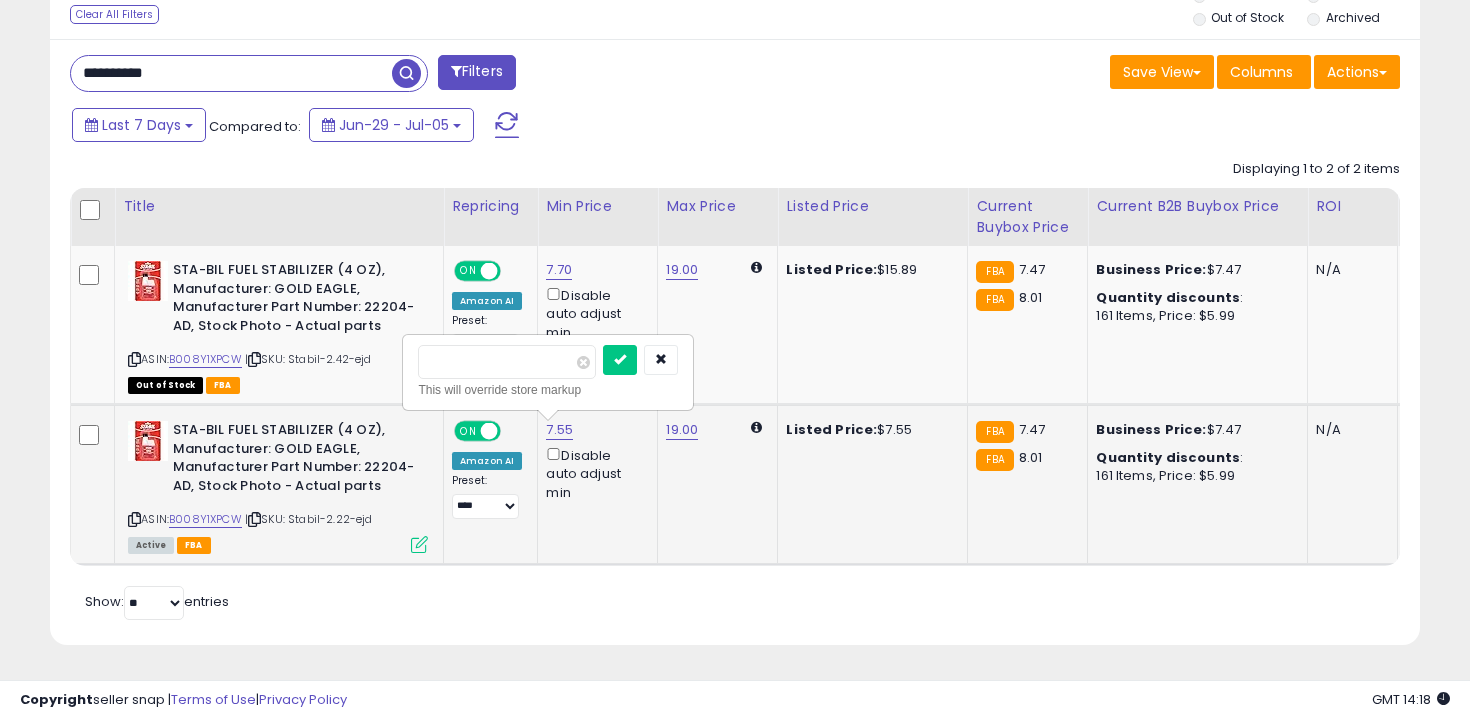 type on "***" 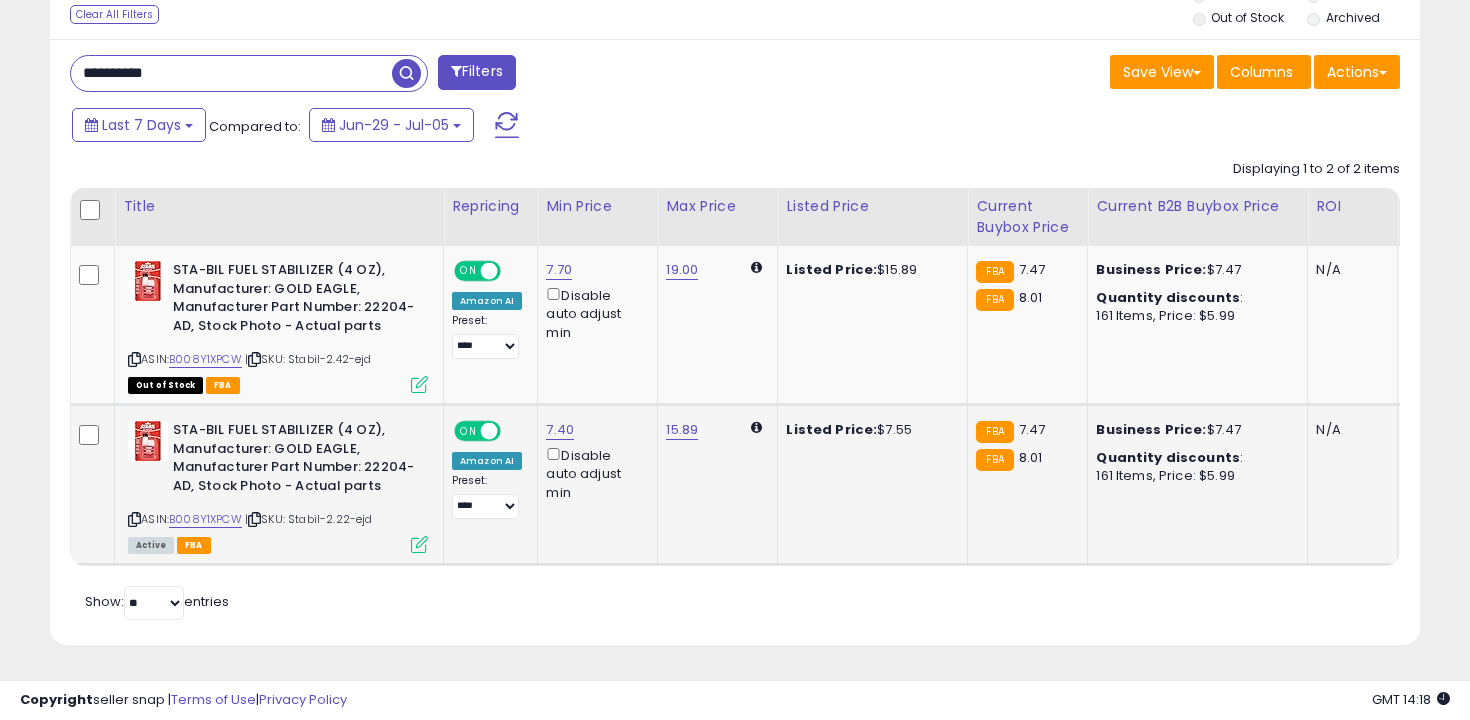 click on "**********" at bounding box center (231, 73) 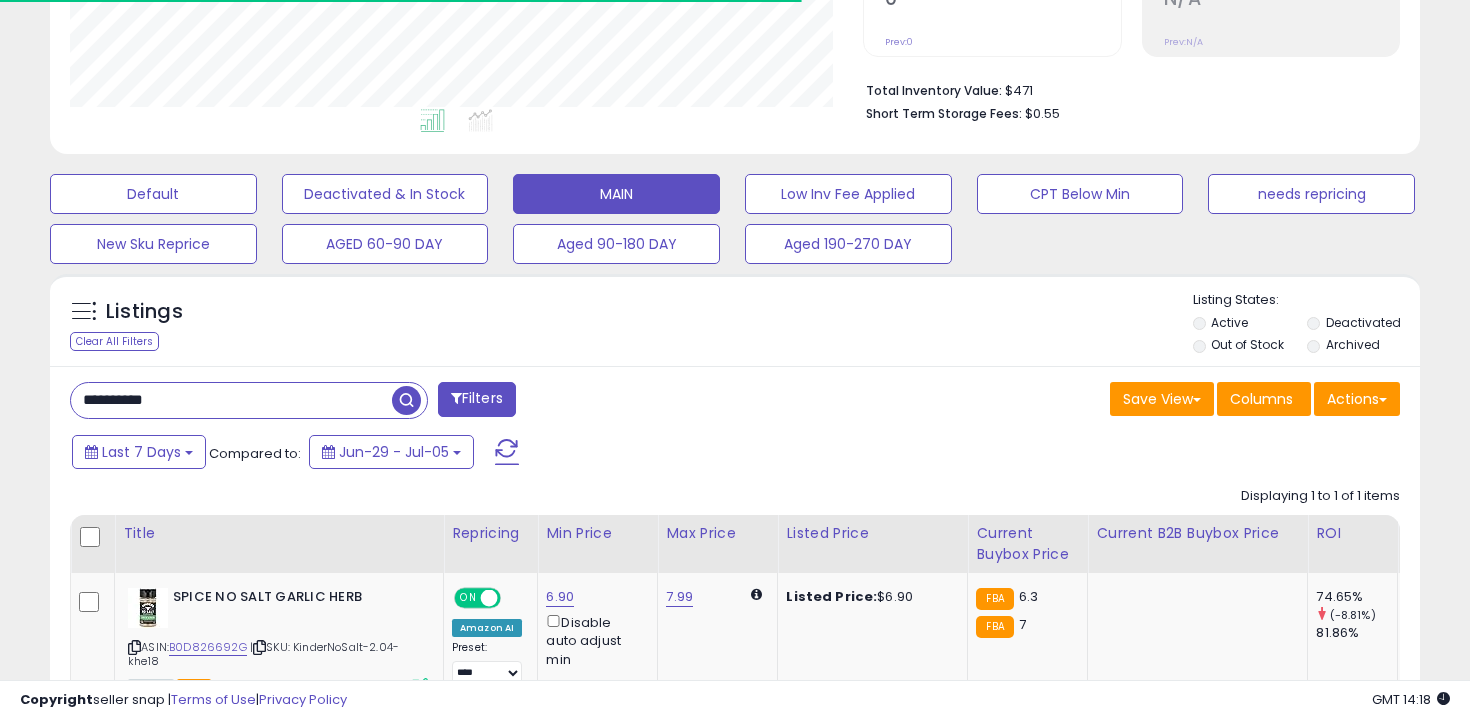 scroll, scrollTop: 598, scrollLeft: 0, axis: vertical 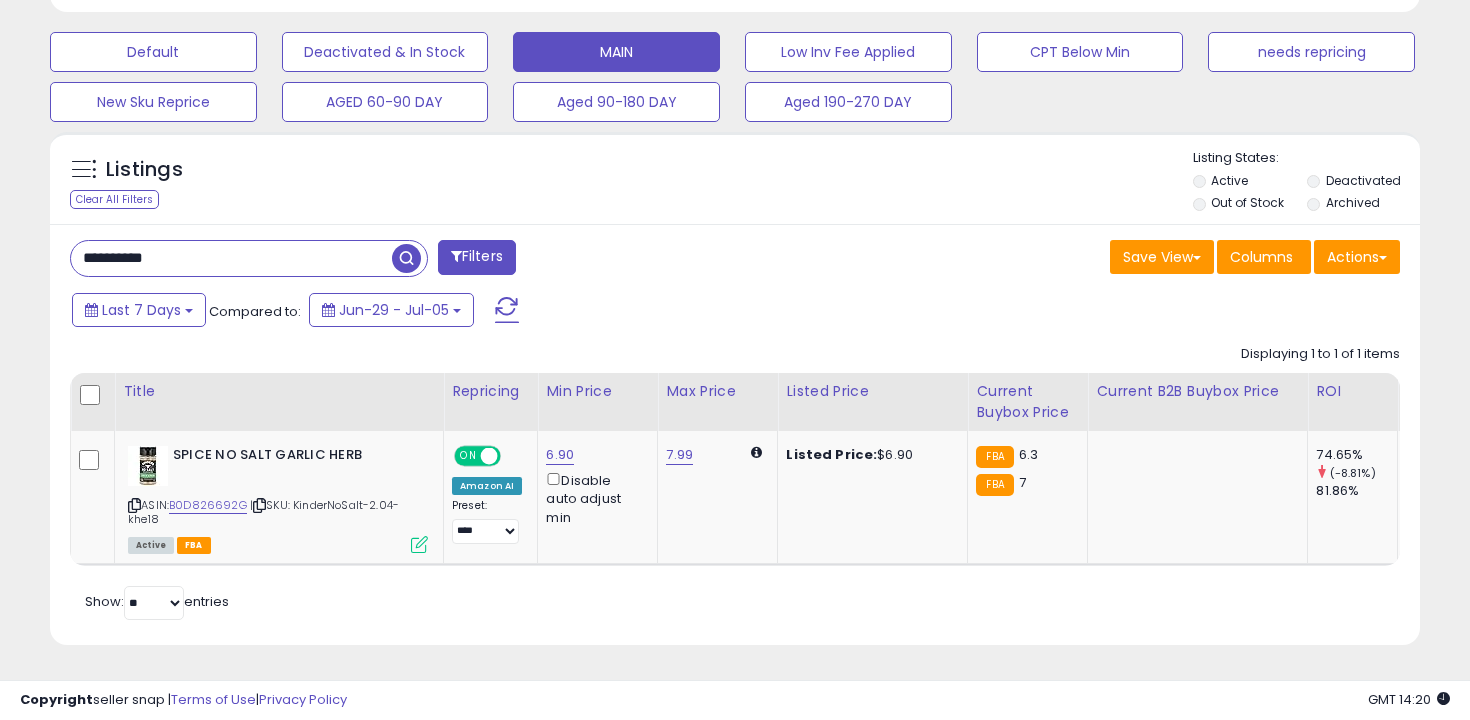 click on "**********" at bounding box center [231, 258] 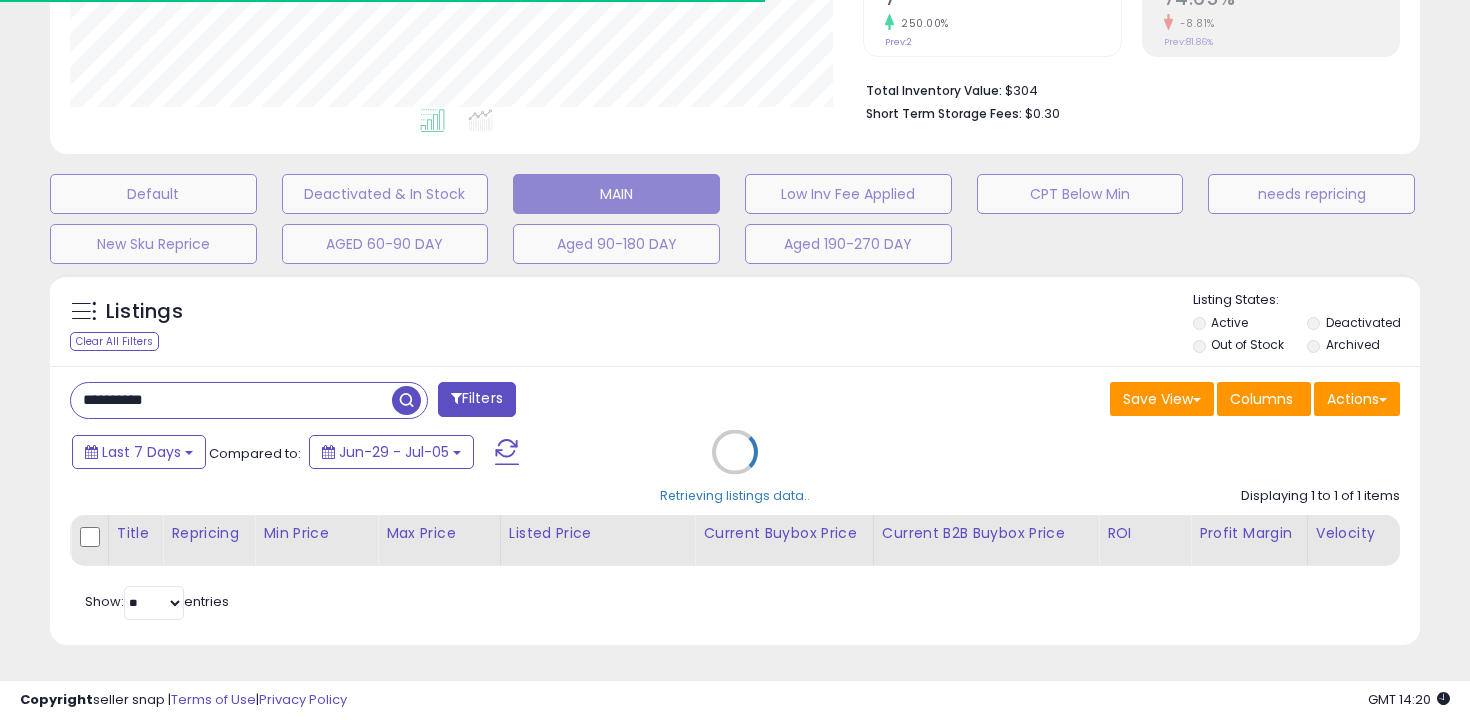 scroll, scrollTop: 598, scrollLeft: 0, axis: vertical 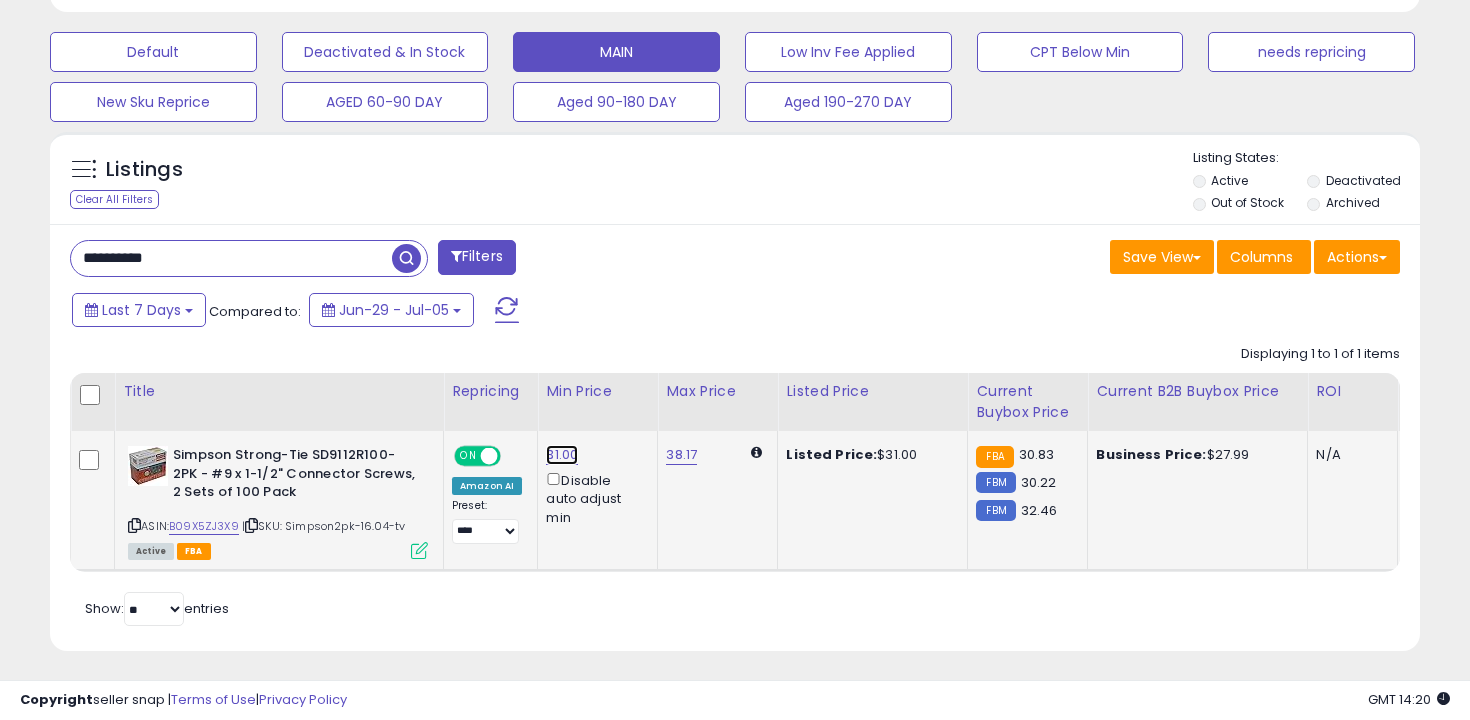 click on "31.00" at bounding box center [562, 455] 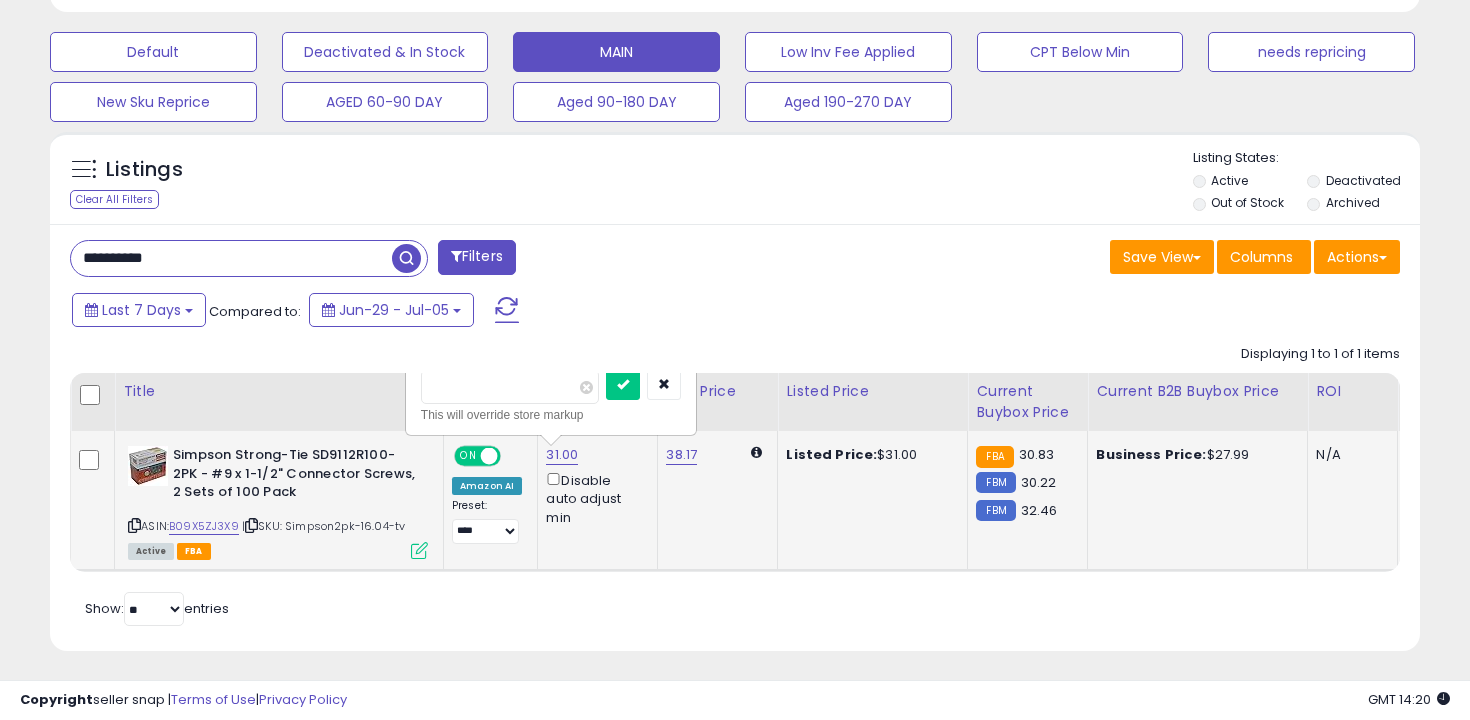 click on "*****" at bounding box center [510, 387] 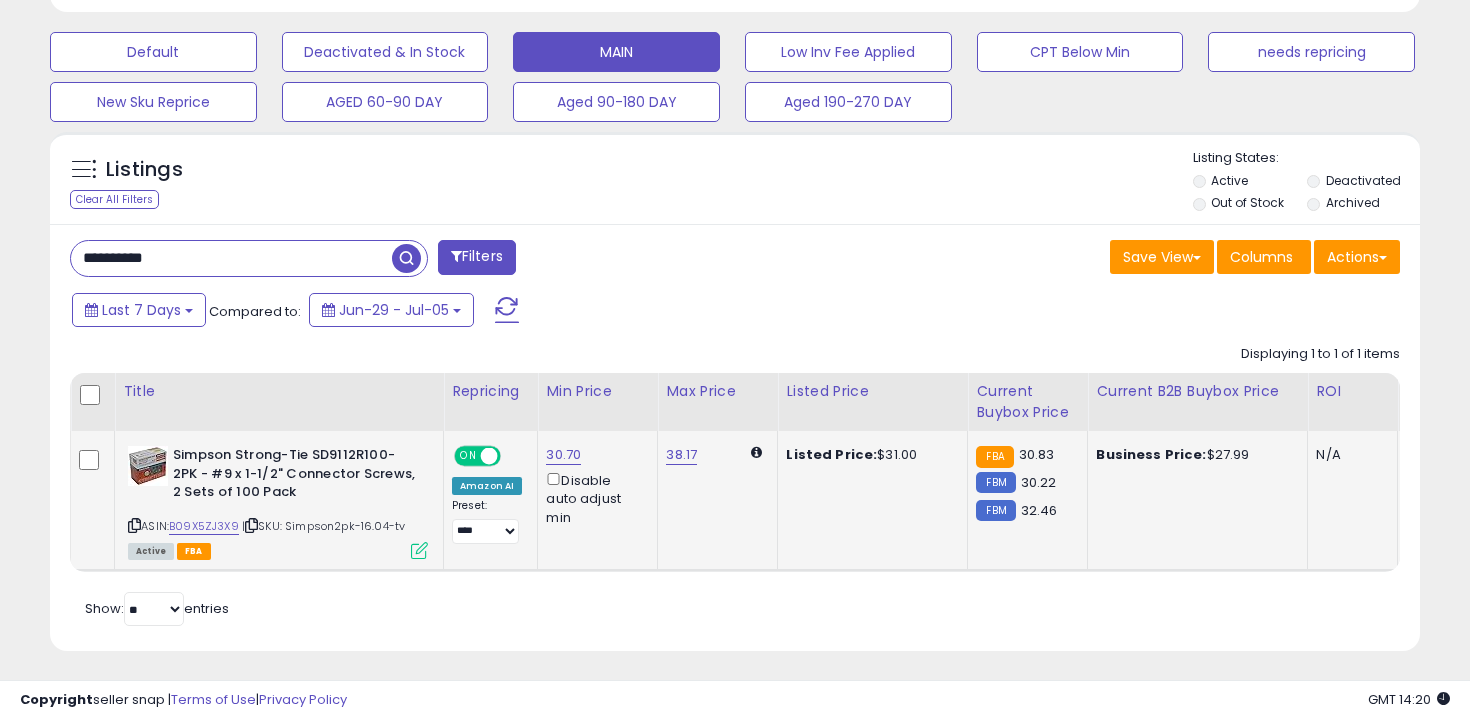 click on "**********" at bounding box center (231, 258) 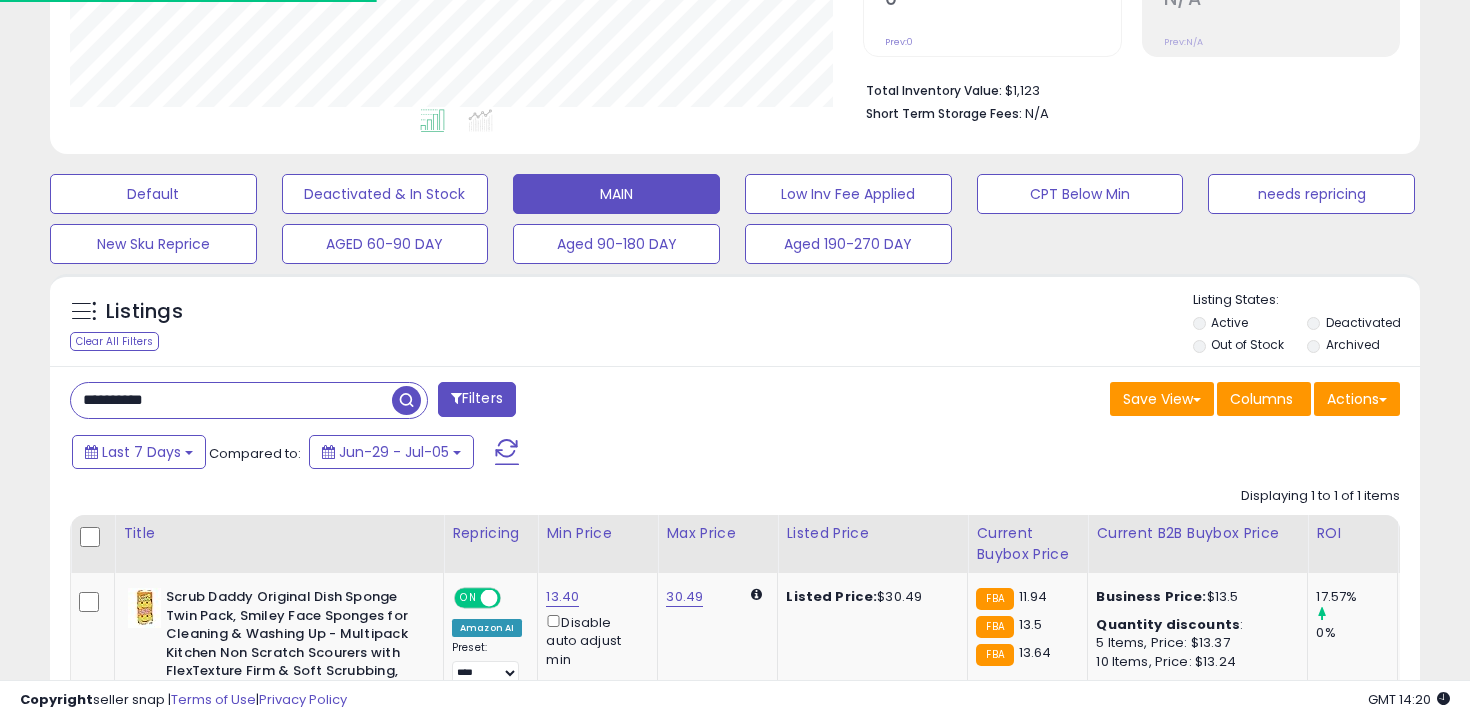 scroll, scrollTop: 598, scrollLeft: 0, axis: vertical 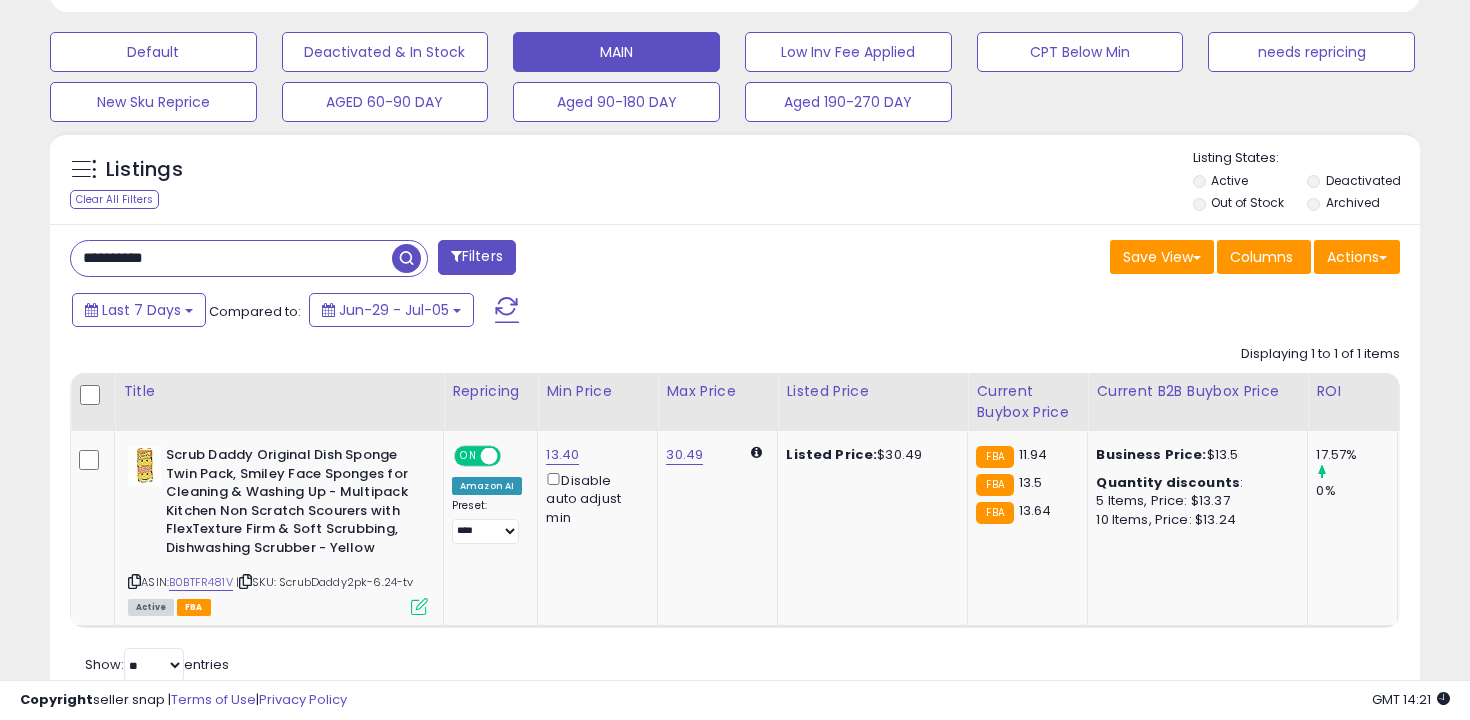 click on "**********" at bounding box center (231, 258) 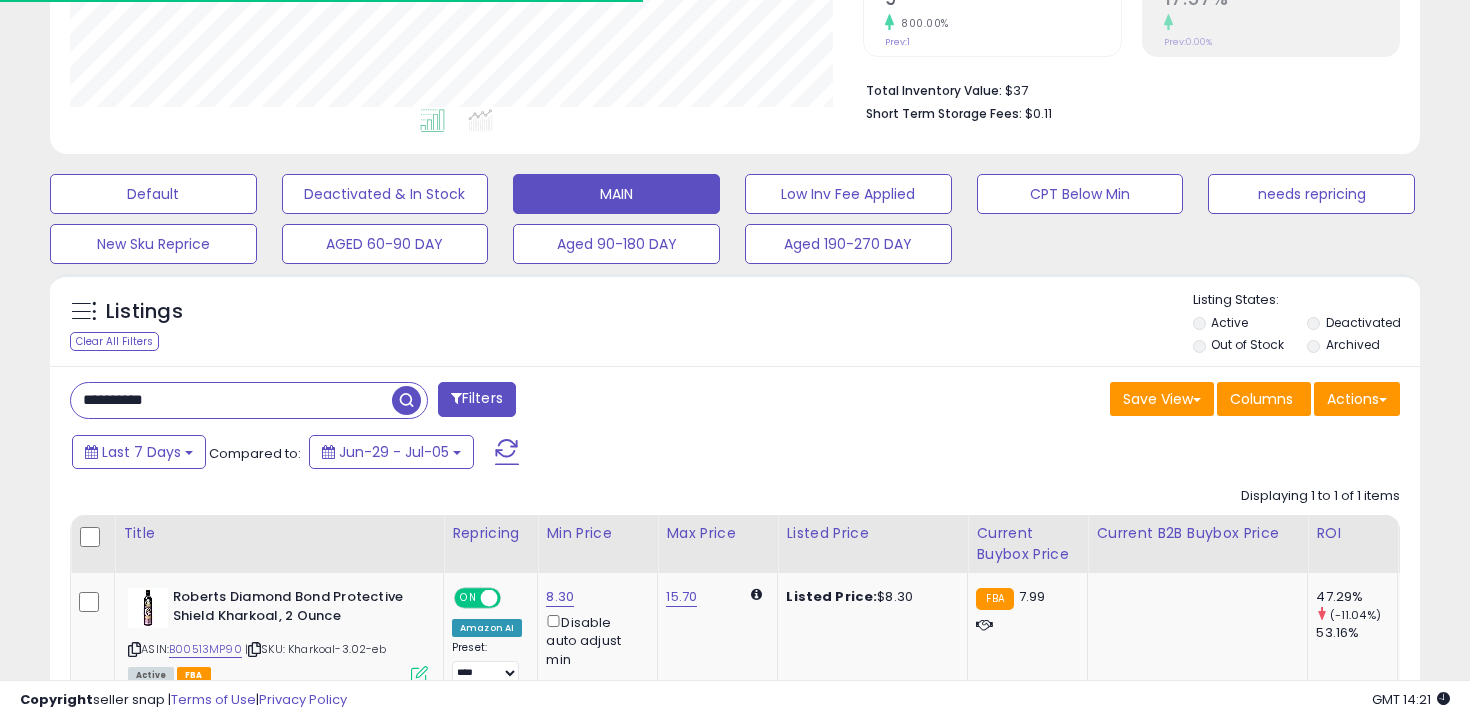 scroll, scrollTop: 587, scrollLeft: 0, axis: vertical 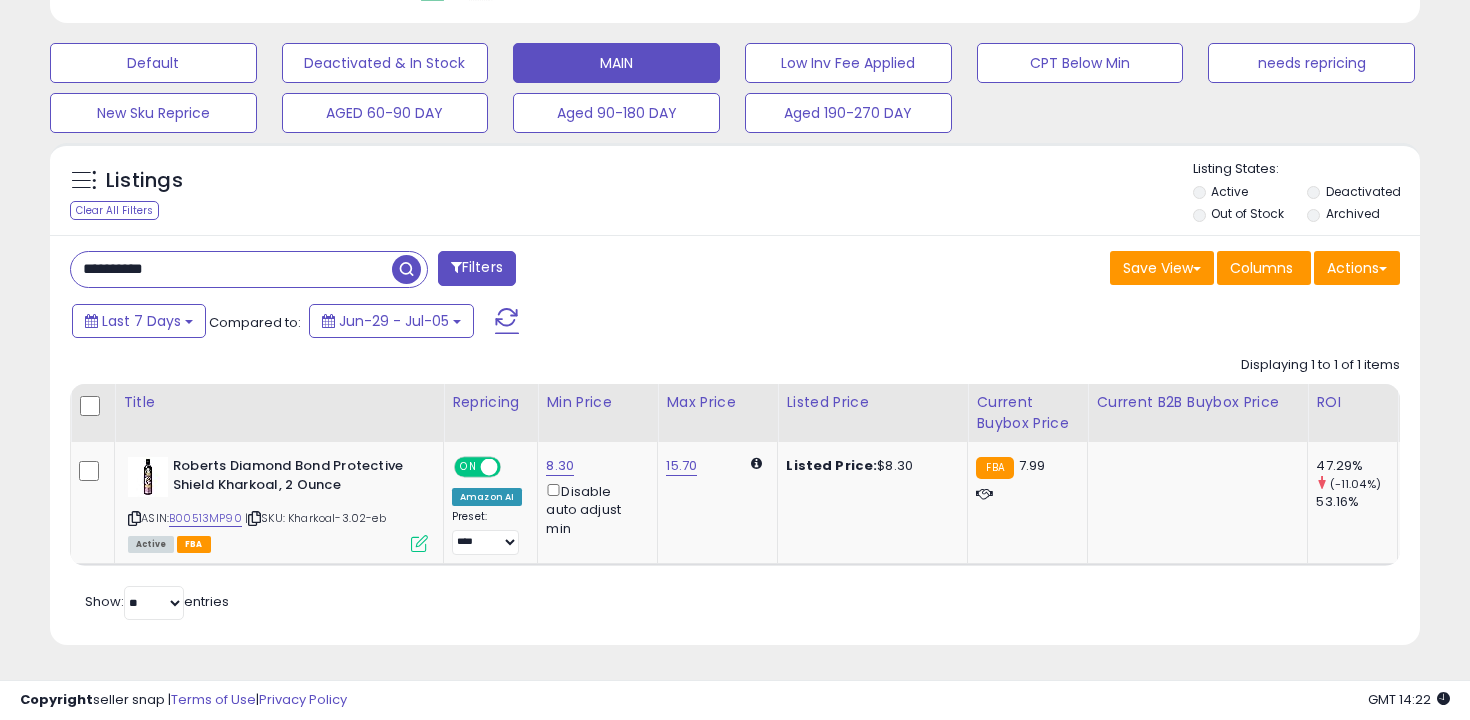 click on "**********" at bounding box center [395, 271] 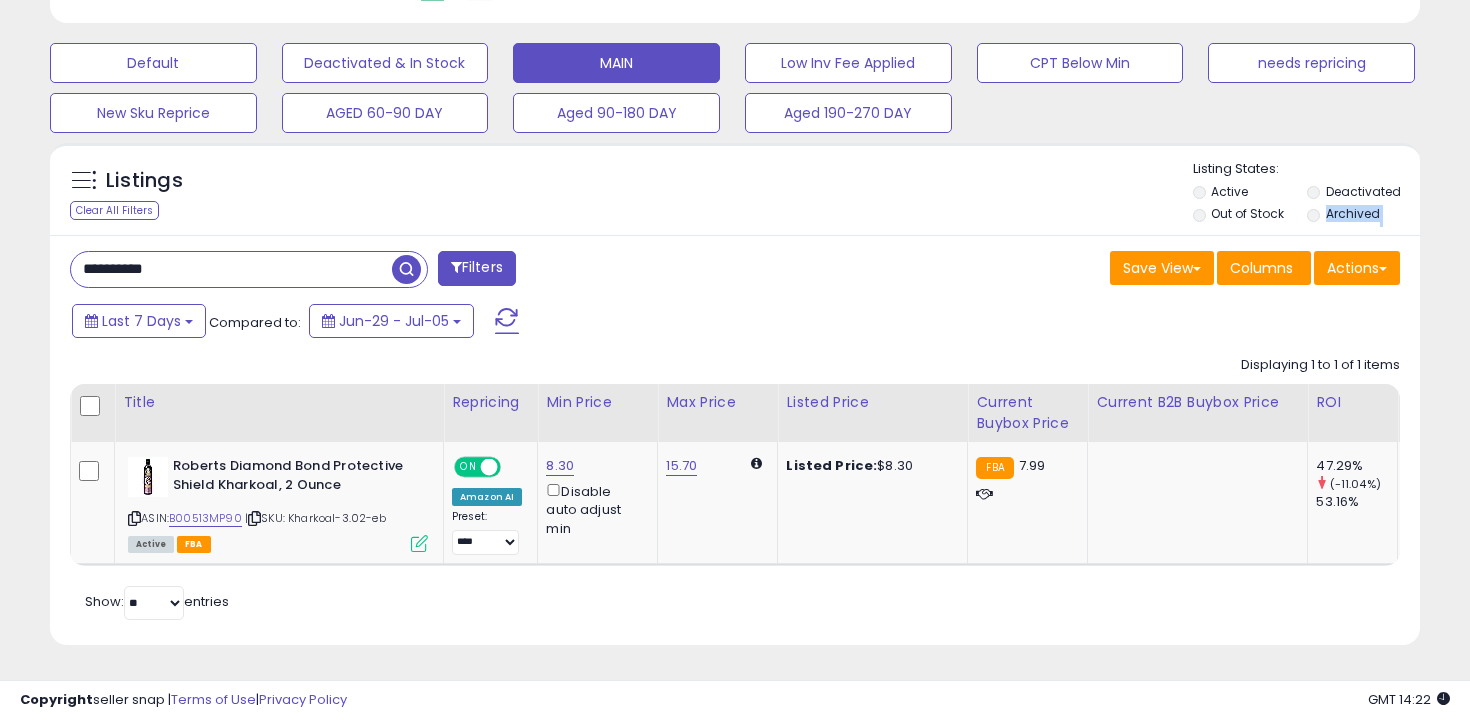 click on "**********" at bounding box center (395, 271) 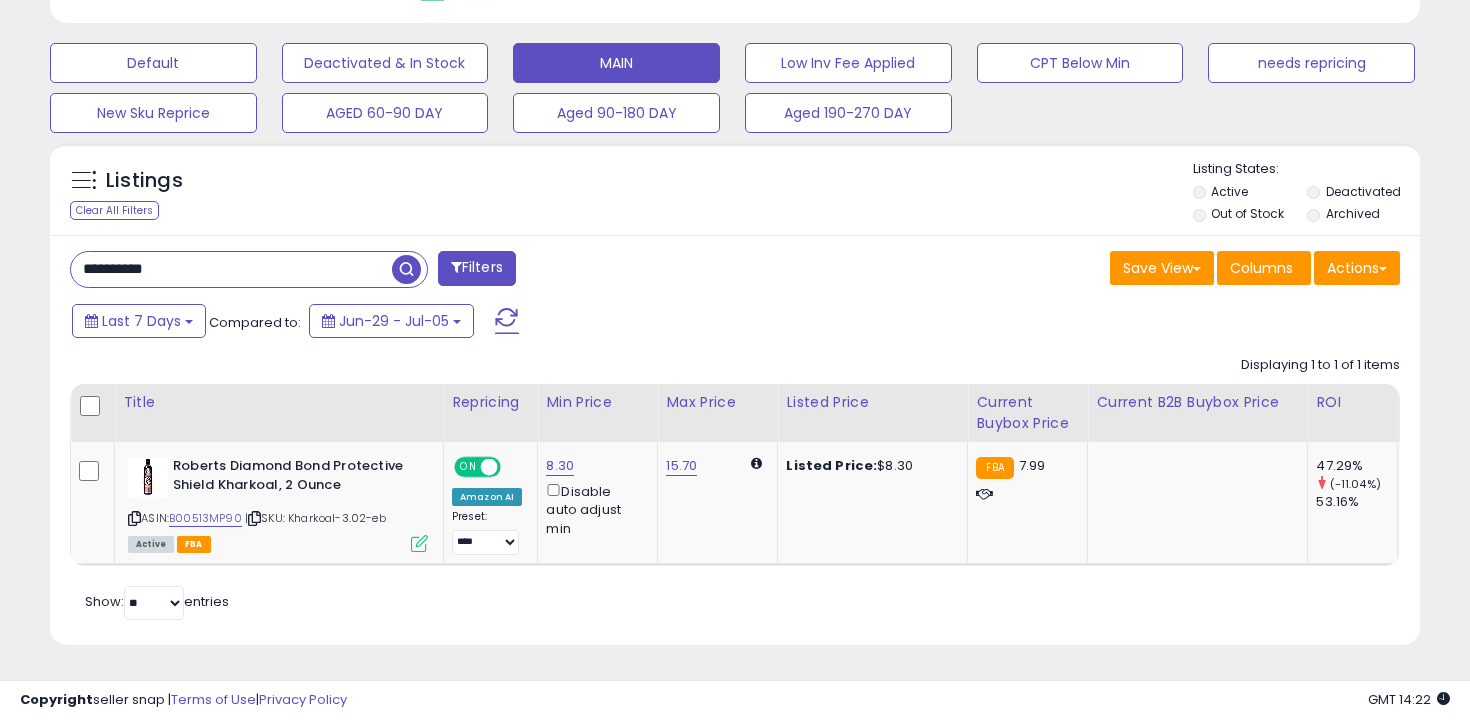 click on "**********" at bounding box center [231, 269] 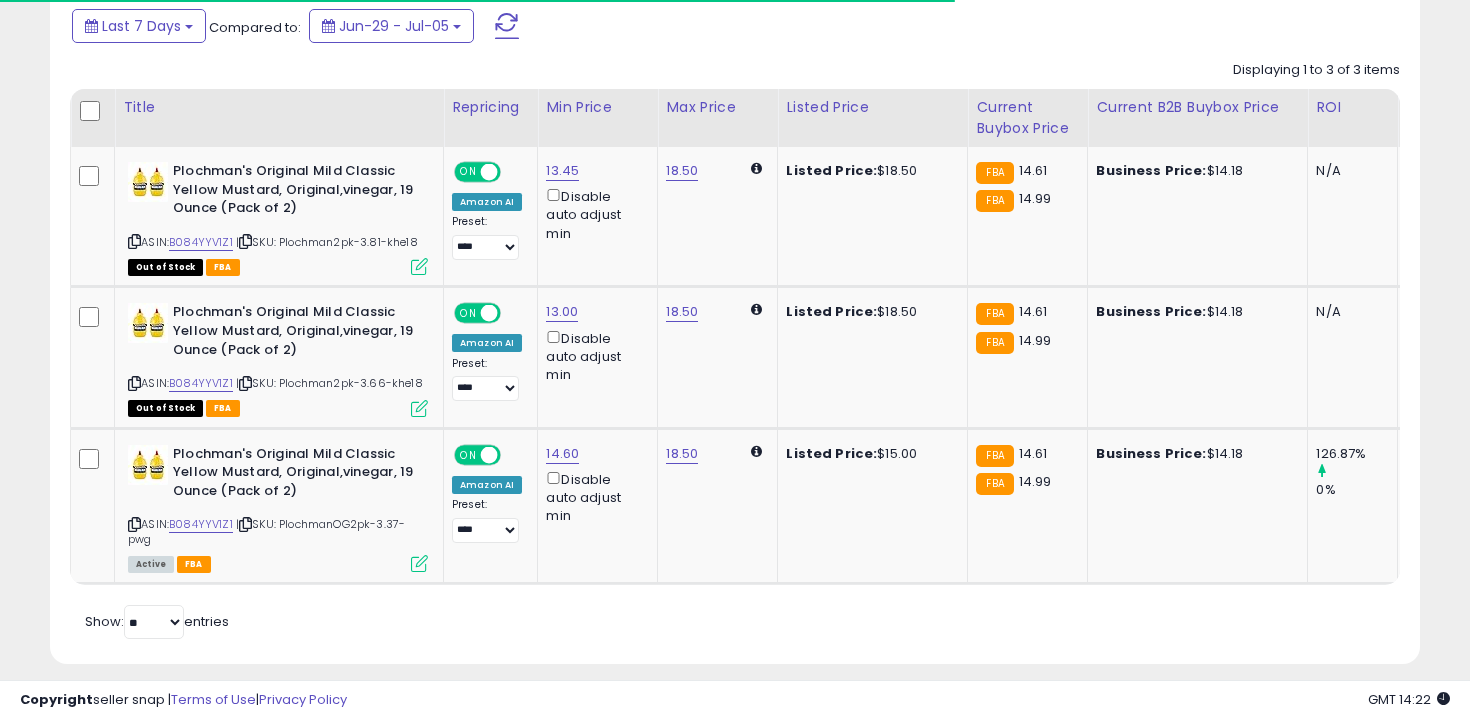 scroll, scrollTop: 902, scrollLeft: 0, axis: vertical 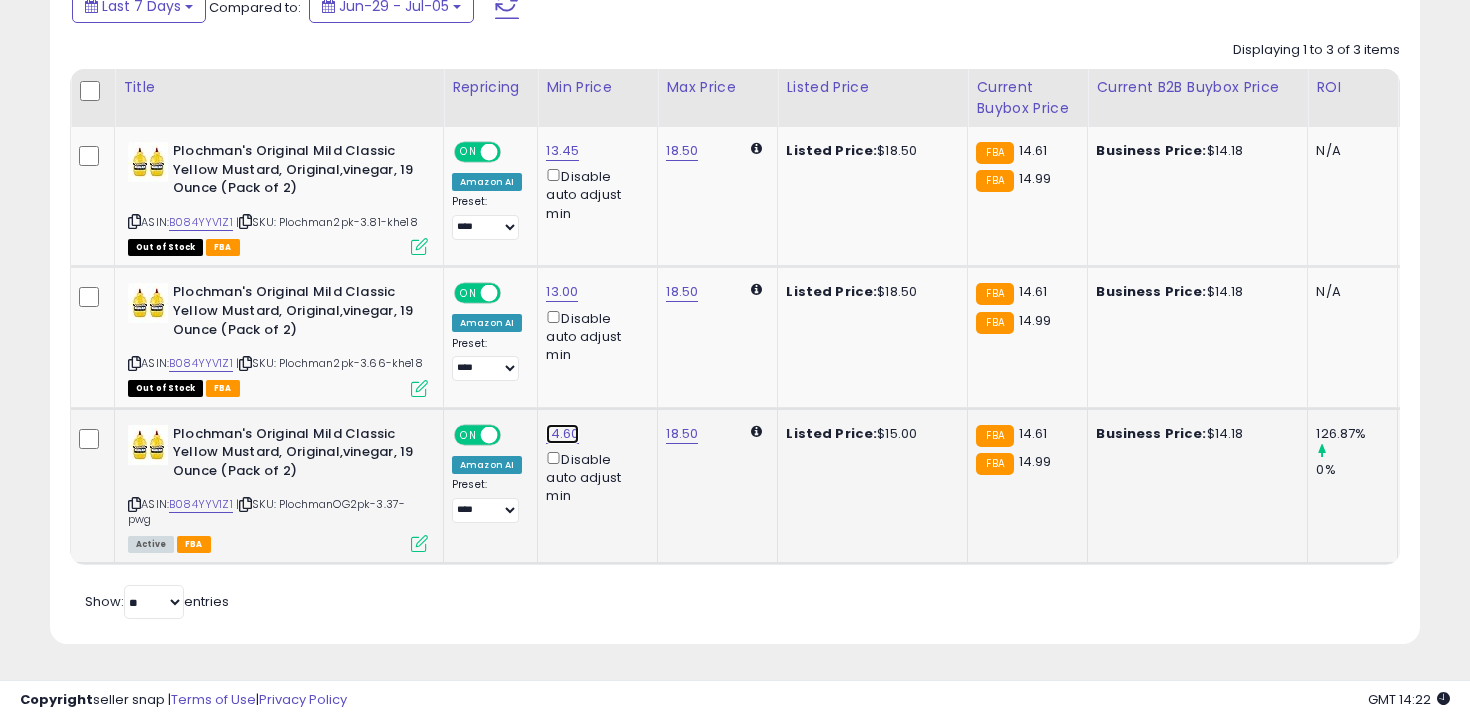 click on "14.60" at bounding box center (562, 151) 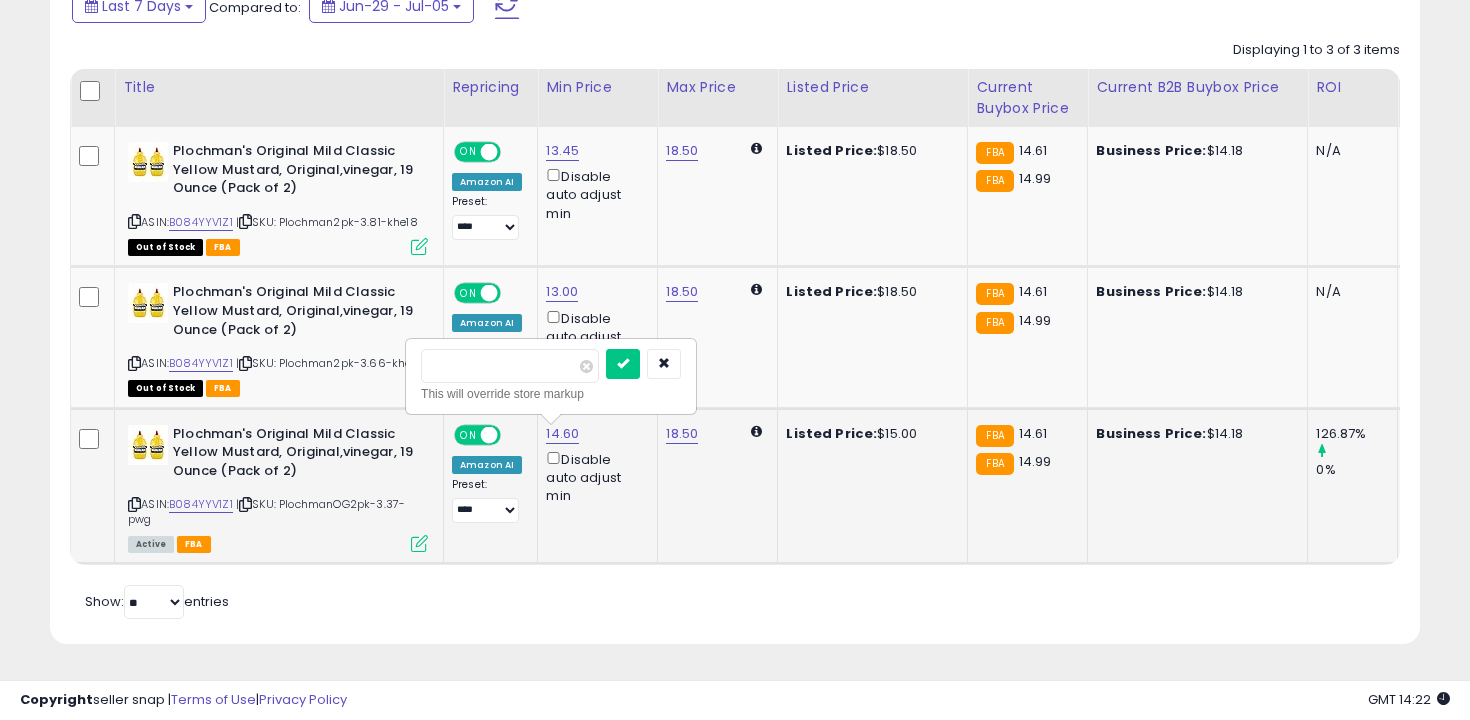 type on "**" 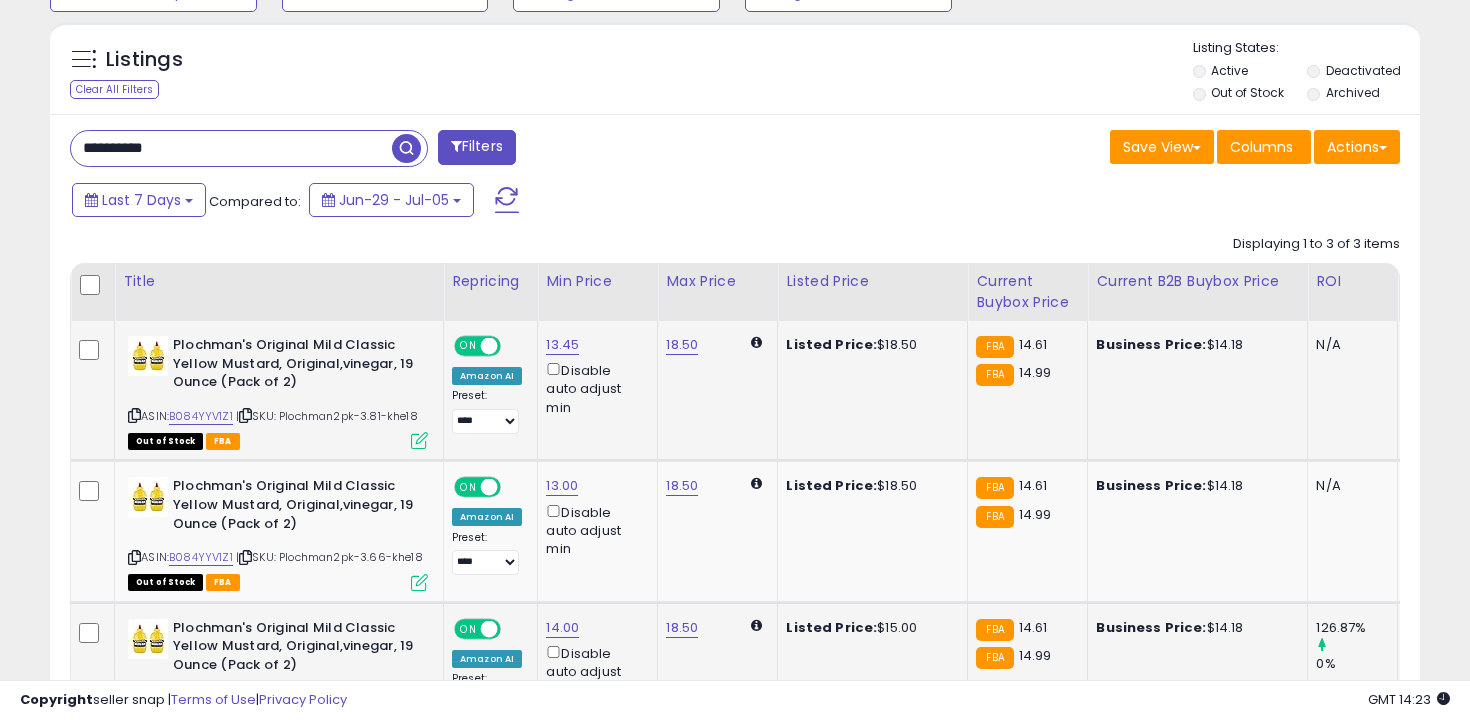 click on "**********" at bounding box center [231, 148] 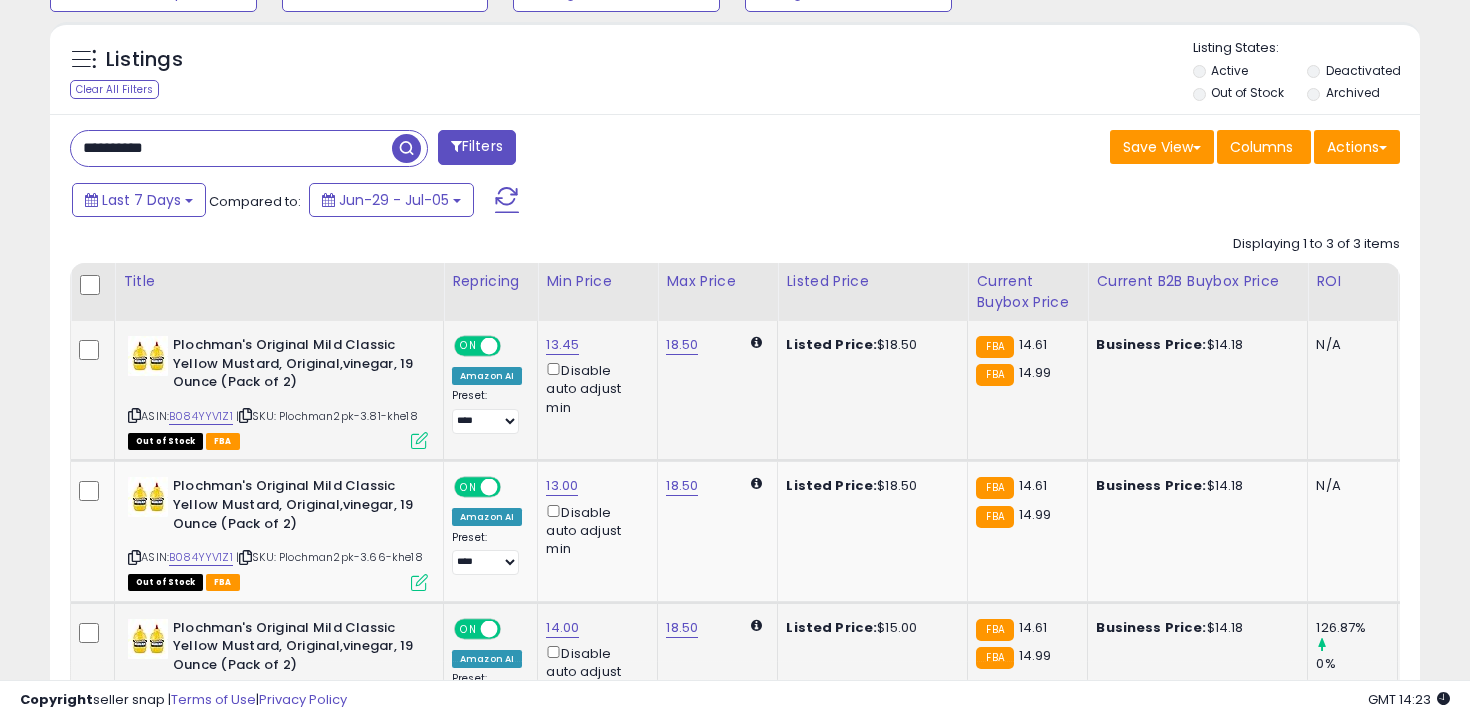 paste 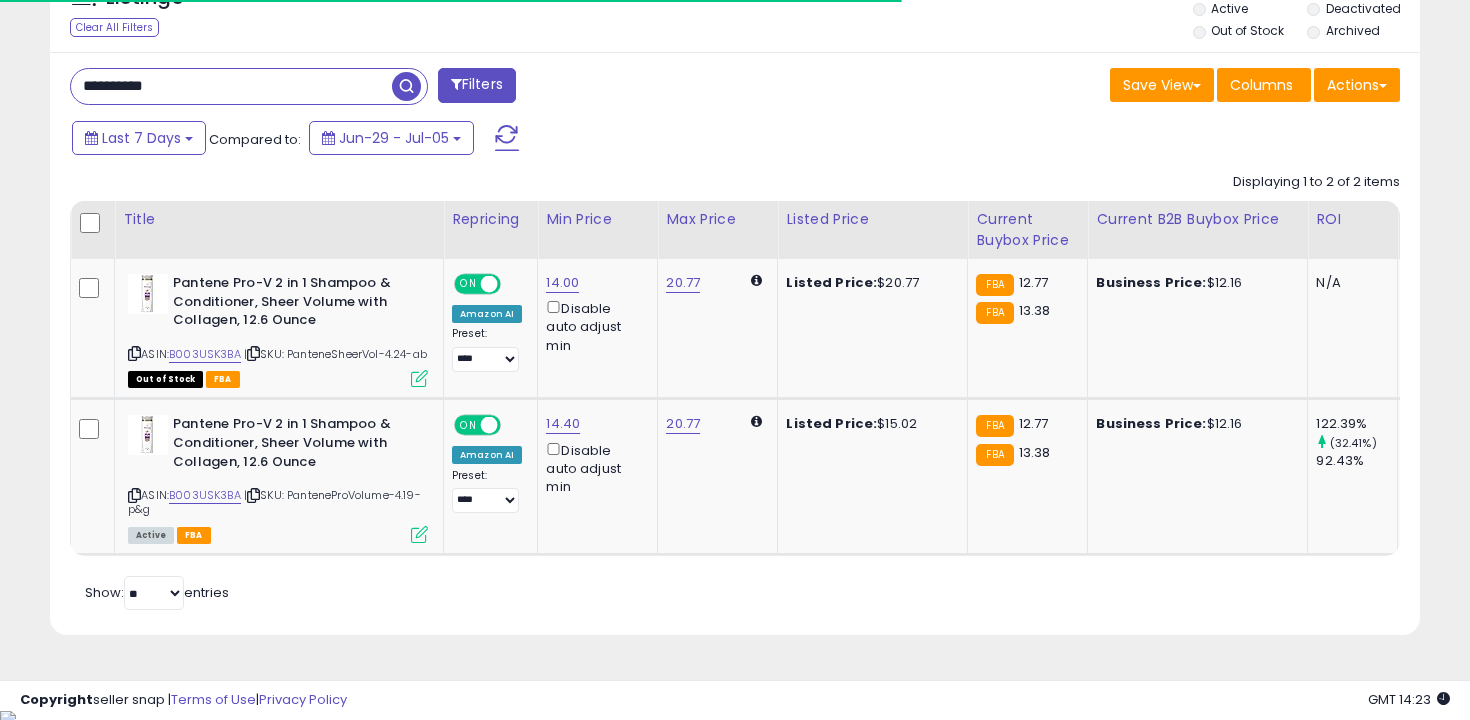 scroll, scrollTop: 775, scrollLeft: 0, axis: vertical 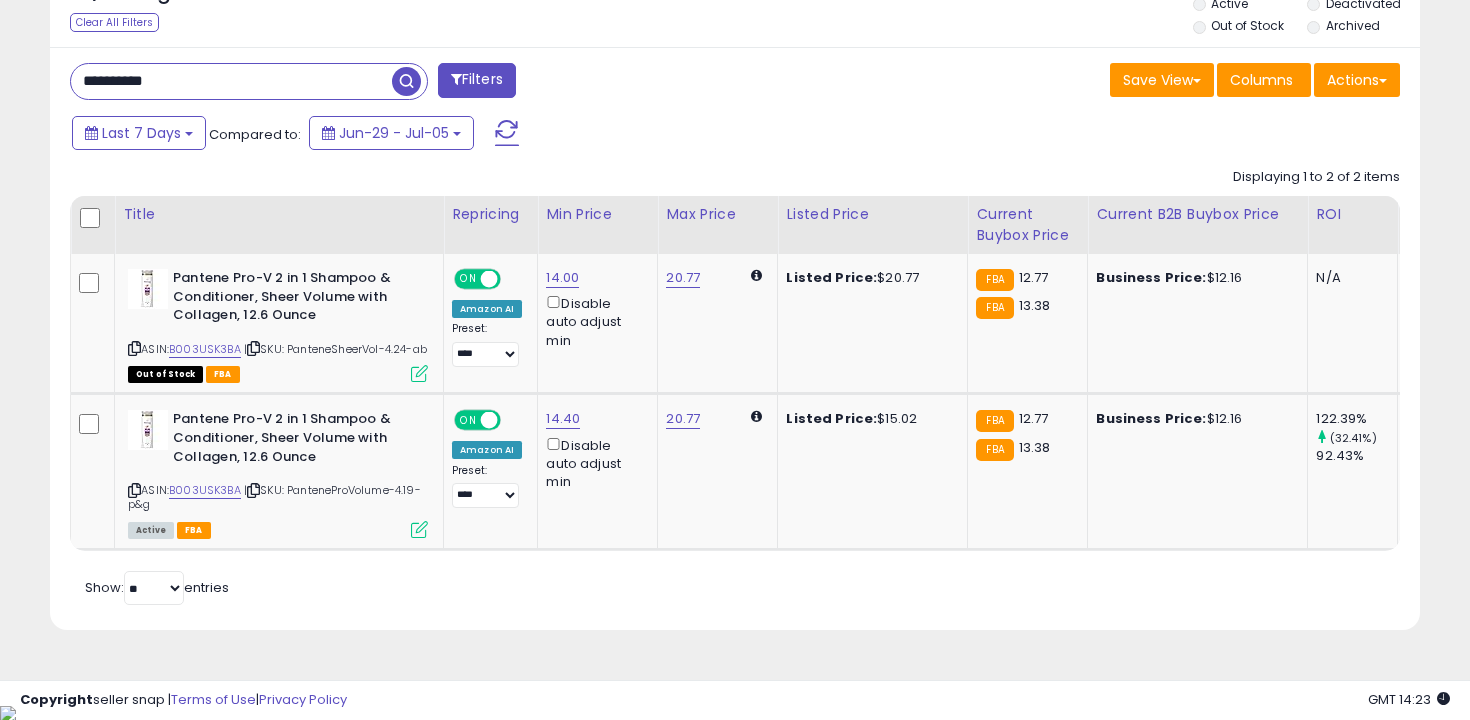 click on "**********" at bounding box center [231, 81] 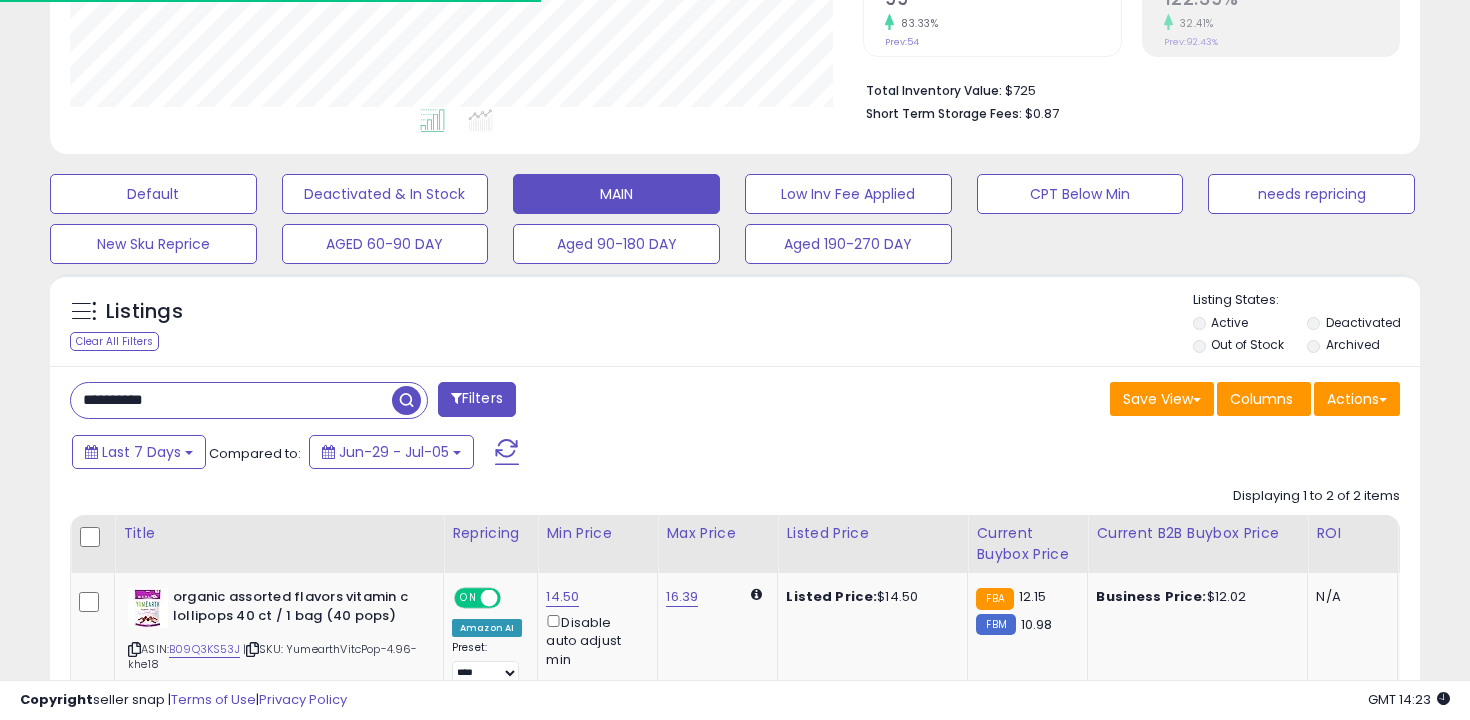 scroll, scrollTop: 738, scrollLeft: 0, axis: vertical 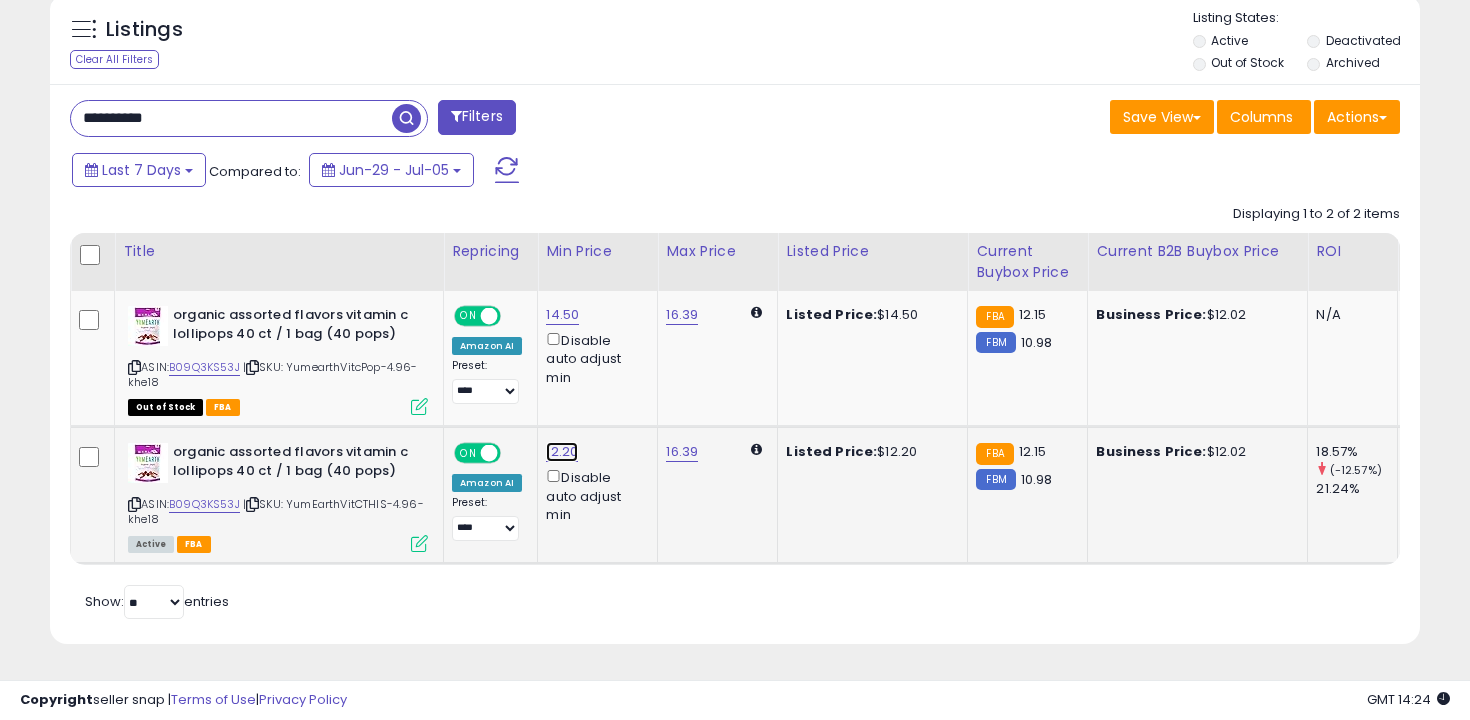 click on "12.20" at bounding box center (562, 315) 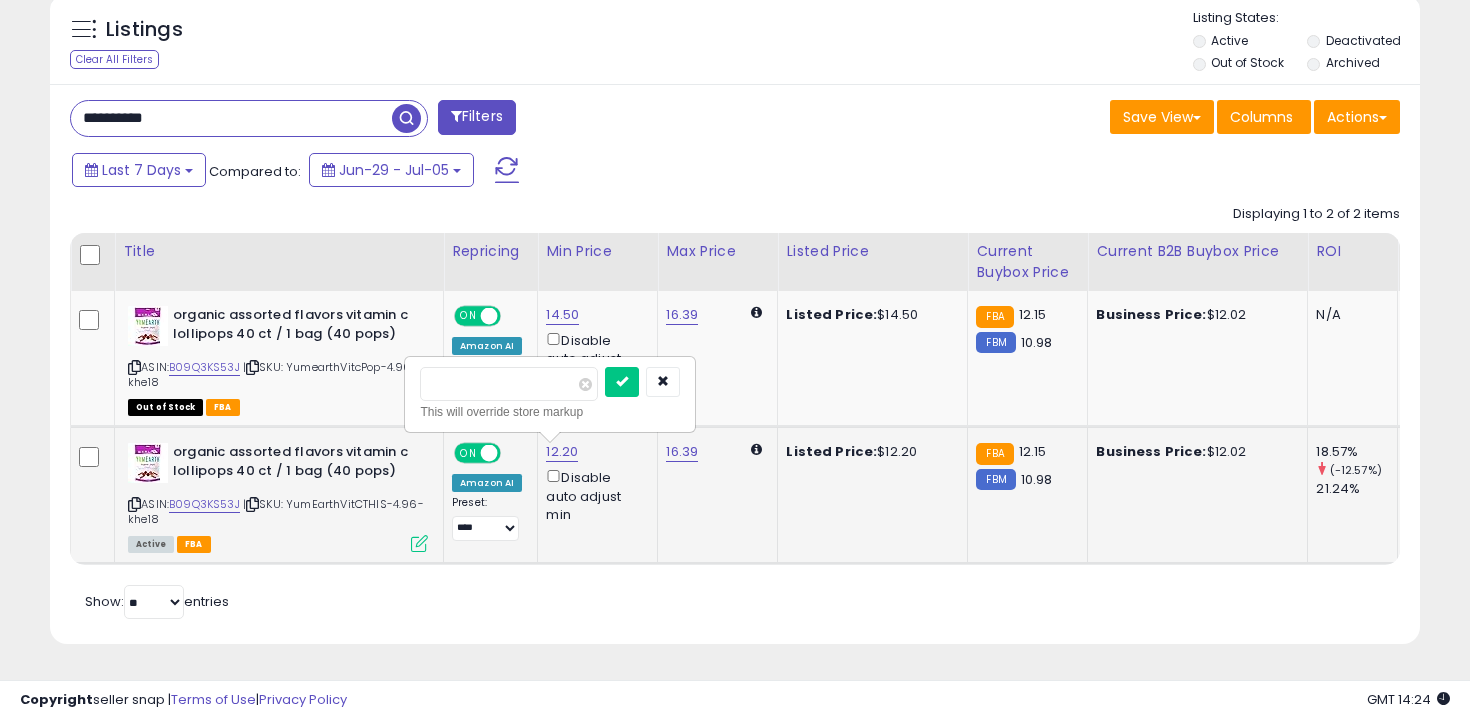 click on "*****" at bounding box center (509, 384) 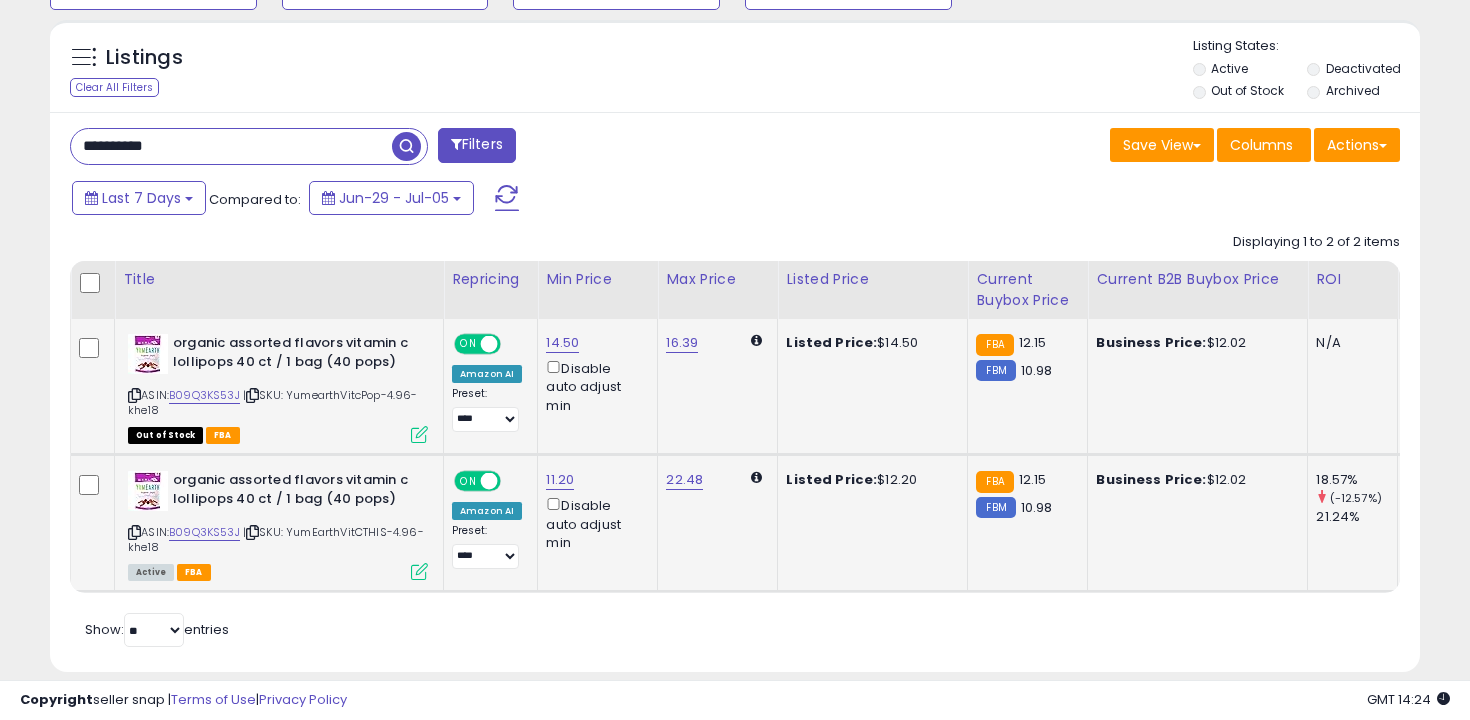 scroll, scrollTop: 738, scrollLeft: 0, axis: vertical 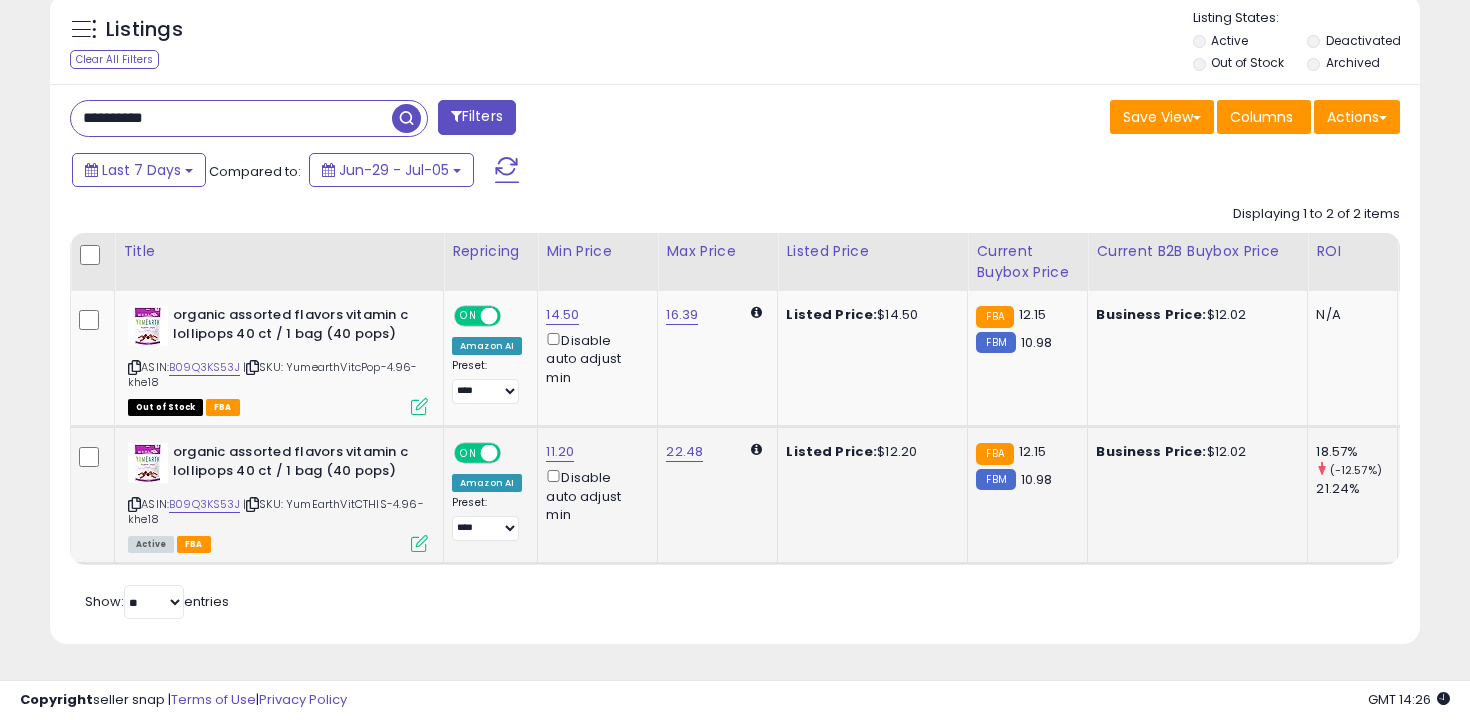 click on "**********" at bounding box center (735, 364) 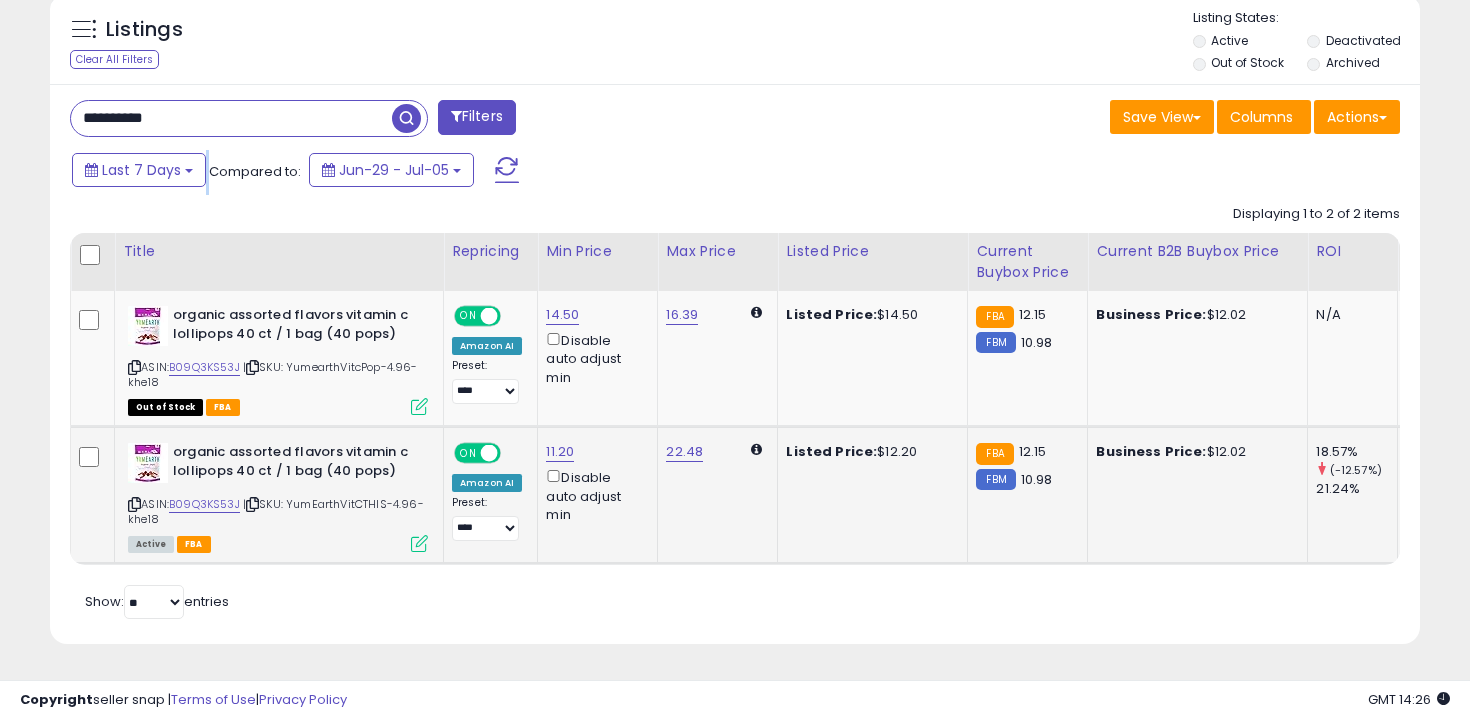 click on "**********" at bounding box center [735, 364] 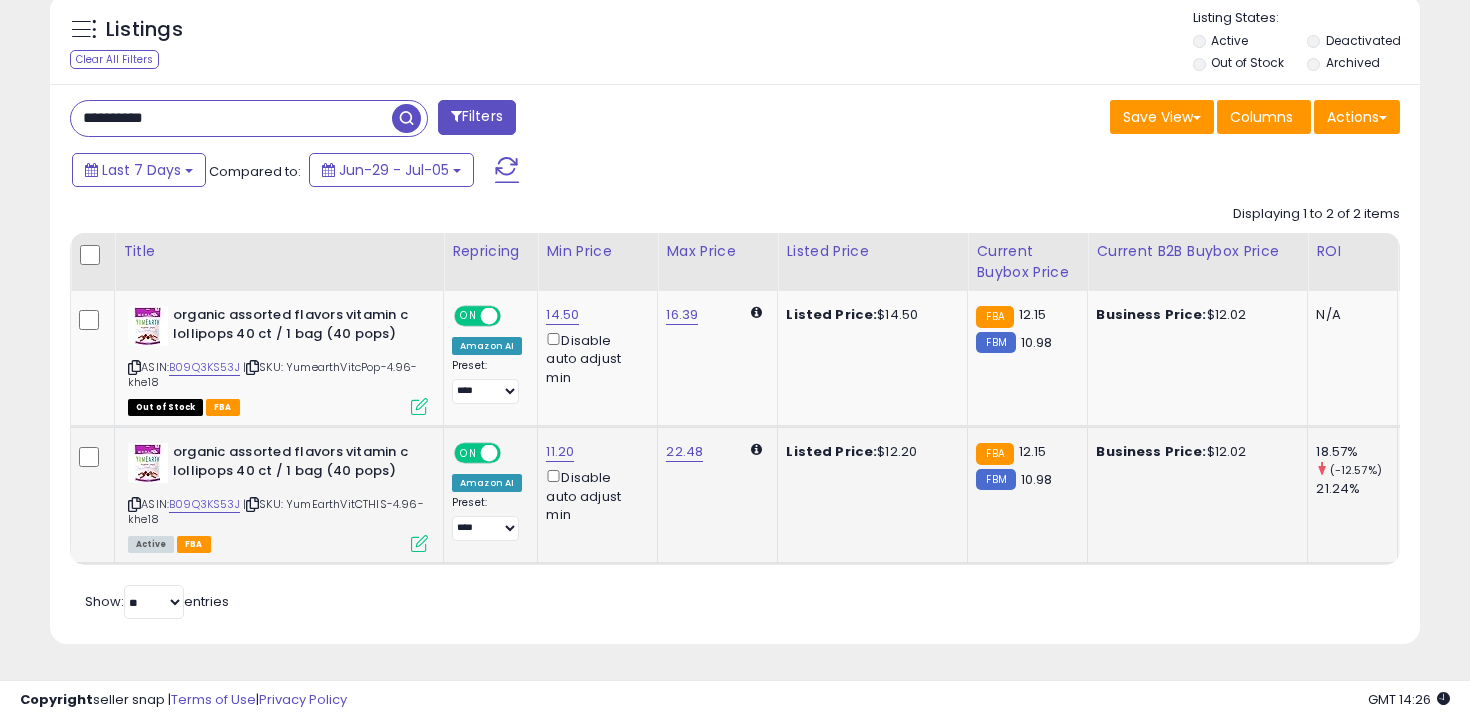 click on "**********" at bounding box center [231, 118] 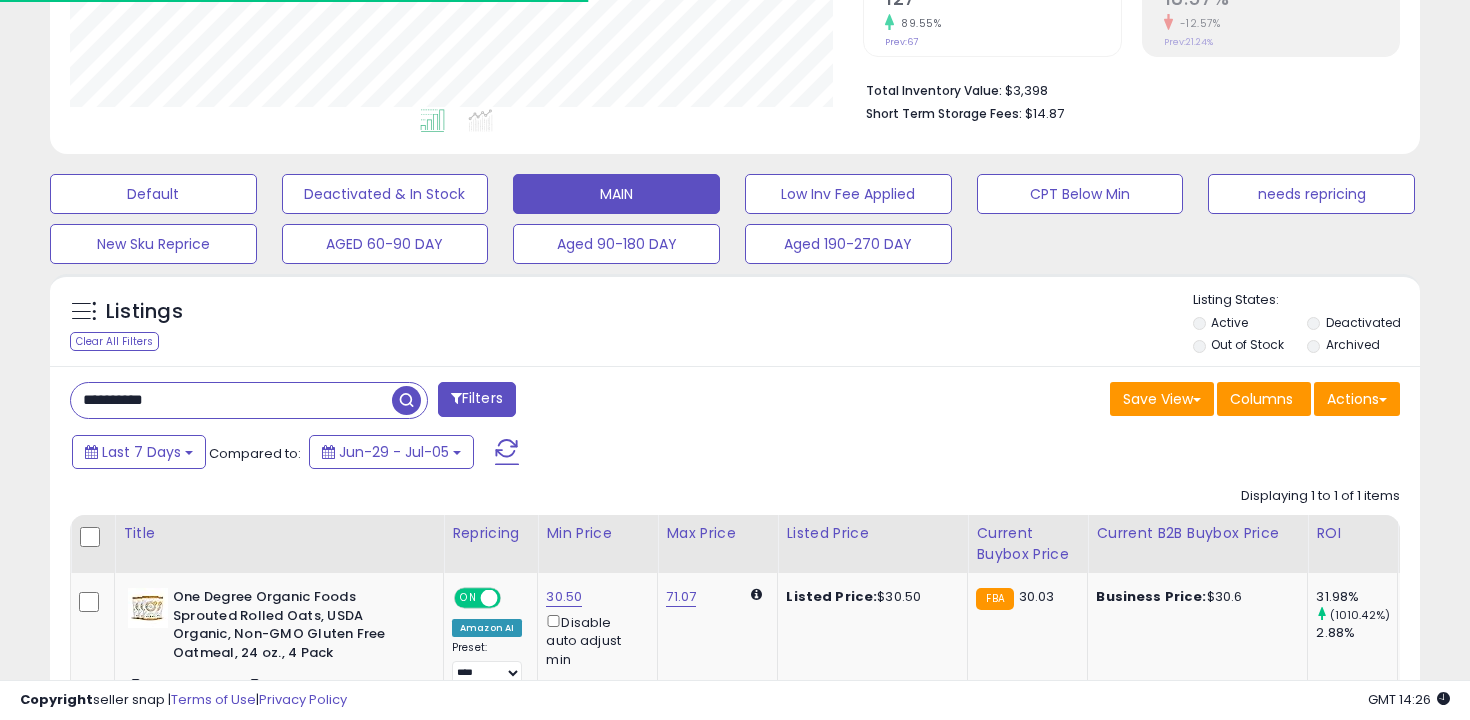 scroll, scrollTop: 638, scrollLeft: 0, axis: vertical 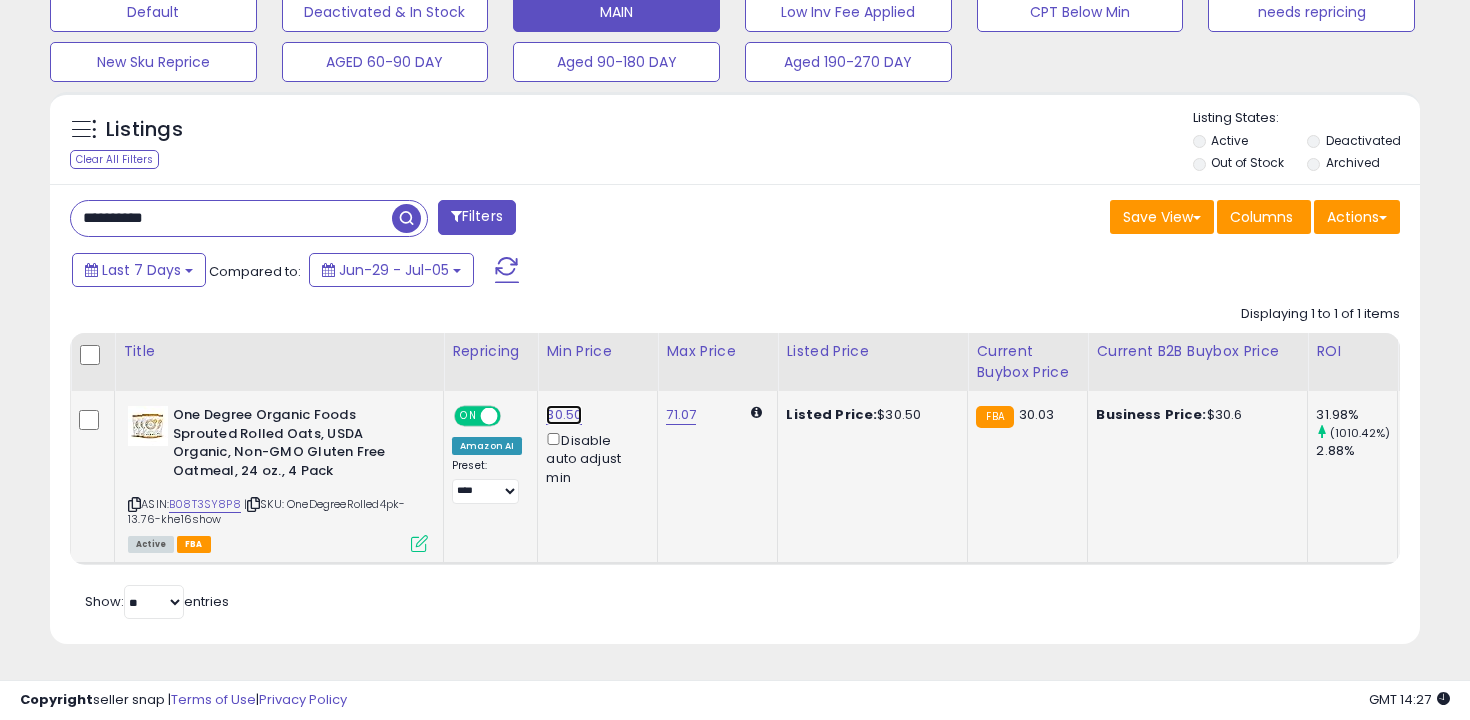 click on "30.50" at bounding box center (564, 415) 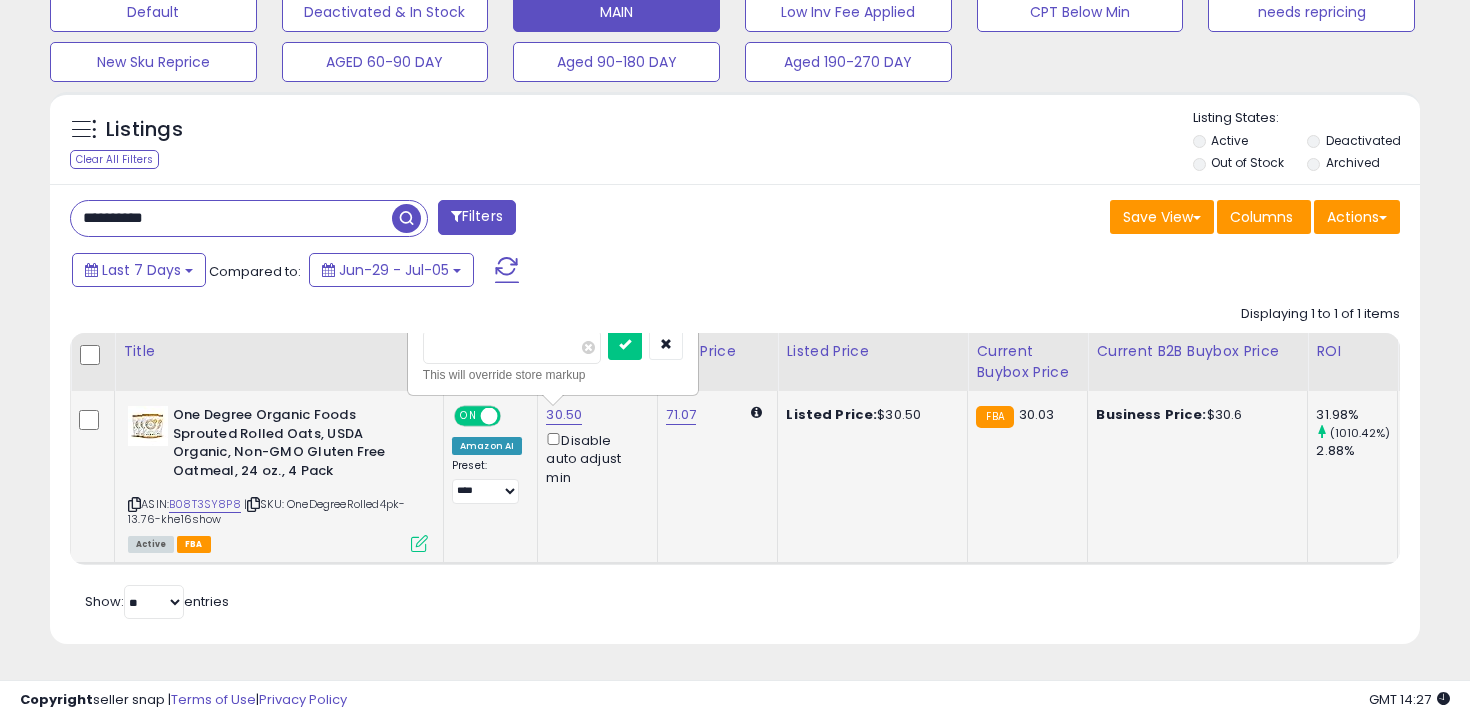 click on "*****" at bounding box center (512, 347) 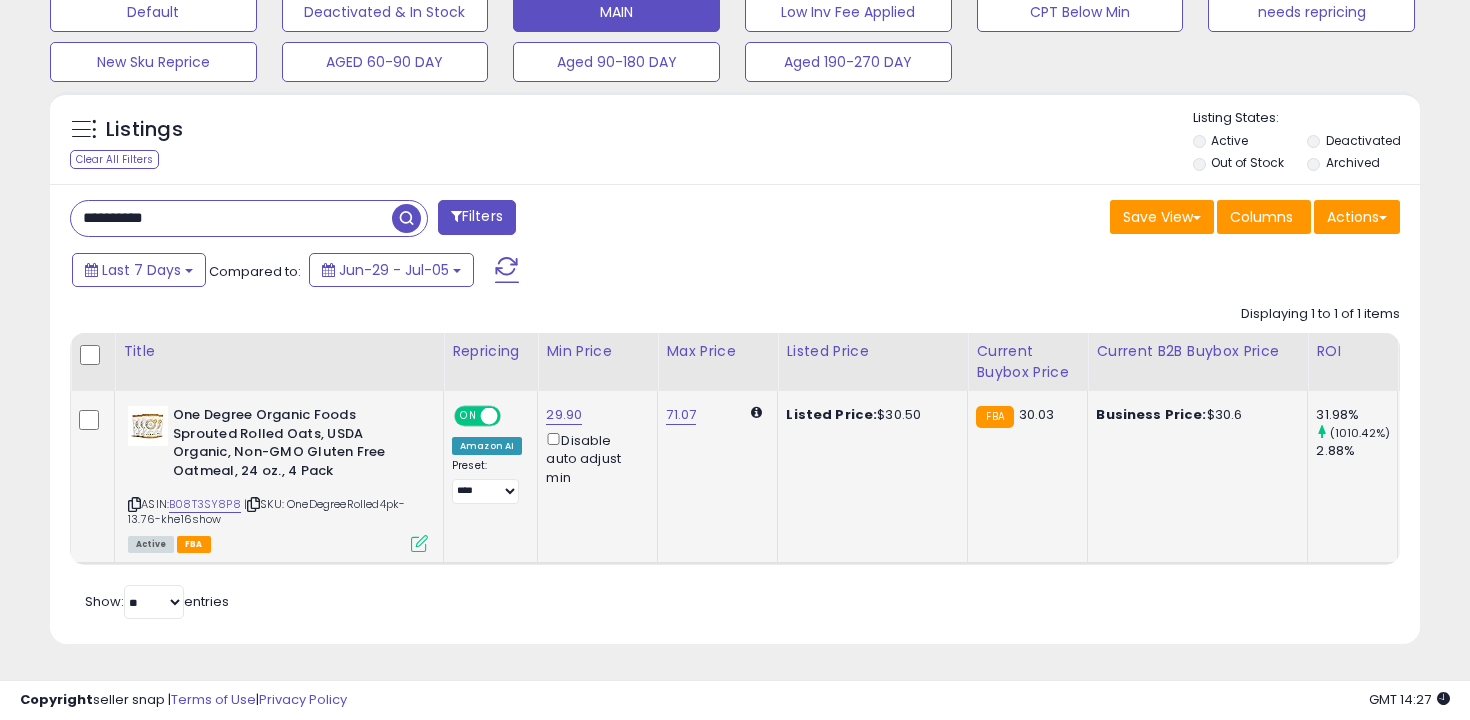 click on "**********" at bounding box center (231, 218) 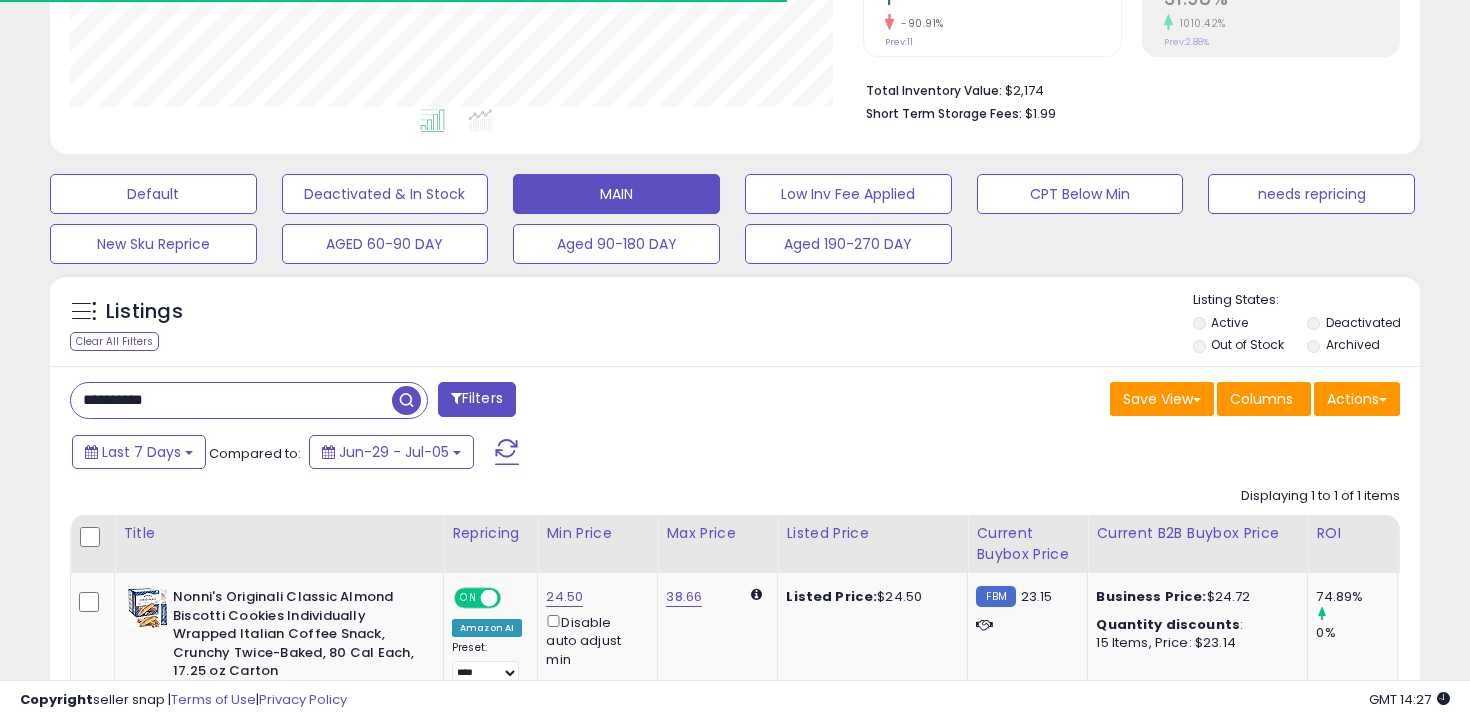 scroll, scrollTop: 638, scrollLeft: 0, axis: vertical 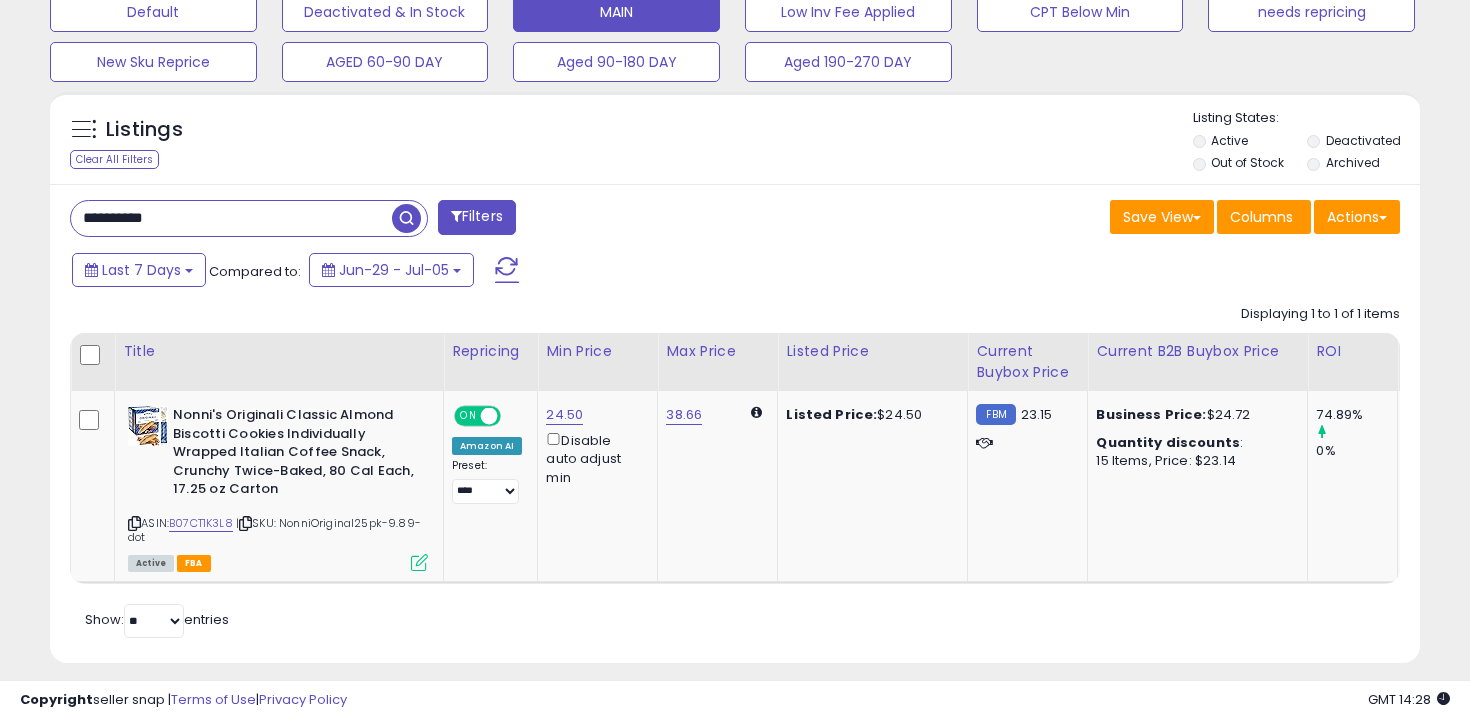 click on "**********" at bounding box center (231, 218) 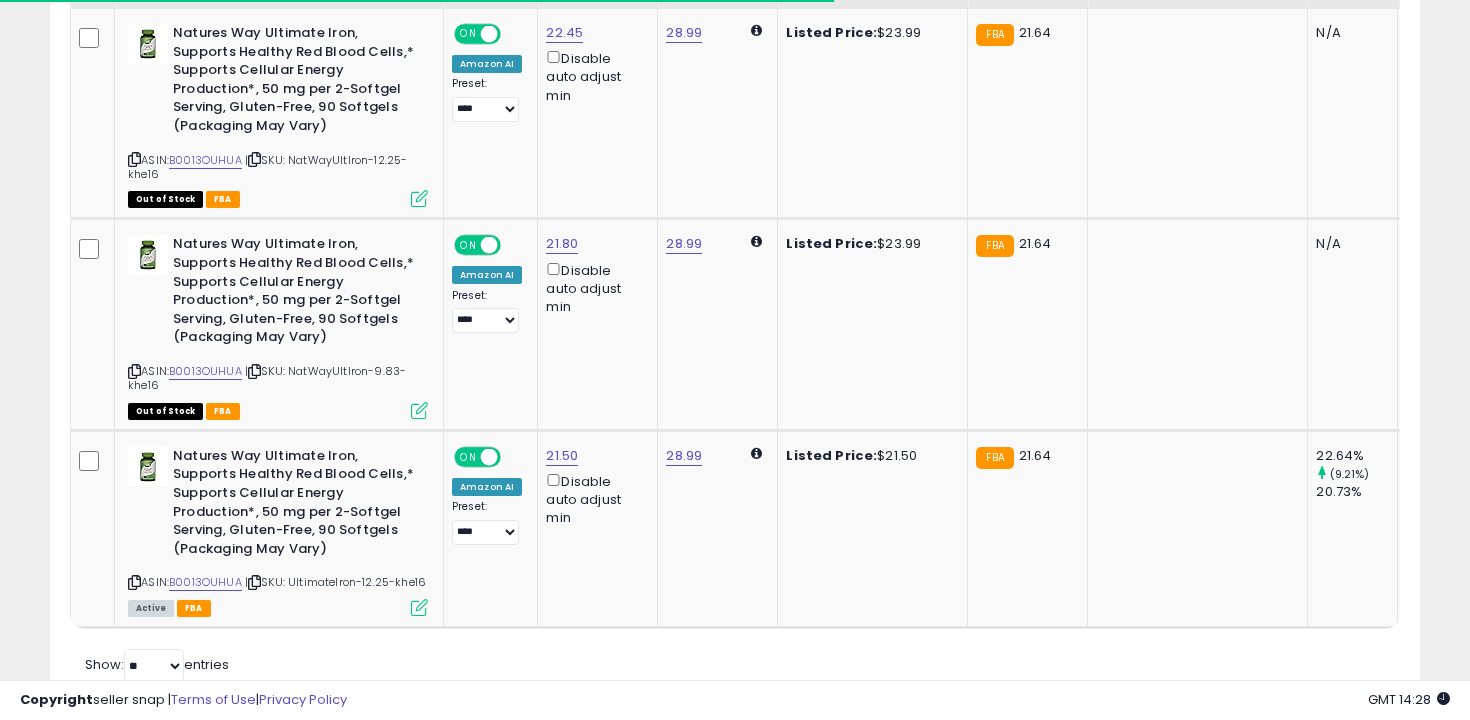 scroll, scrollTop: 1098, scrollLeft: 0, axis: vertical 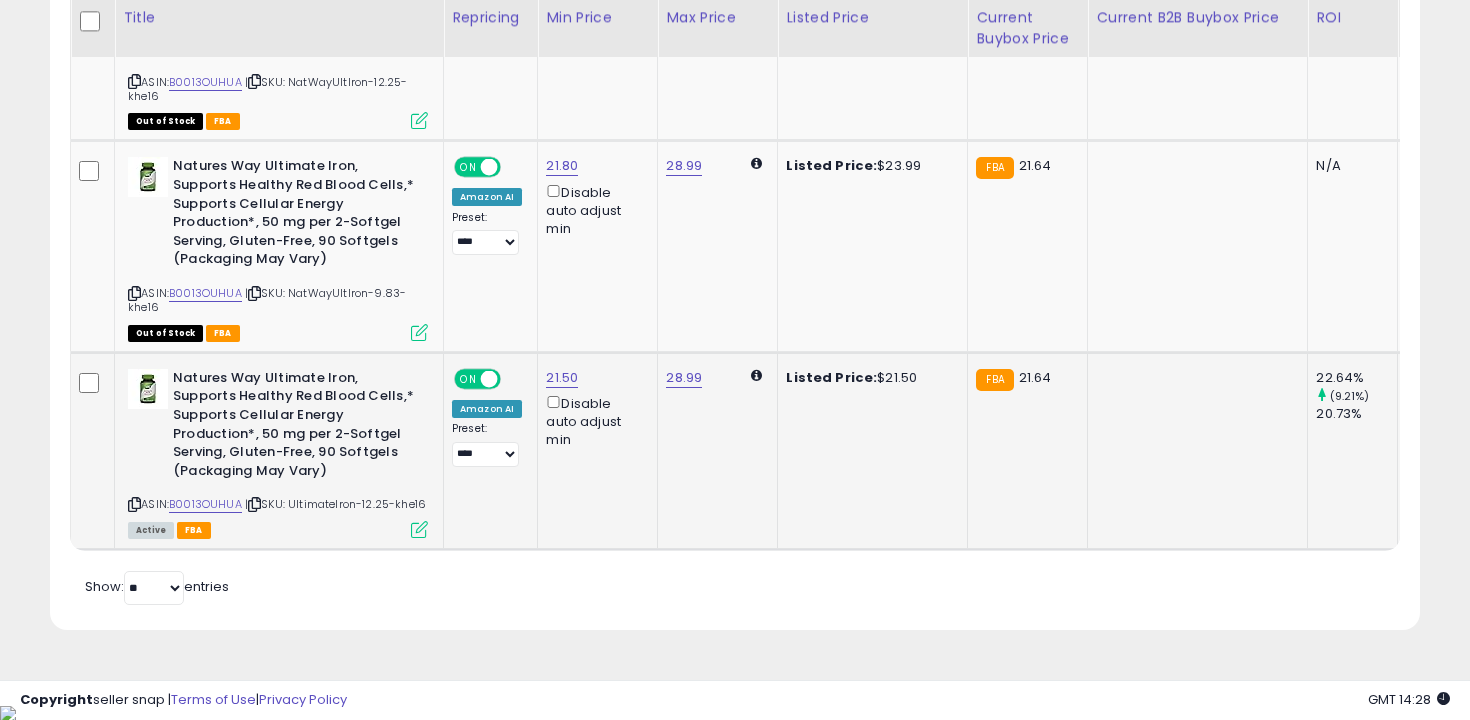 click on "|   SKU: UltimateIron-12.25-khe16" at bounding box center (335, 504) 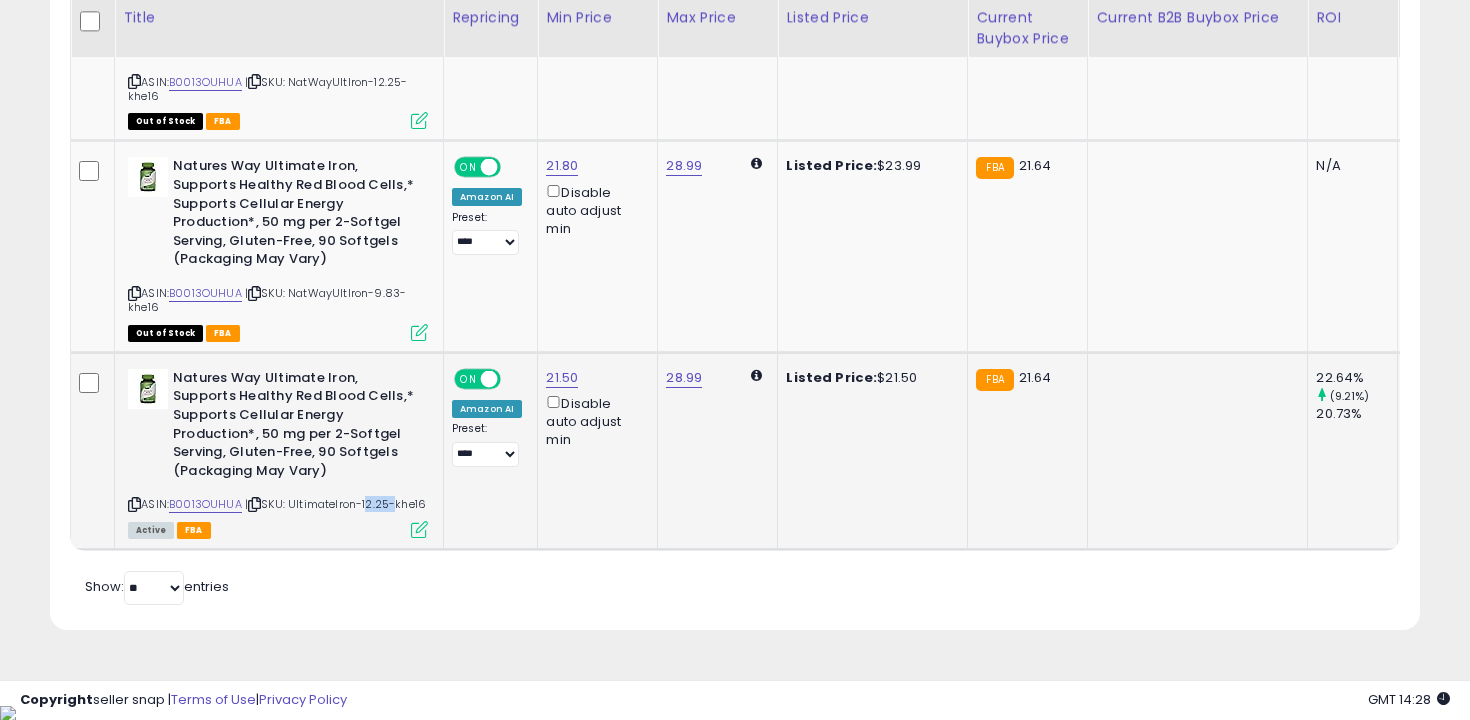 click on "|   SKU: UltimateIron-12.25-khe16" at bounding box center (335, 504) 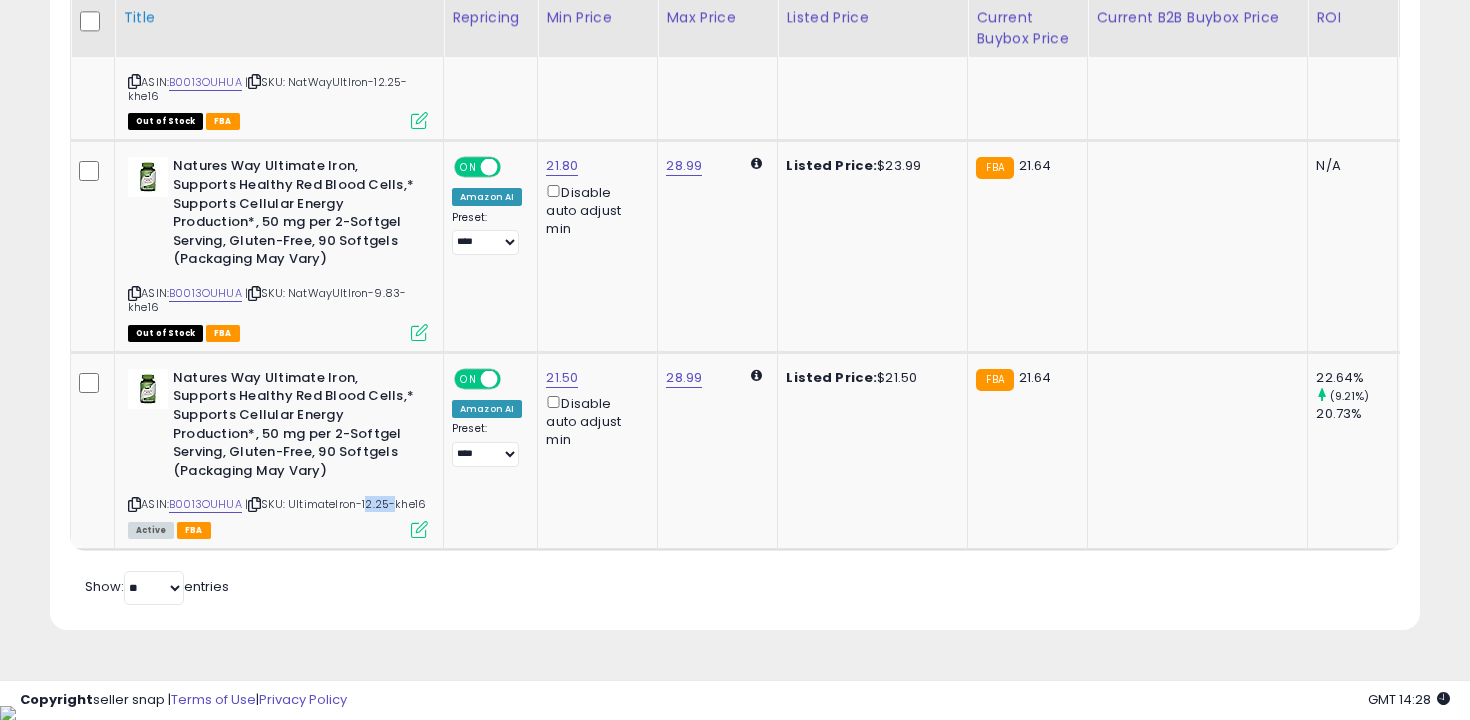 copy on "12.25" 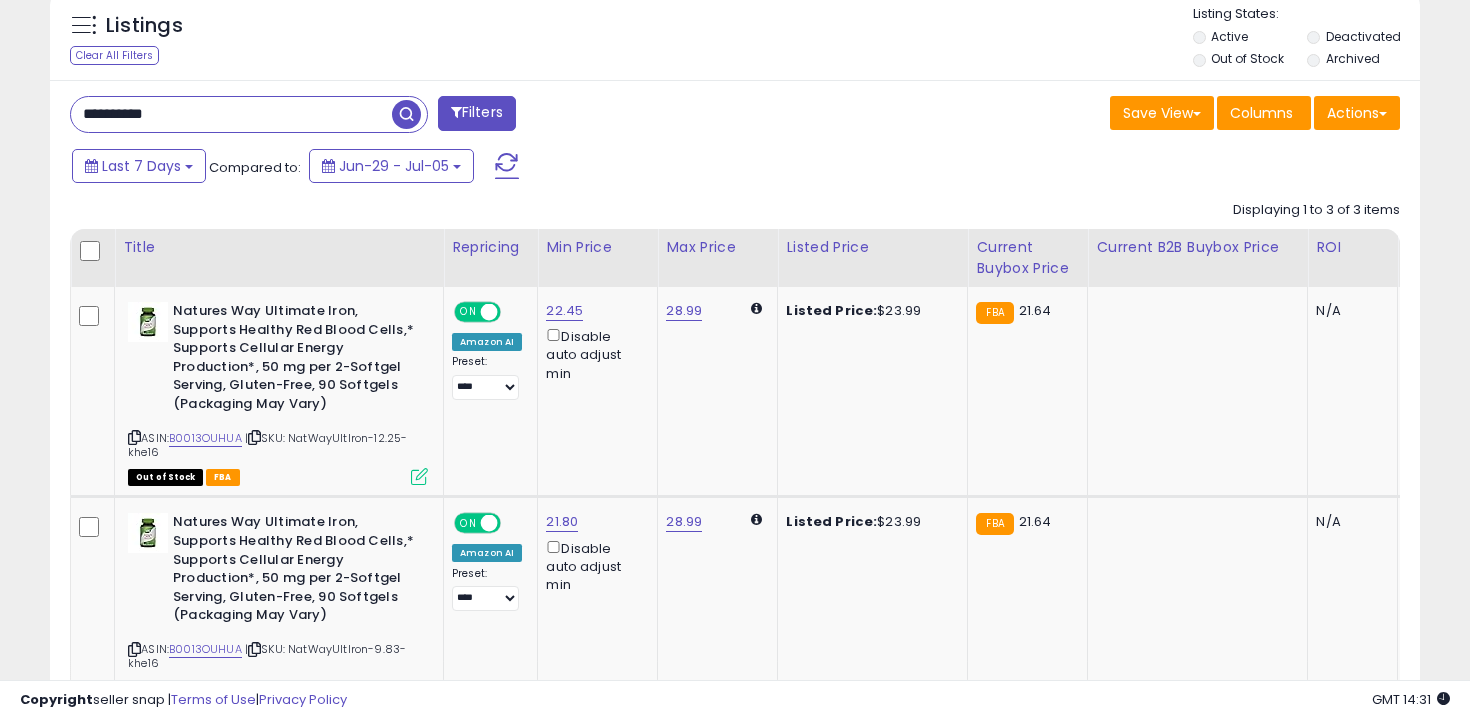 click on "**********" at bounding box center (231, 114) 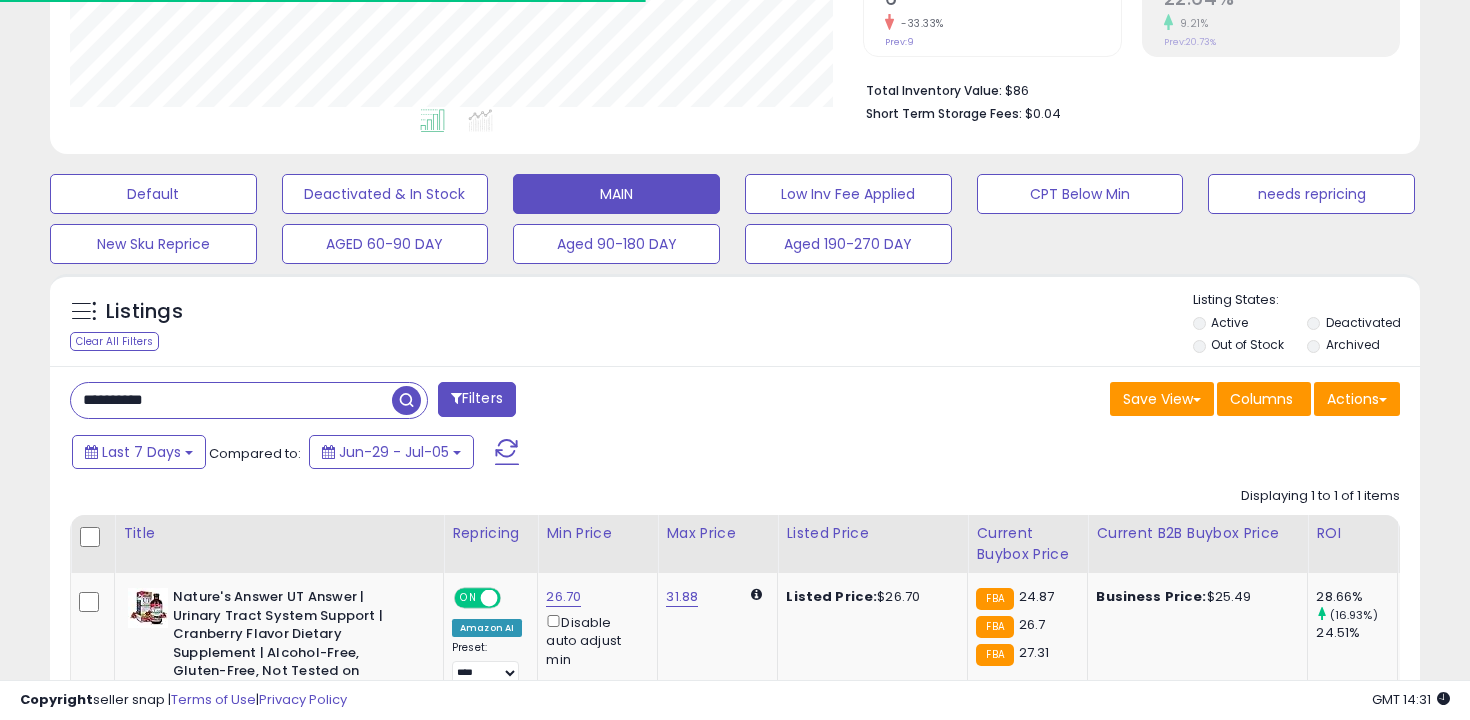 scroll, scrollTop: 660, scrollLeft: 0, axis: vertical 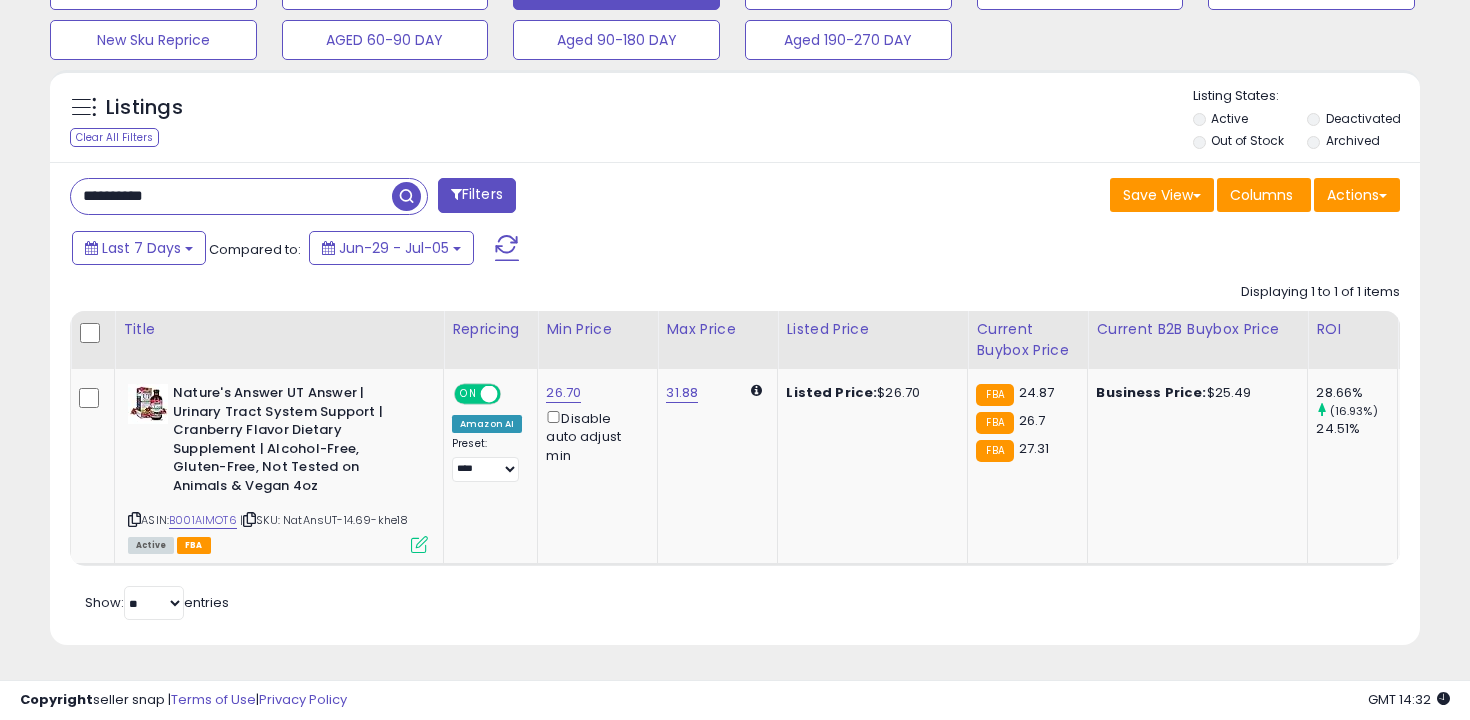 click on "**********" at bounding box center [231, 196] 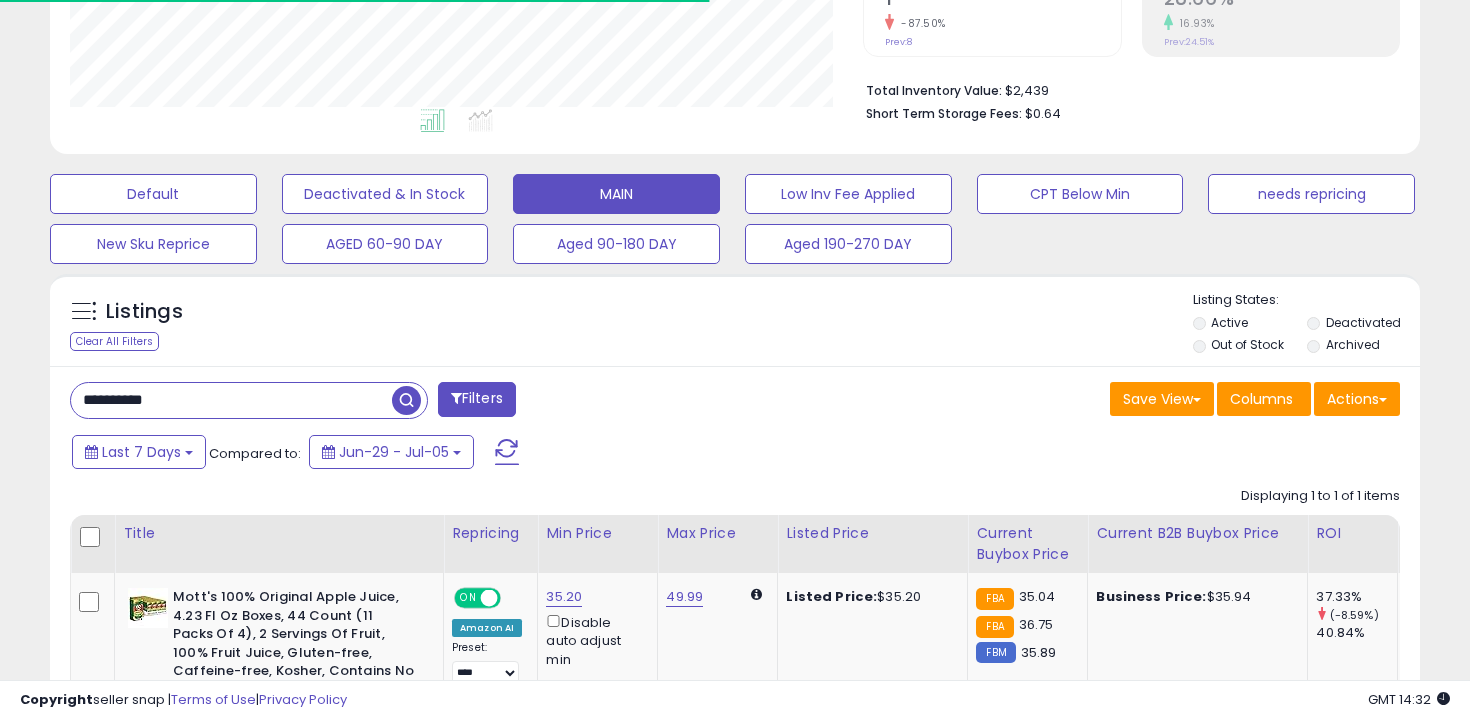scroll, scrollTop: 660, scrollLeft: 0, axis: vertical 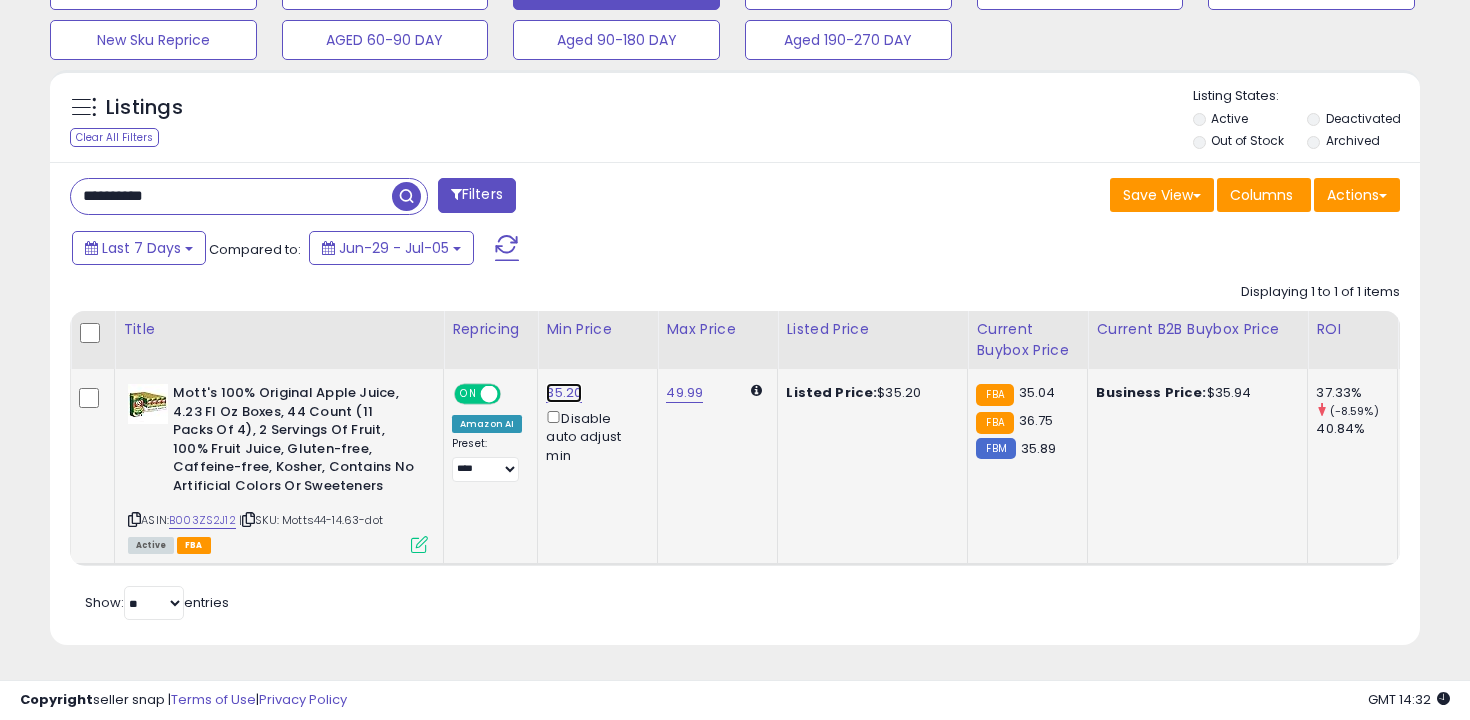 click on "35.20" at bounding box center [564, 393] 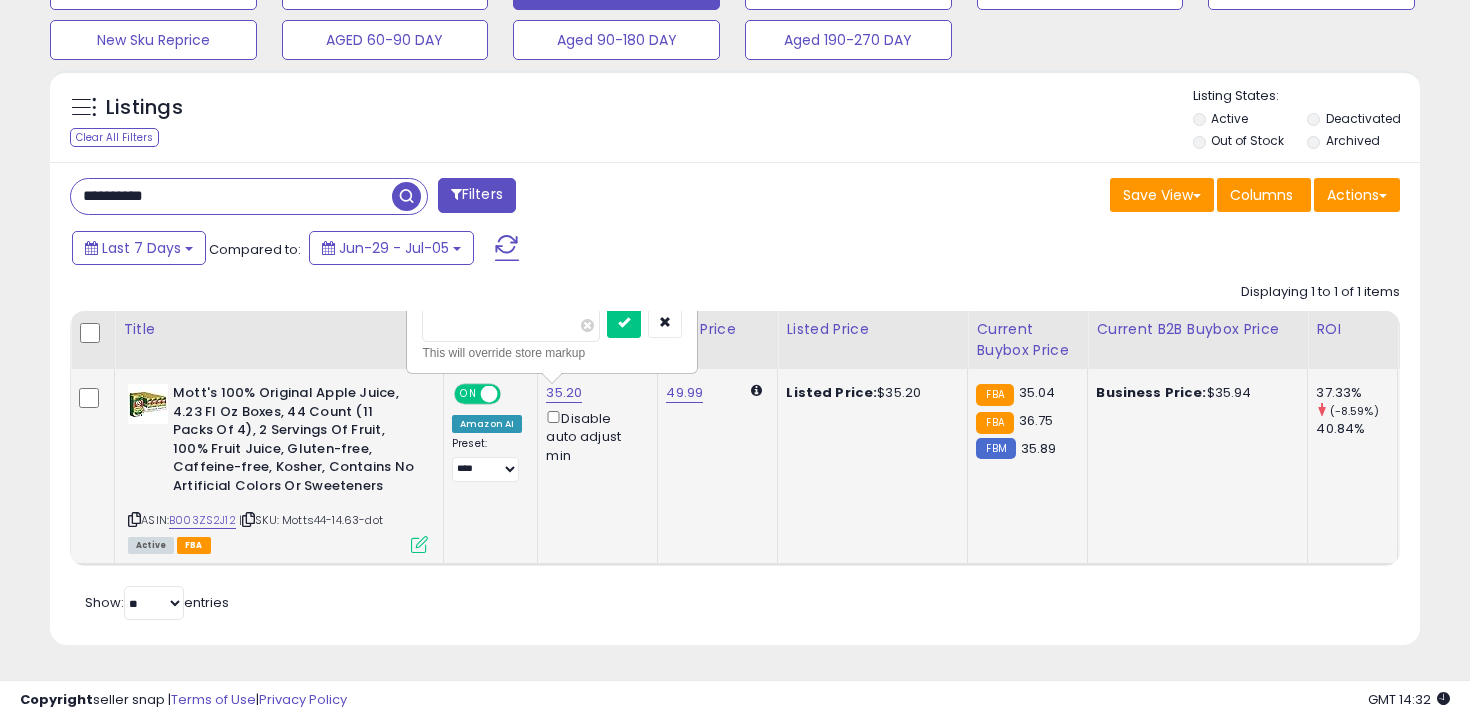 click on "*****" at bounding box center [511, 325] 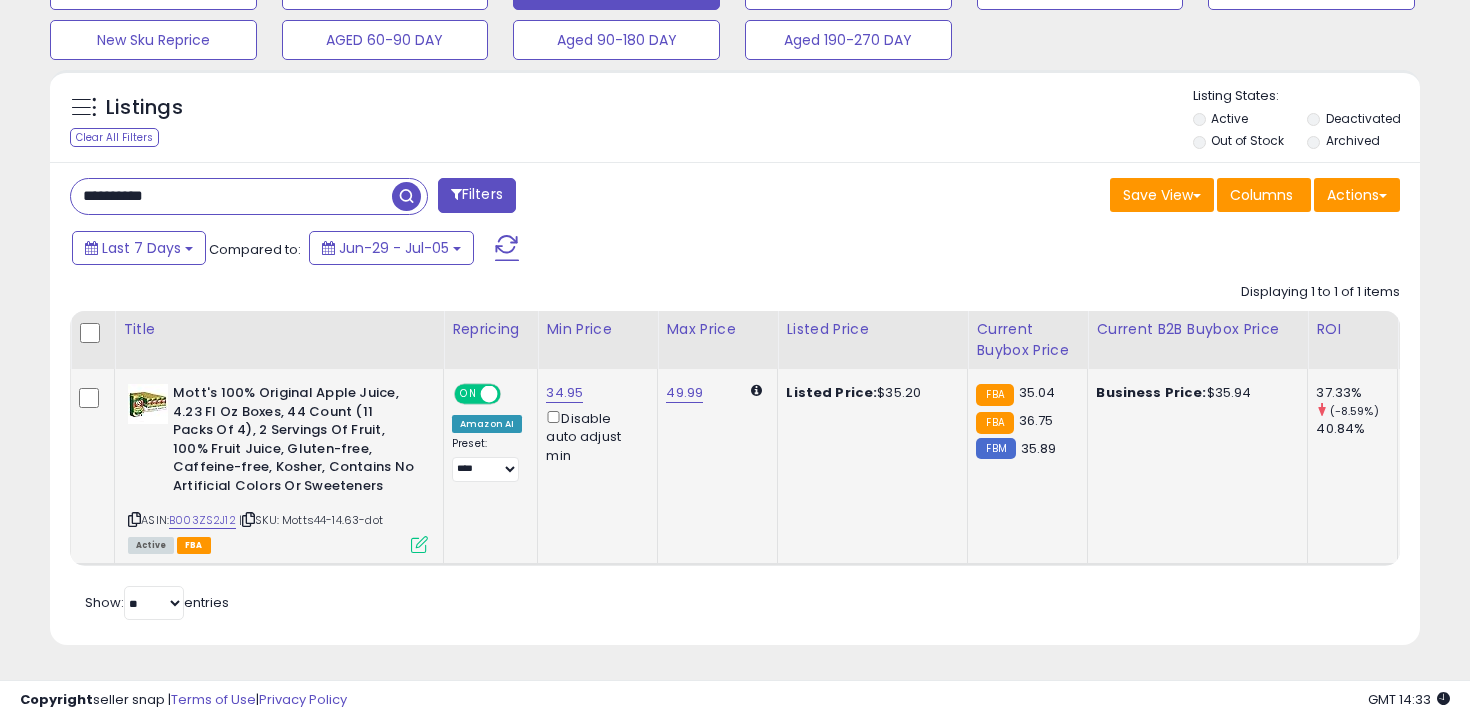 click on "**********" at bounding box center [231, 196] 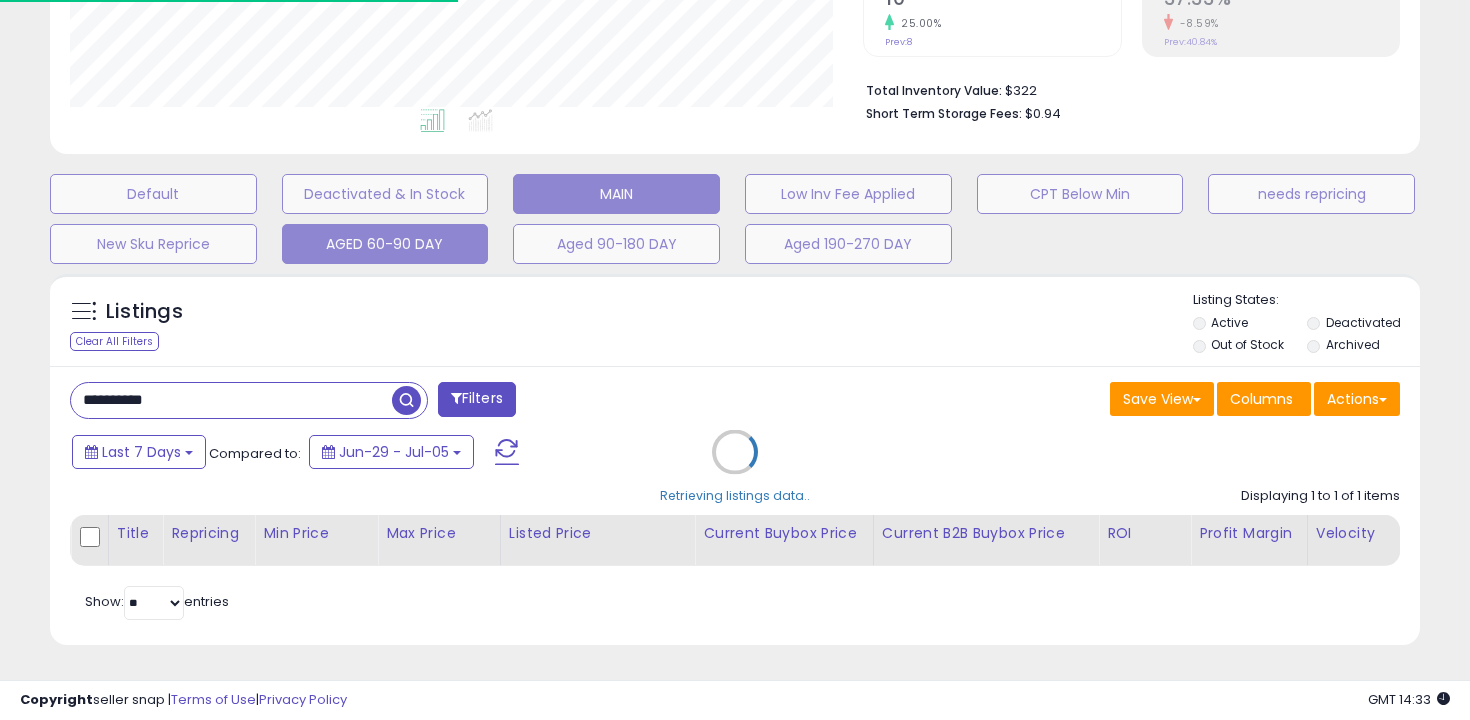 scroll, scrollTop: 600, scrollLeft: 0, axis: vertical 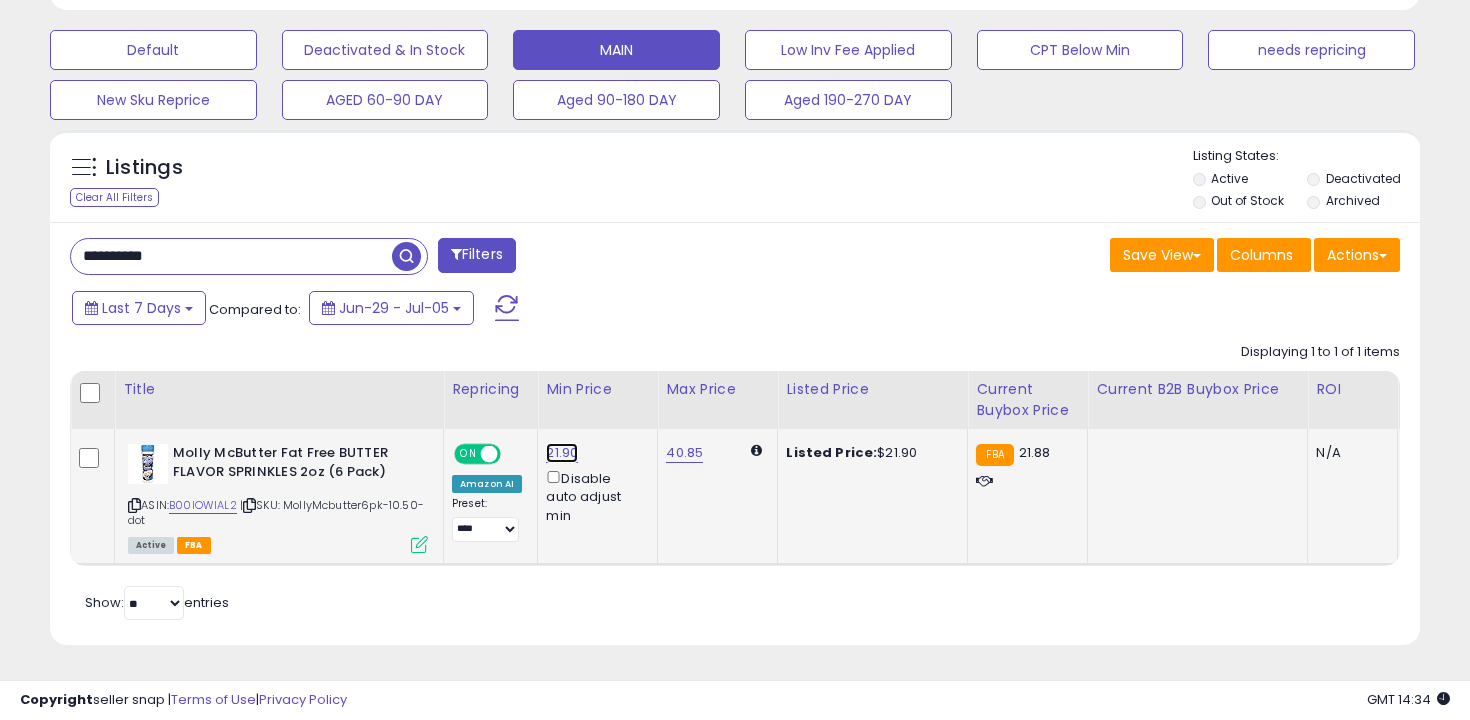 click on "21.90" at bounding box center (562, 453) 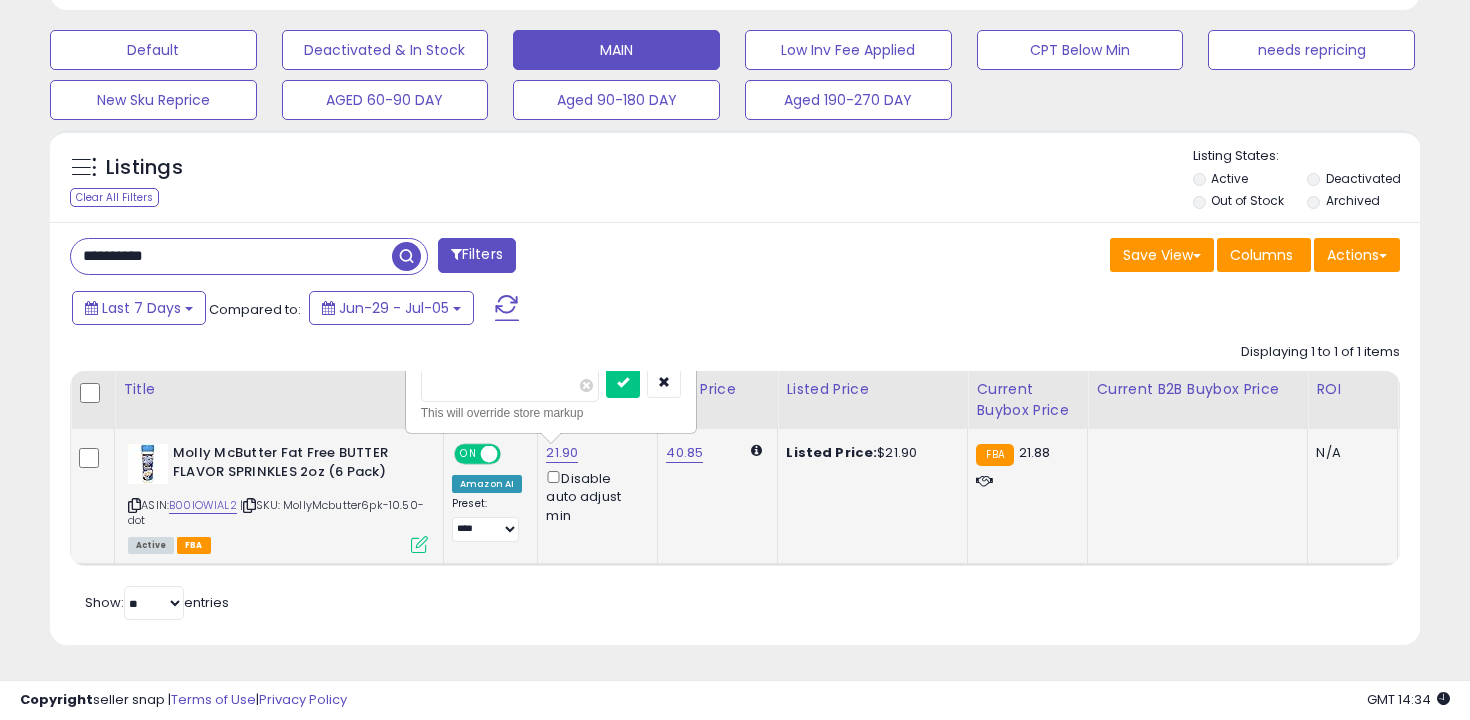 type on "****" 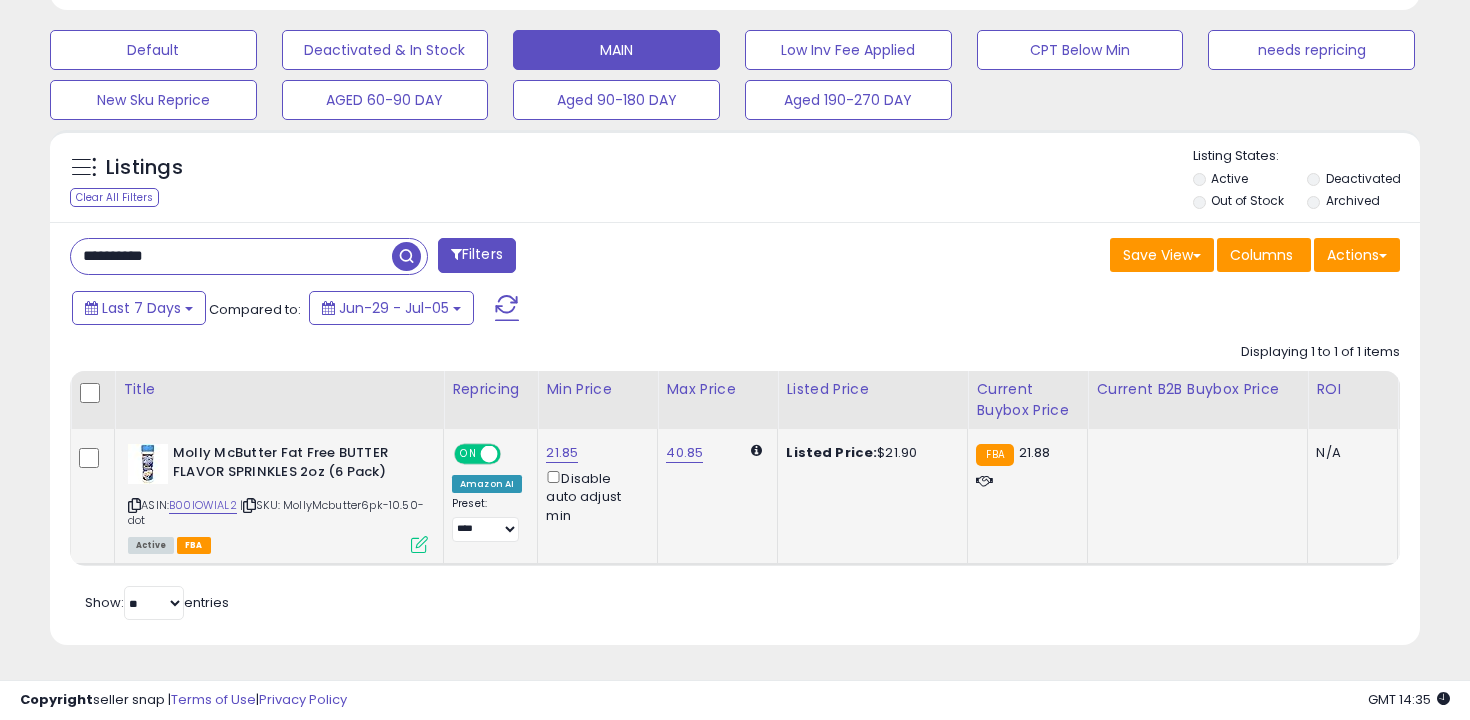 click on "**********" at bounding box center (249, 256) 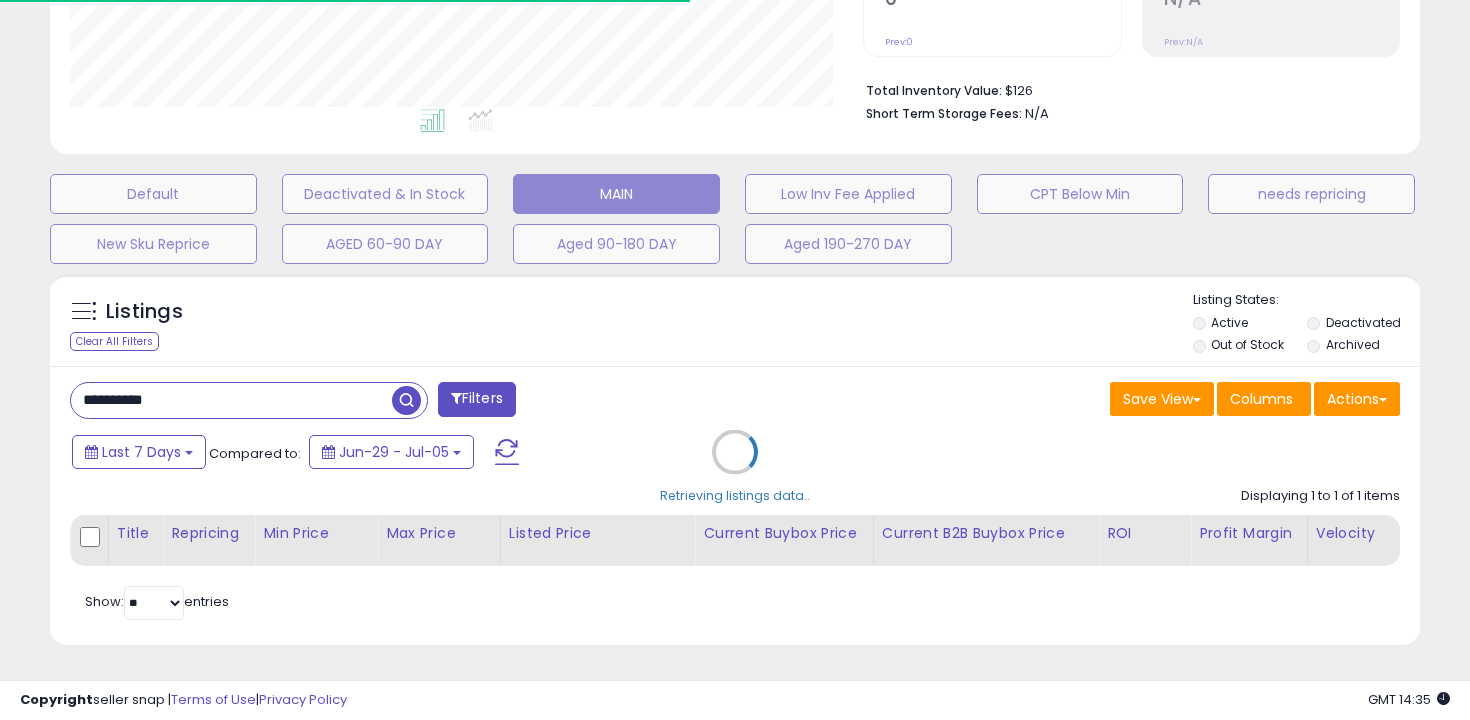 scroll, scrollTop: 600, scrollLeft: 0, axis: vertical 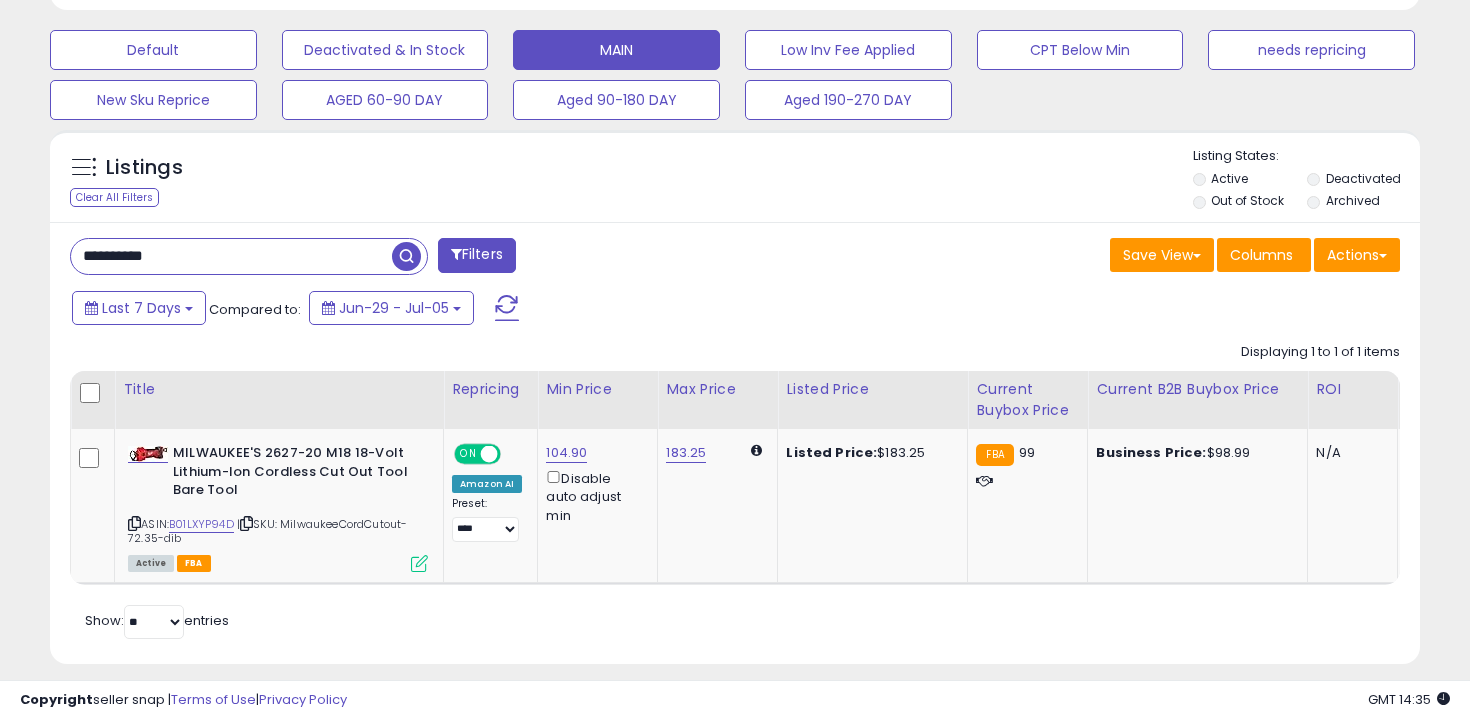 click on "**********" at bounding box center [231, 256] 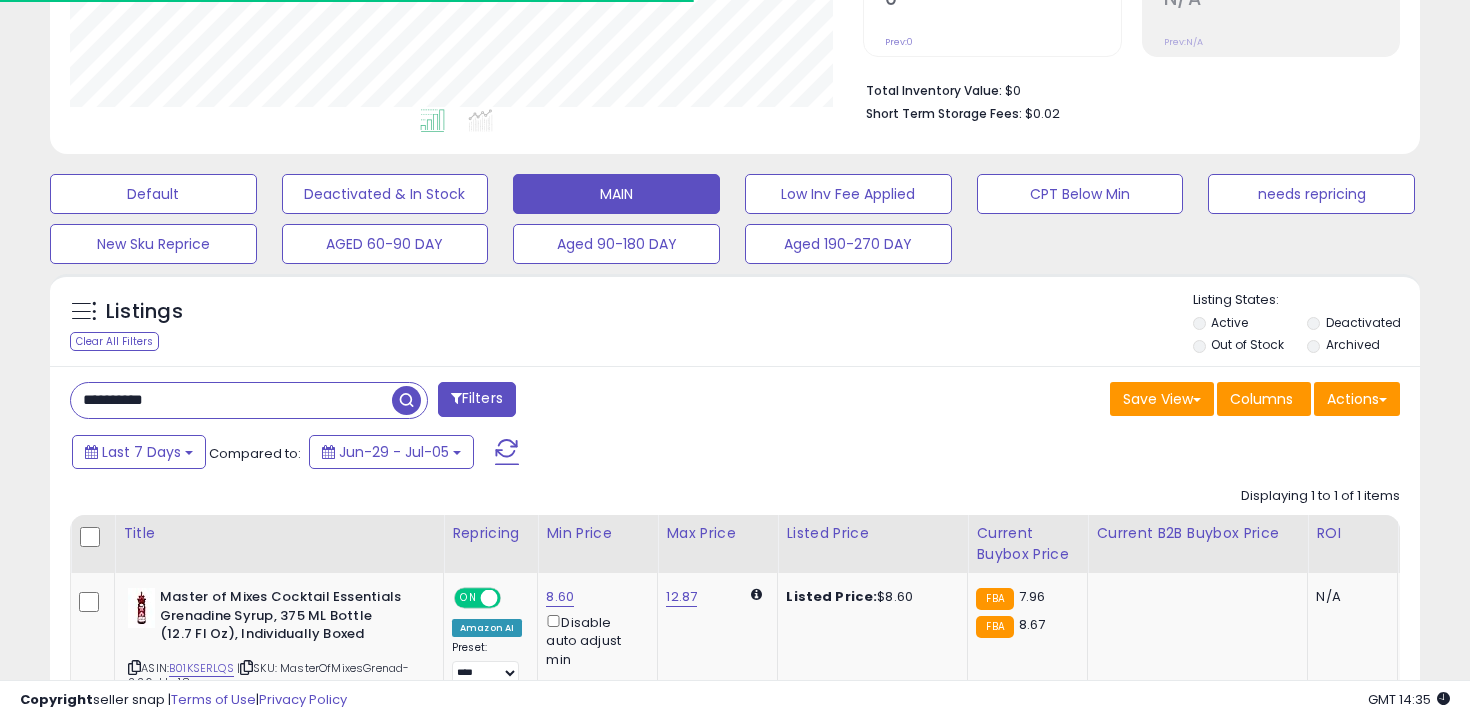 scroll, scrollTop: 600, scrollLeft: 0, axis: vertical 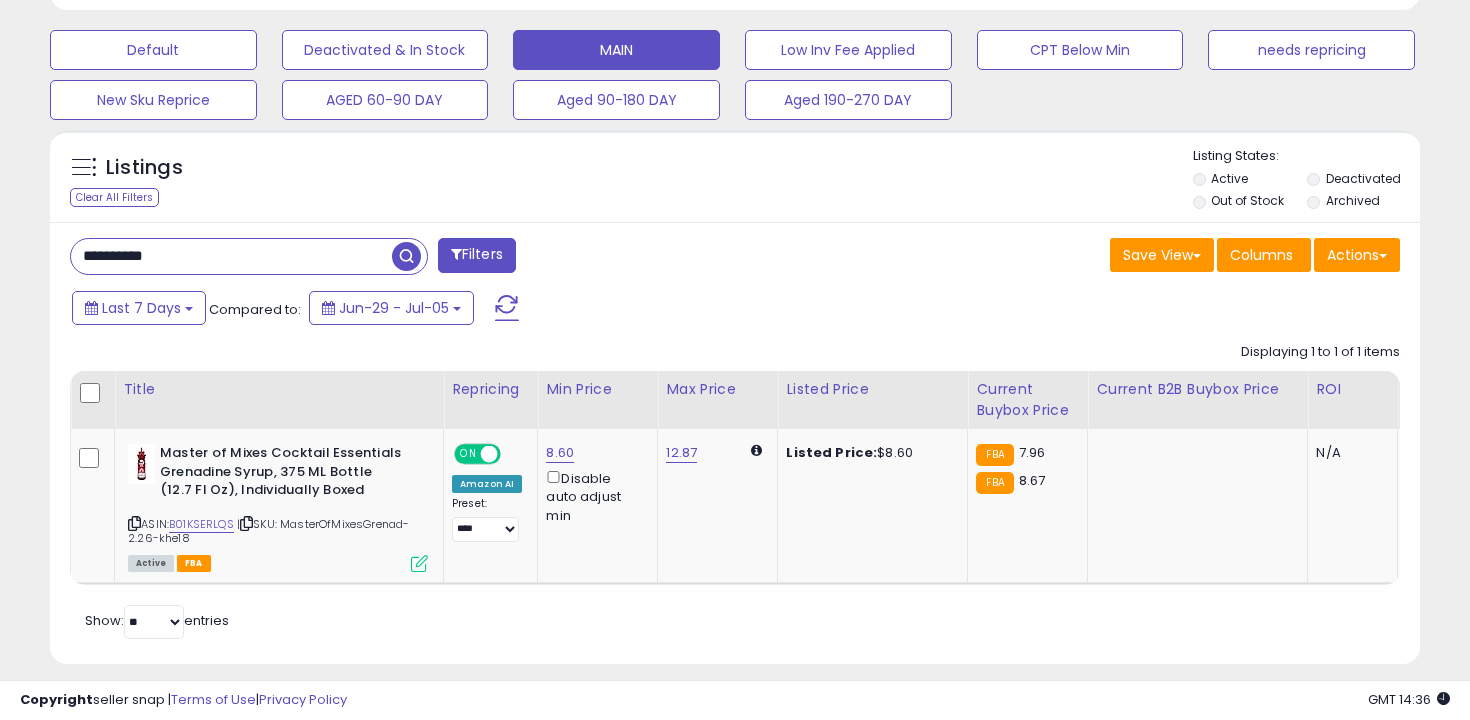 click on "**********" at bounding box center (231, 256) 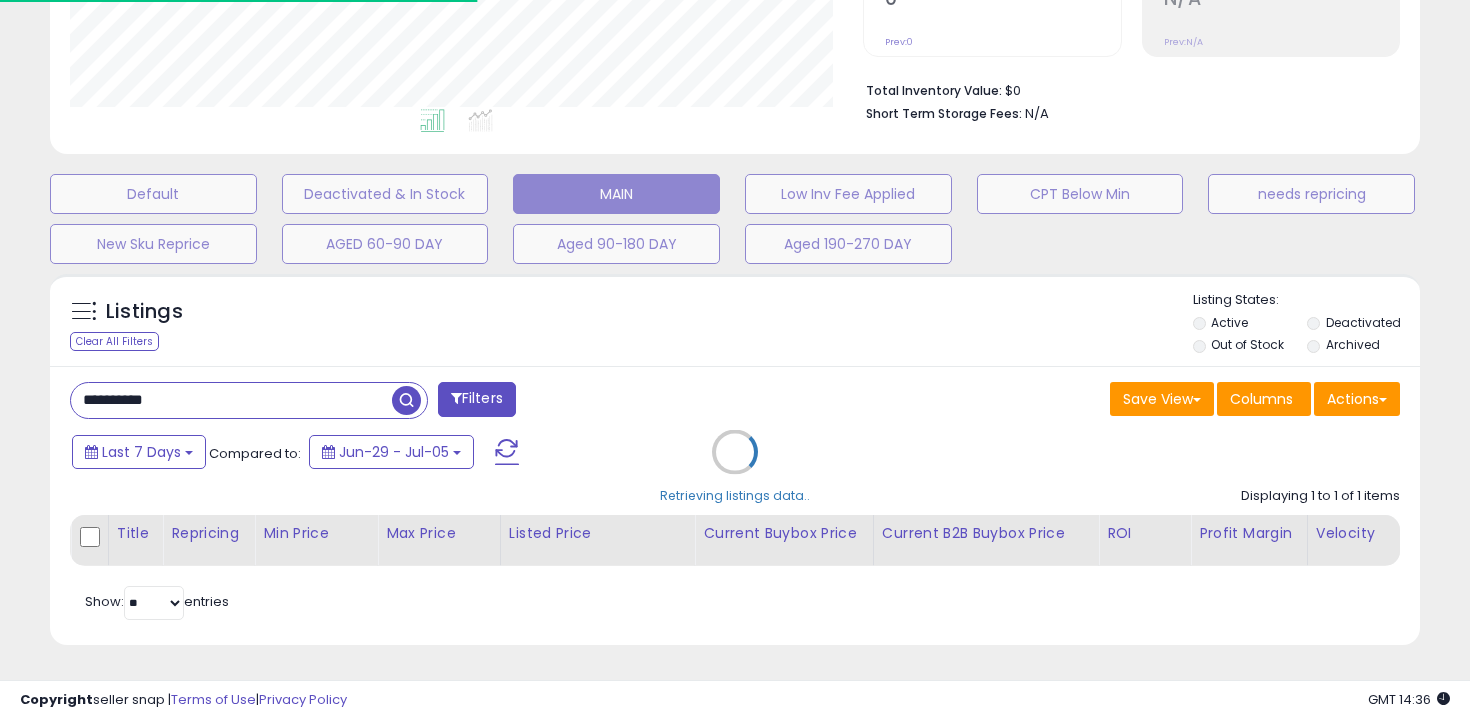 scroll, scrollTop: 600, scrollLeft: 0, axis: vertical 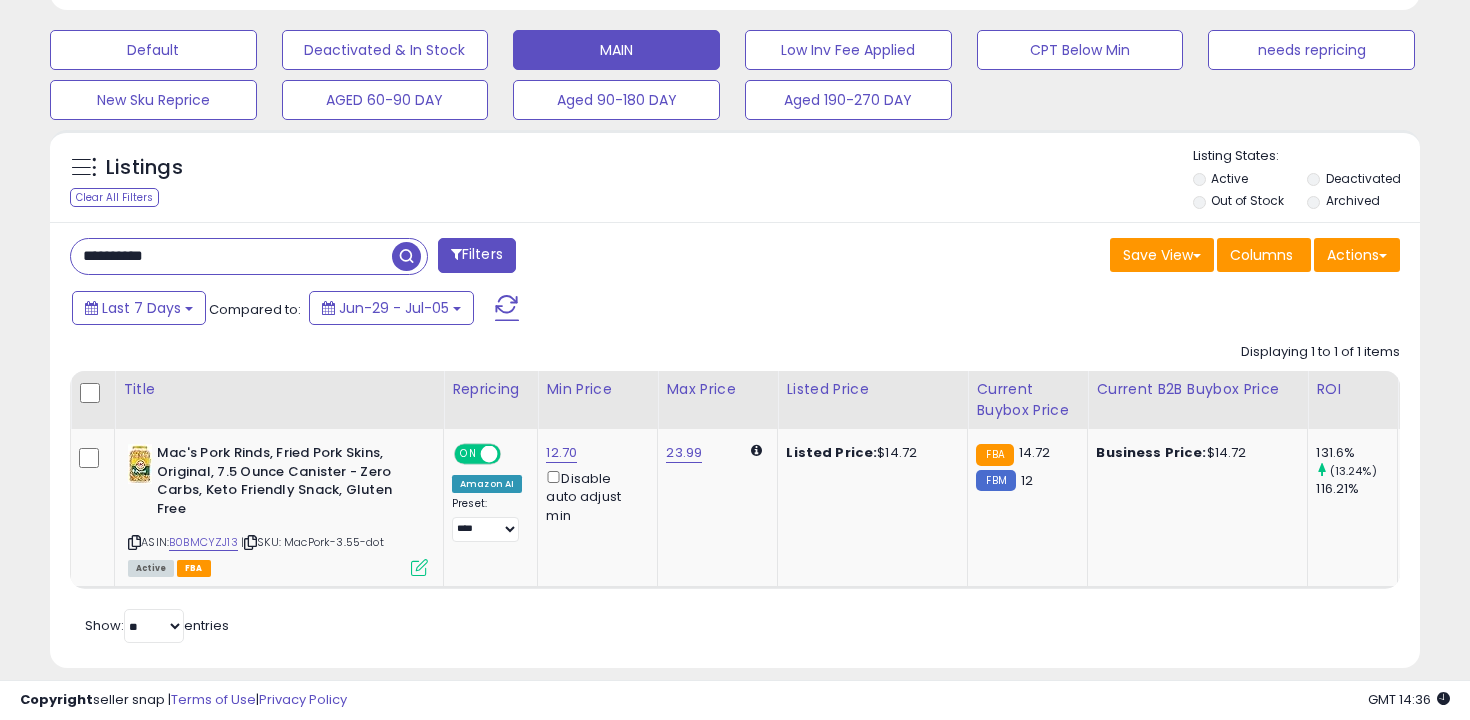click on "**********" at bounding box center [231, 256] 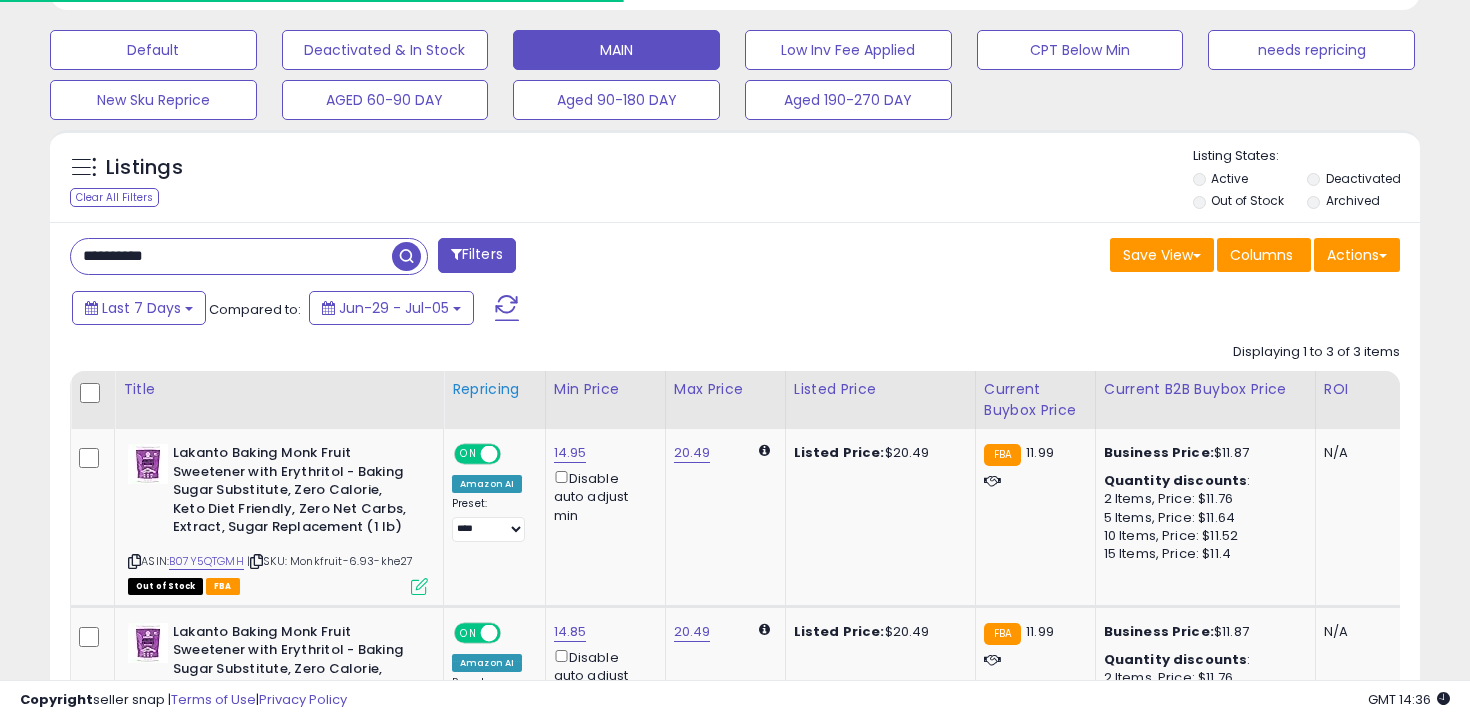 scroll, scrollTop: 1028, scrollLeft: 0, axis: vertical 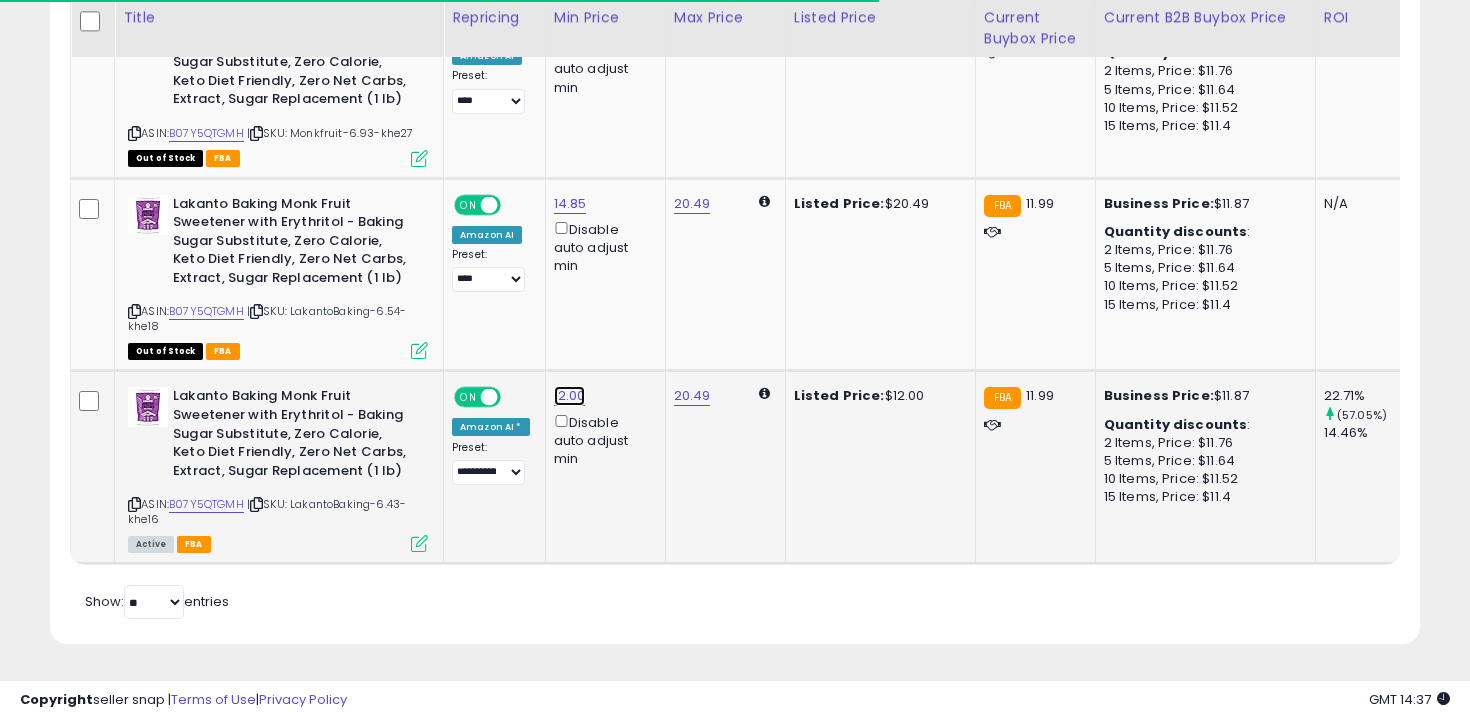 click on "12.00" at bounding box center [570, 25] 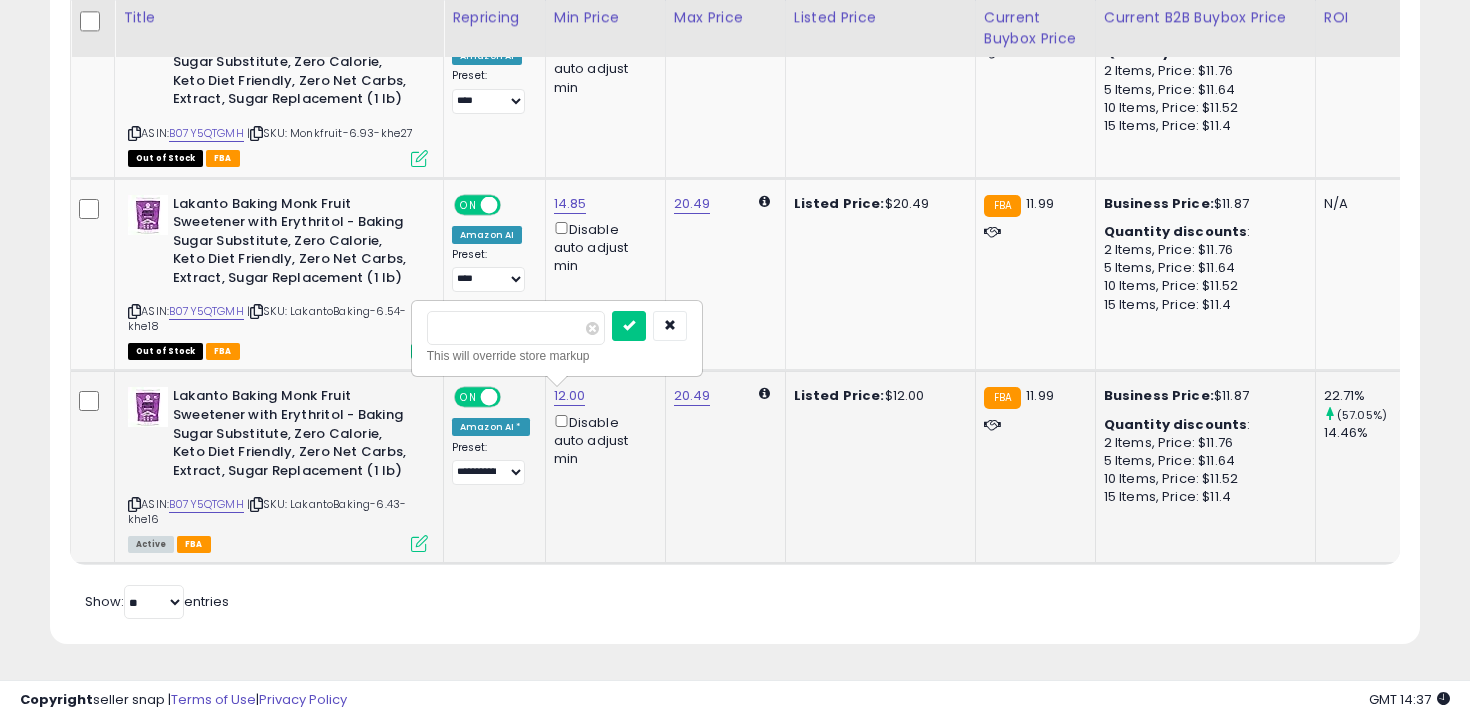 scroll, scrollTop: 999590, scrollLeft: 999206, axis: both 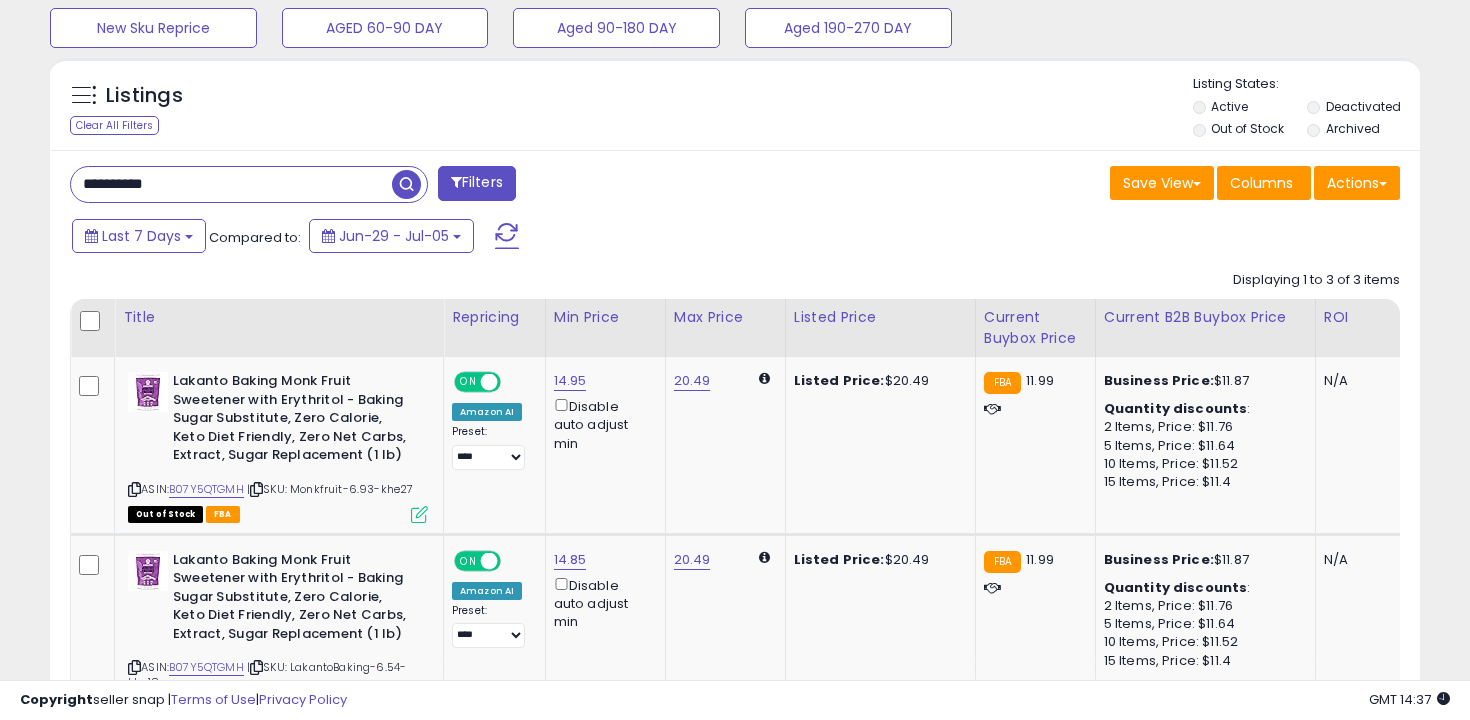 click on "Listings
Clear All Filters" at bounding box center (169, 108) 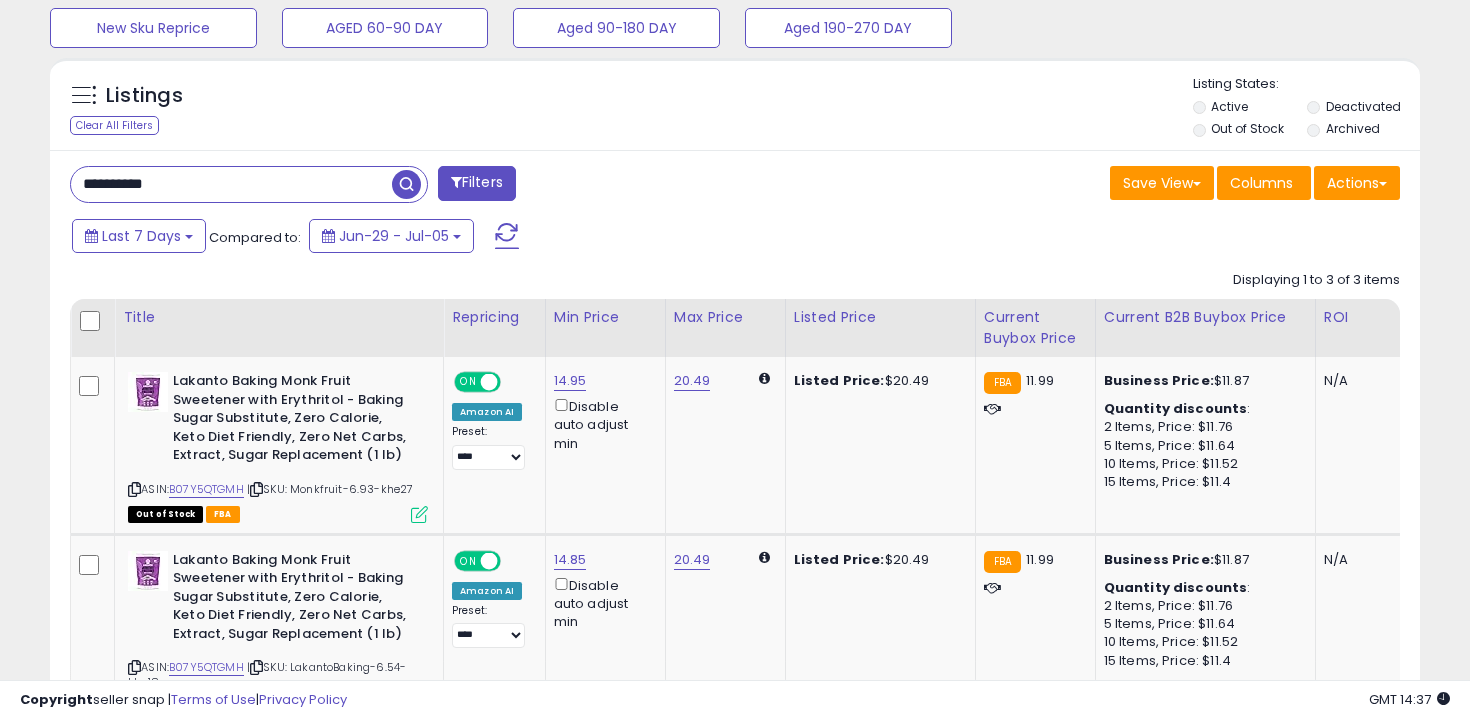 click on "**********" at bounding box center (231, 184) 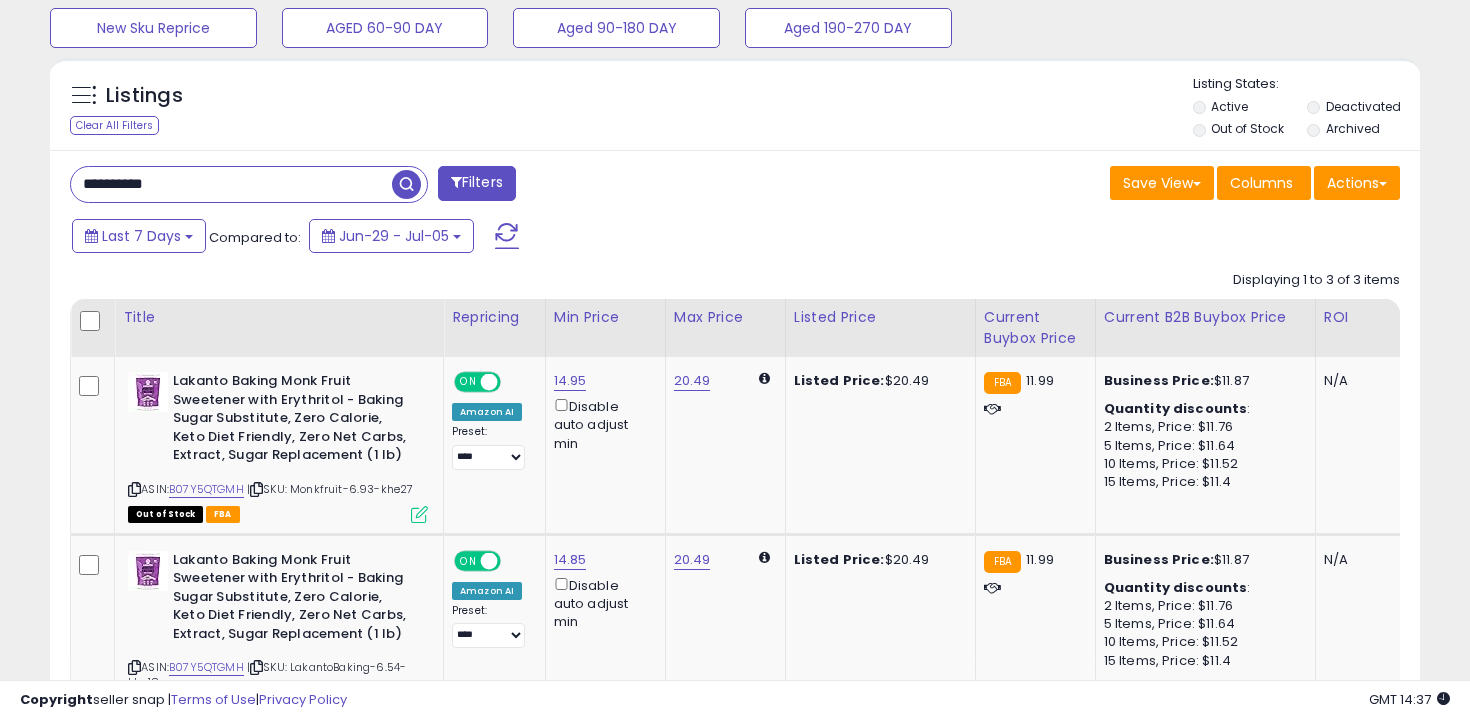 type on "**********" 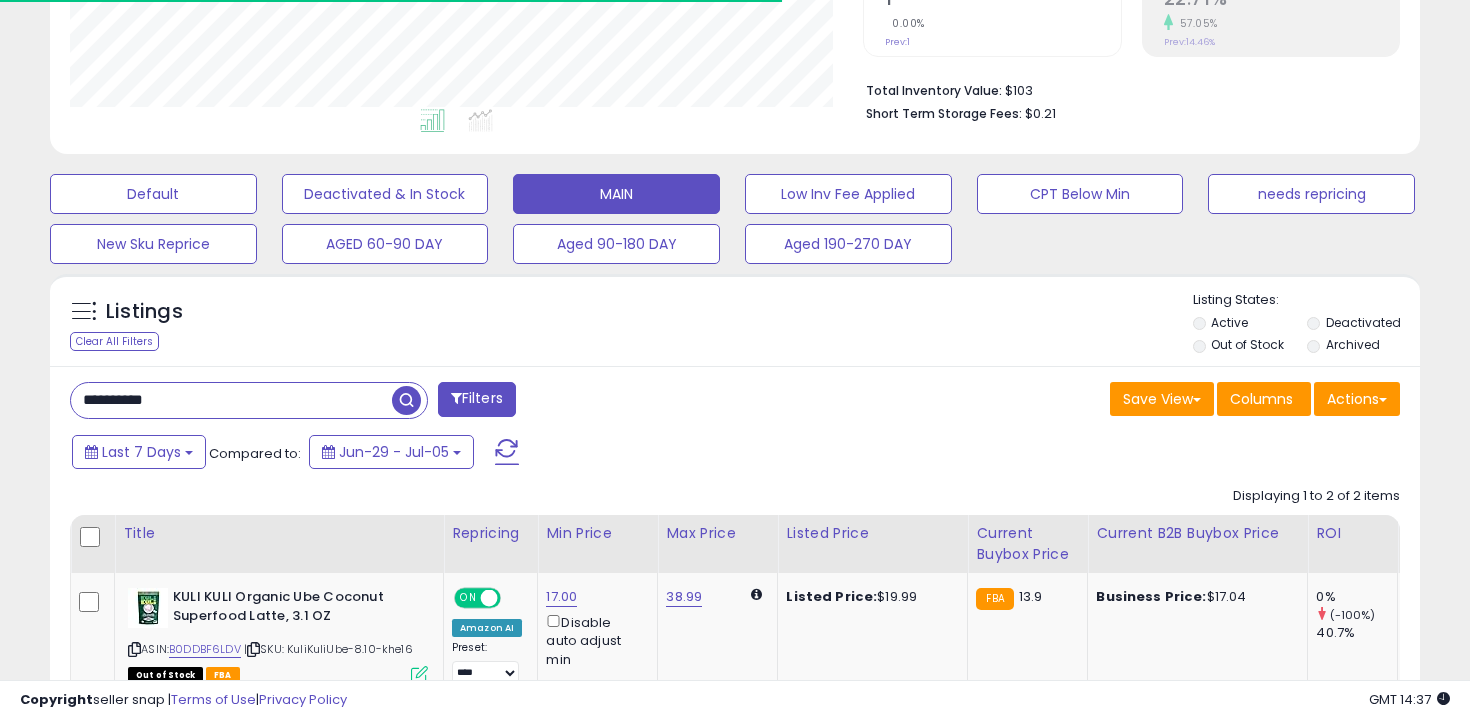scroll, scrollTop: 672, scrollLeft: 0, axis: vertical 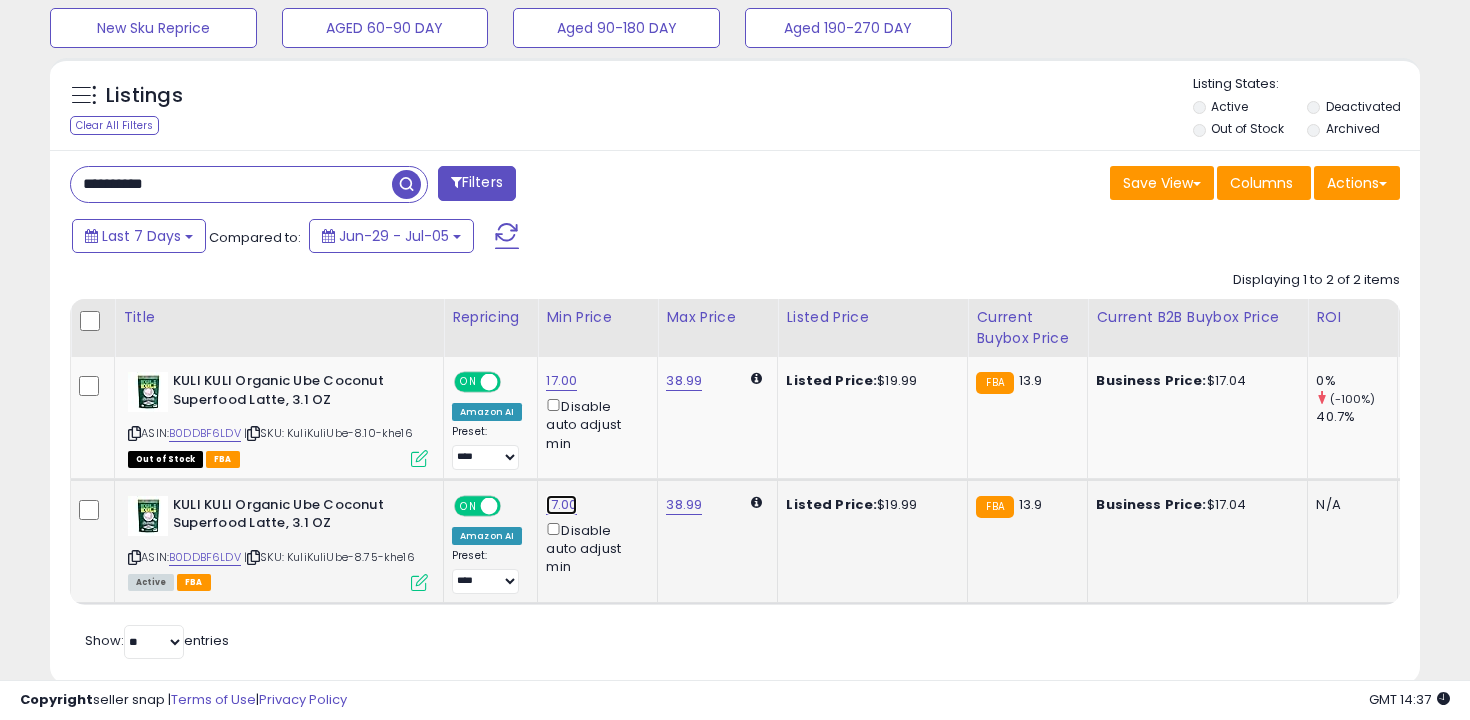 click on "17.00" at bounding box center [561, 381] 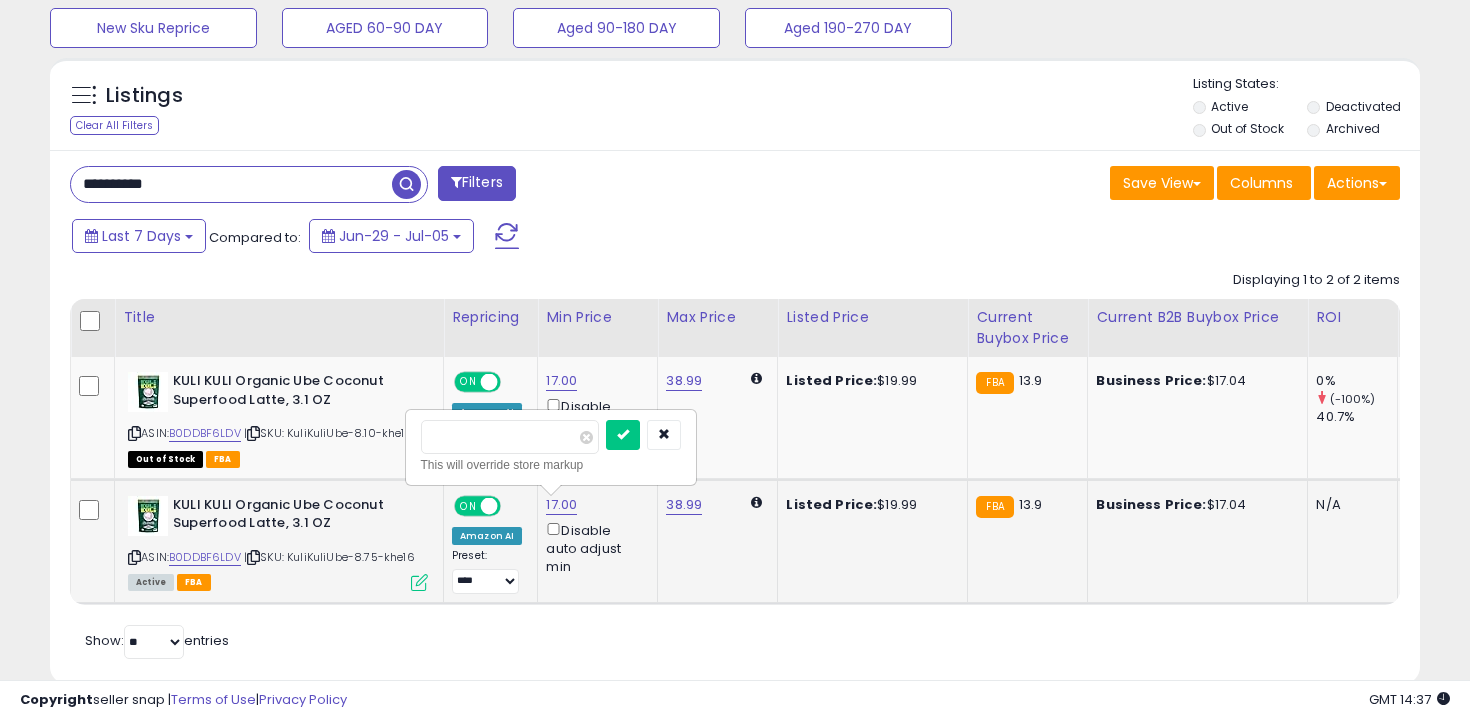 click on "*****" at bounding box center (510, 437) 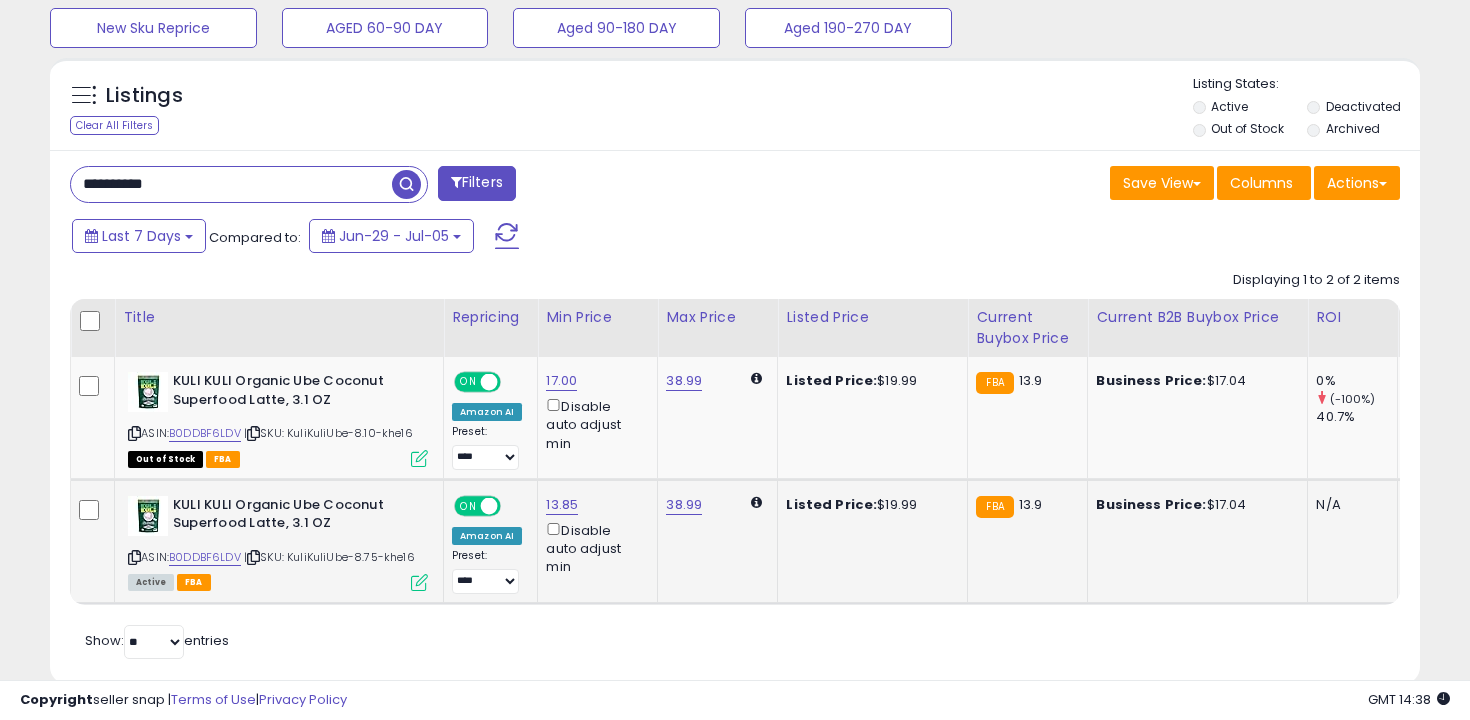 click on "**********" at bounding box center [231, 184] 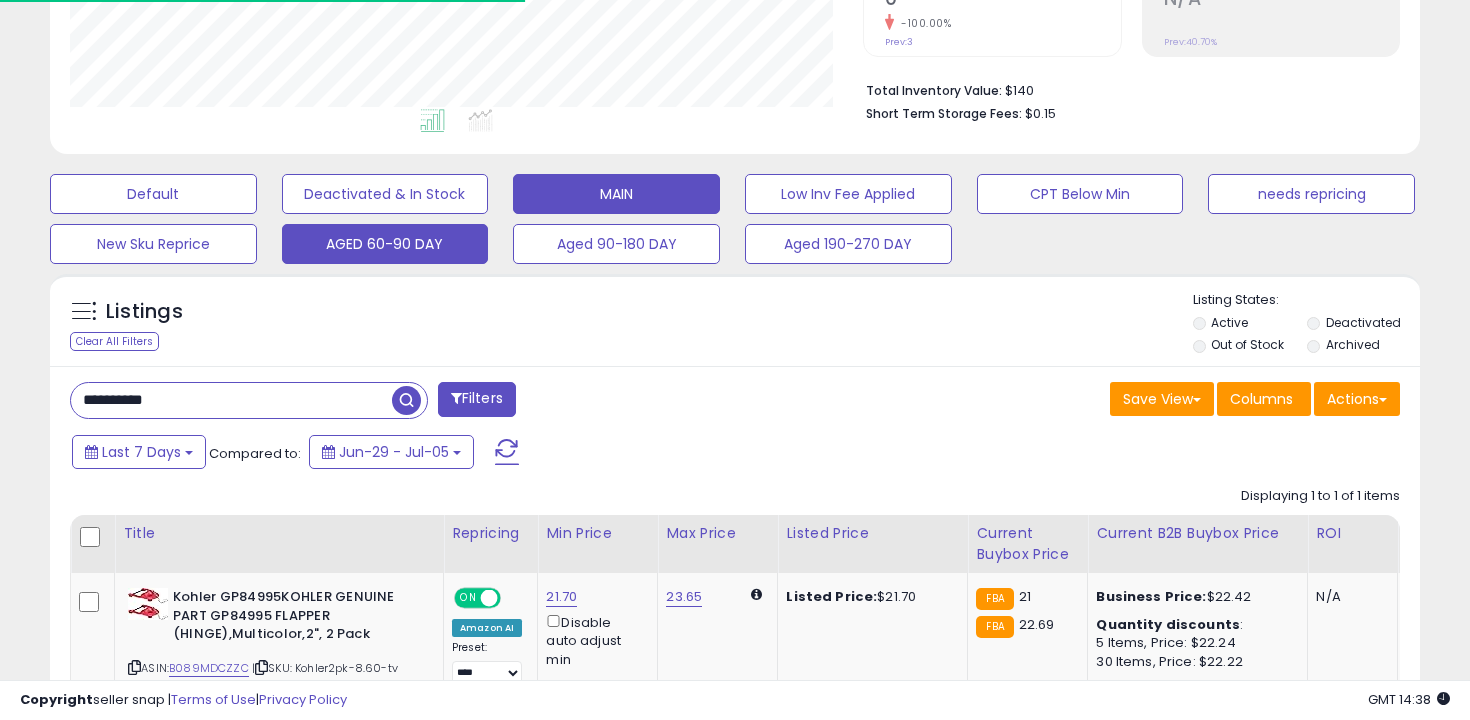 scroll, scrollTop: 605, scrollLeft: 0, axis: vertical 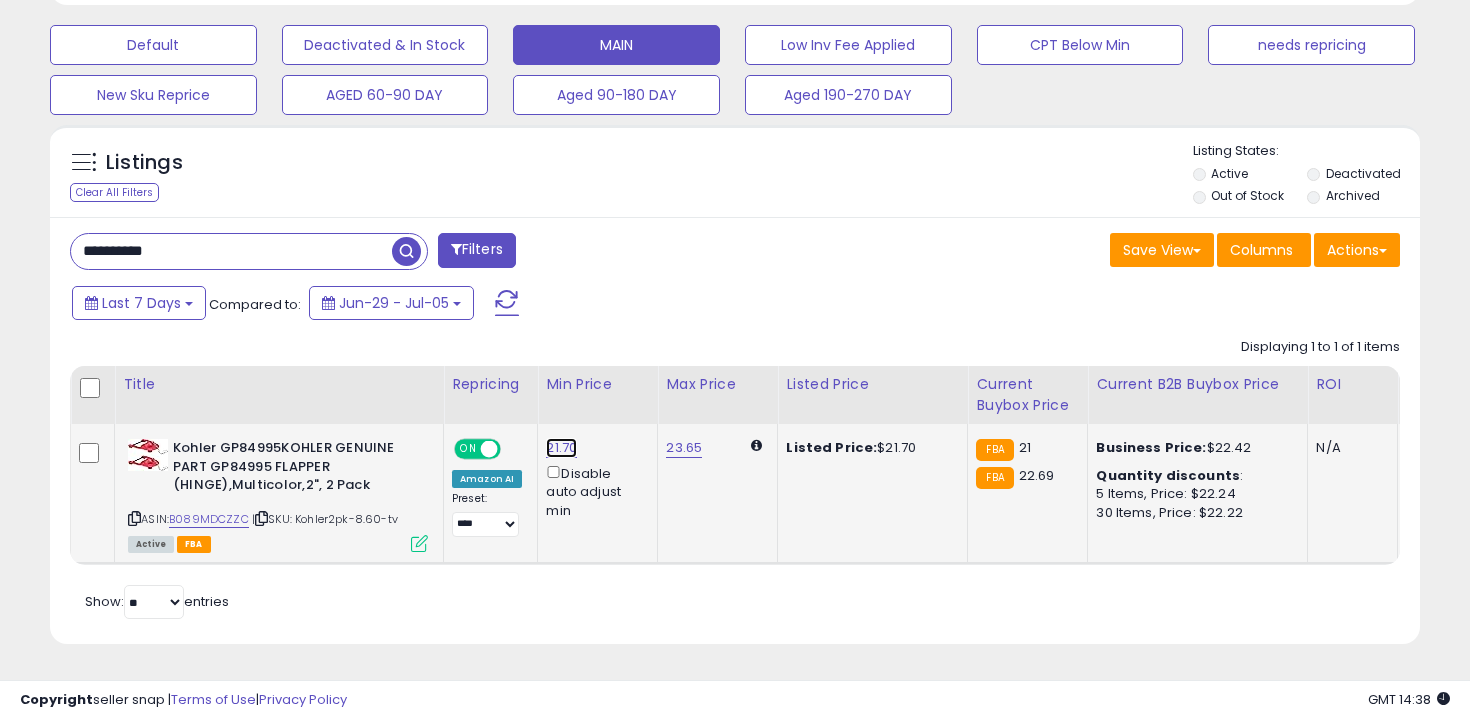 click on "21.70" at bounding box center (561, 448) 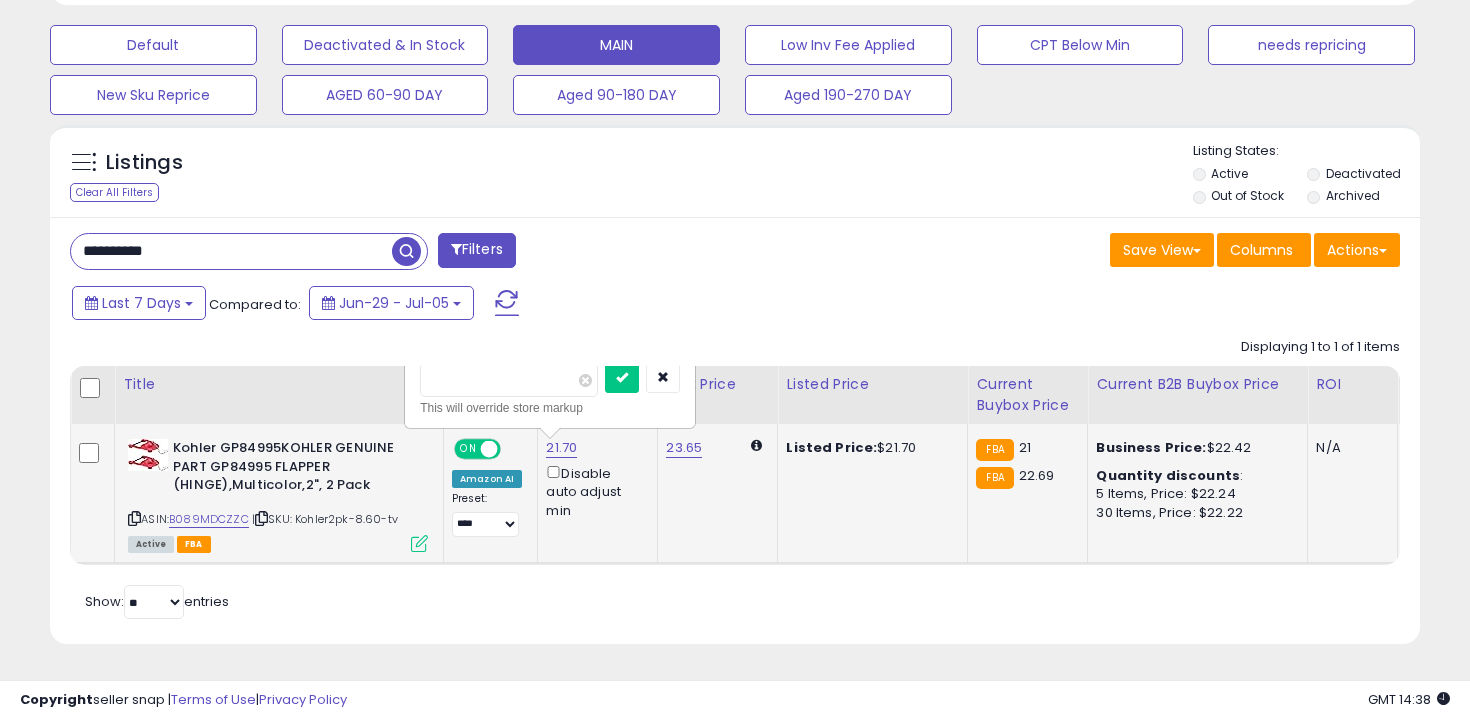 type on "**" 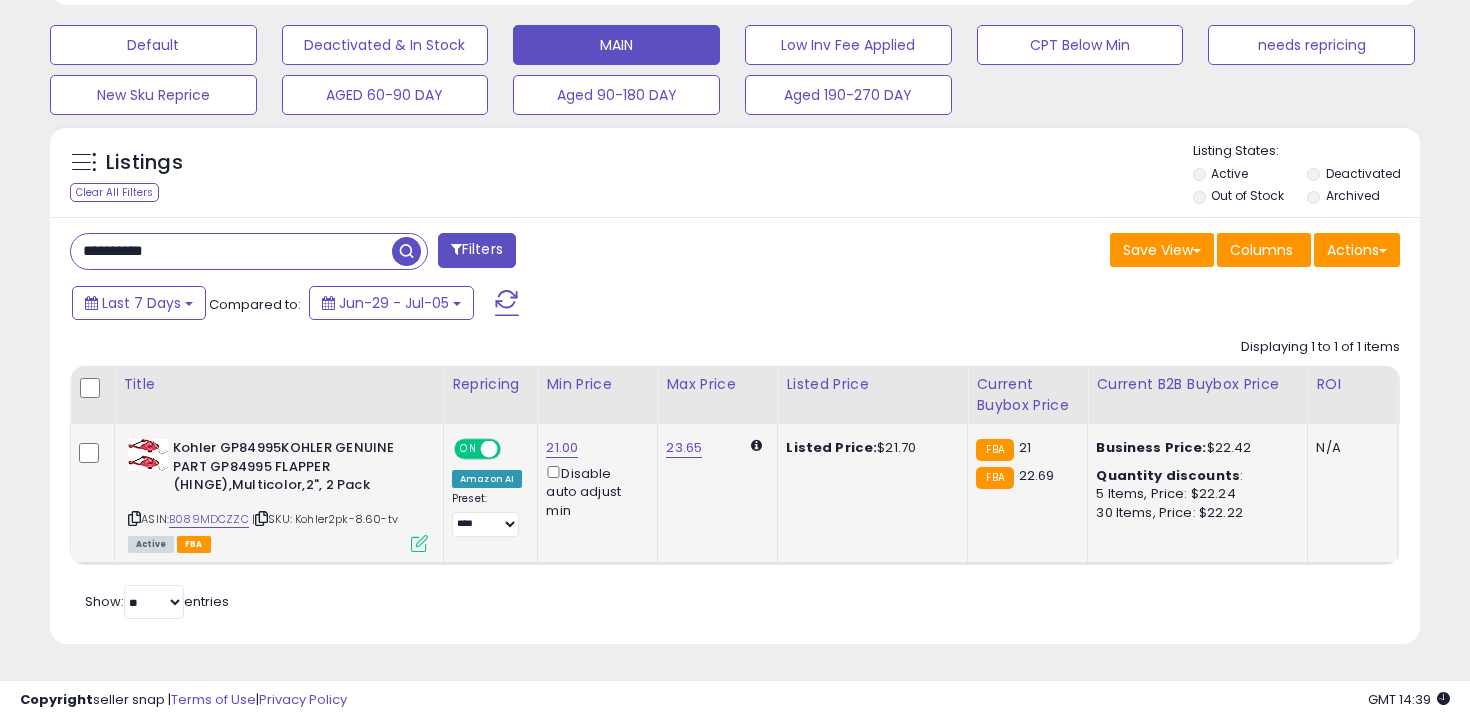 click on "**********" at bounding box center [231, 251] 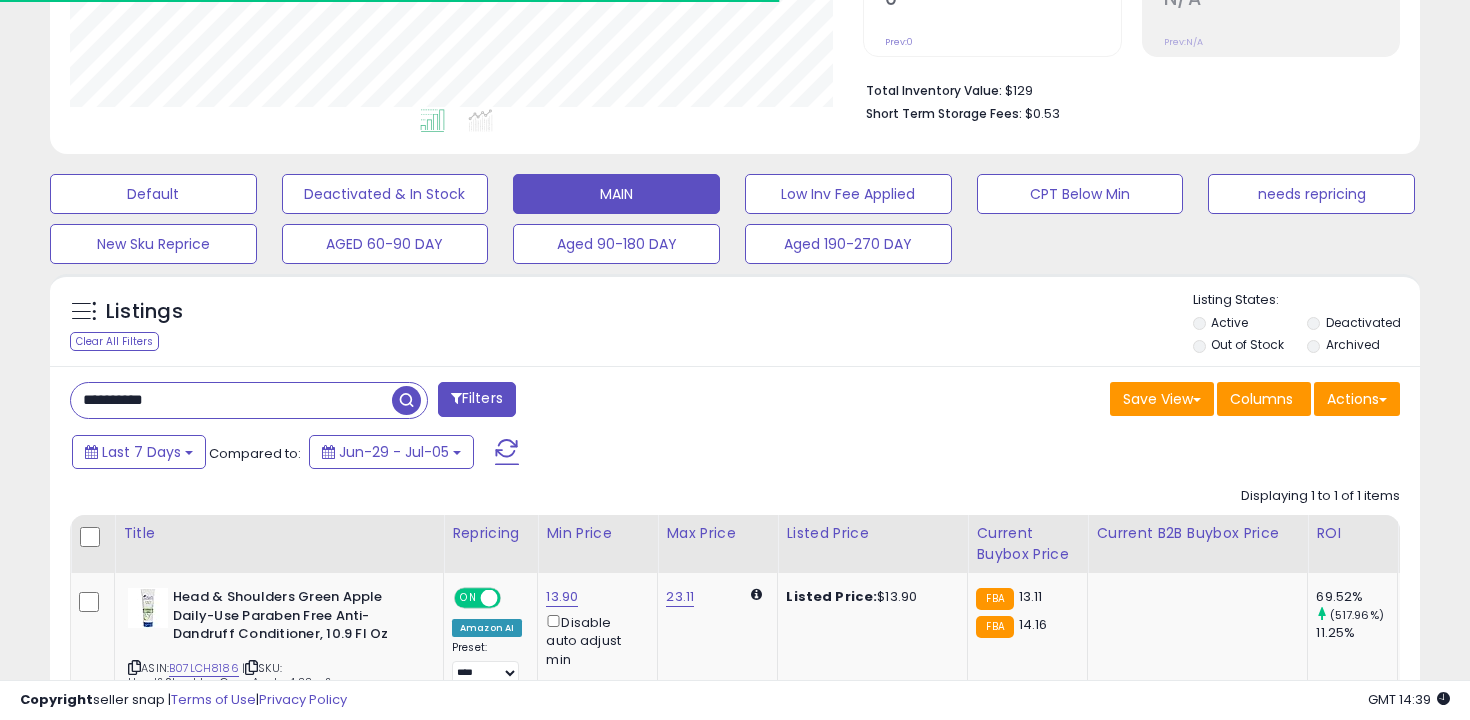 scroll, scrollTop: 605, scrollLeft: 0, axis: vertical 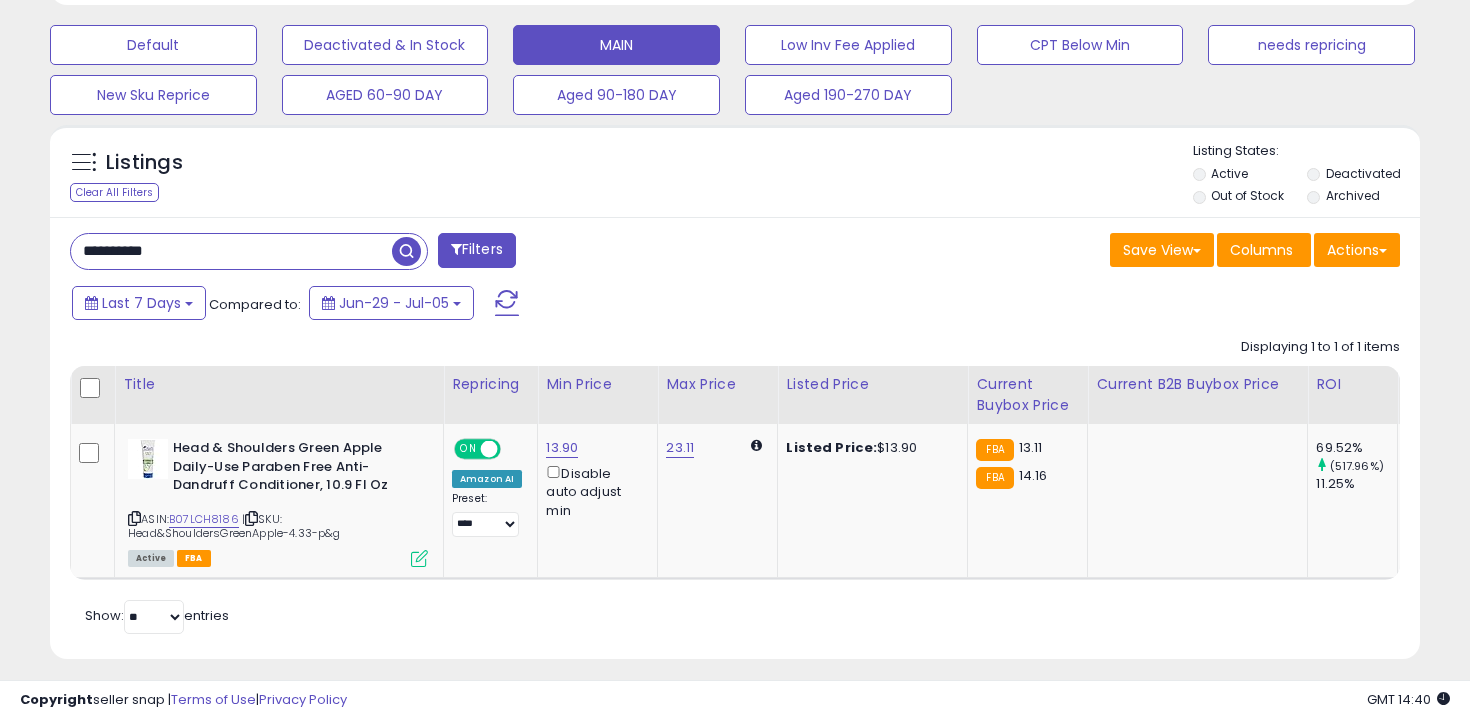 click on "**********" at bounding box center [231, 251] 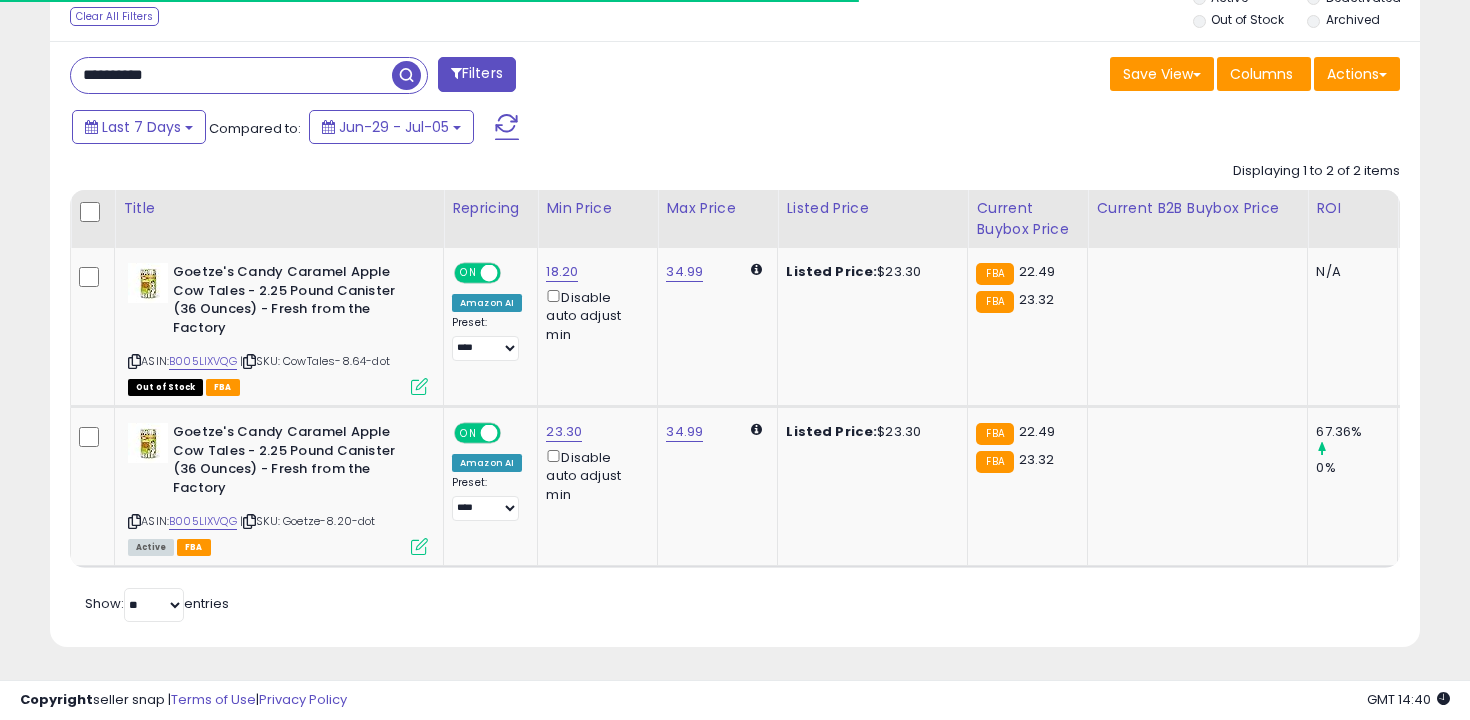 scroll, scrollTop: 783, scrollLeft: 0, axis: vertical 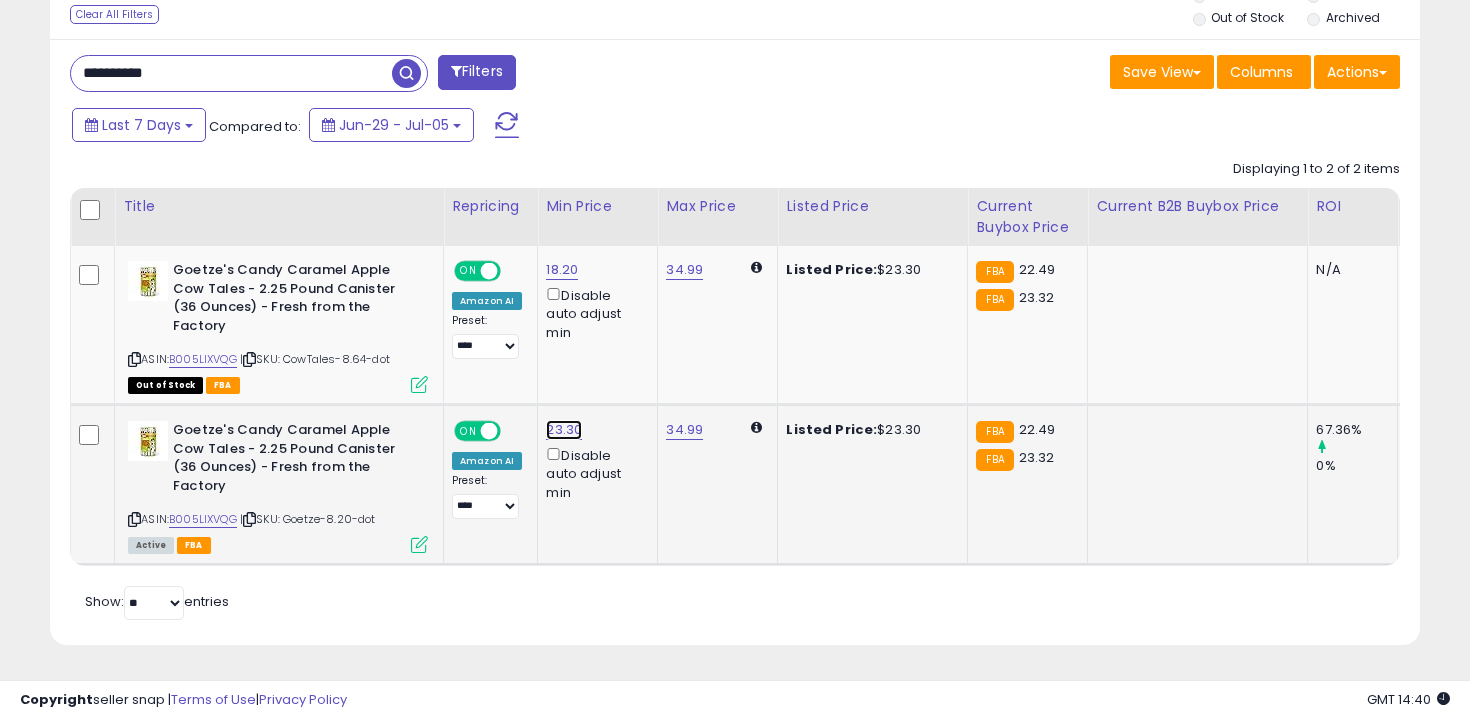 click on "23.30" at bounding box center [562, 270] 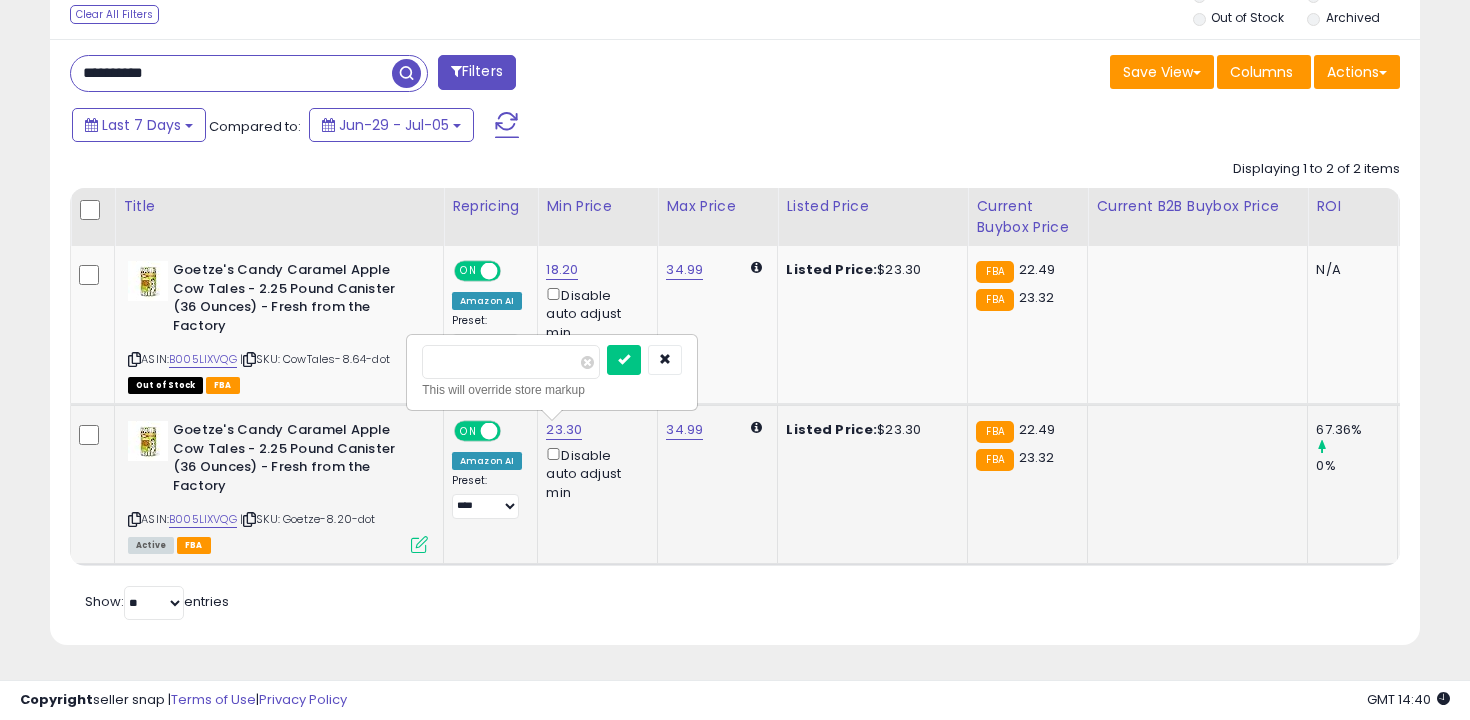 click on "*****" at bounding box center [511, 362] 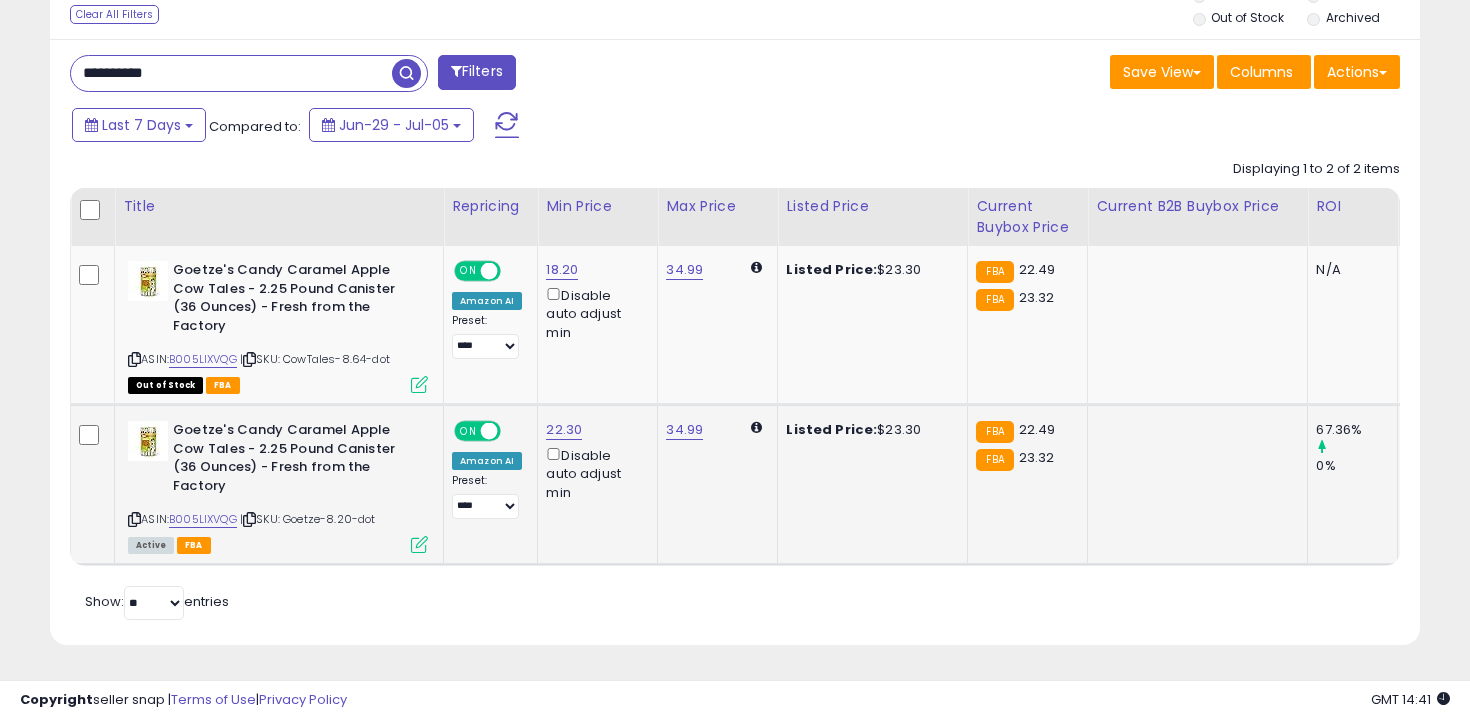 click on "**********" at bounding box center (735, 342) 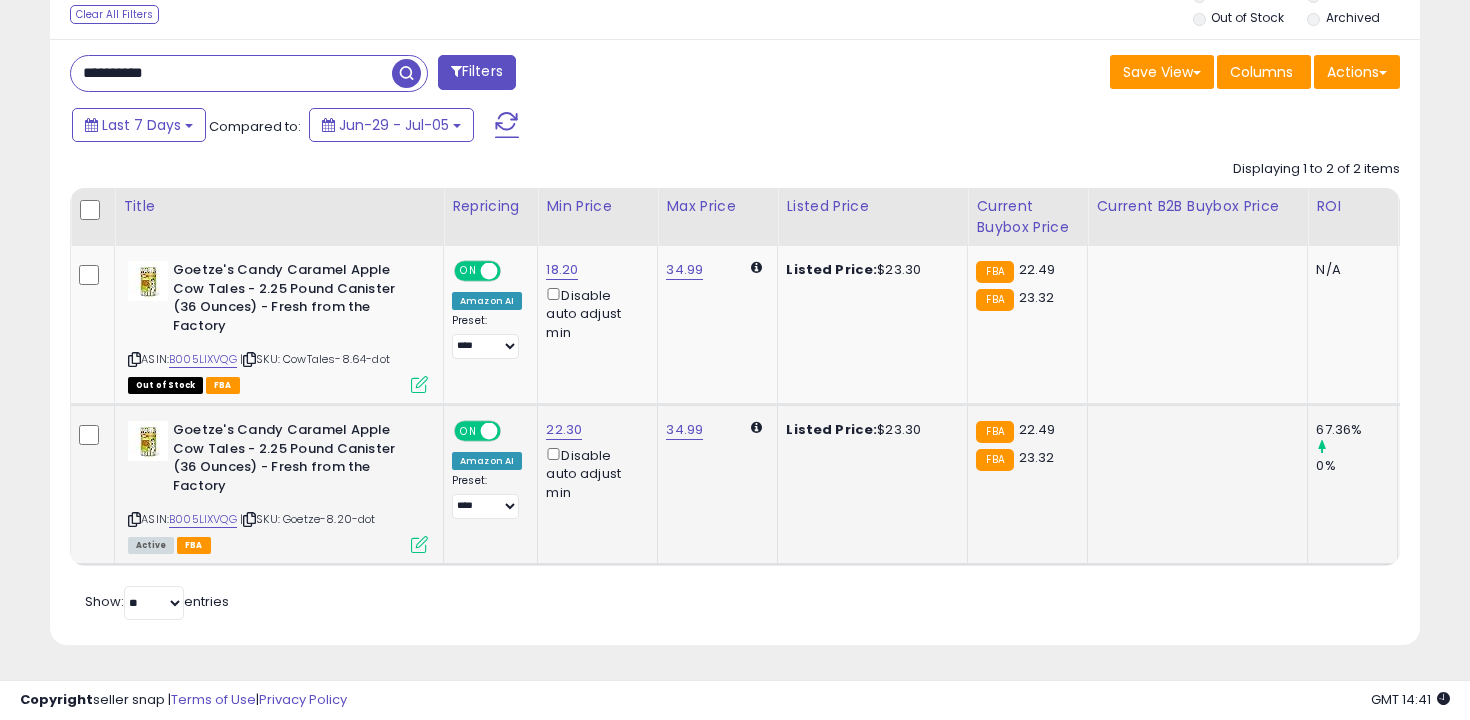 click on "**********" at bounding box center (231, 73) 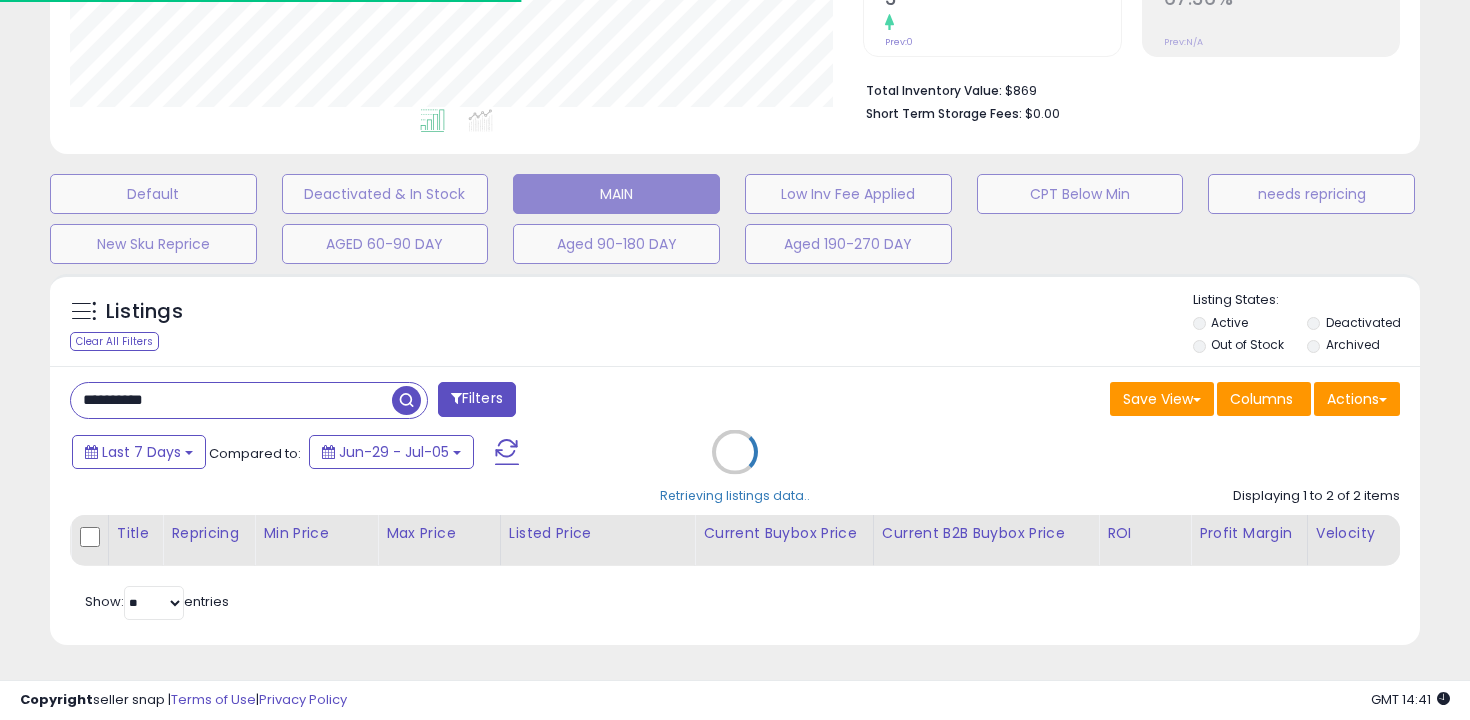 scroll, scrollTop: 619, scrollLeft: 0, axis: vertical 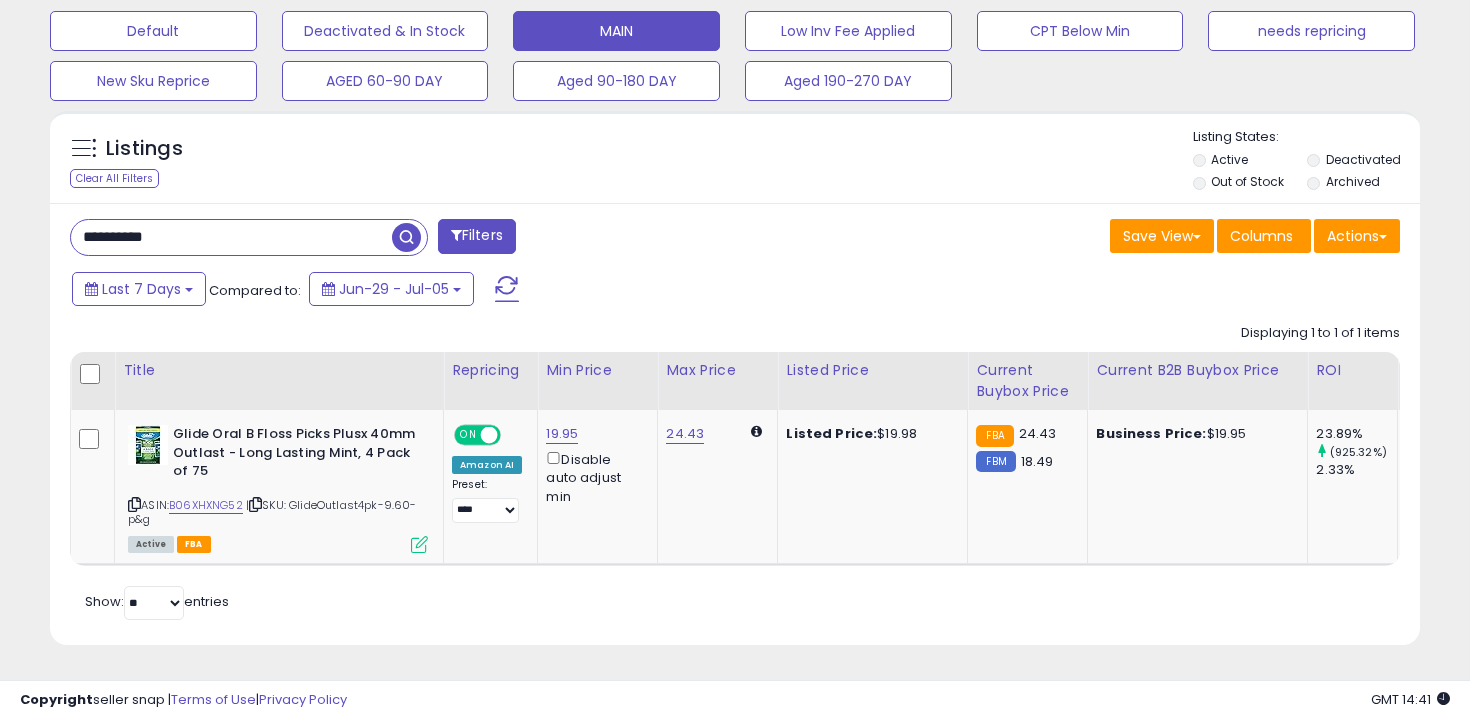 click on "**********" at bounding box center (231, 237) 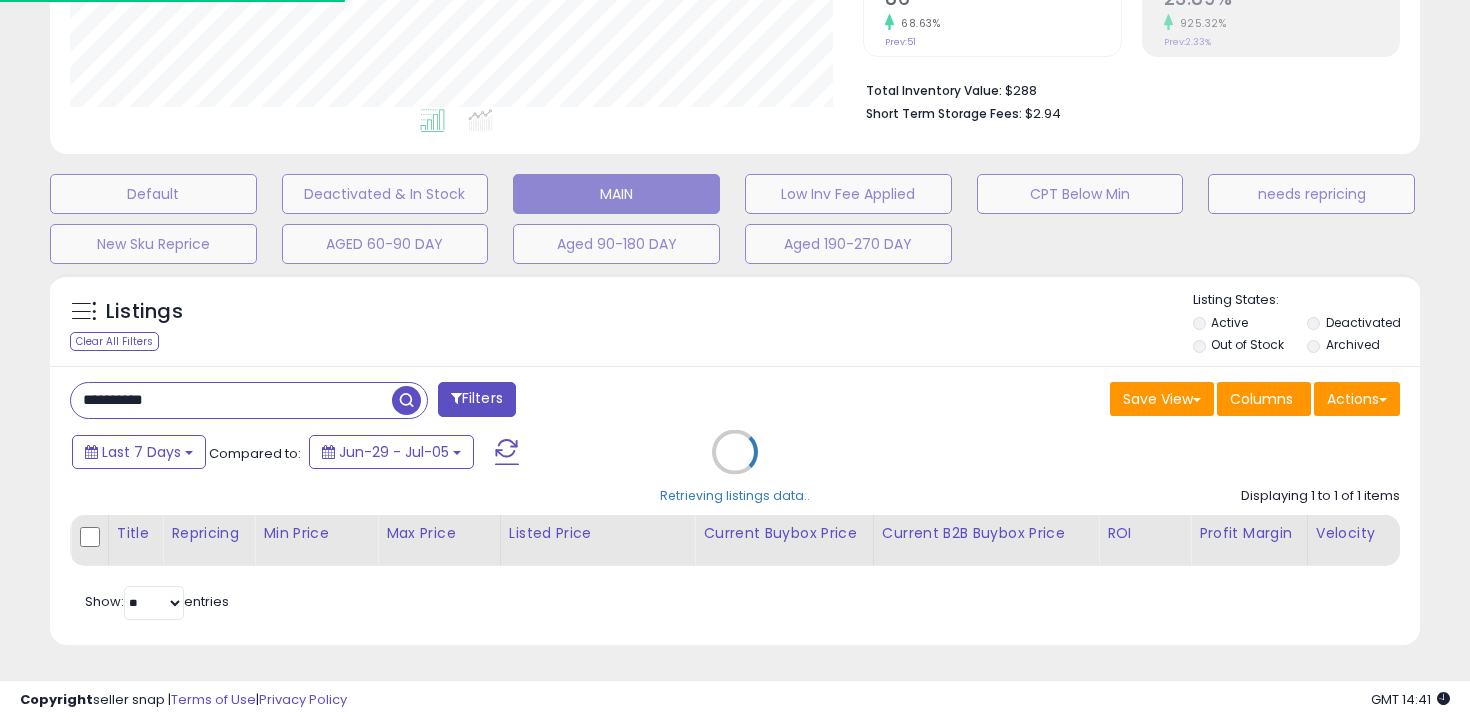 scroll, scrollTop: 619, scrollLeft: 0, axis: vertical 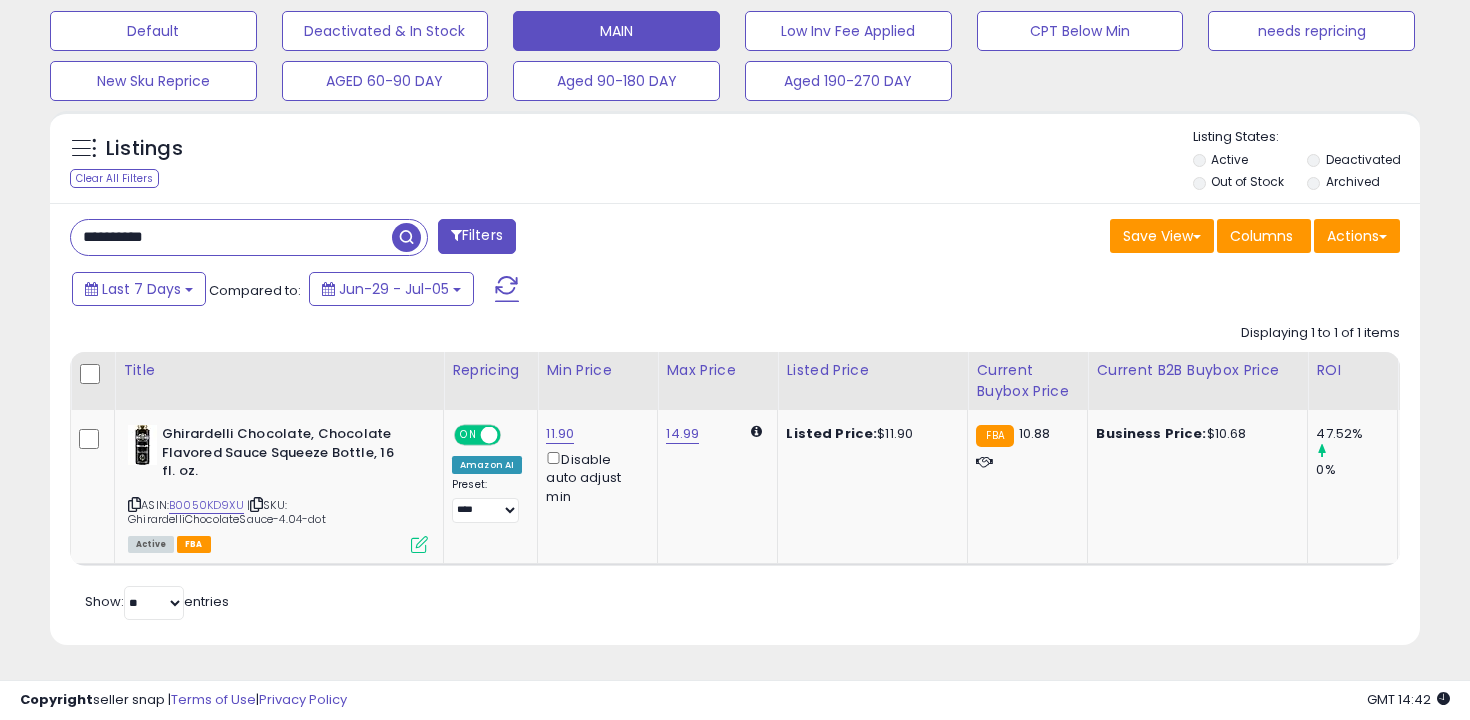 click on "**********" at bounding box center (231, 237) 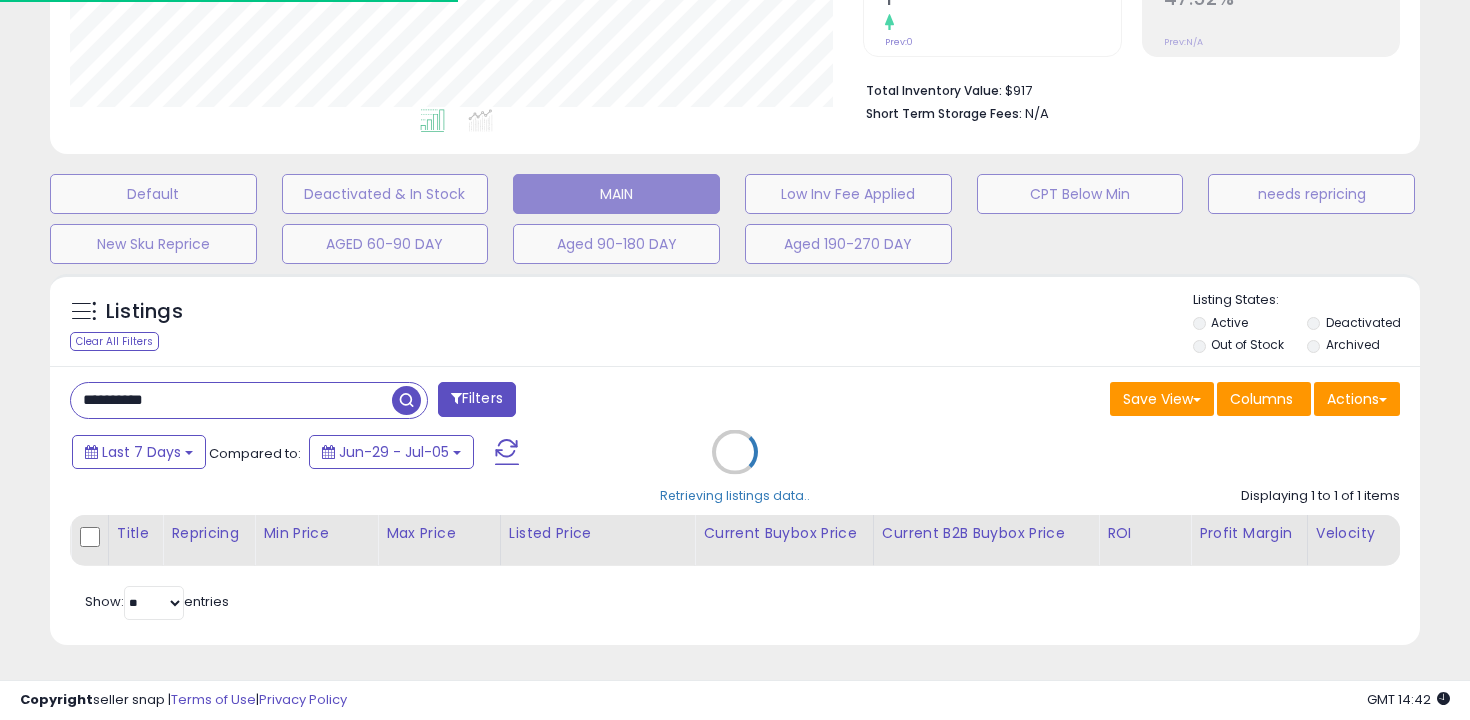 scroll, scrollTop: 587, scrollLeft: 0, axis: vertical 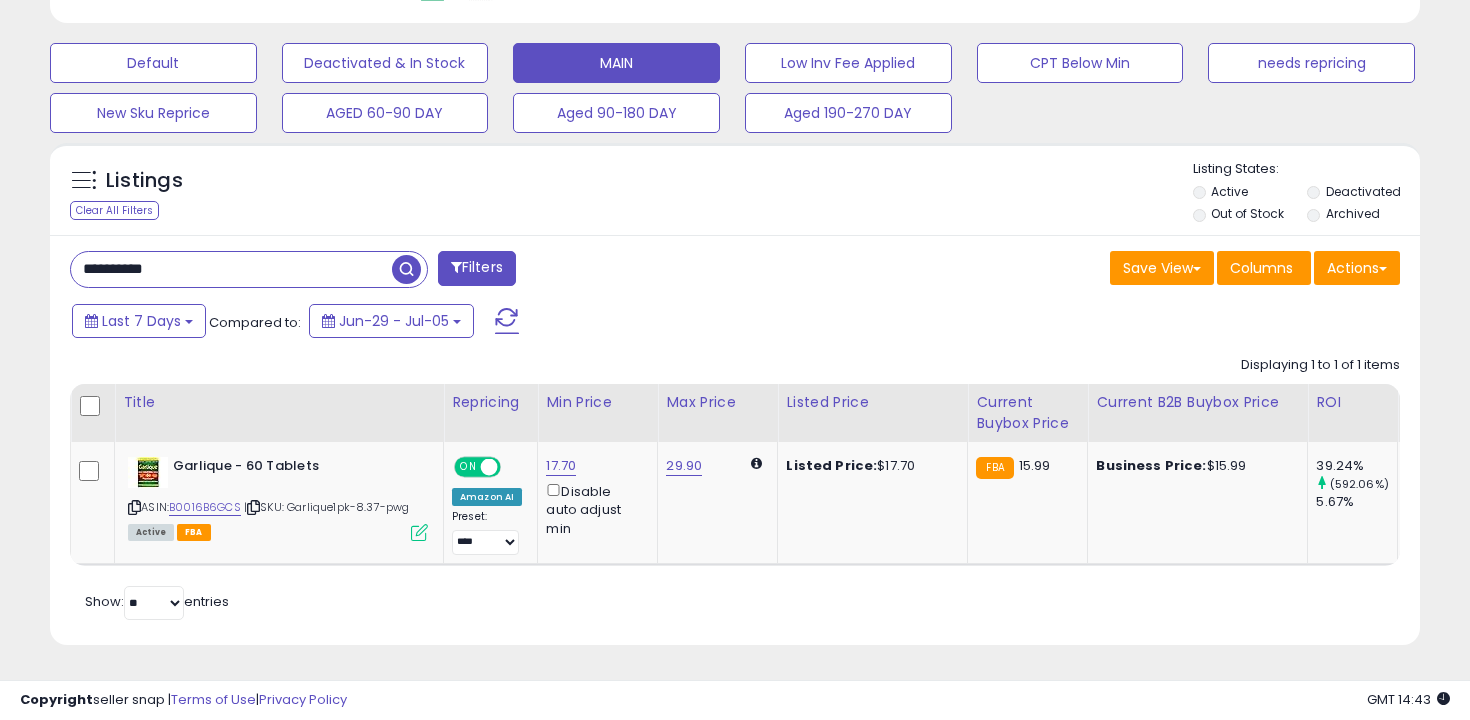click on "**********" at bounding box center (231, 269) 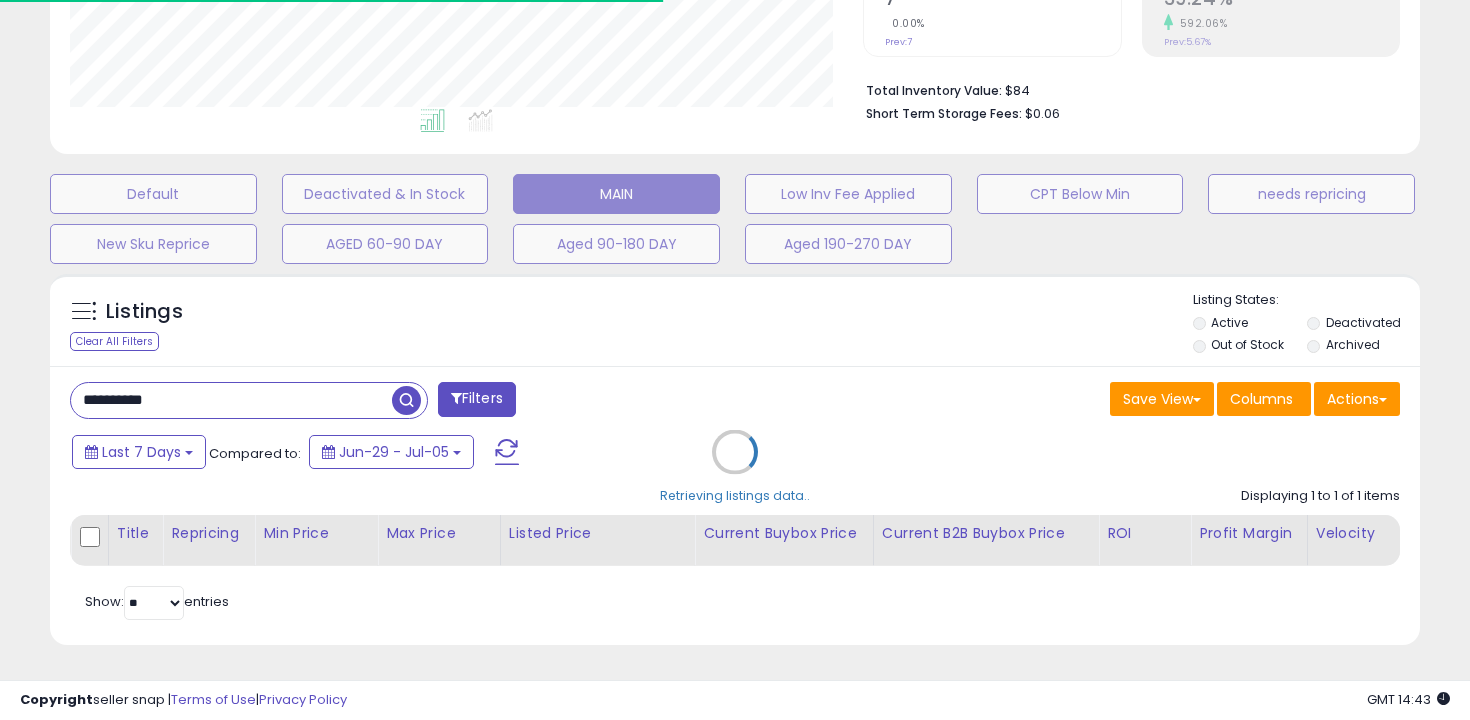 scroll, scrollTop: 587, scrollLeft: 0, axis: vertical 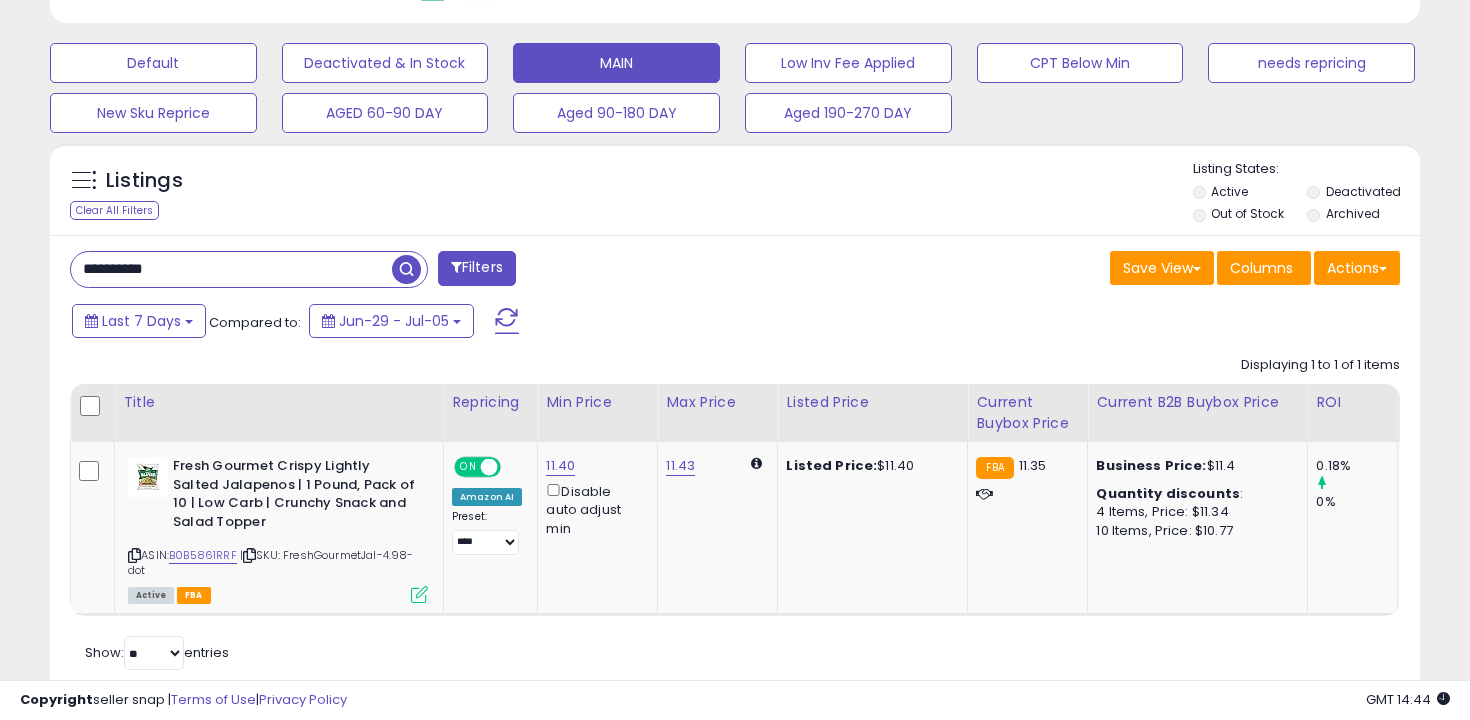 click on "**********" at bounding box center (231, 269) 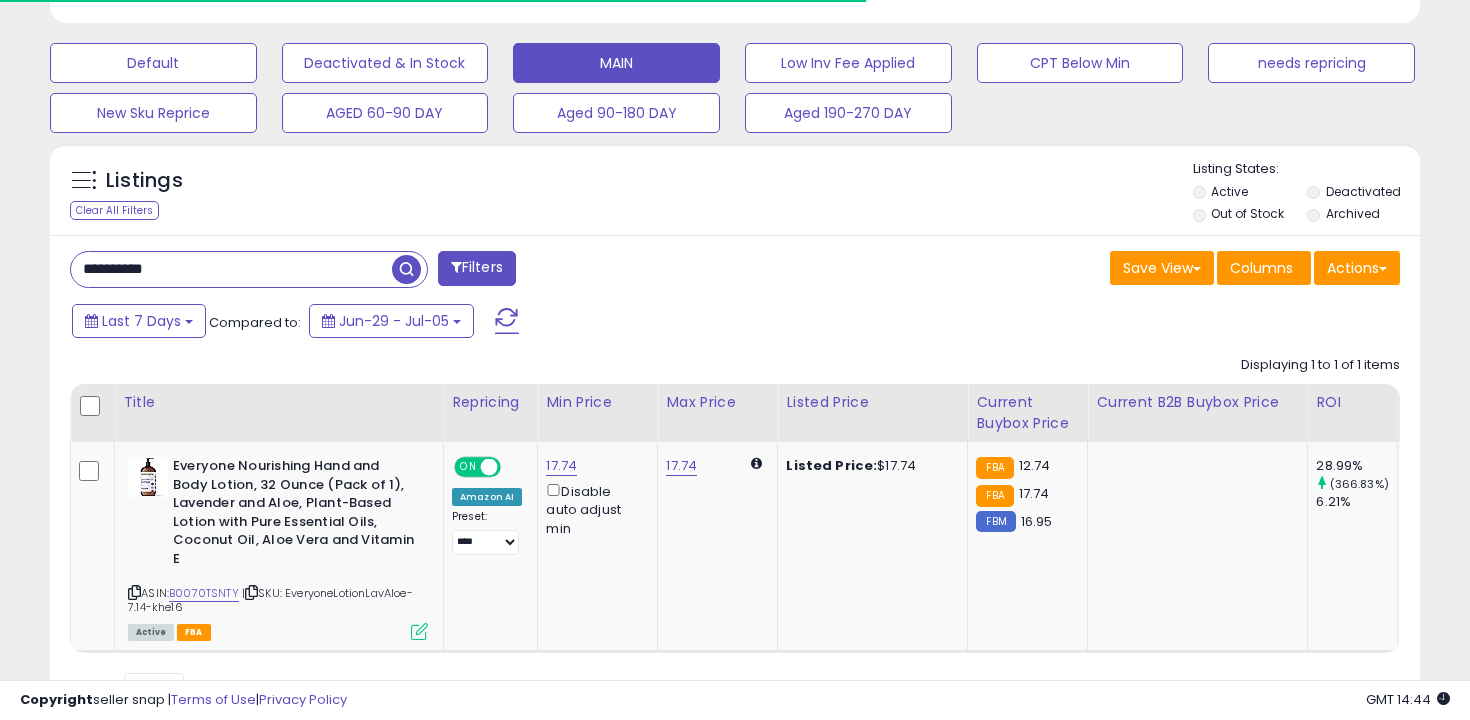 scroll, scrollTop: 675, scrollLeft: 0, axis: vertical 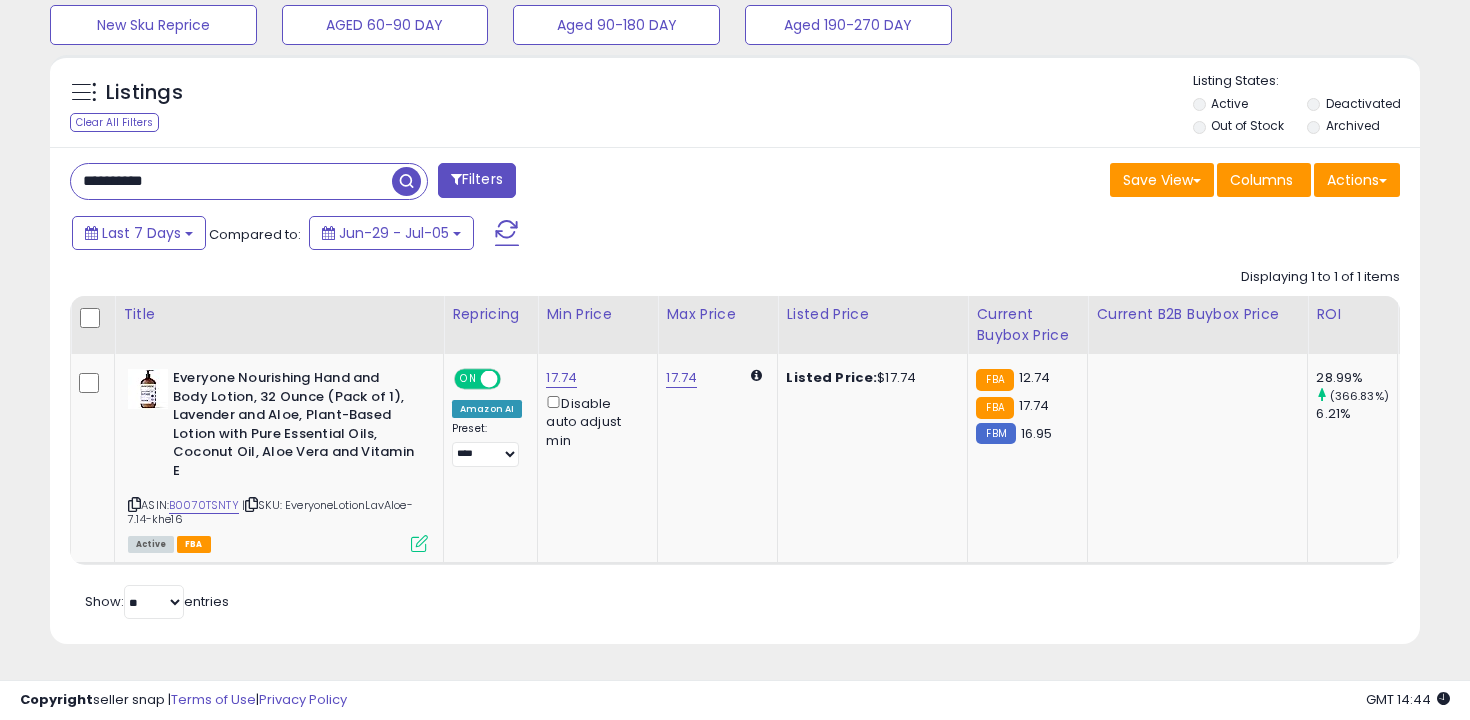click on "**********" at bounding box center [249, 181] 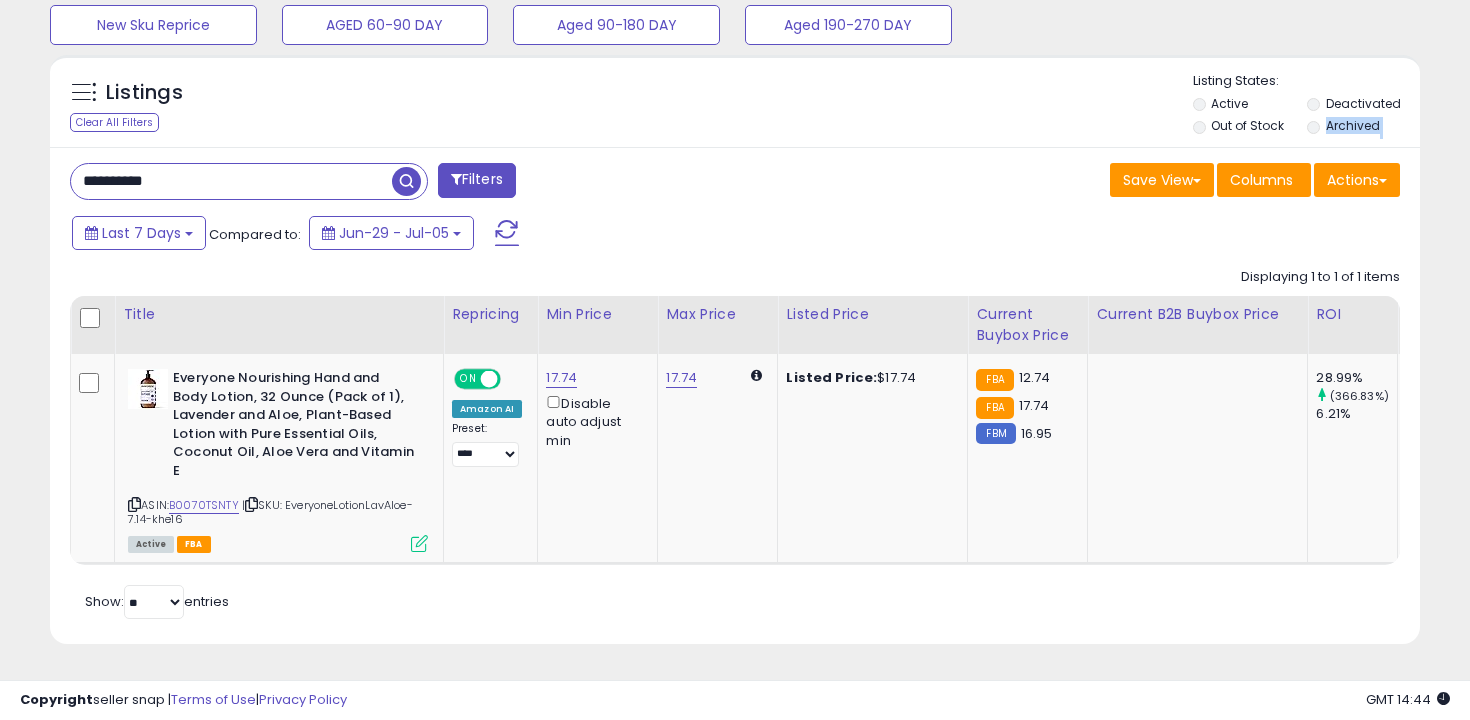 click on "**********" at bounding box center [231, 181] 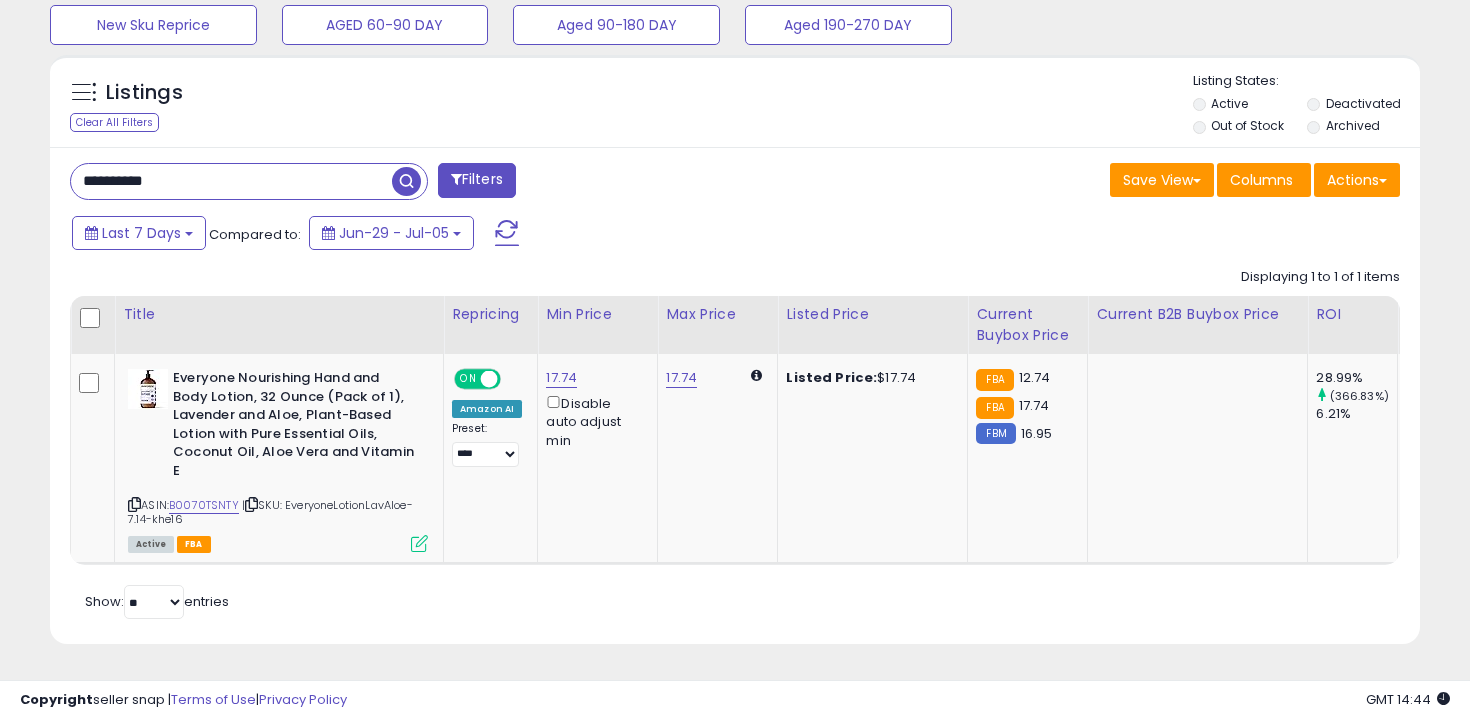 click on "**********" at bounding box center (231, 181) 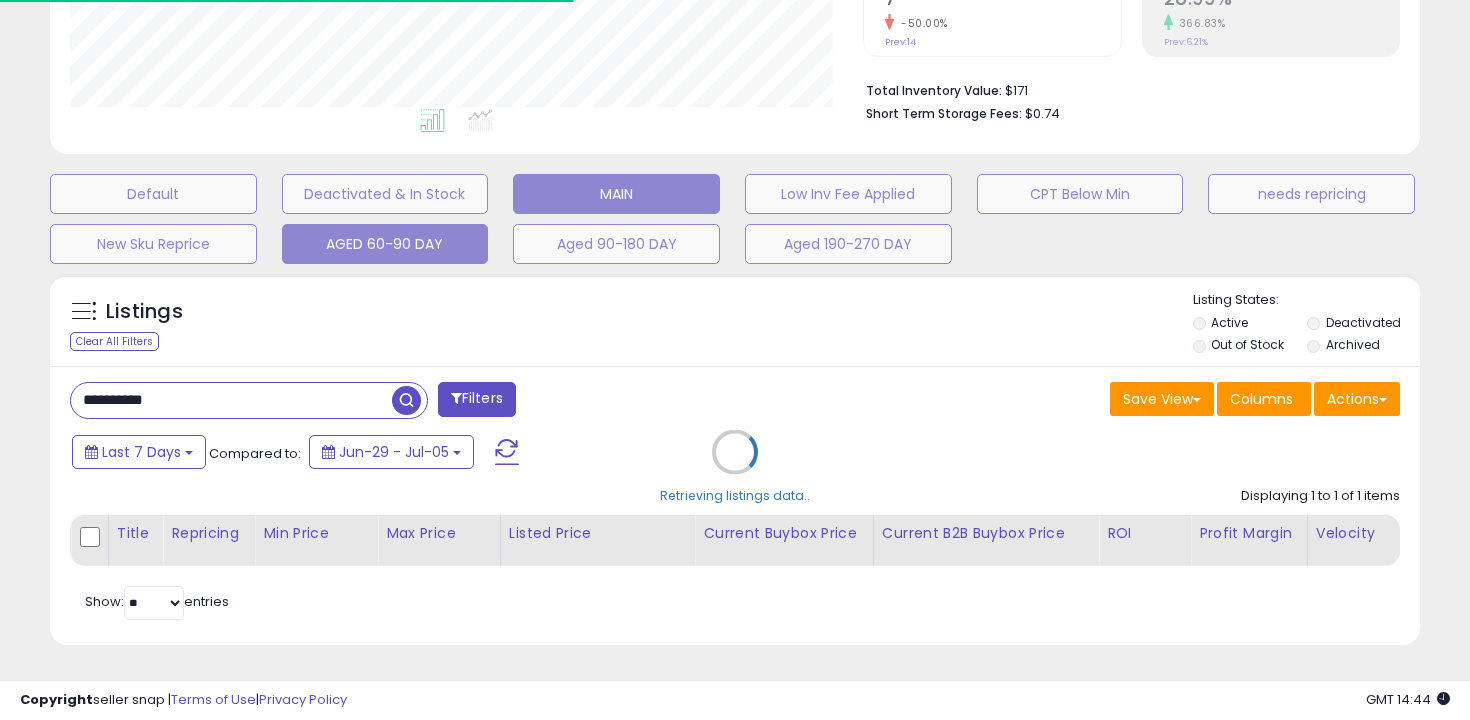 scroll, scrollTop: 660, scrollLeft: 0, axis: vertical 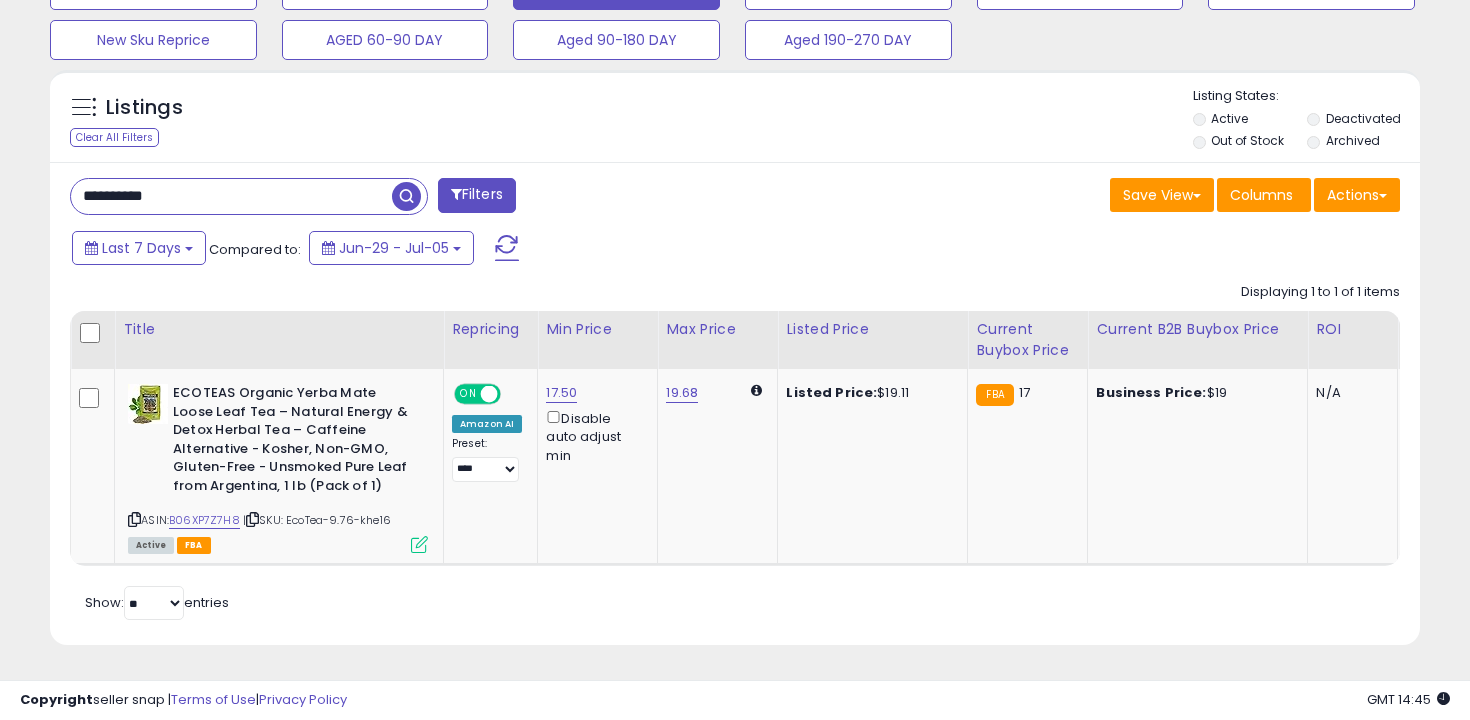 click on "**********" at bounding box center [231, 196] 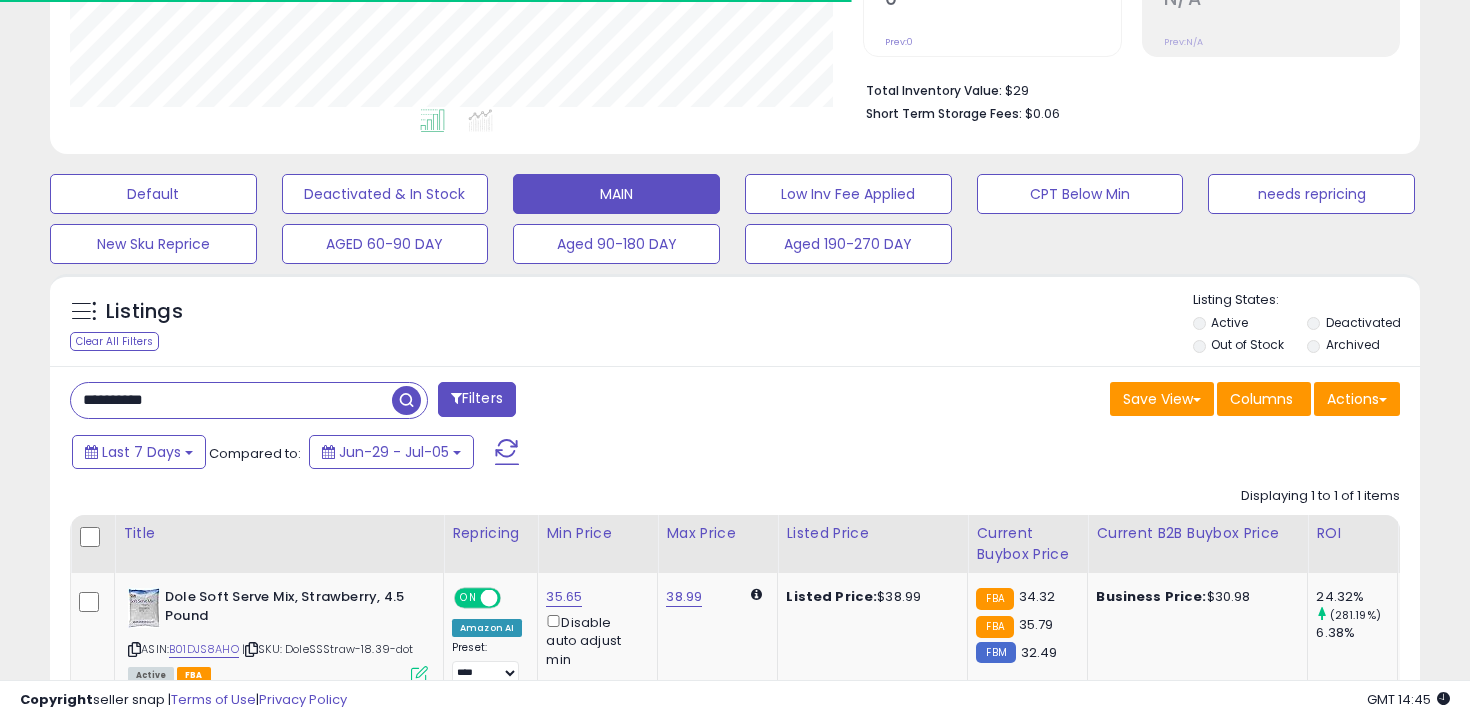 scroll, scrollTop: 587, scrollLeft: 0, axis: vertical 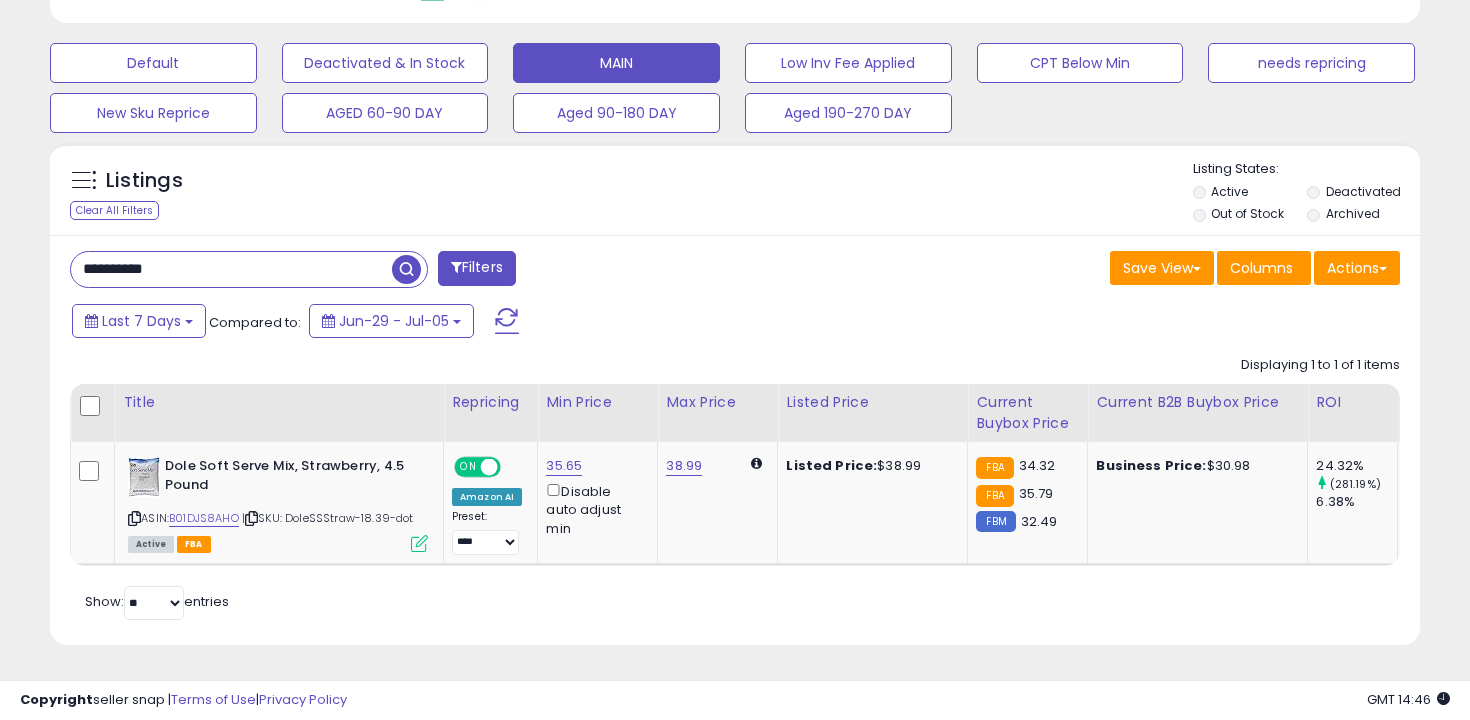 click on "**********" at bounding box center [231, 269] 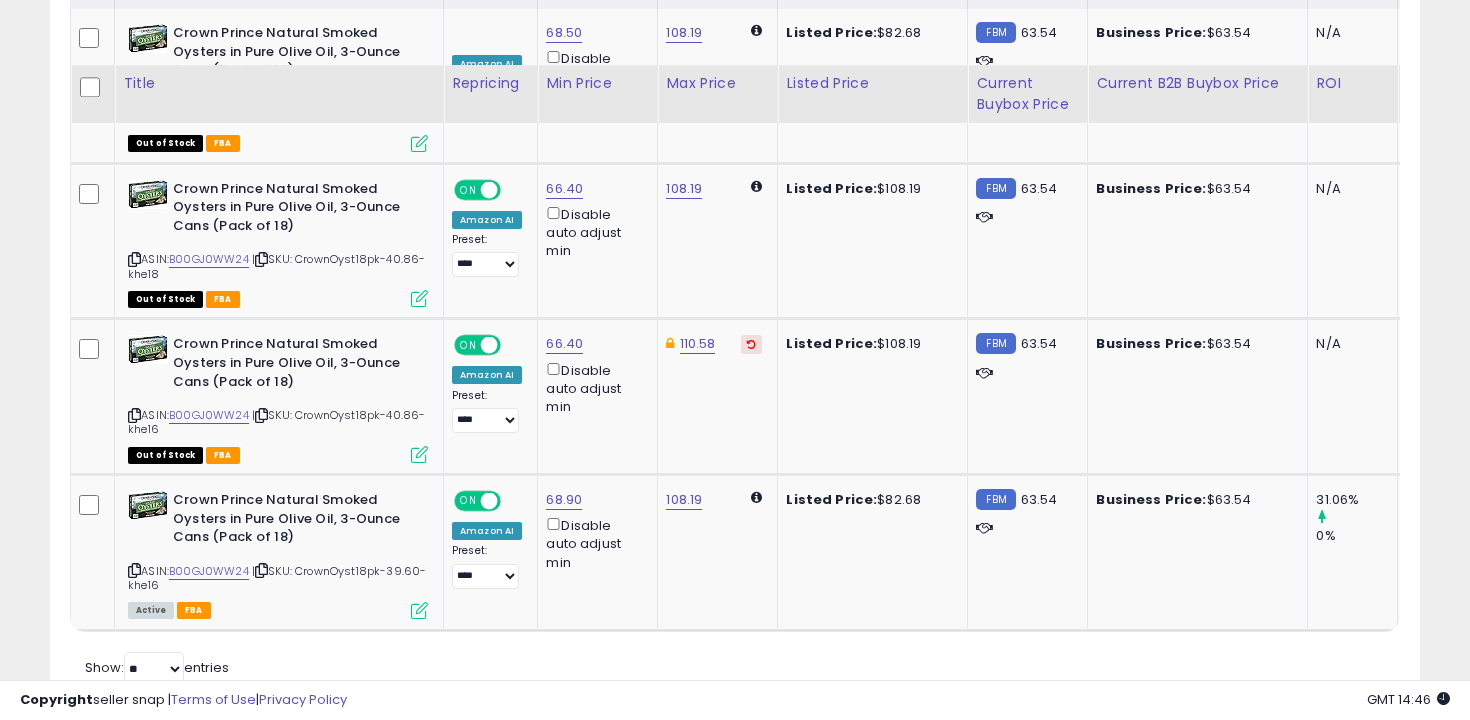 scroll, scrollTop: 1086, scrollLeft: 0, axis: vertical 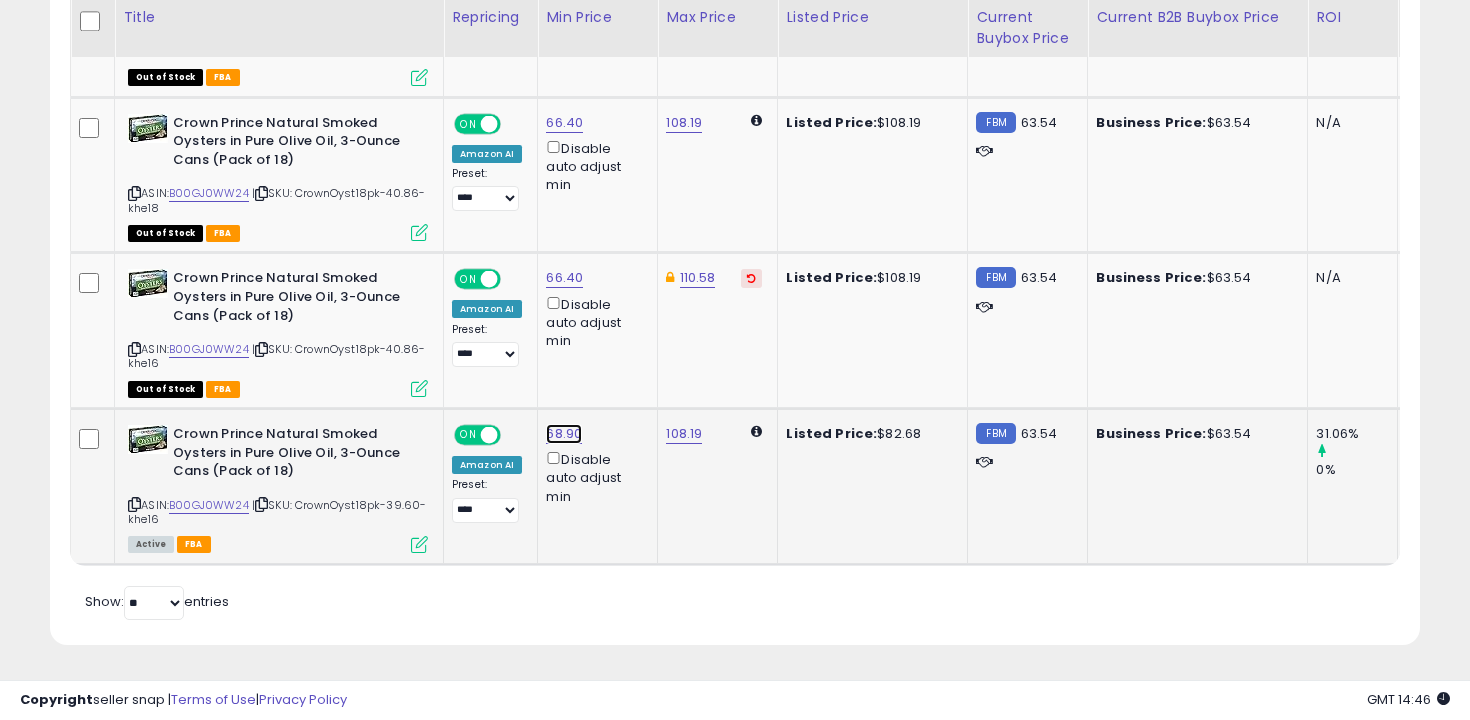 click on "68.90" at bounding box center (564, -33) 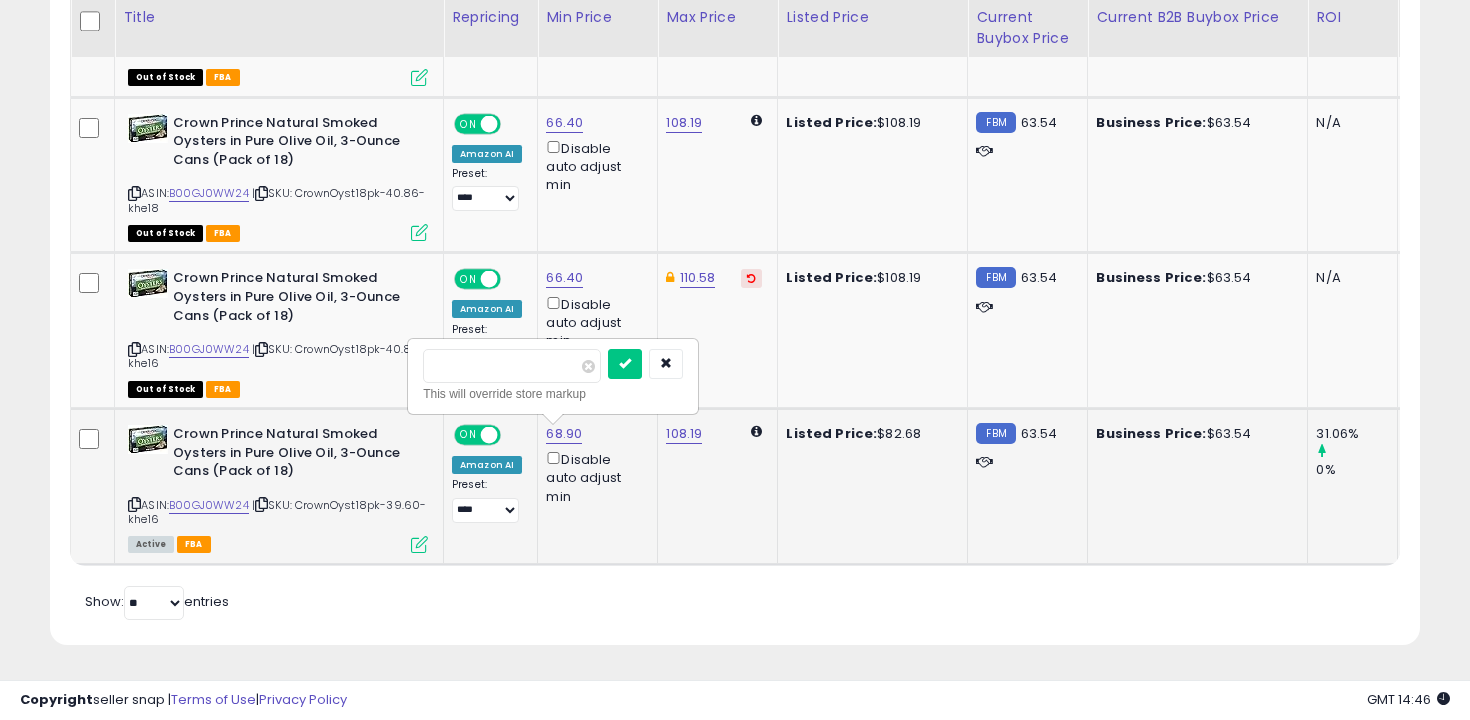 type on "****" 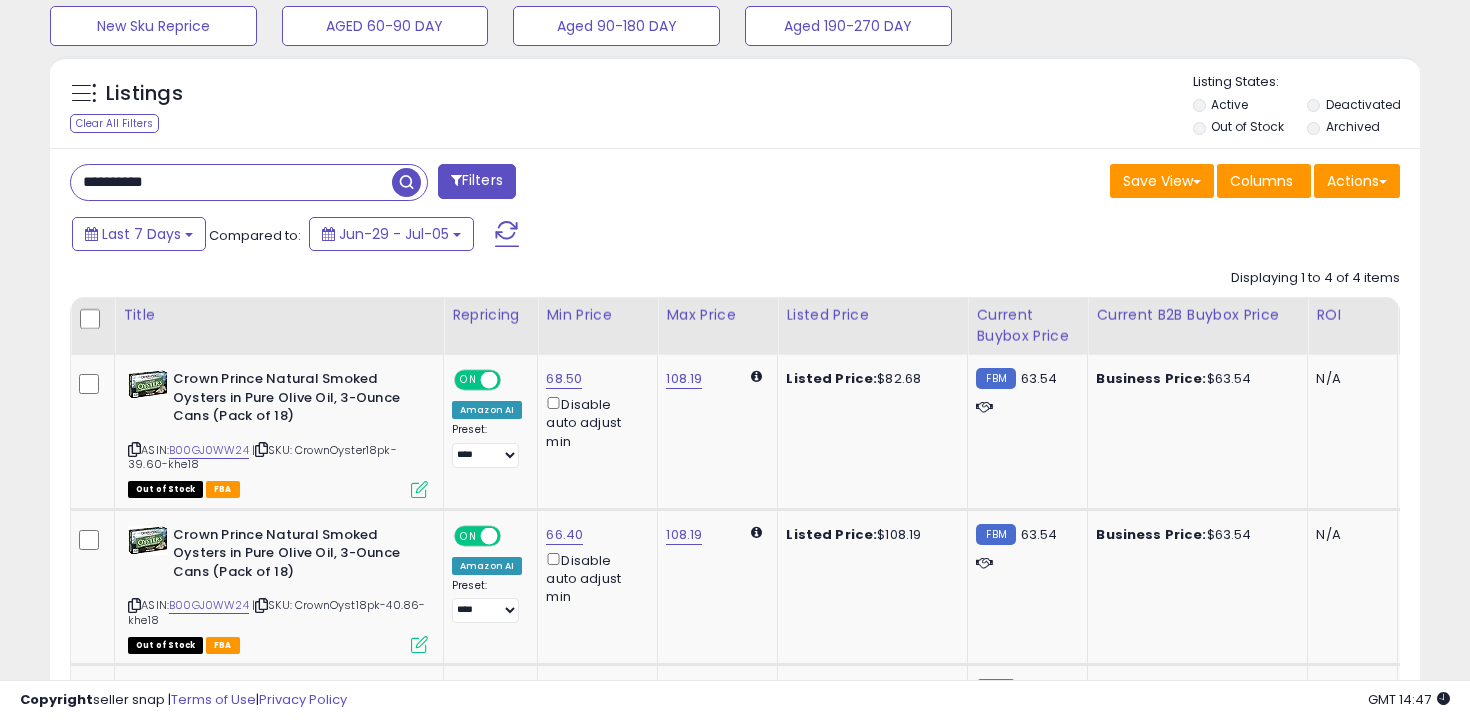 click on "**********" at bounding box center [231, 182] 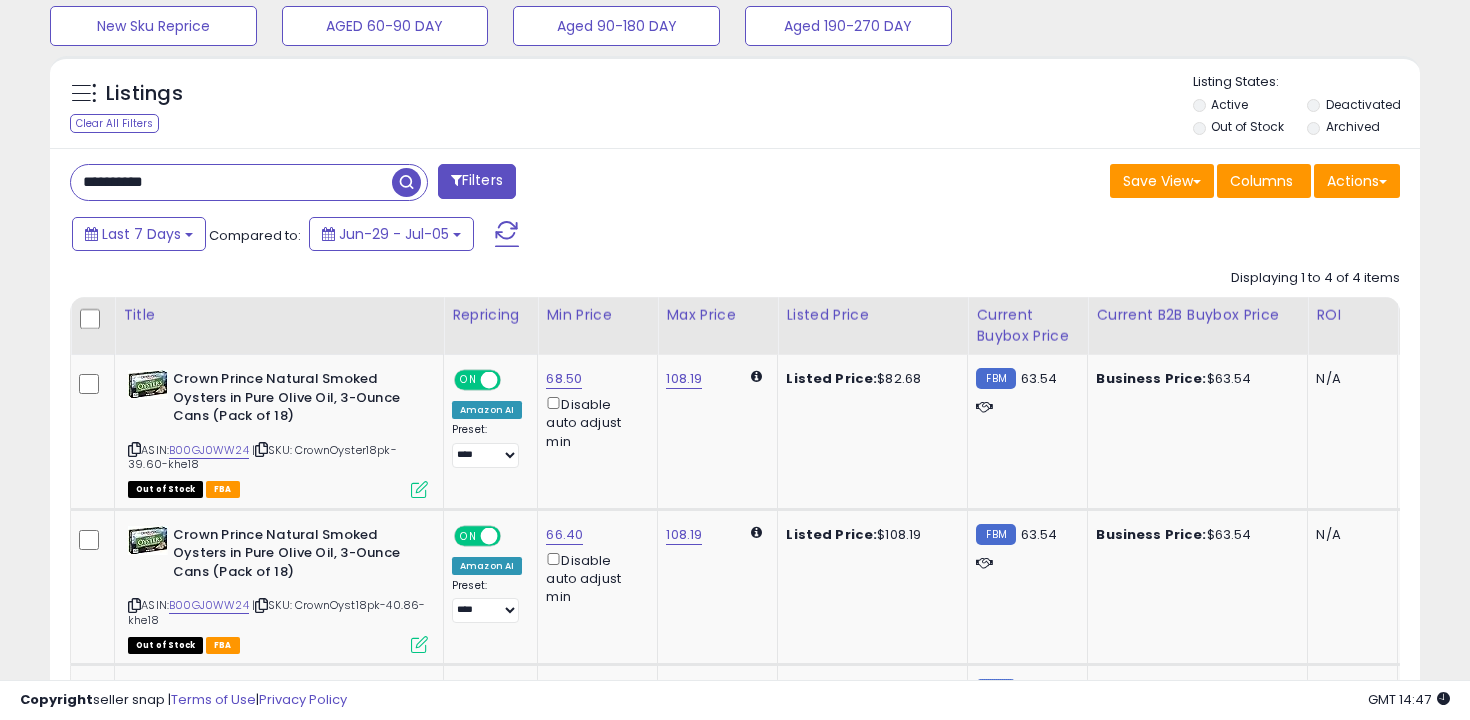 paste 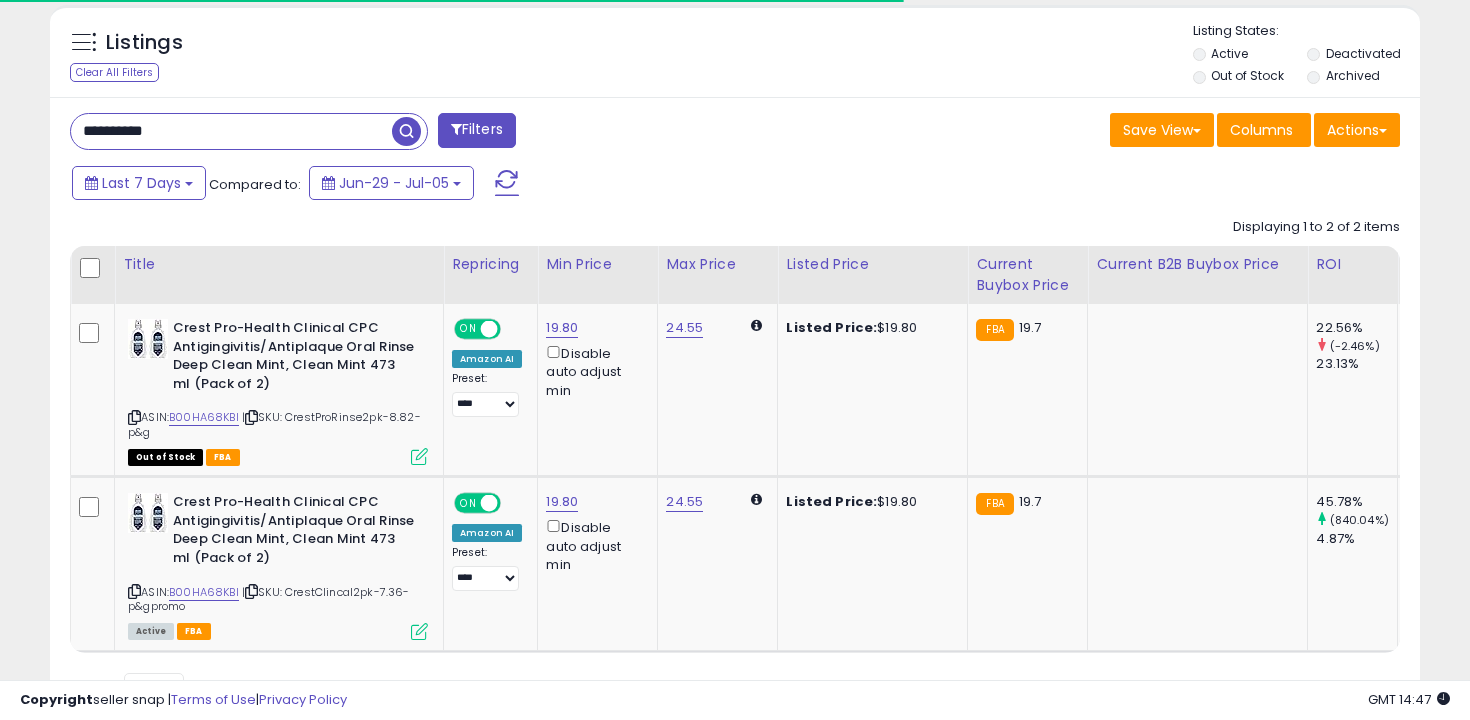 scroll, scrollTop: 812, scrollLeft: 0, axis: vertical 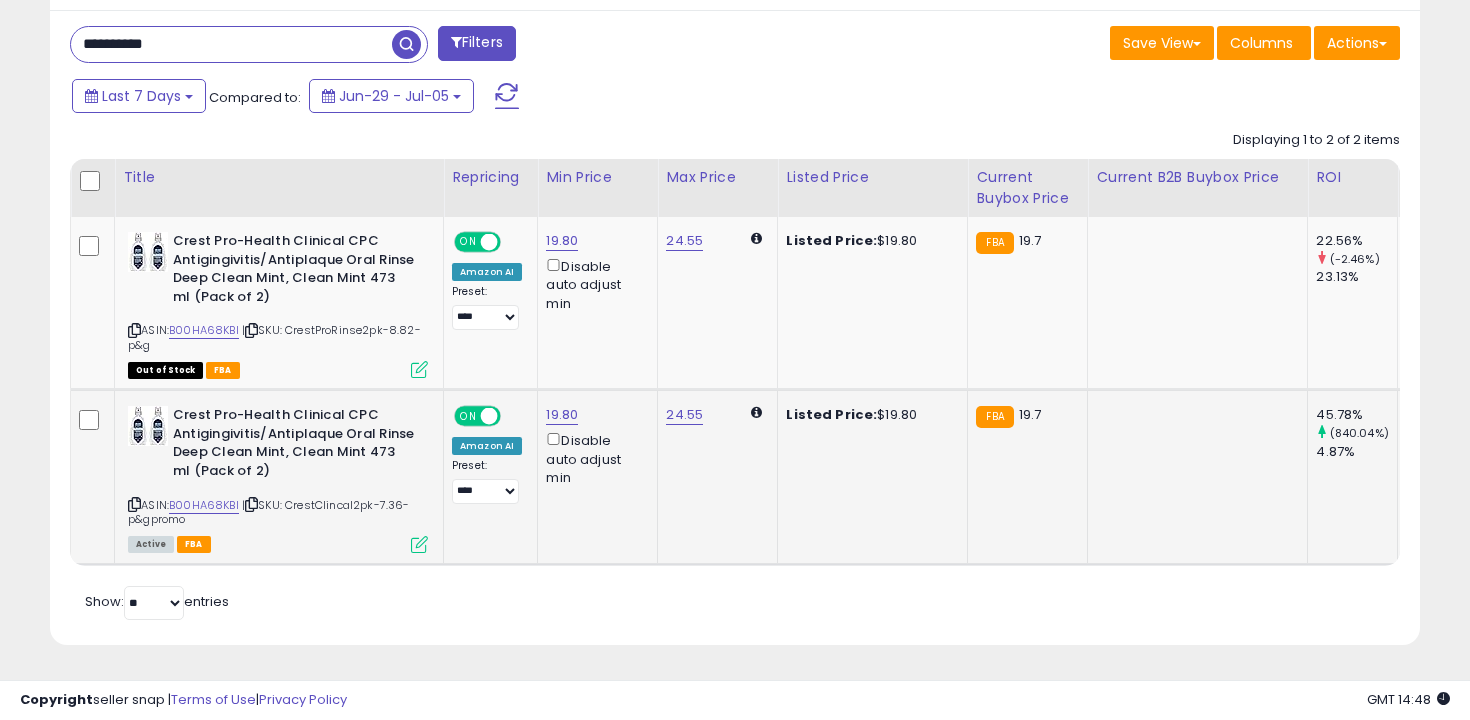 click on "19.80  Disable auto adjust min" at bounding box center (594, 446) 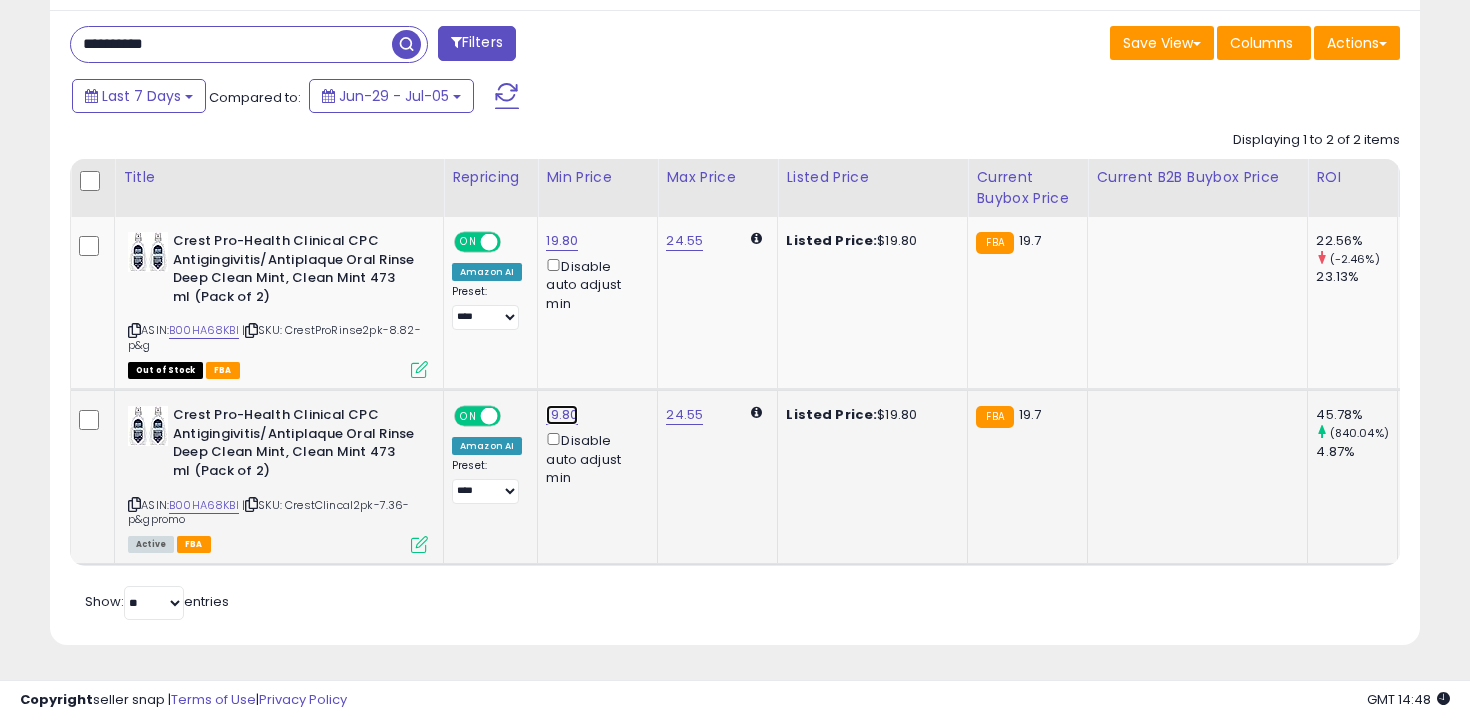 click on "19.80" at bounding box center (562, 241) 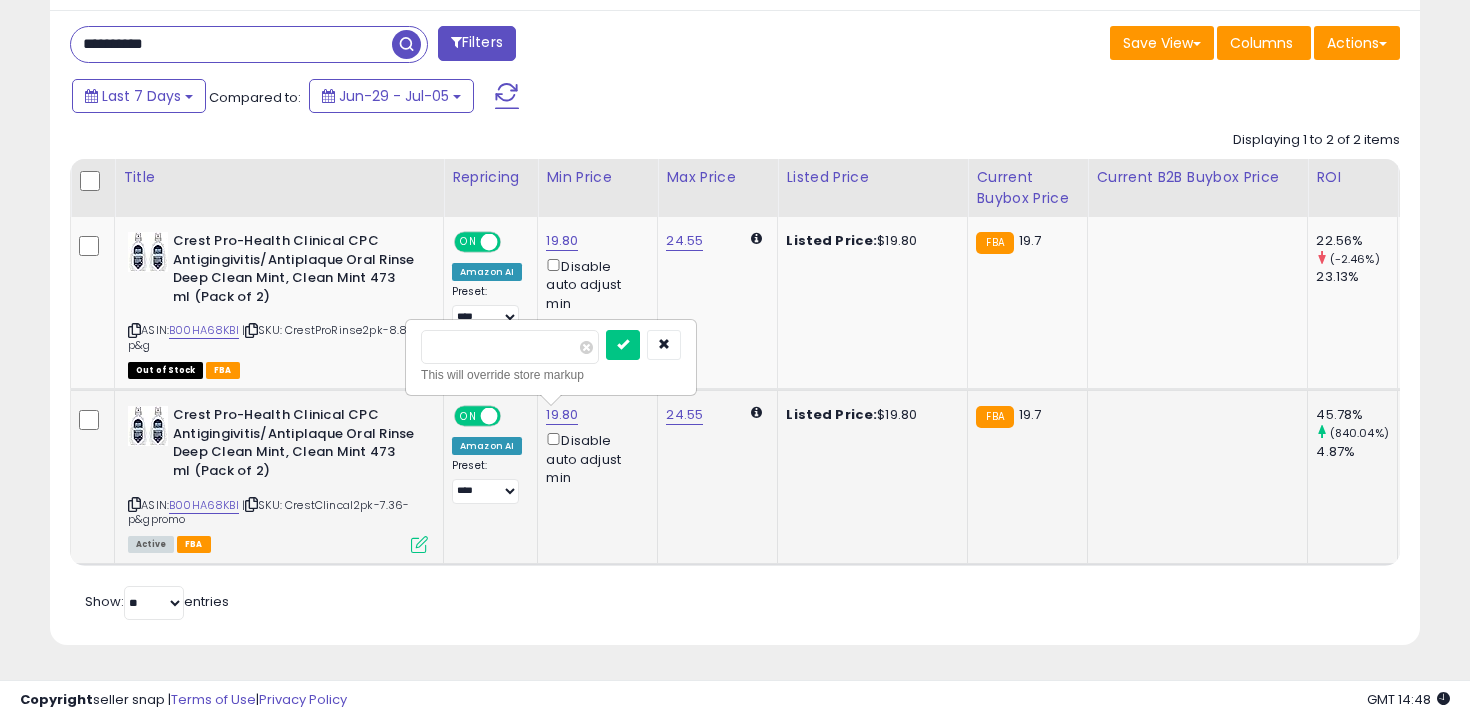 click on "*****" at bounding box center [510, 347] 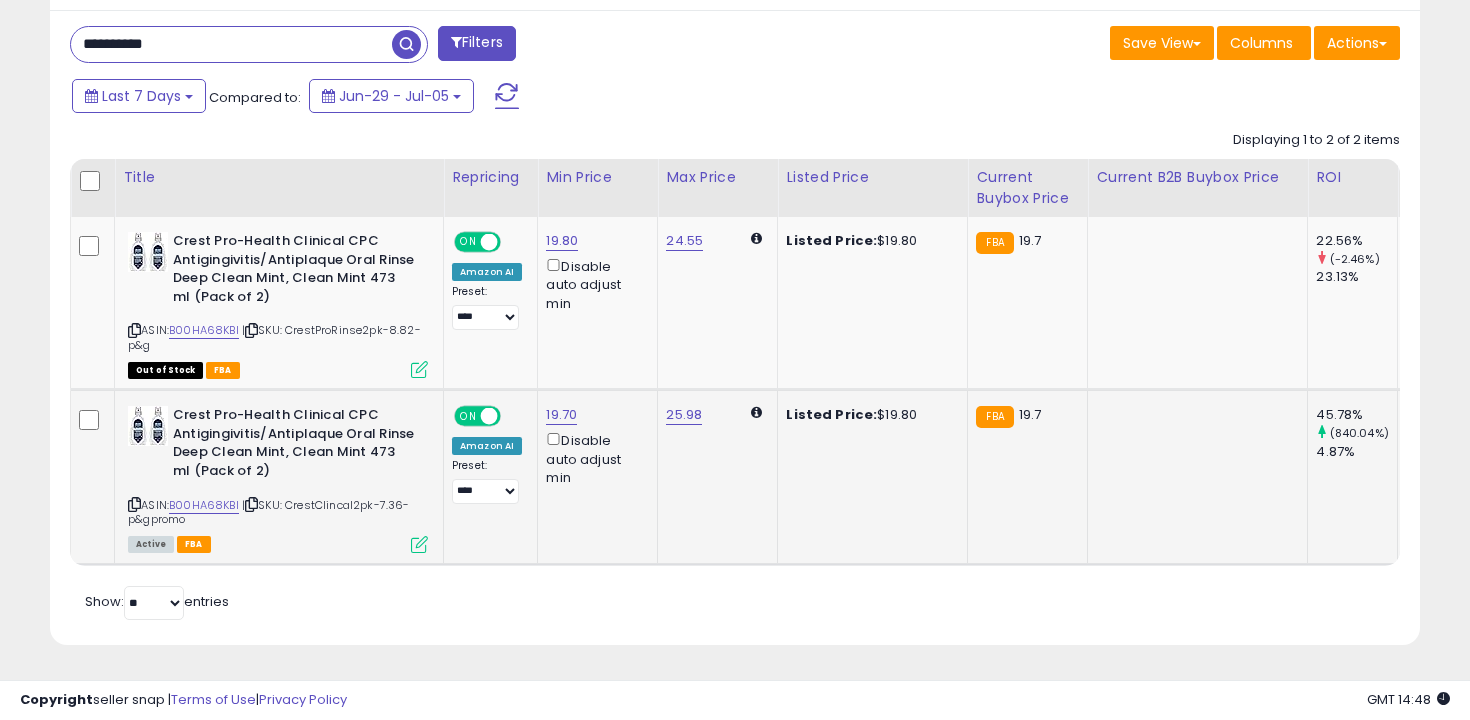 click on "**********" at bounding box center [735, 327] 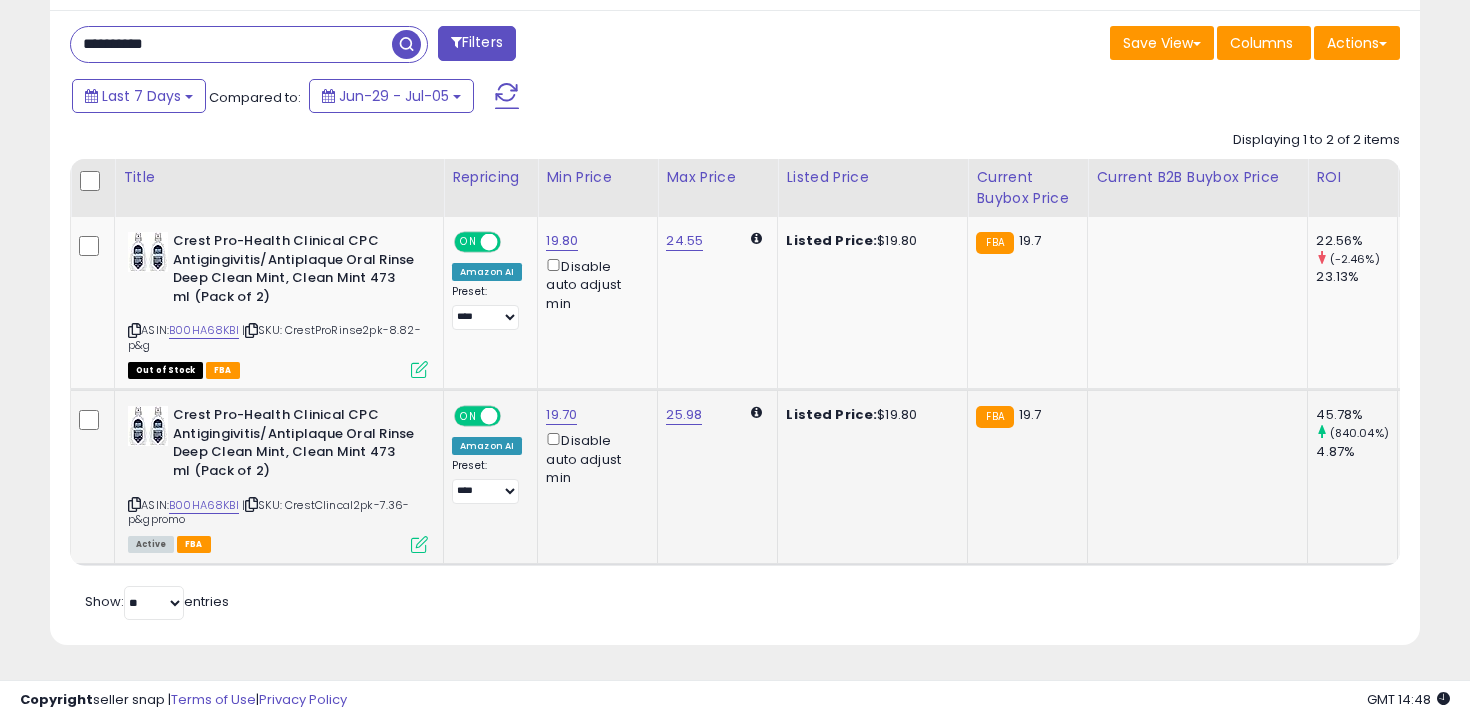 click on "**********" at bounding box center (231, 44) 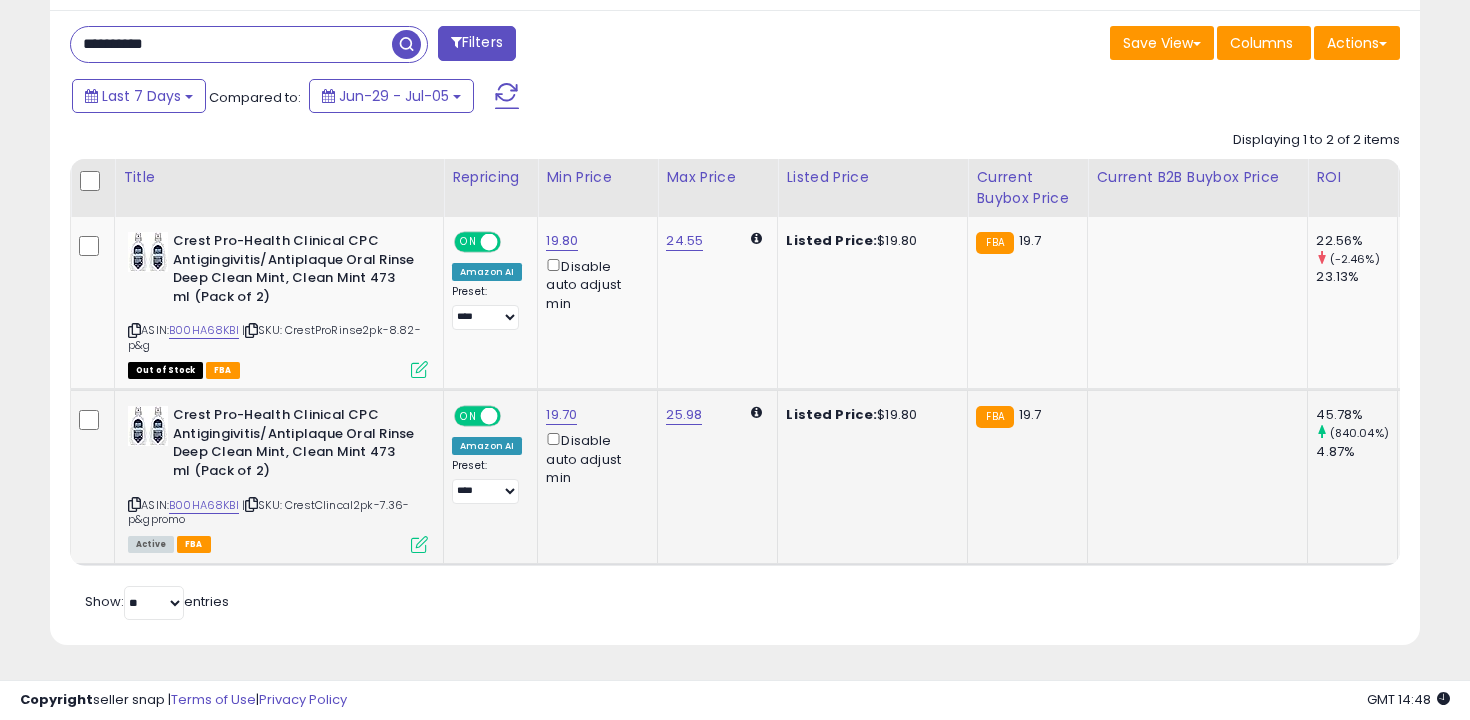 paste 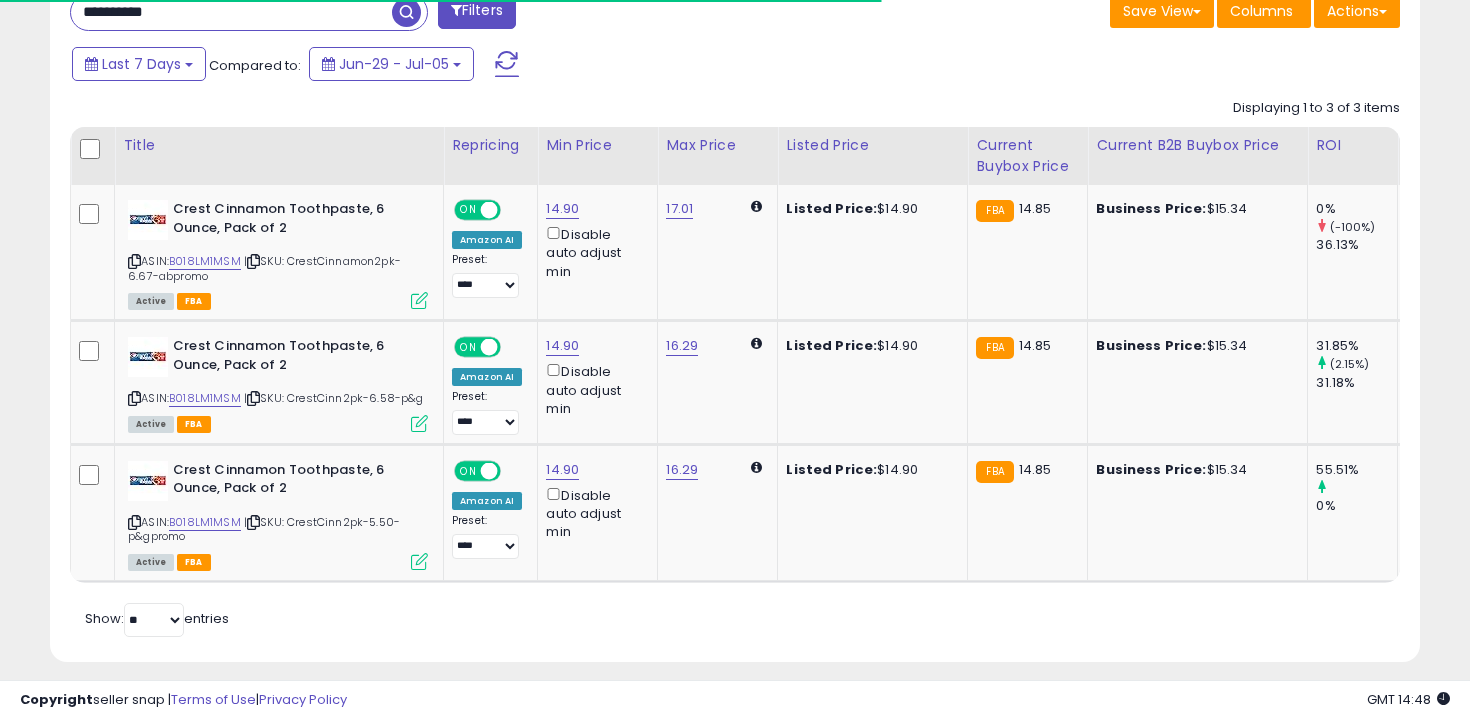 scroll, scrollTop: 861, scrollLeft: 0, axis: vertical 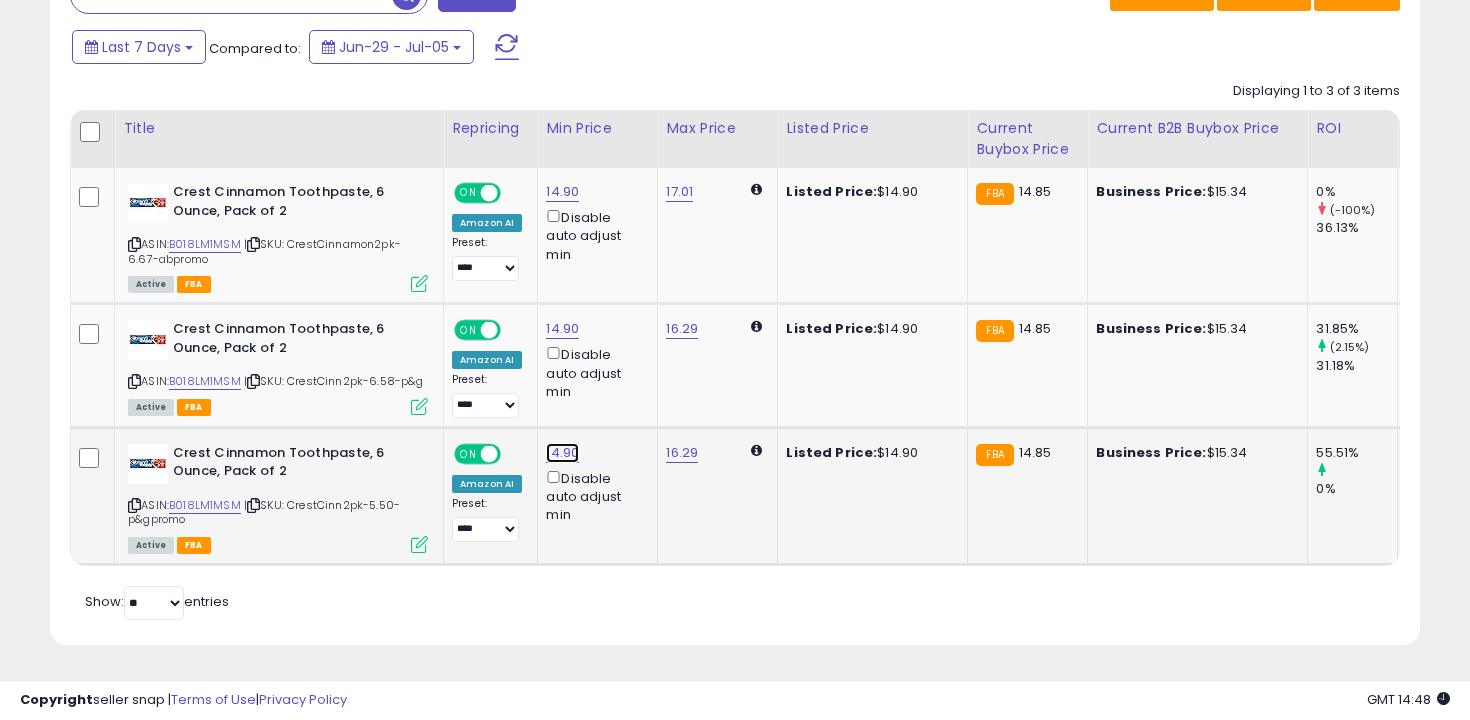 click on "14.90" at bounding box center (562, 192) 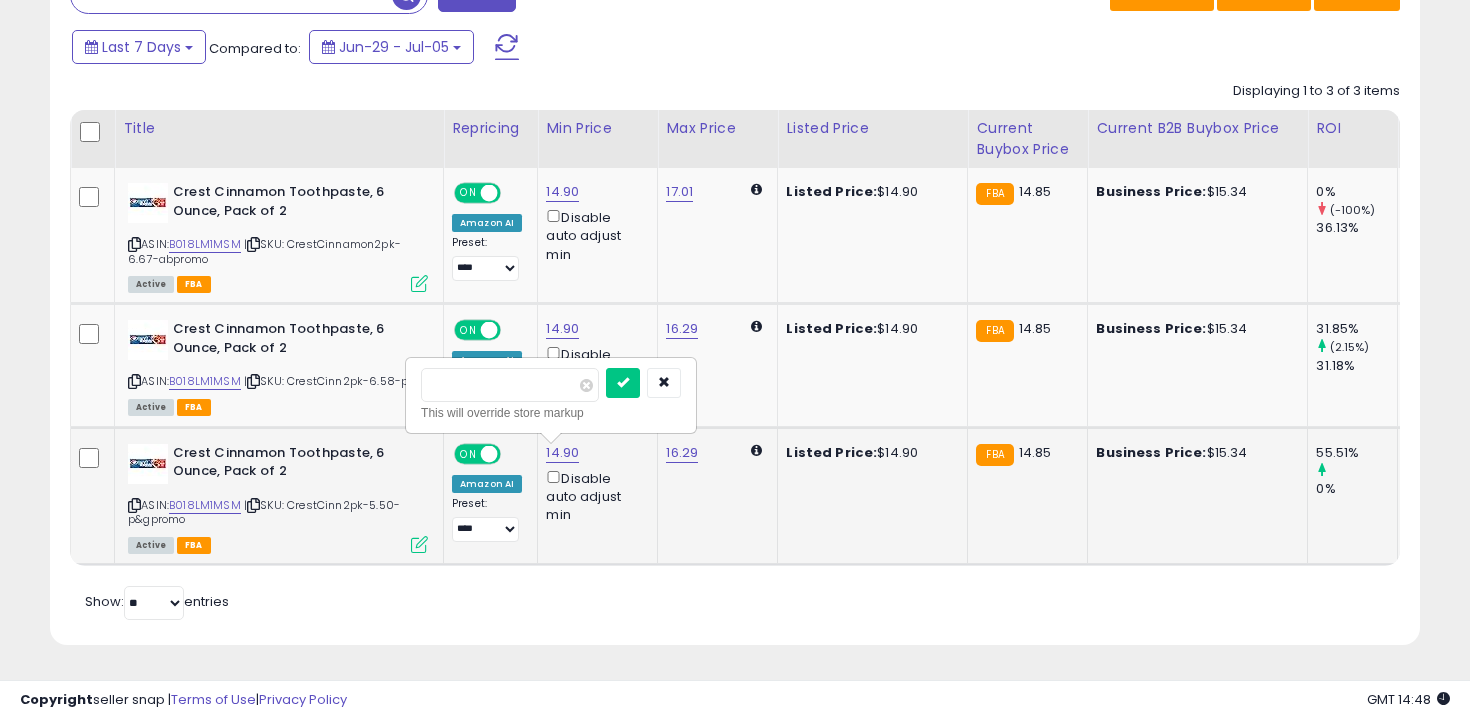 click on "*****" at bounding box center (551, 385) 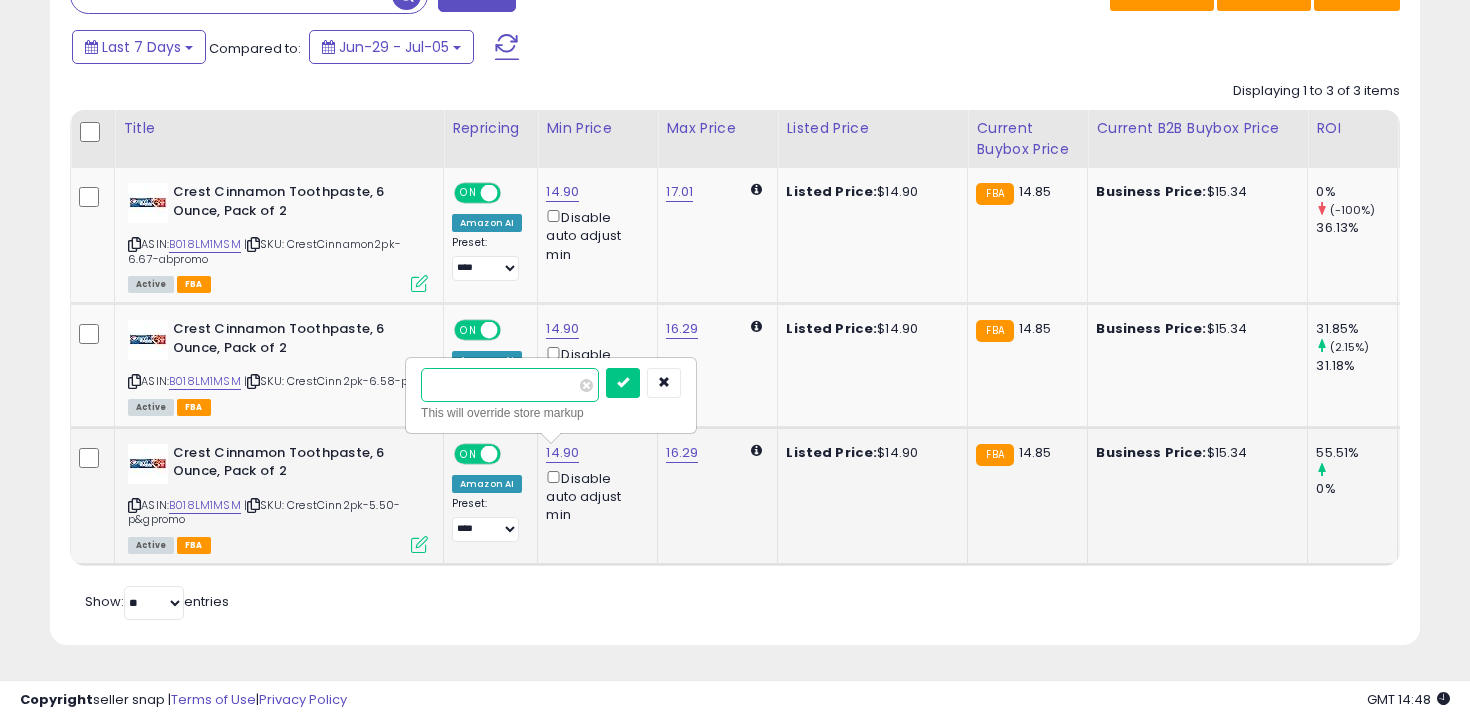 click on "*****" at bounding box center [510, 385] 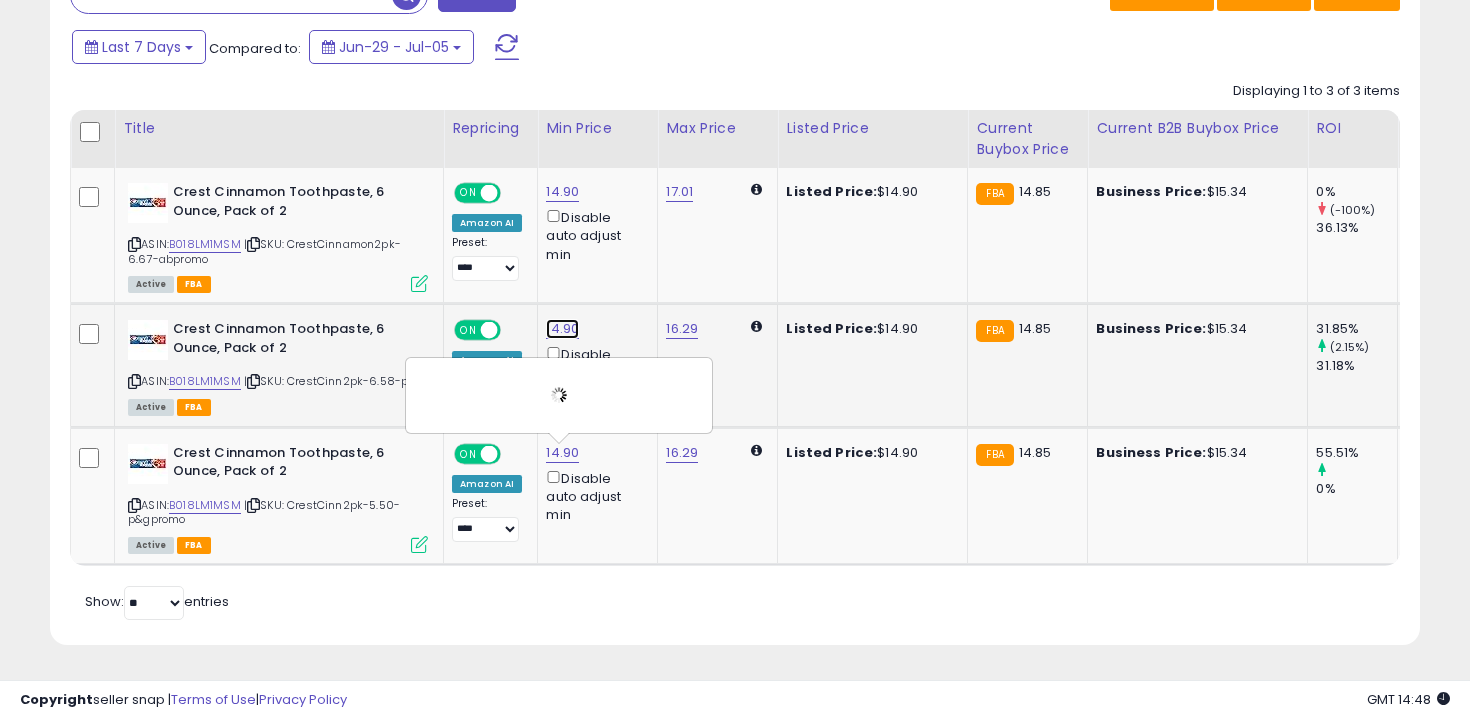 click on "14.90" at bounding box center [562, 192] 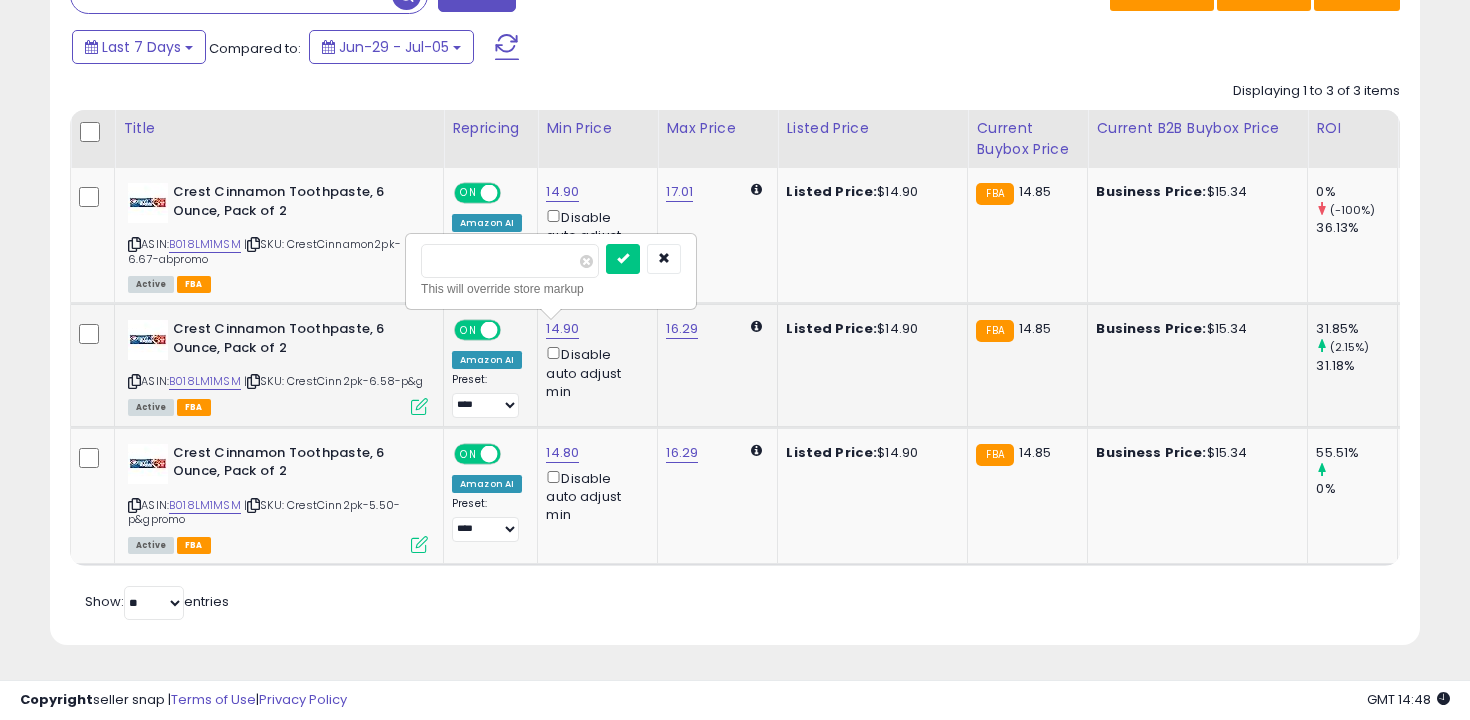 click on "***** This will override store markup" at bounding box center [551, 271] 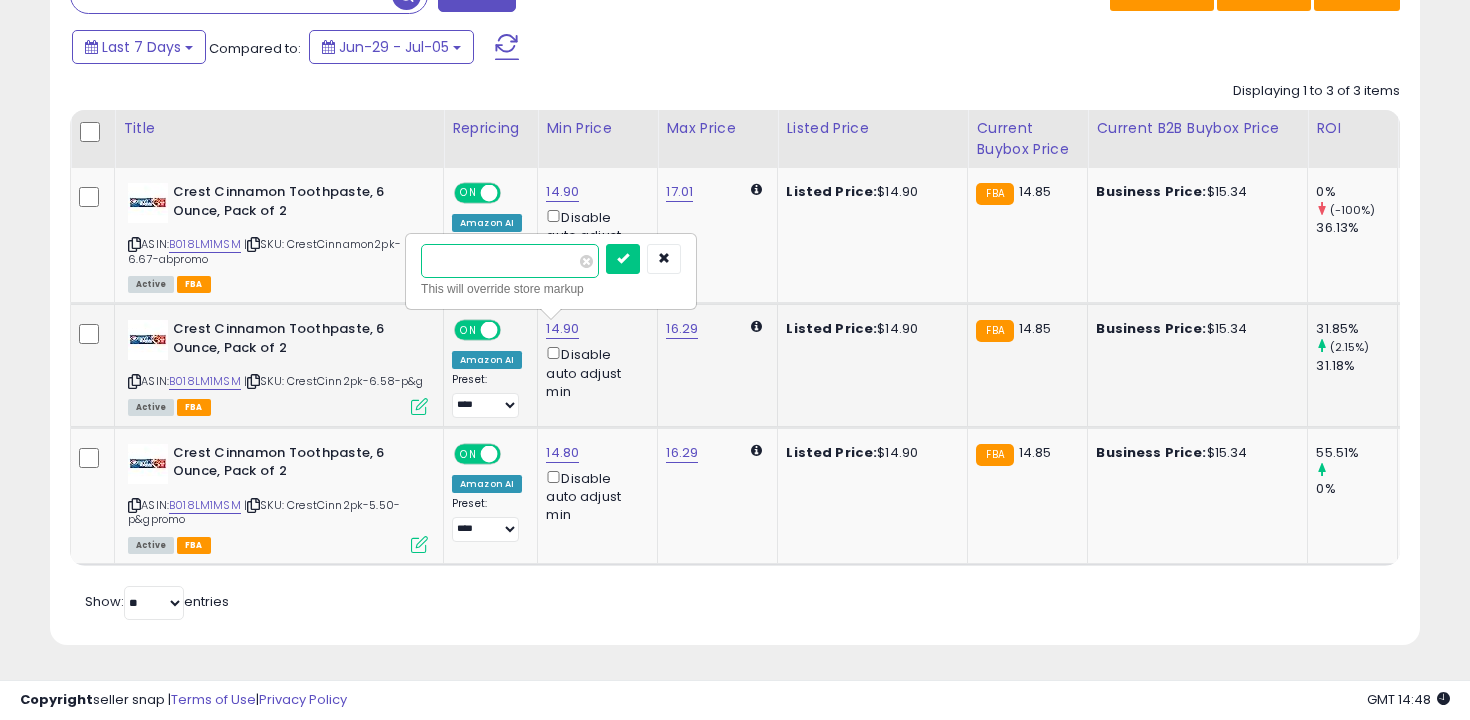 click on "*****" at bounding box center [510, 261] 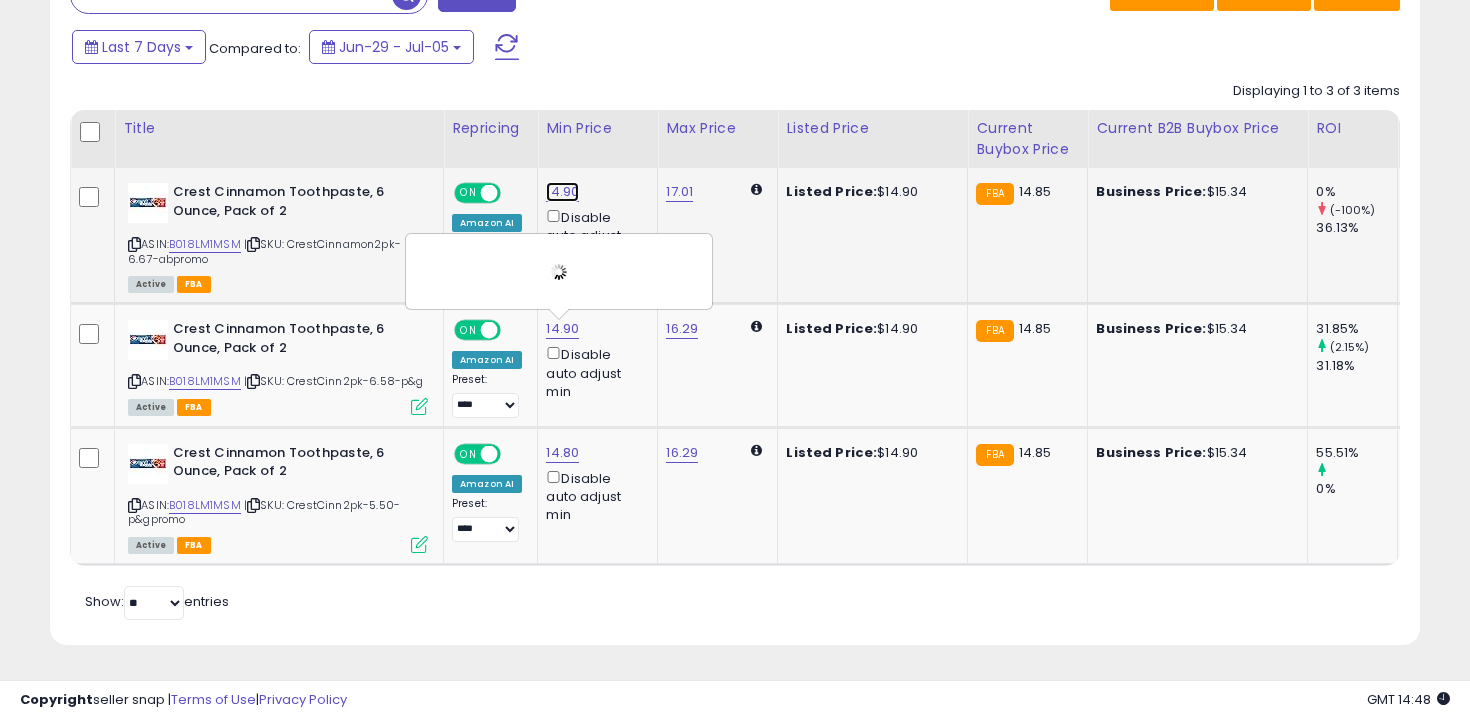 click on "14.90" at bounding box center [562, 192] 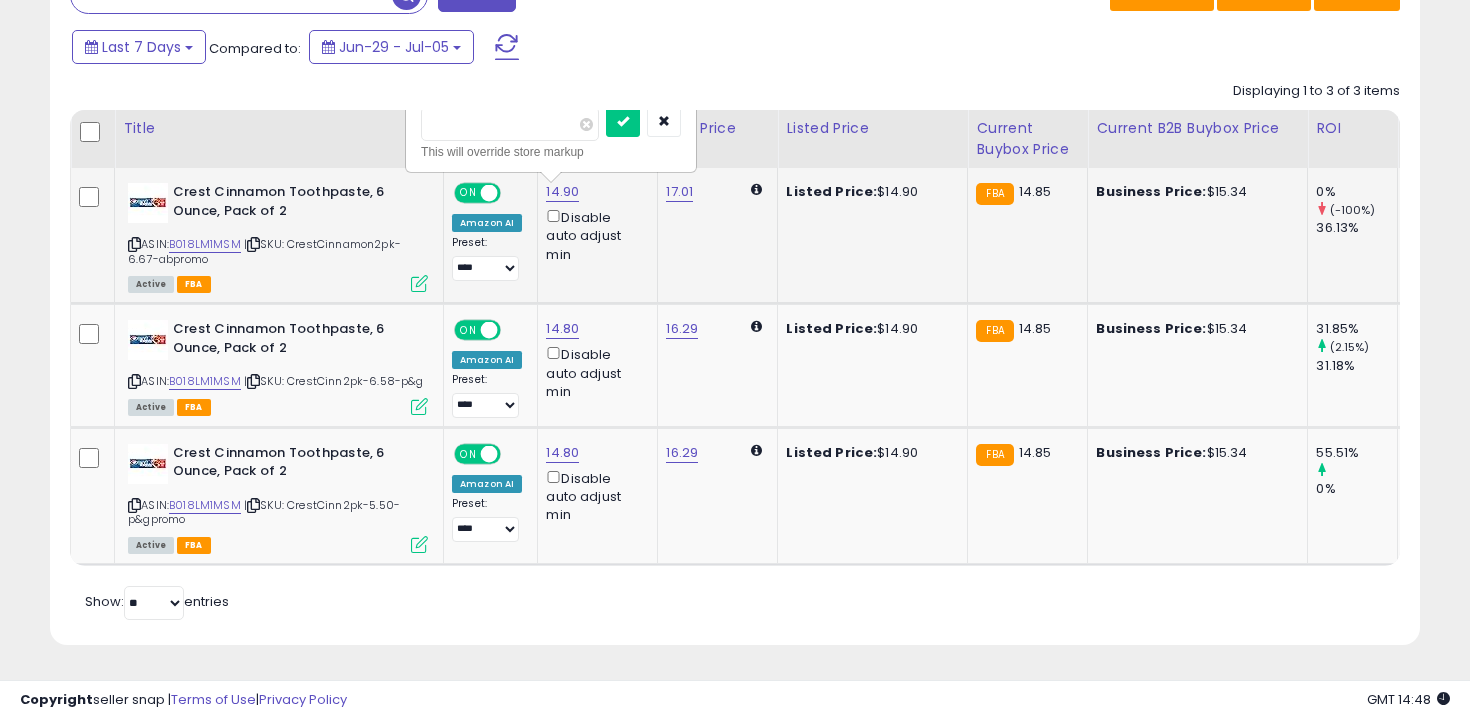 click on "*****" at bounding box center [510, 124] 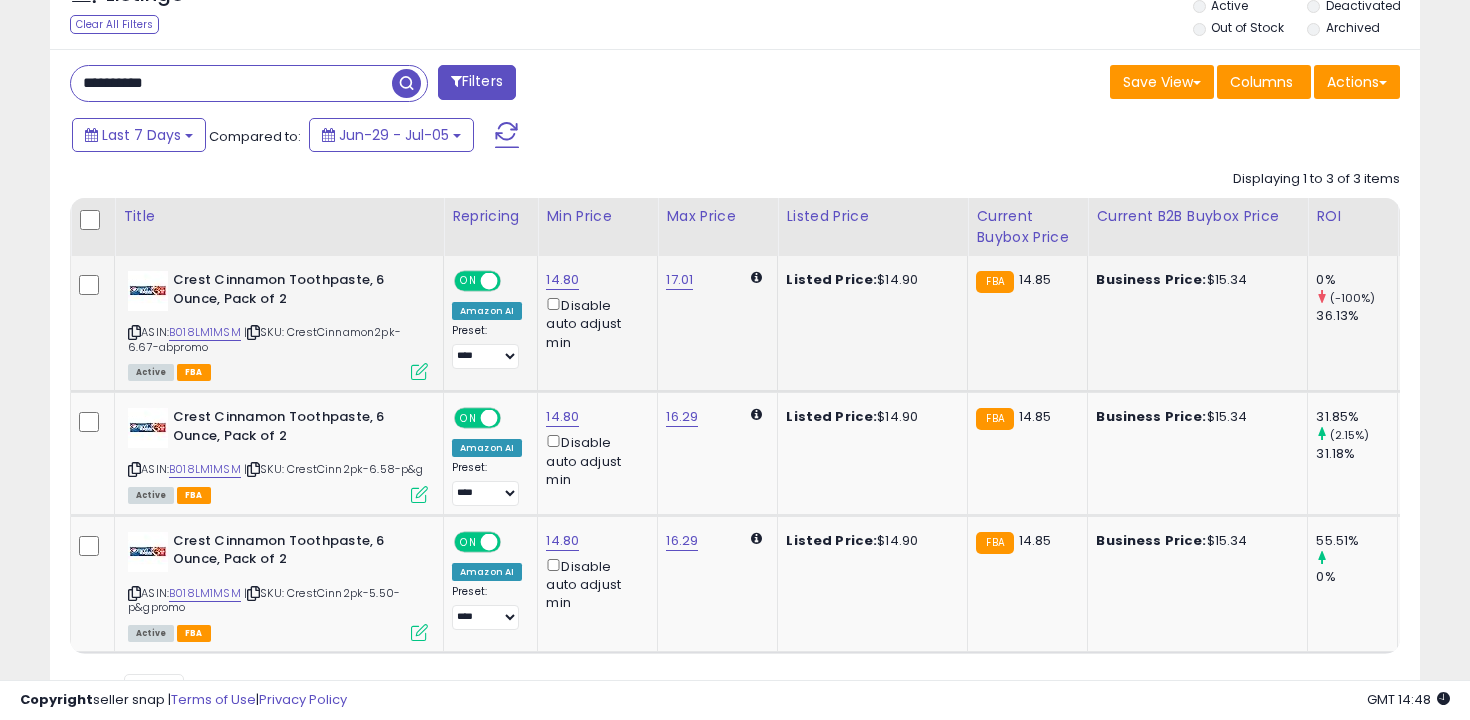 click on "**********" at bounding box center (231, 83) 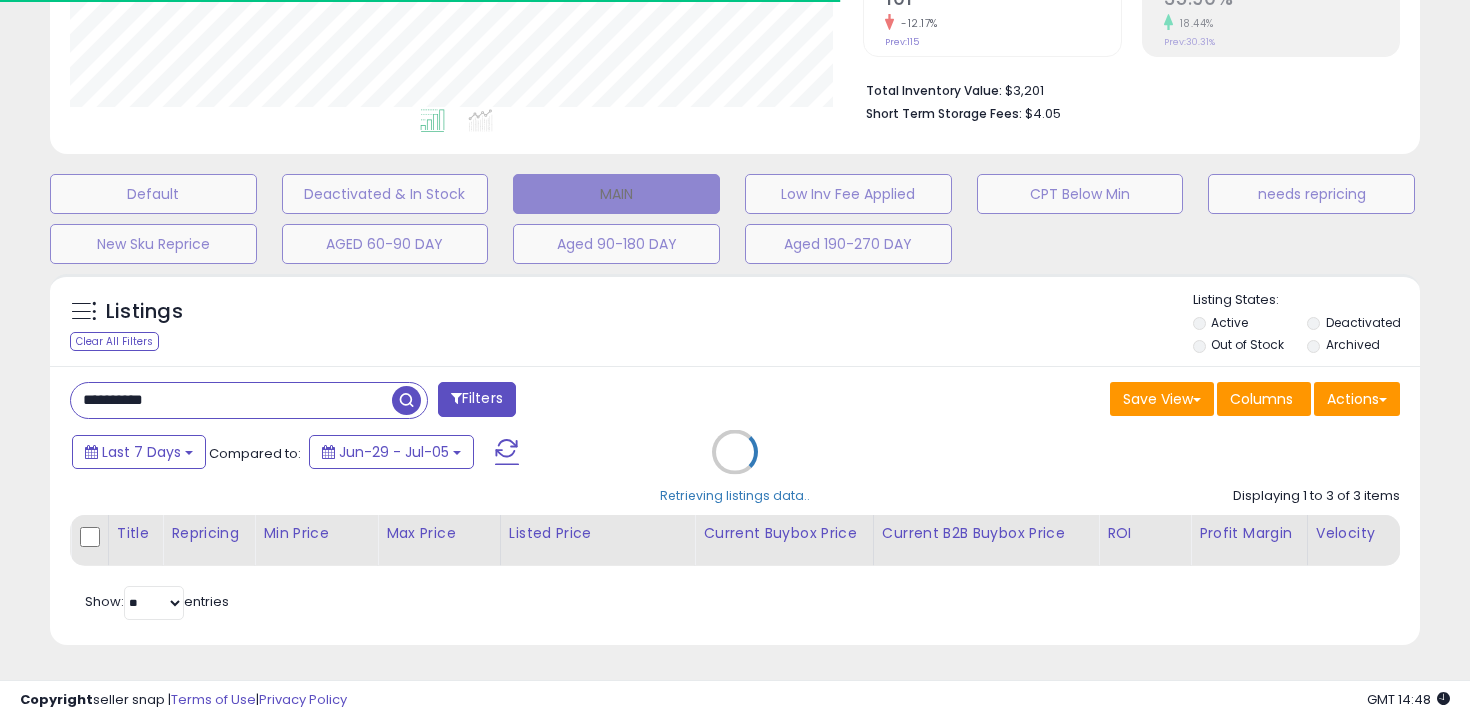 scroll, scrollTop: 773, scrollLeft: 0, axis: vertical 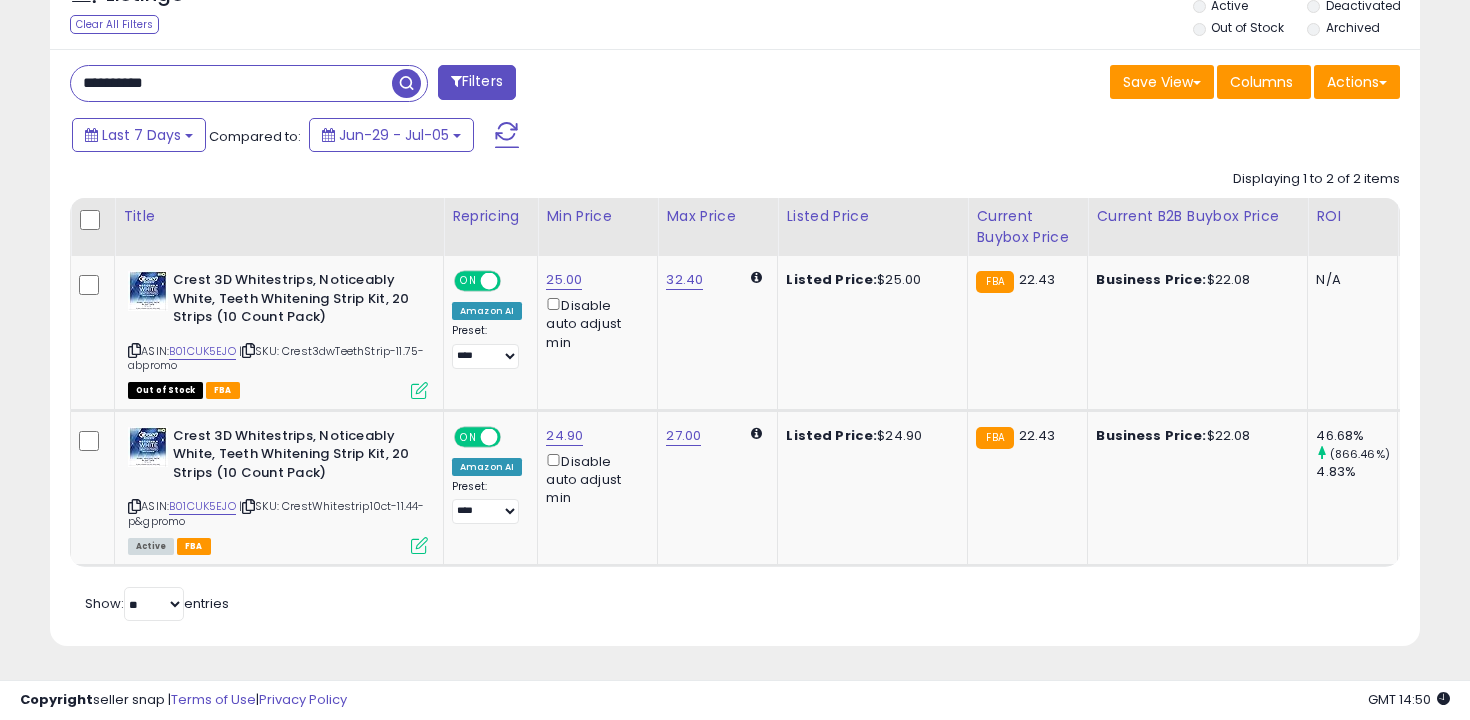 click on "**********" at bounding box center [231, 83] 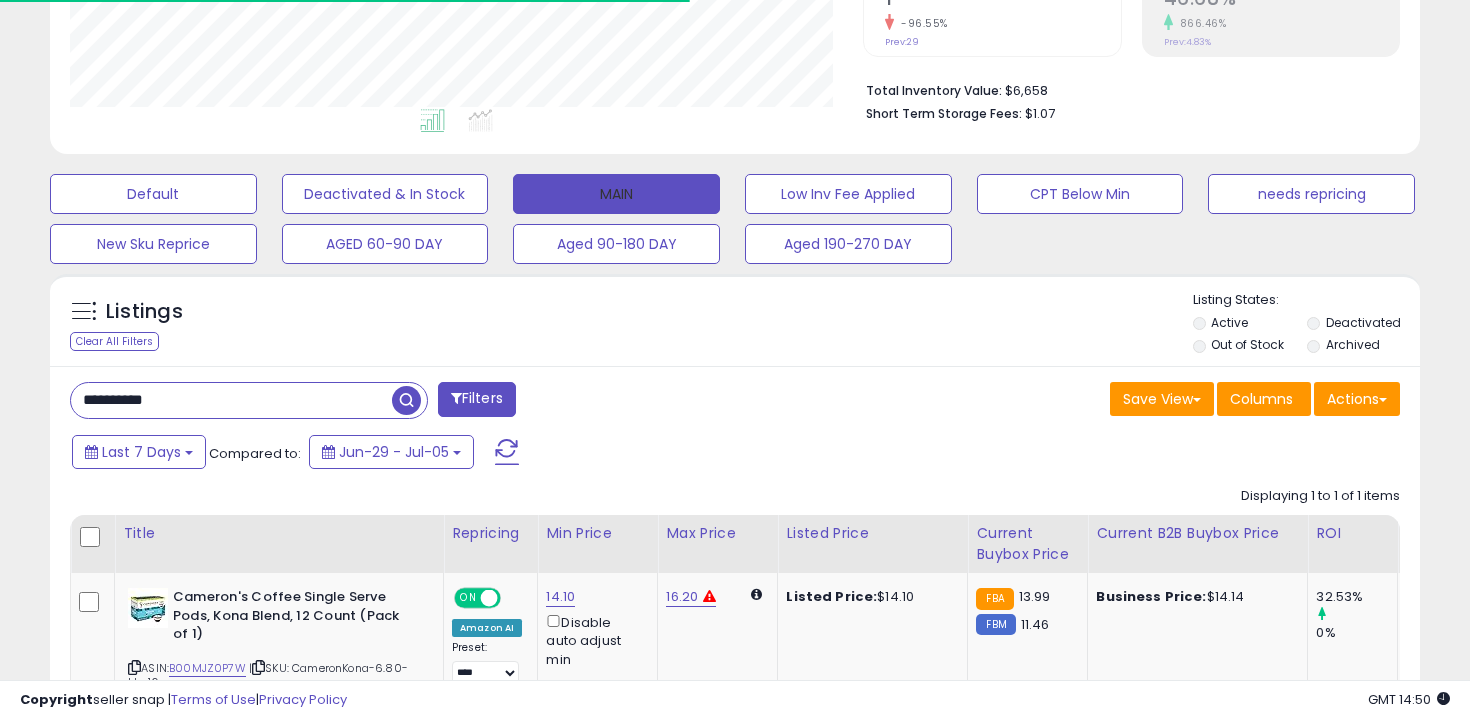 scroll, scrollTop: 619, scrollLeft: 0, axis: vertical 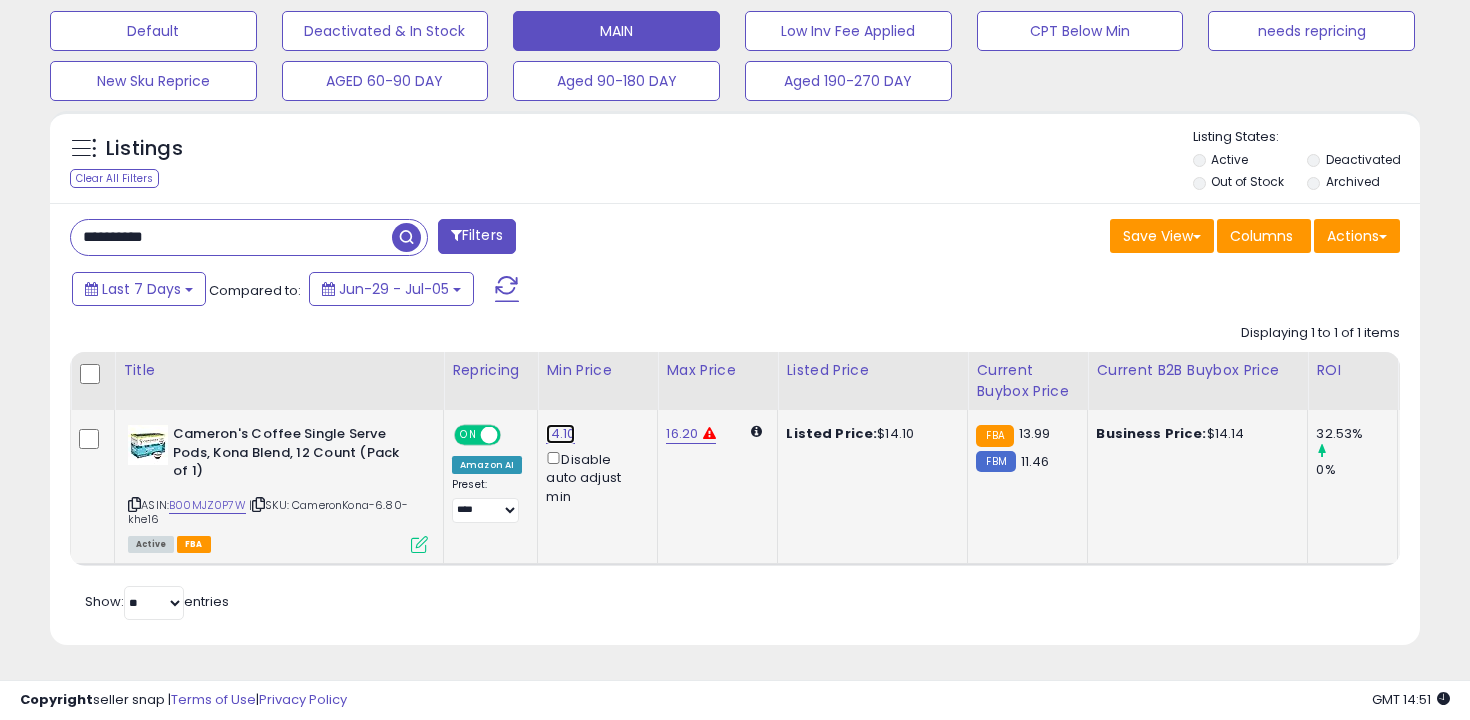click on "14.10" at bounding box center (560, 434) 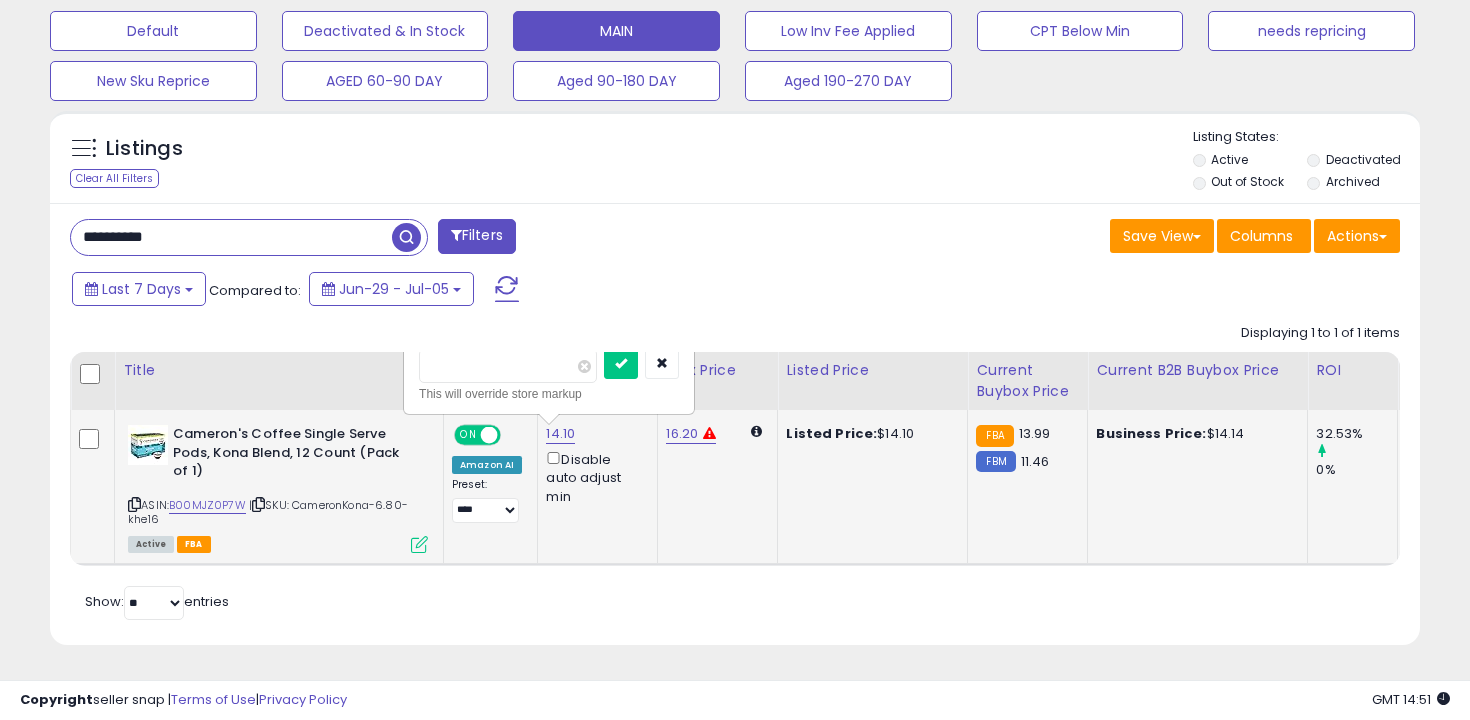click on "*****" at bounding box center [508, 366] 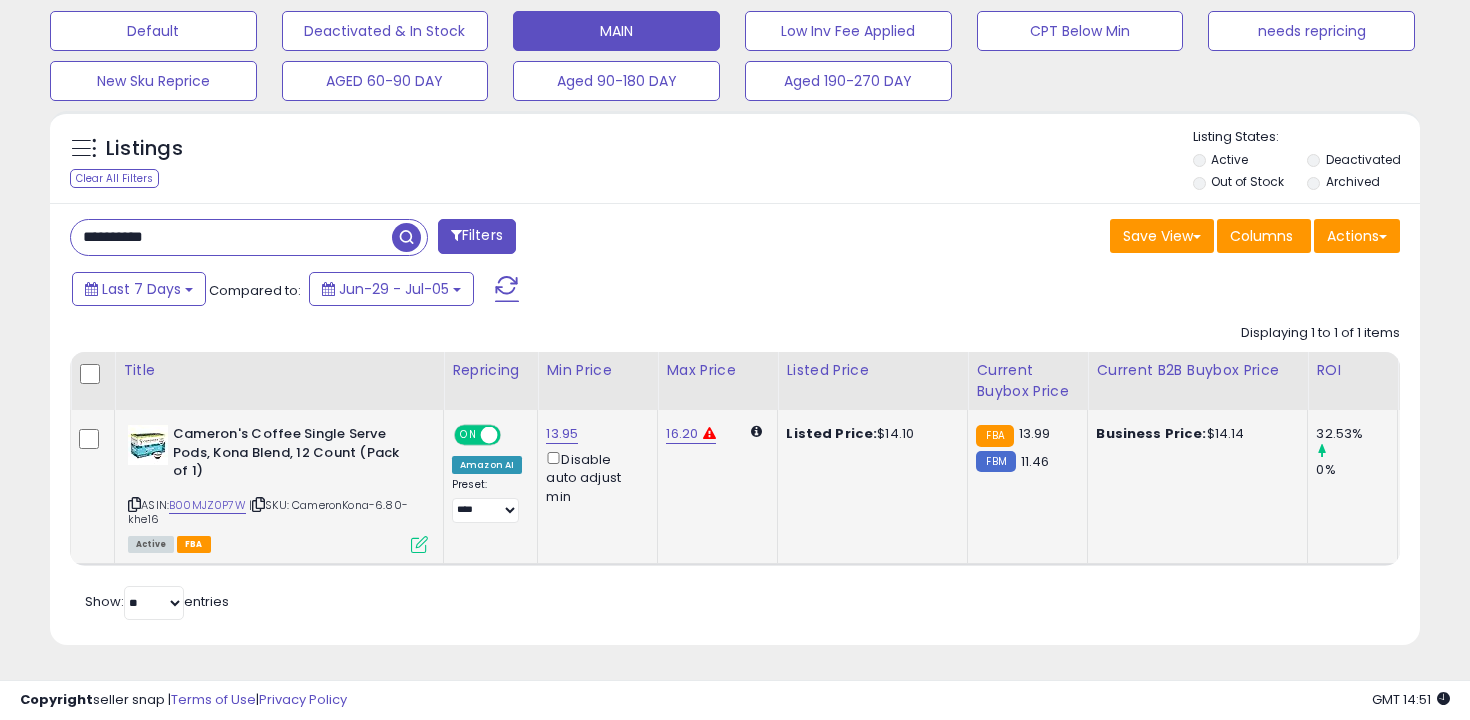 click on "**********" at bounding box center [231, 237] 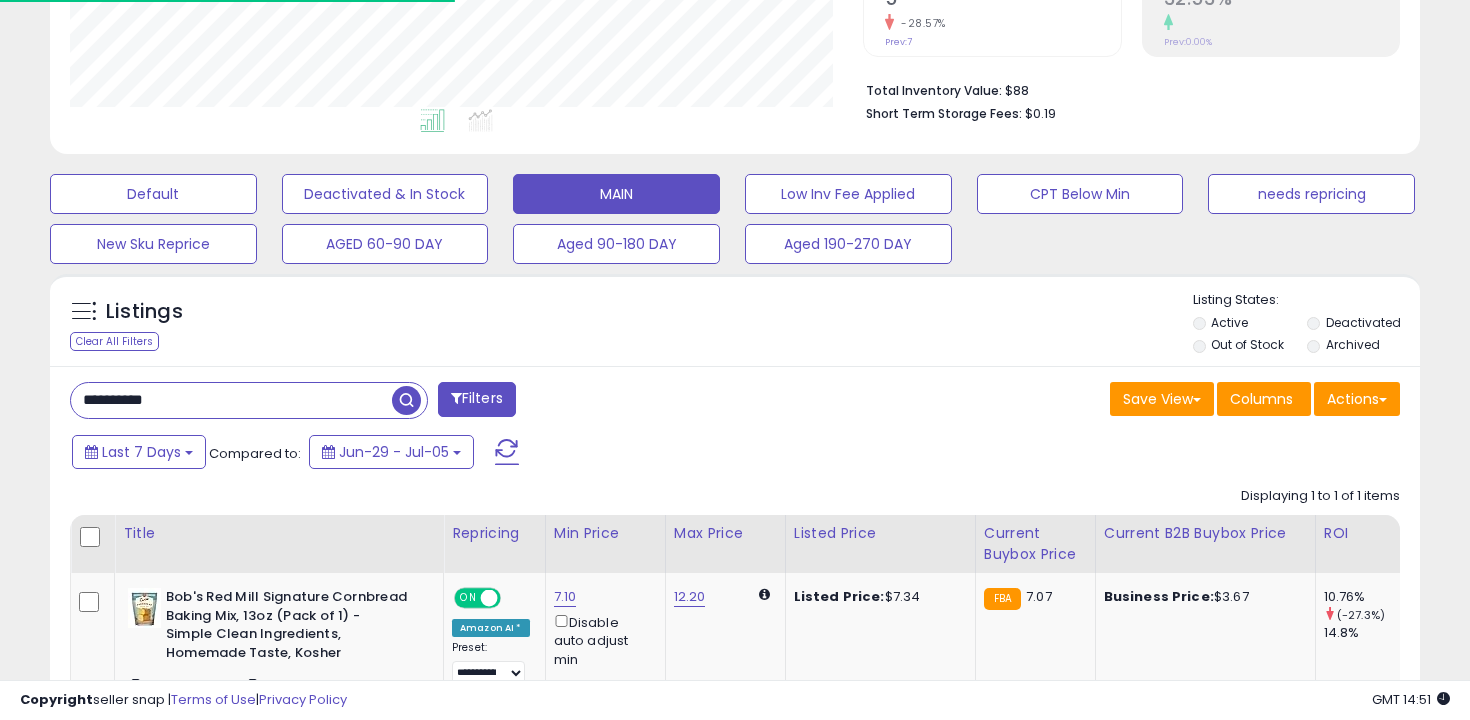 scroll, scrollTop: 619, scrollLeft: 0, axis: vertical 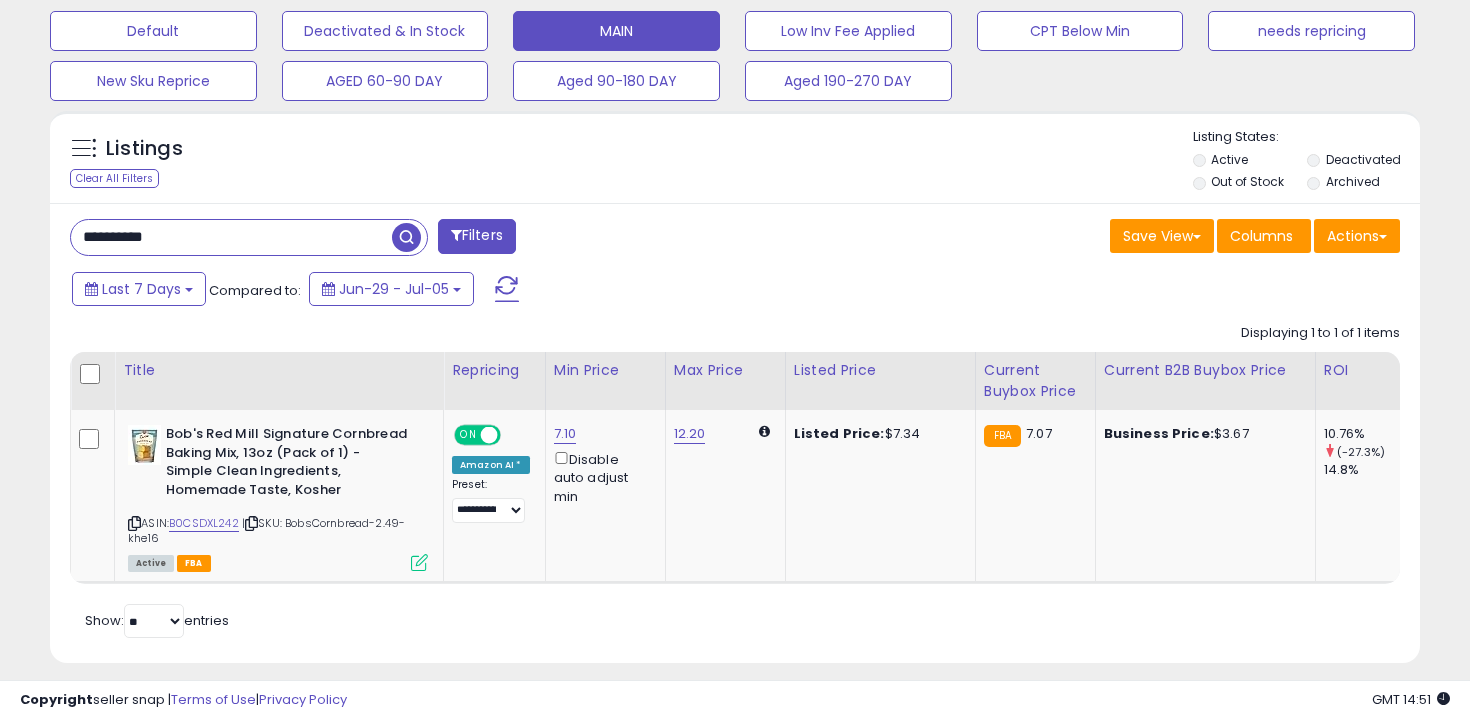 click on "**********" at bounding box center (231, 237) 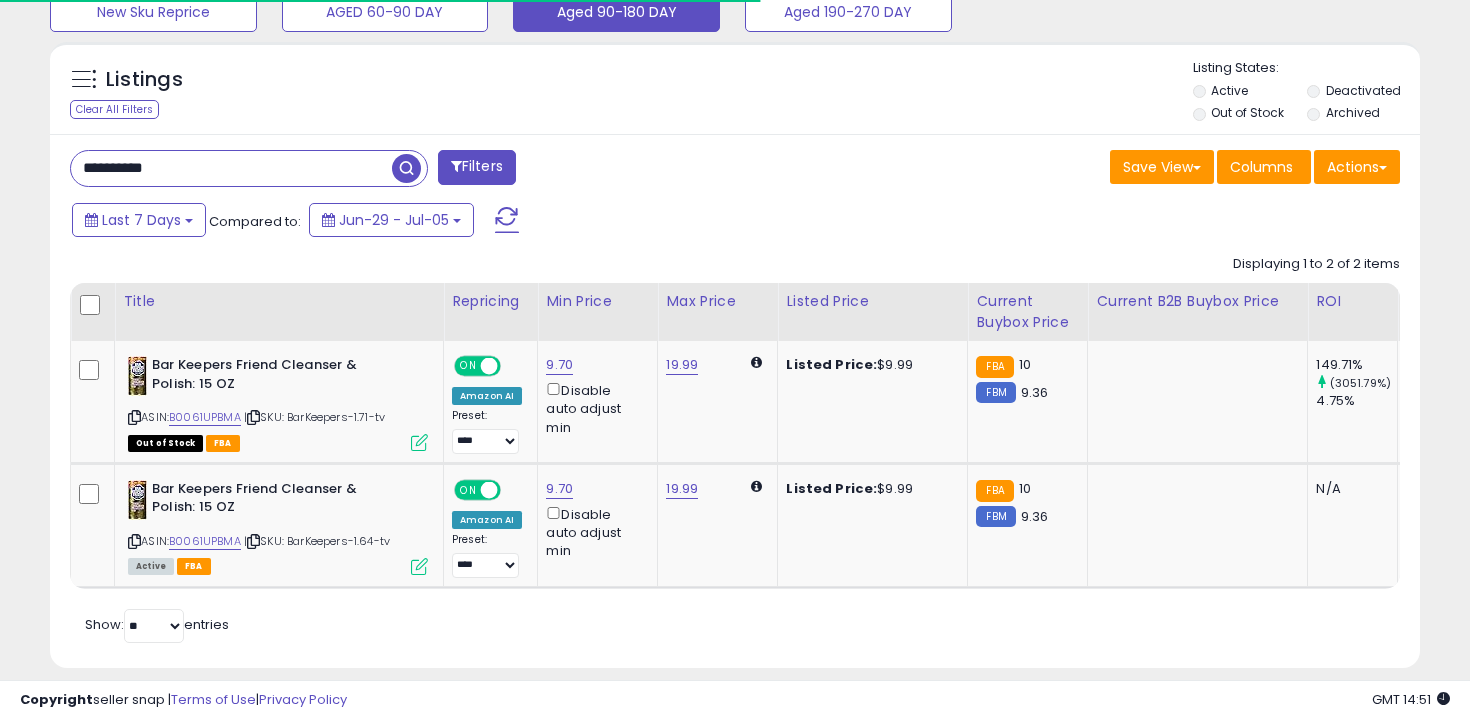 scroll, scrollTop: 711, scrollLeft: 0, axis: vertical 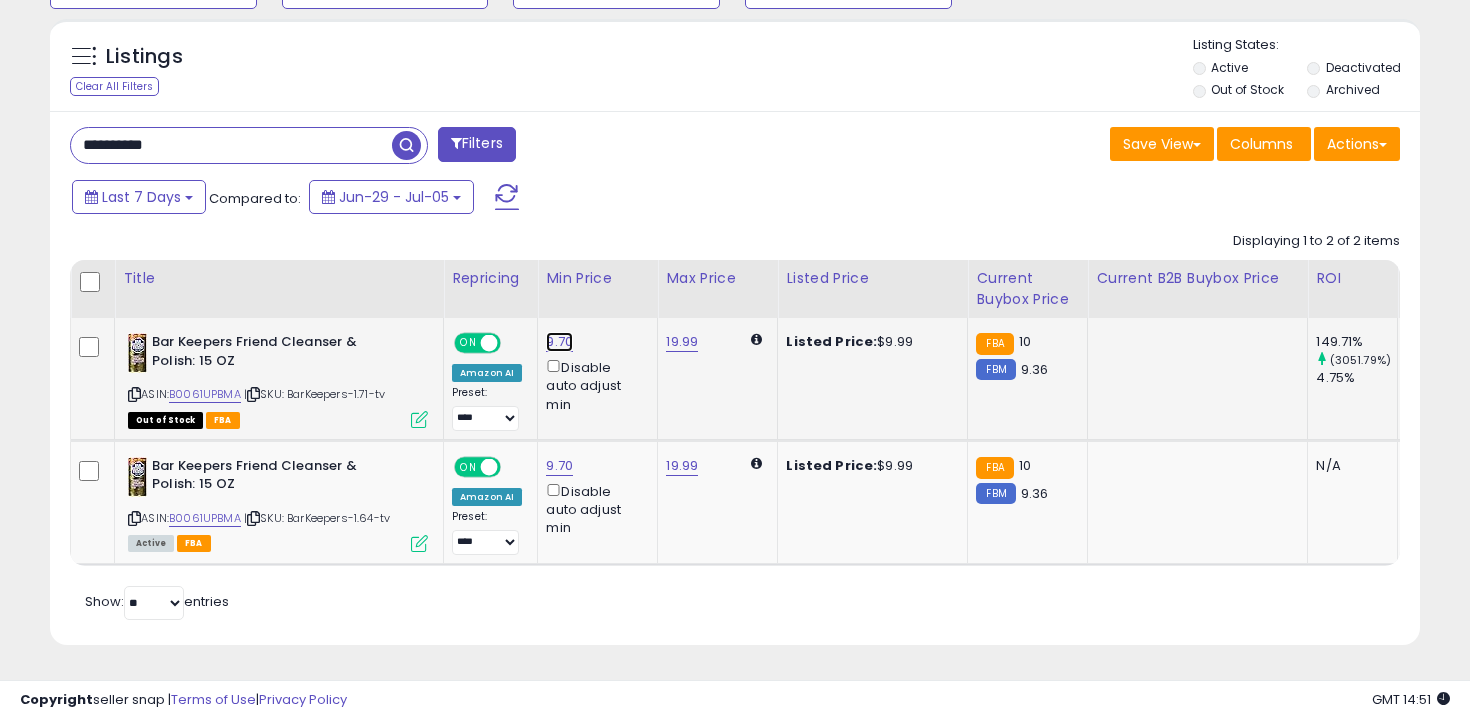 click on "9.70" at bounding box center [559, 342] 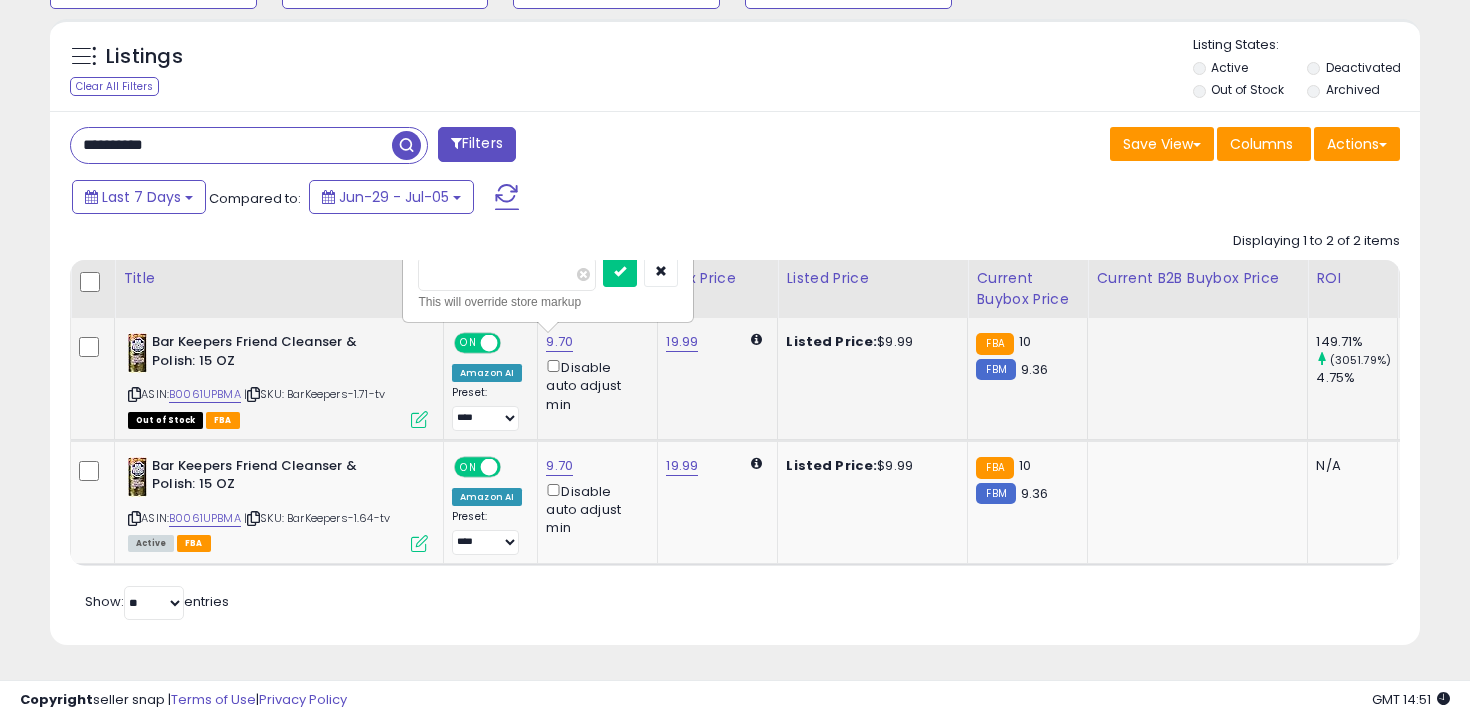 type on "***" 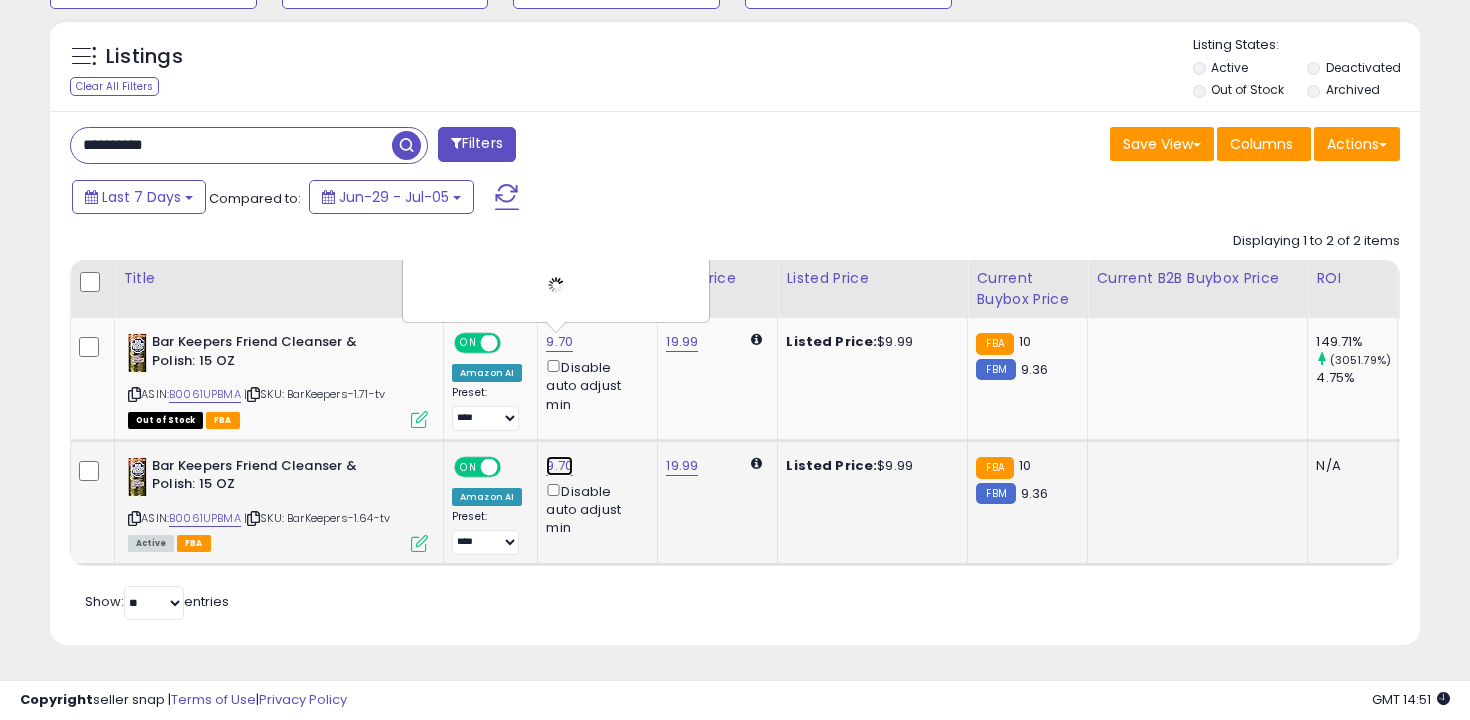 click on "9.70" at bounding box center [559, 342] 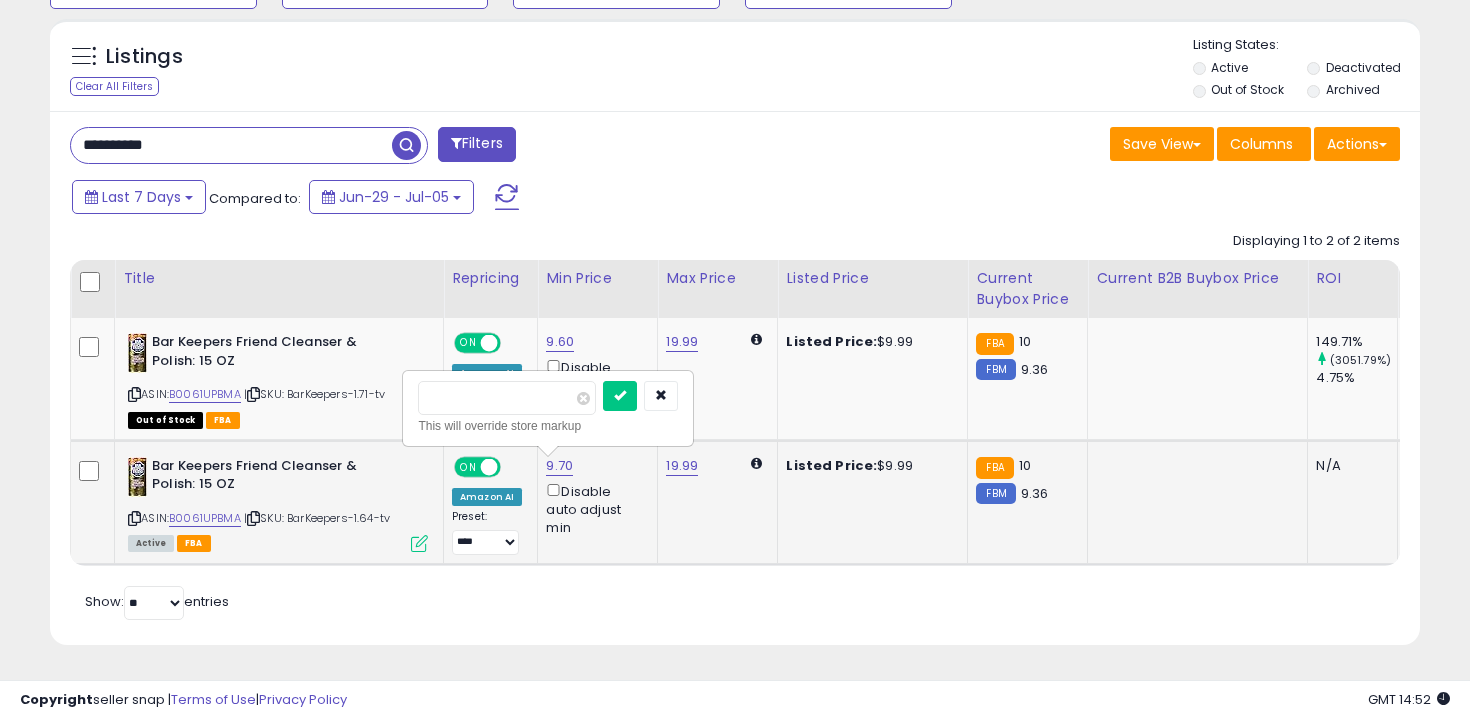 type on "***" 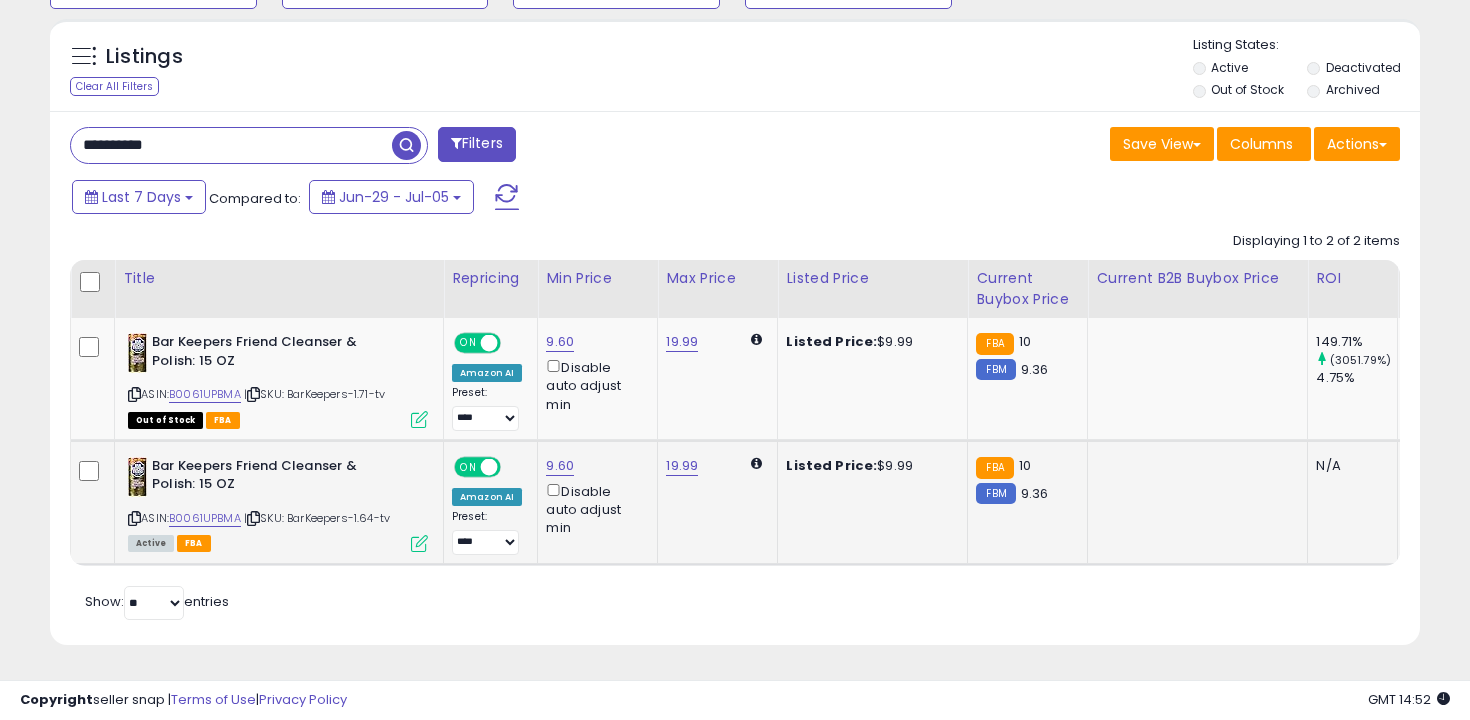 click on "**********" at bounding box center (231, 145) 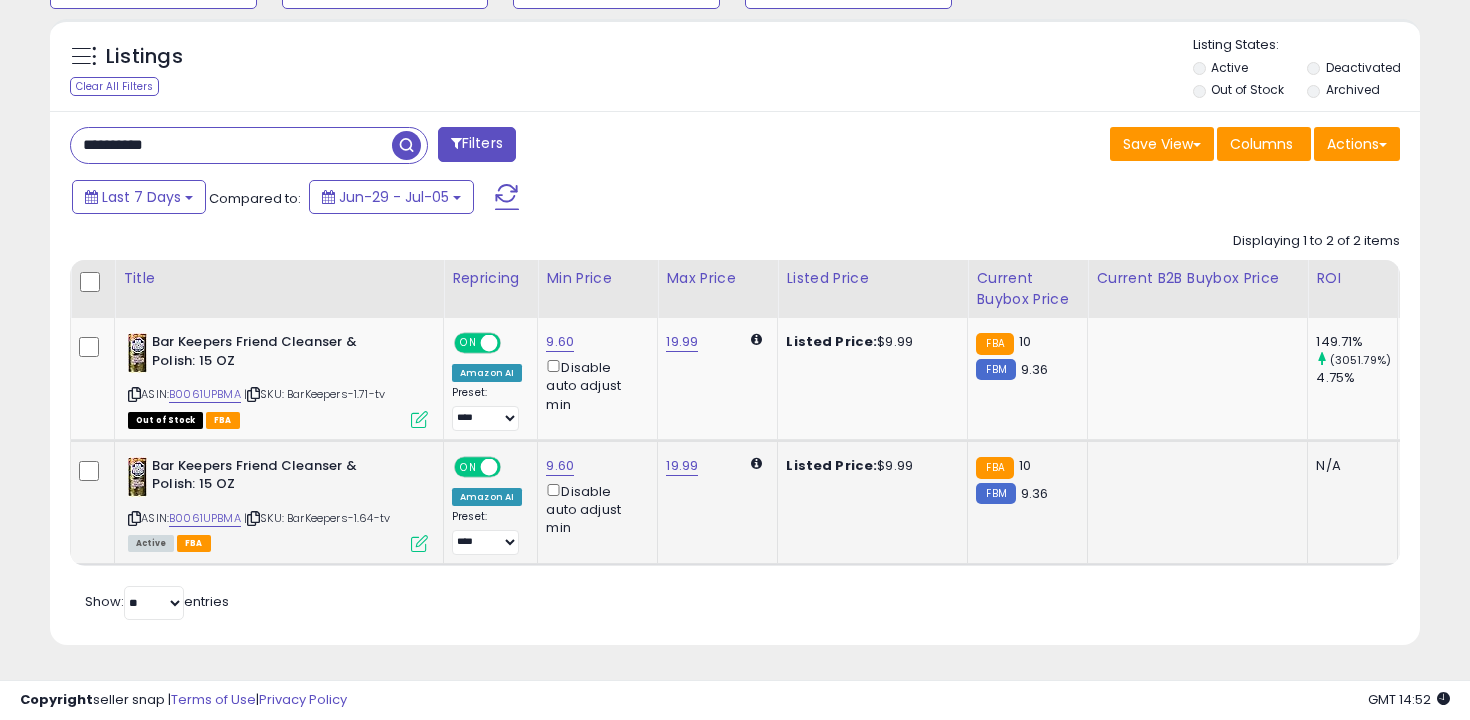 paste 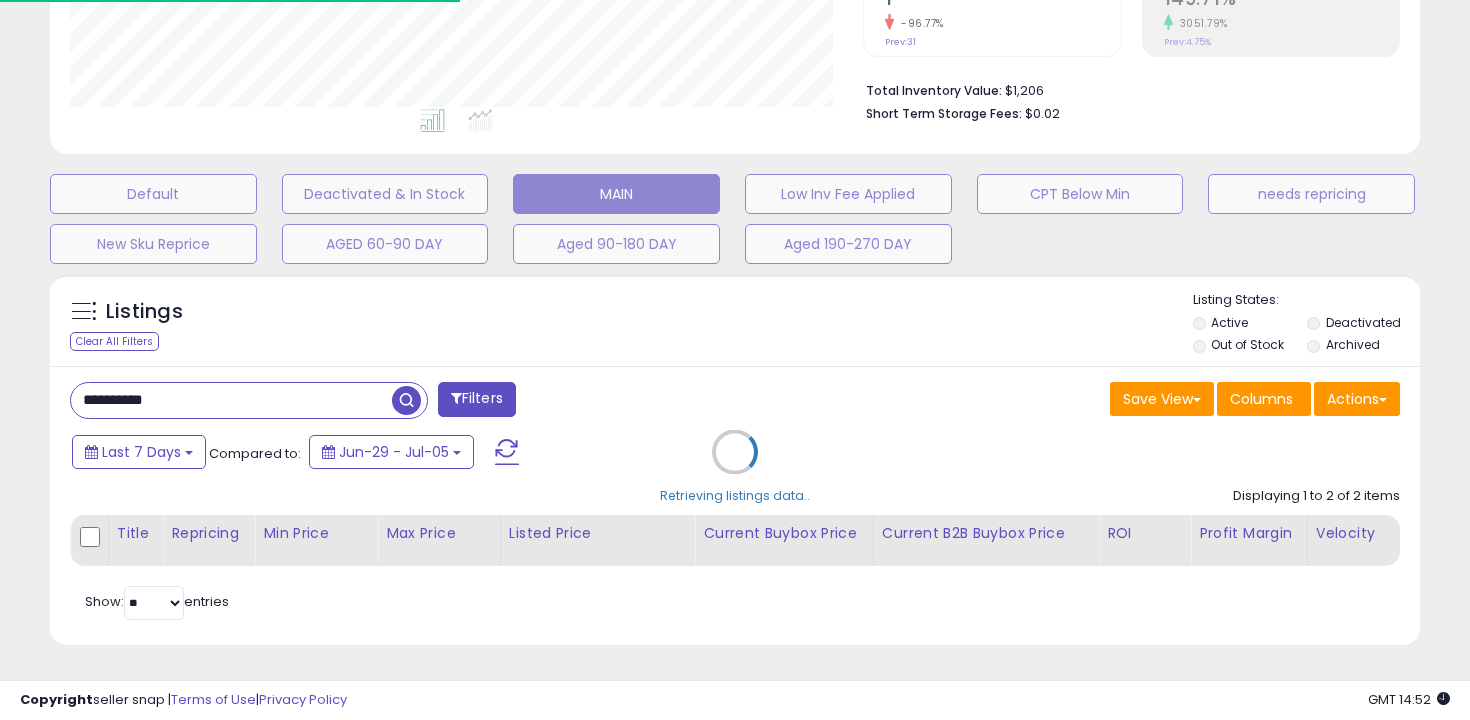 scroll, scrollTop: 675, scrollLeft: 0, axis: vertical 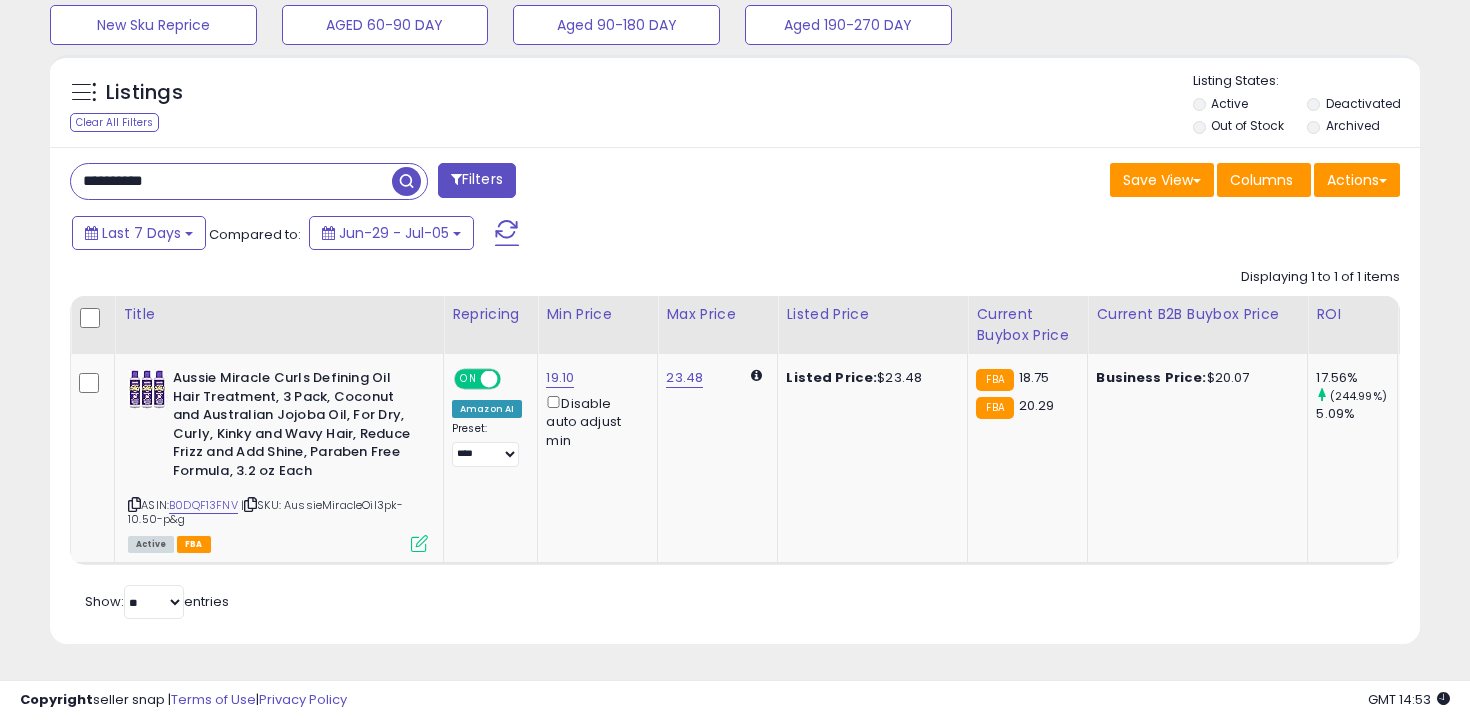click on "**********" at bounding box center [231, 181] 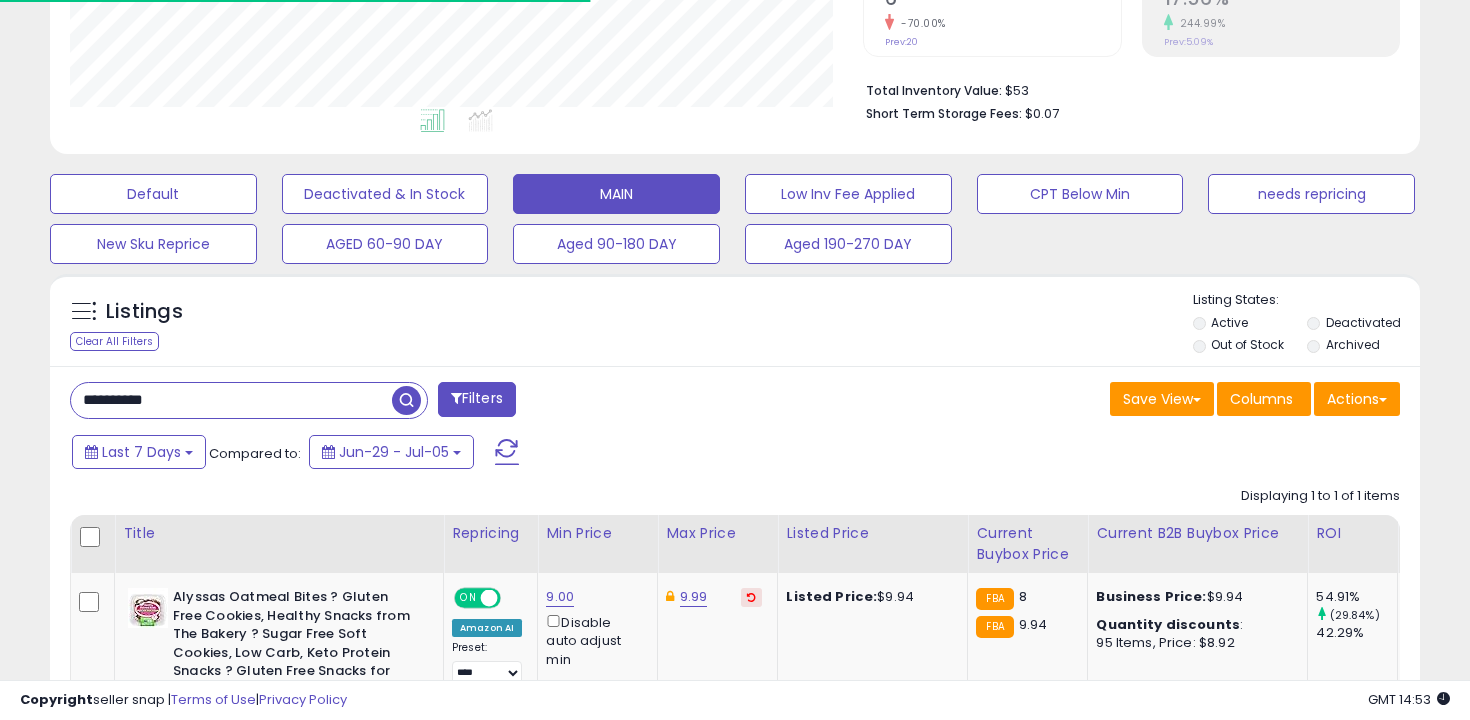 scroll, scrollTop: 660, scrollLeft: 0, axis: vertical 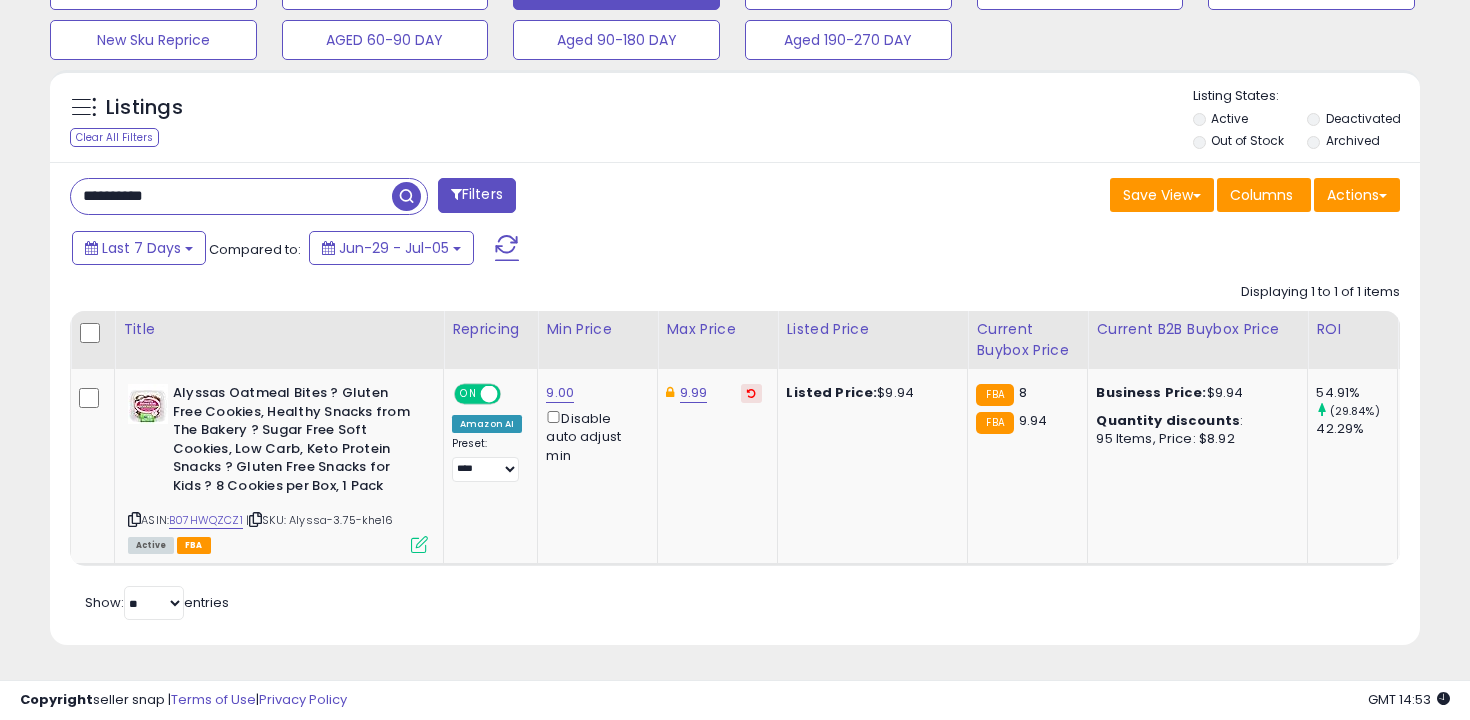 click on "**********" at bounding box center [231, 196] 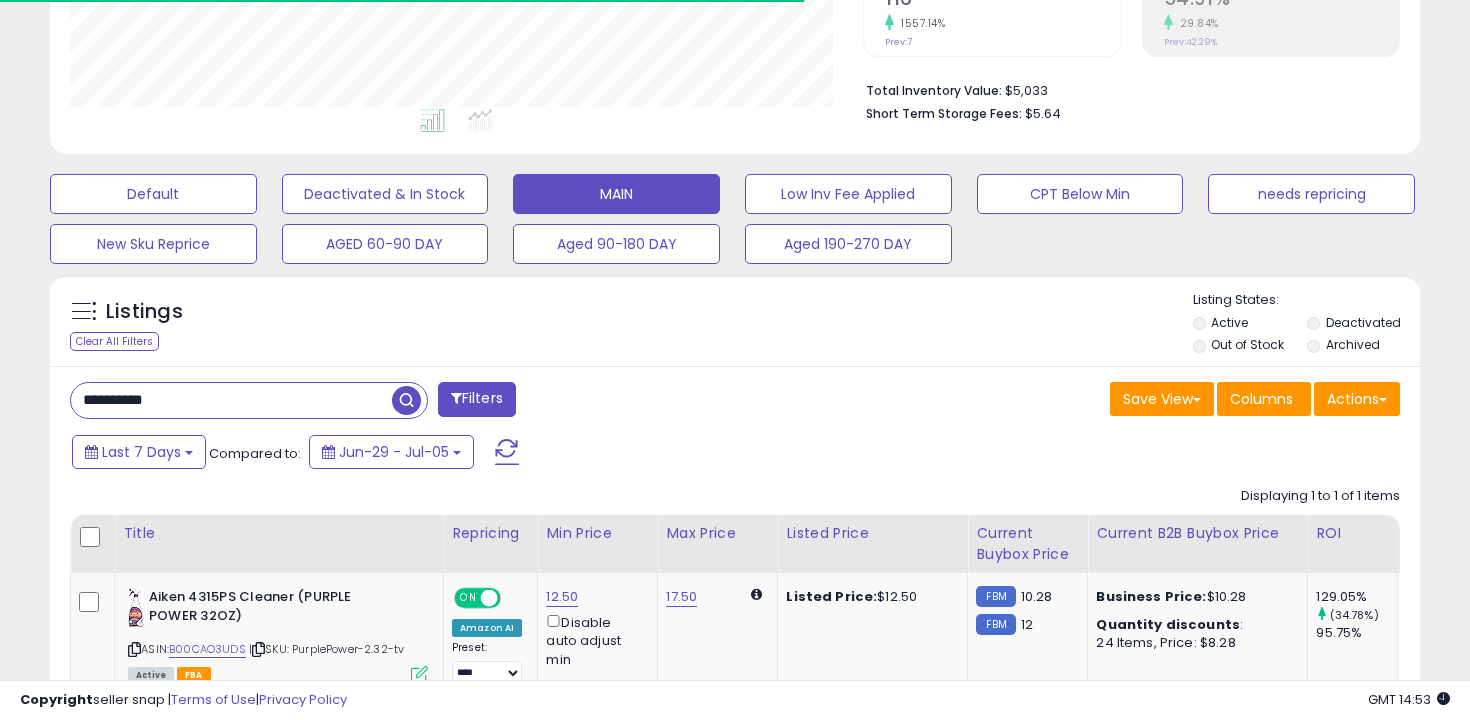 scroll, scrollTop: 587, scrollLeft: 0, axis: vertical 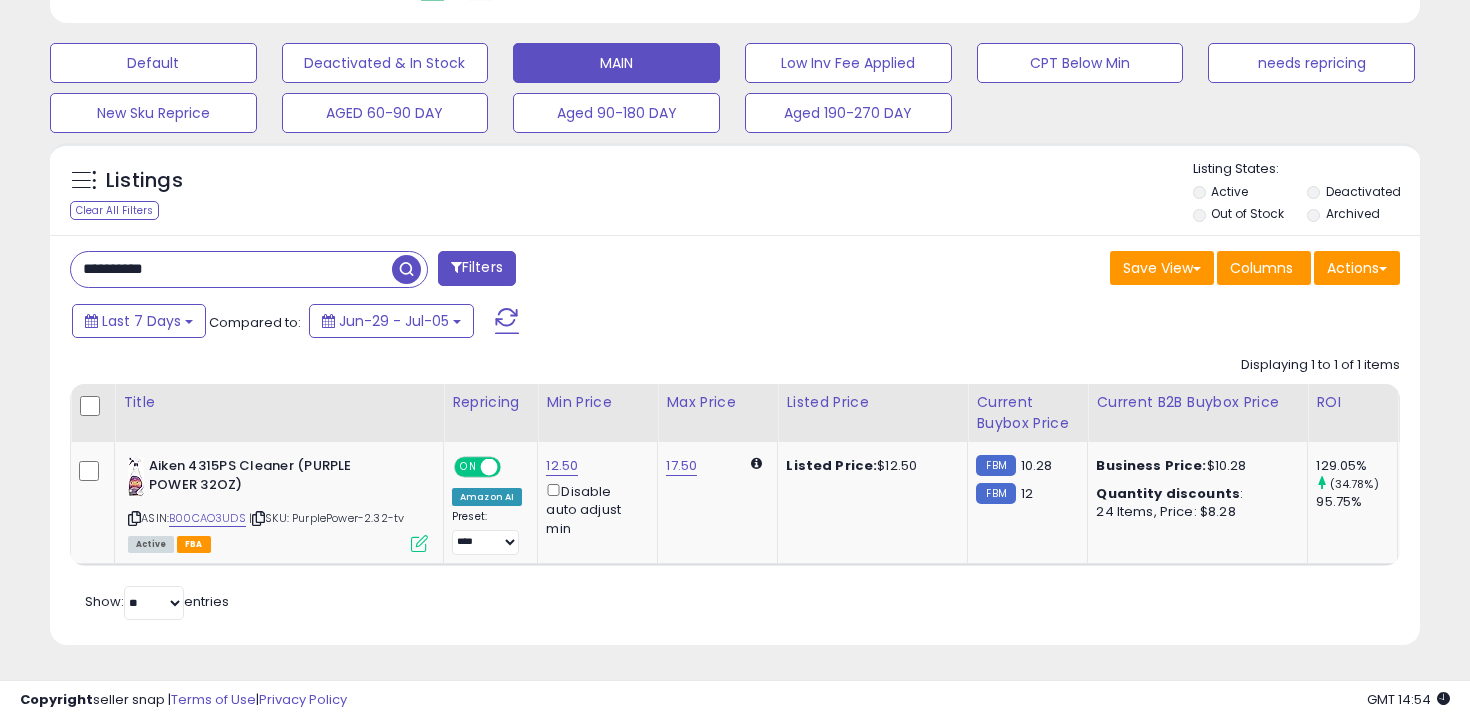 click on "**********" at bounding box center [231, 269] 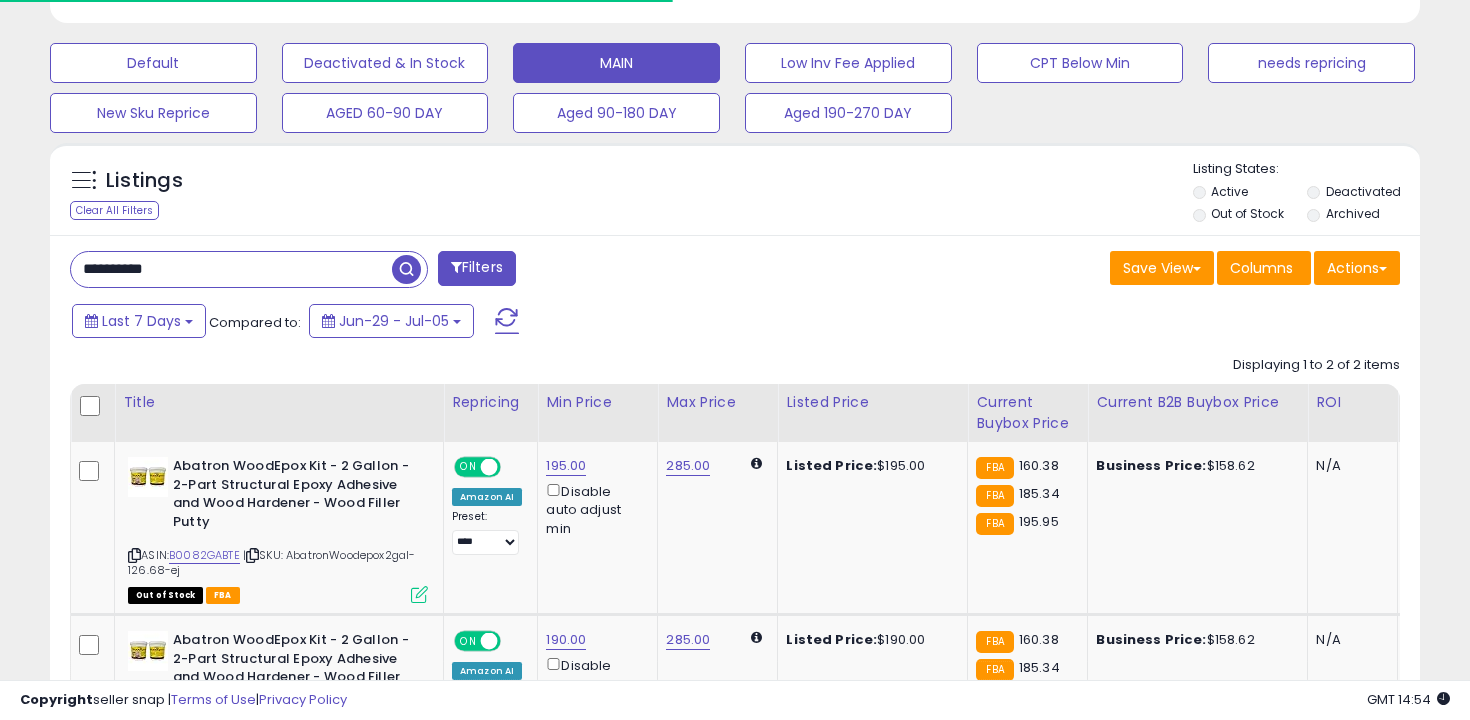scroll, scrollTop: 812, scrollLeft: 0, axis: vertical 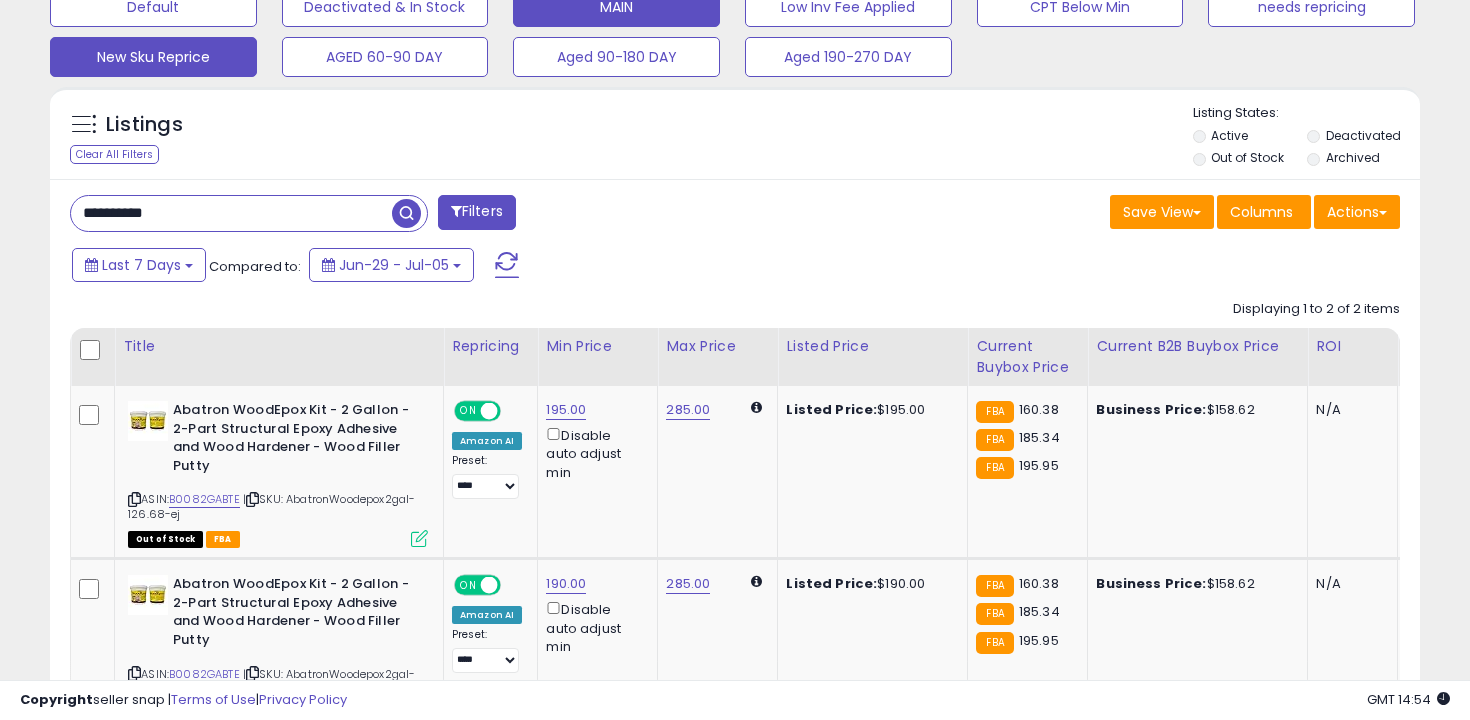click on "New Sku Reprice" at bounding box center [153, 7] 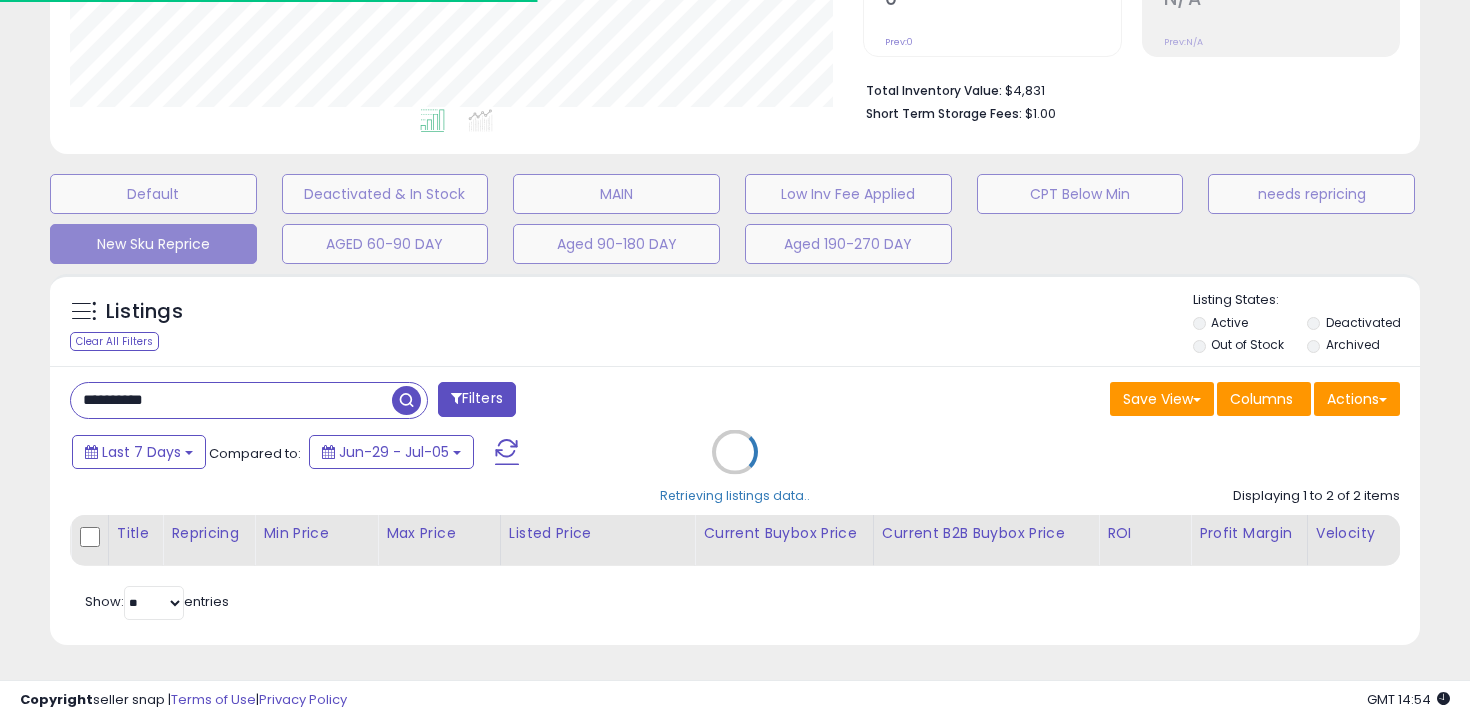 type 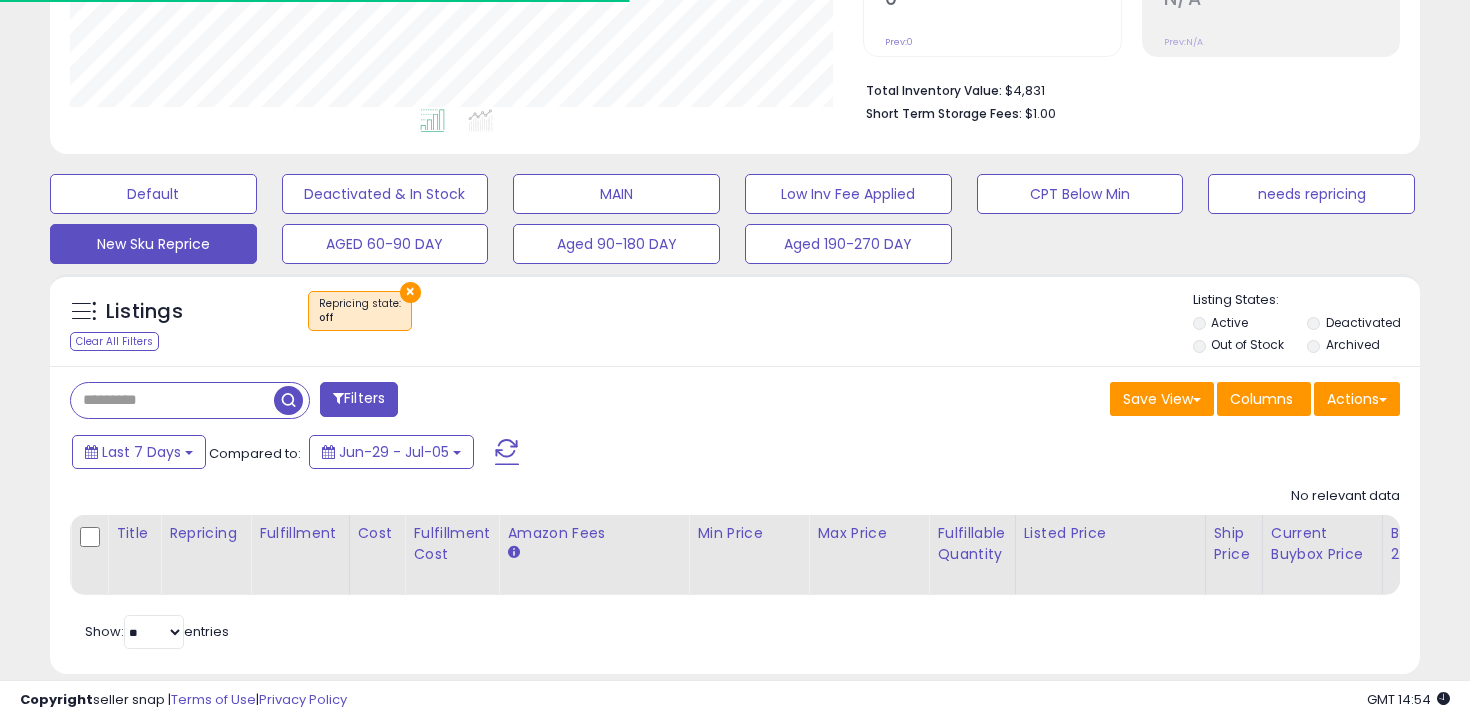 scroll, scrollTop: 485, scrollLeft: 0, axis: vertical 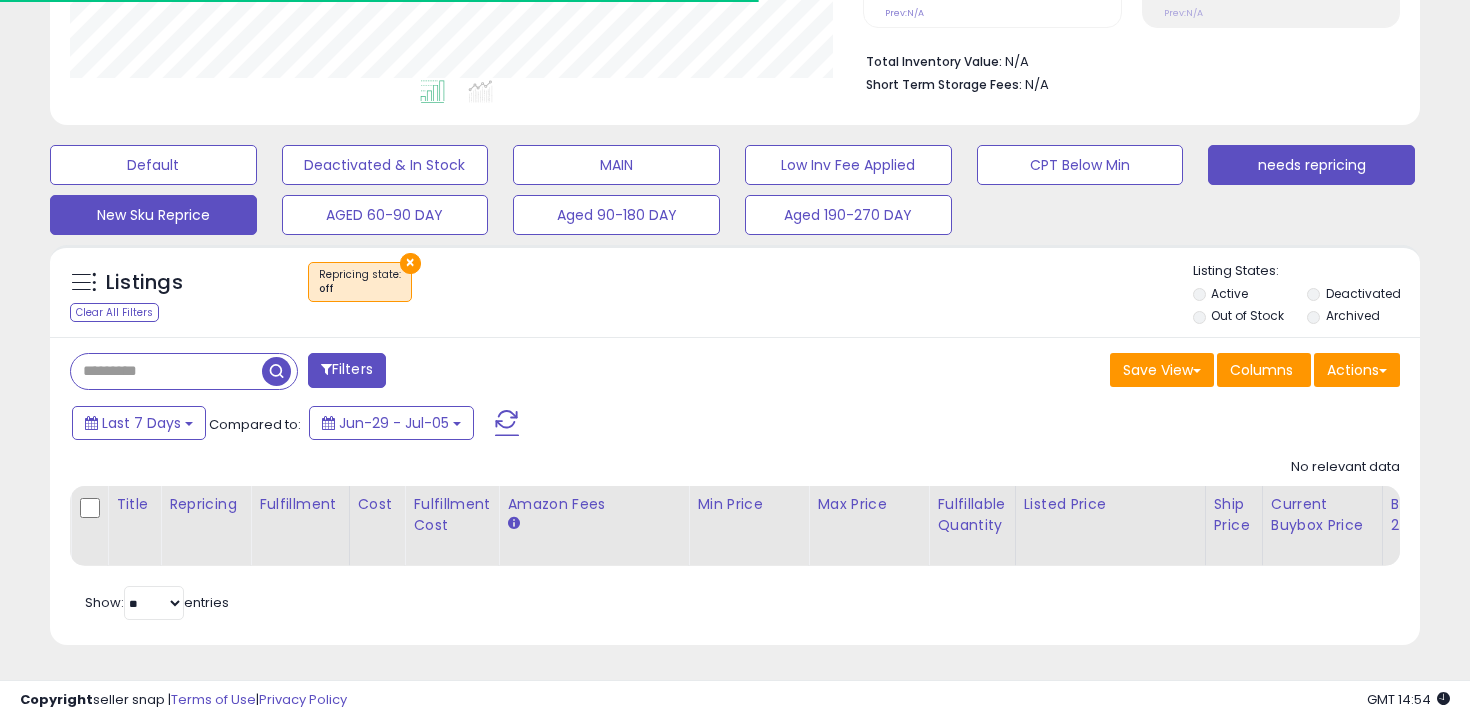 click on "needs repricing" at bounding box center (153, 165) 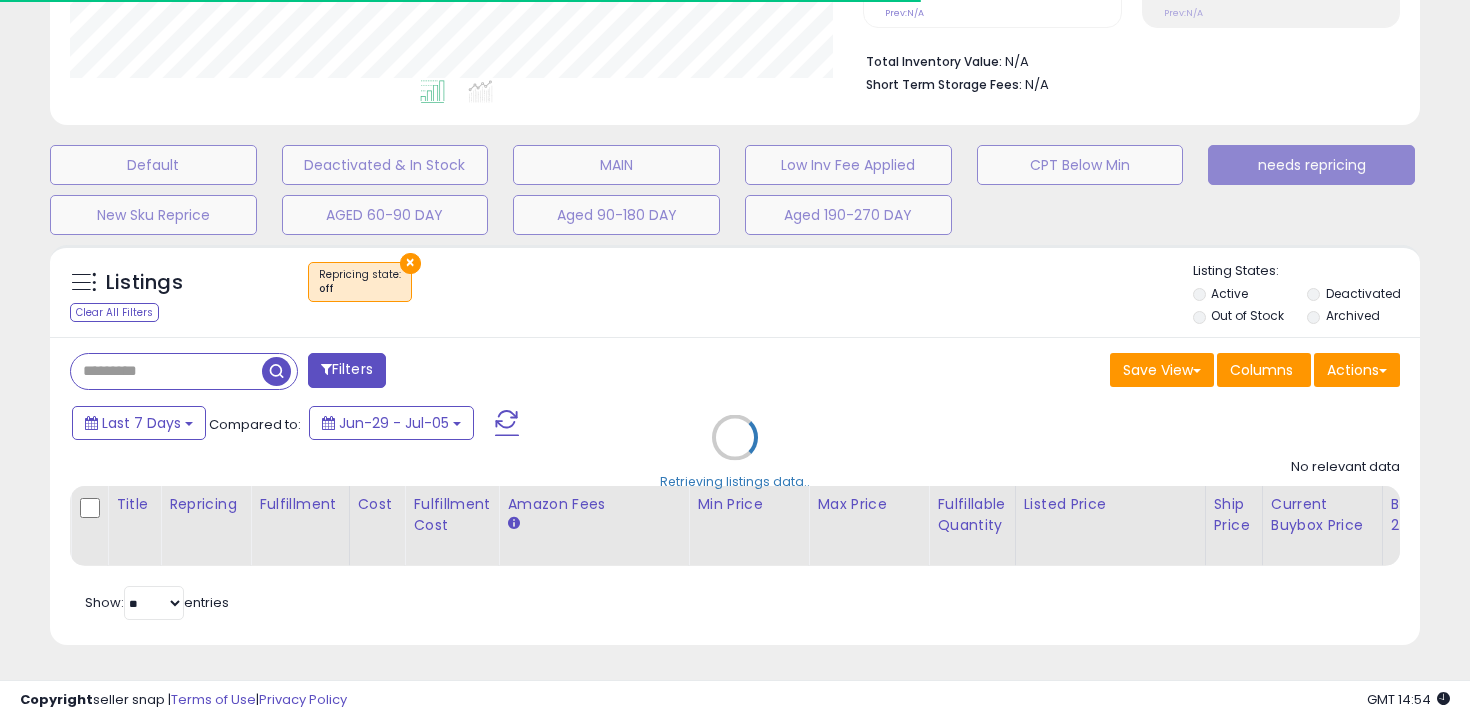 scroll, scrollTop: 999590, scrollLeft: 999206, axis: both 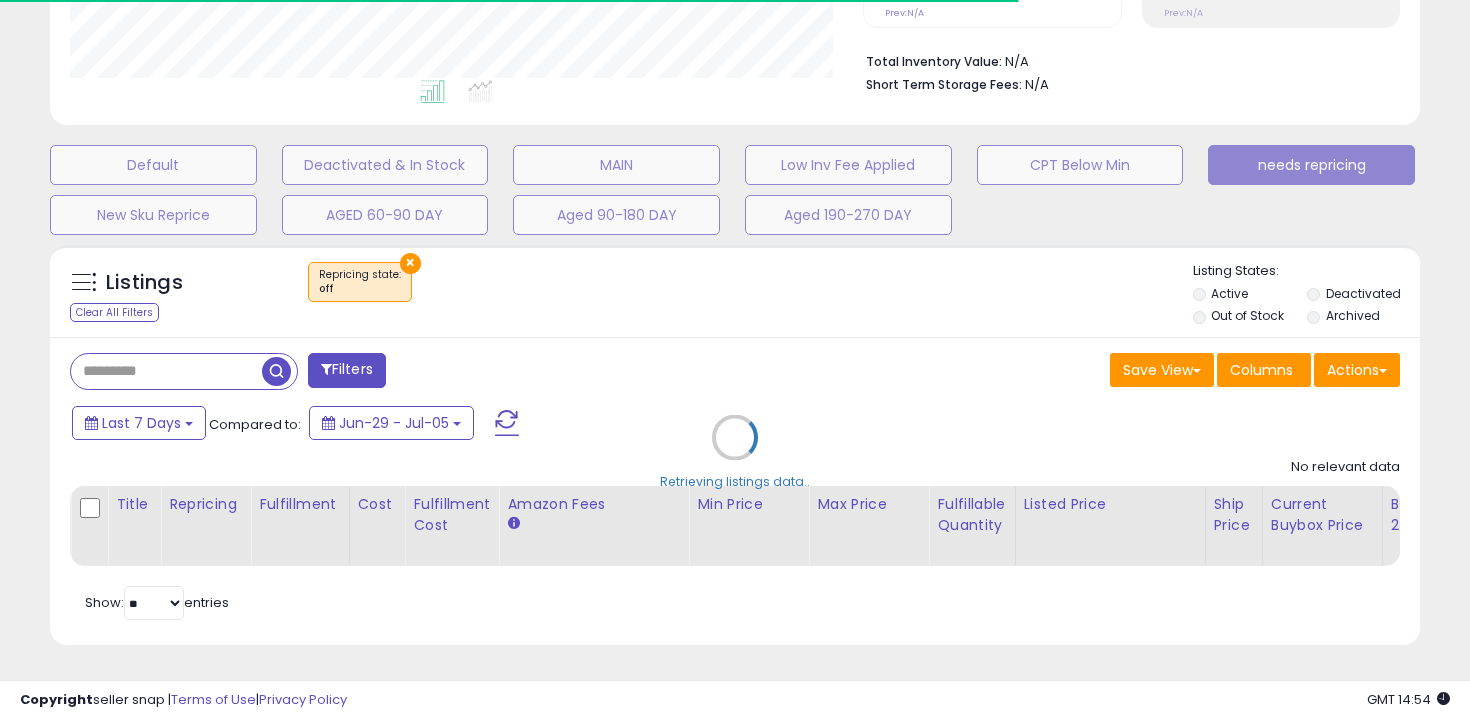 select on "**" 